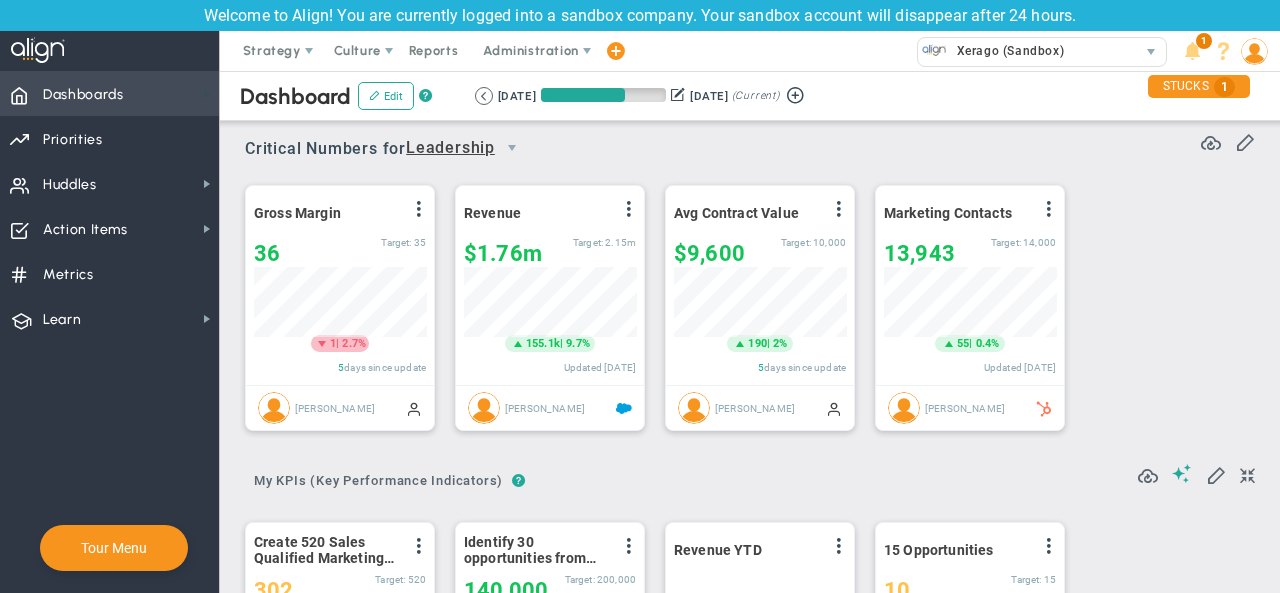 scroll, scrollTop: 0, scrollLeft: 0, axis: both 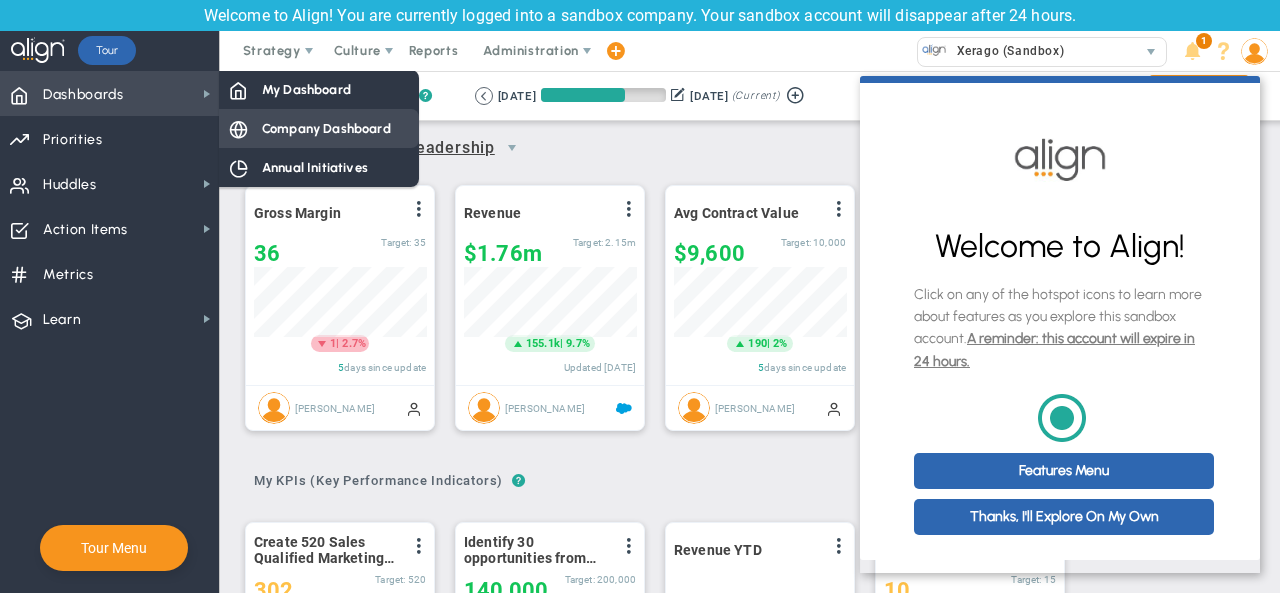 click on "Company Dashboard" at bounding box center (326, 128) 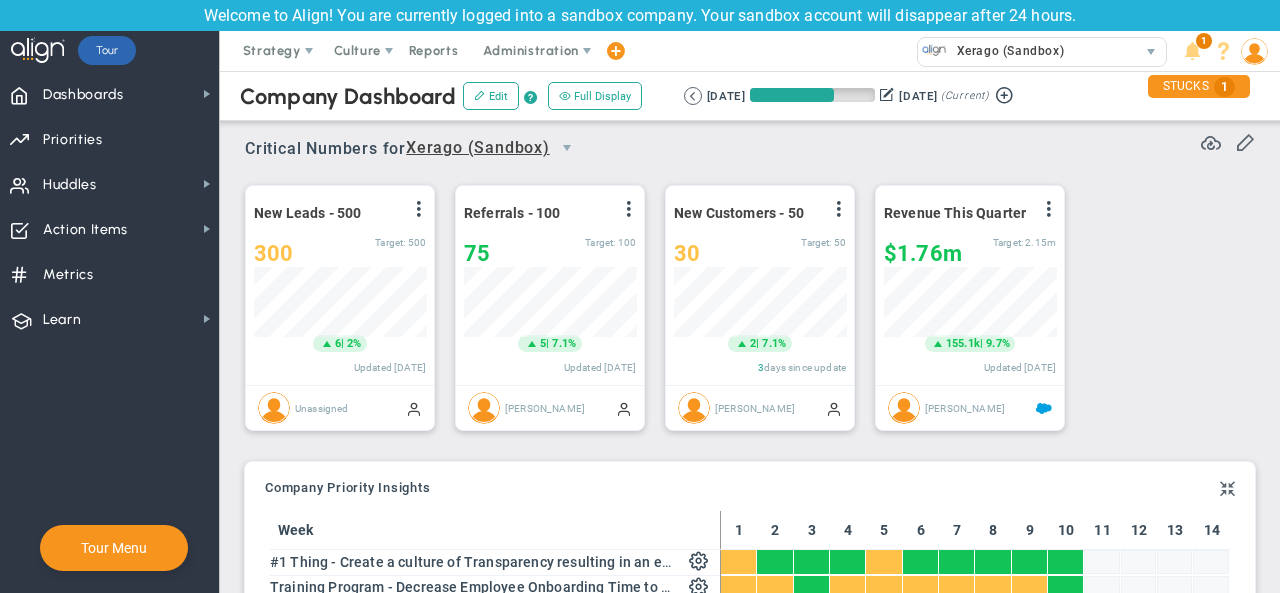 scroll, scrollTop: 1139, scrollLeft: 0, axis: vertical 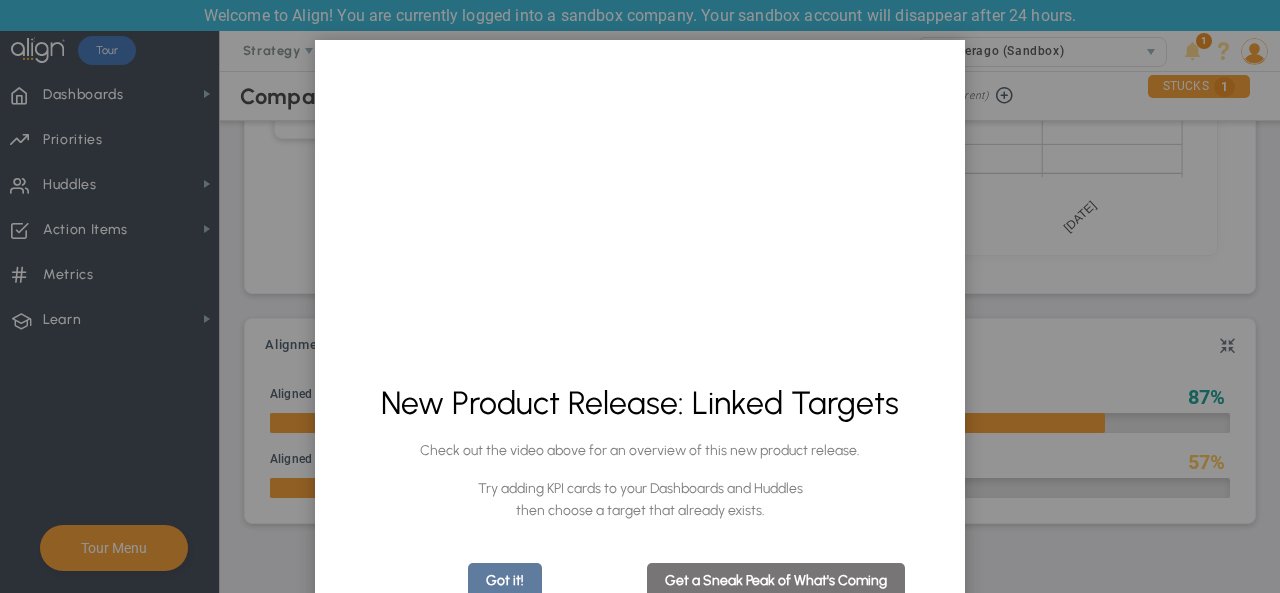 click on "Got it!" at bounding box center [505, 581] 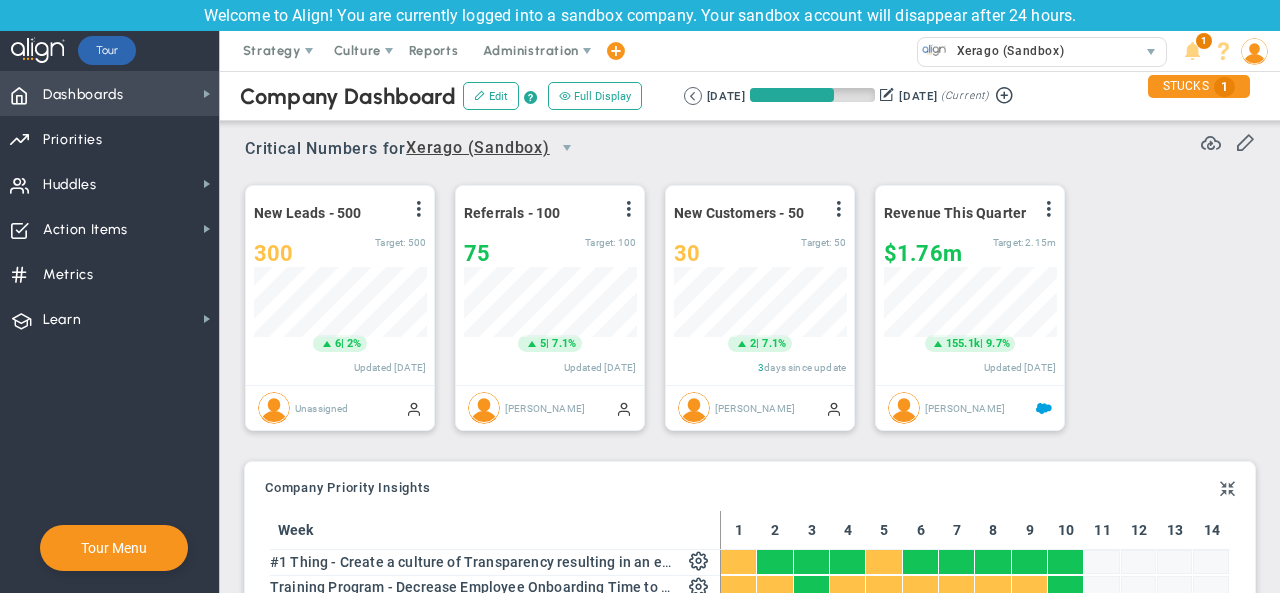 click on "Dashboards Dashboards" at bounding box center (109, 93) 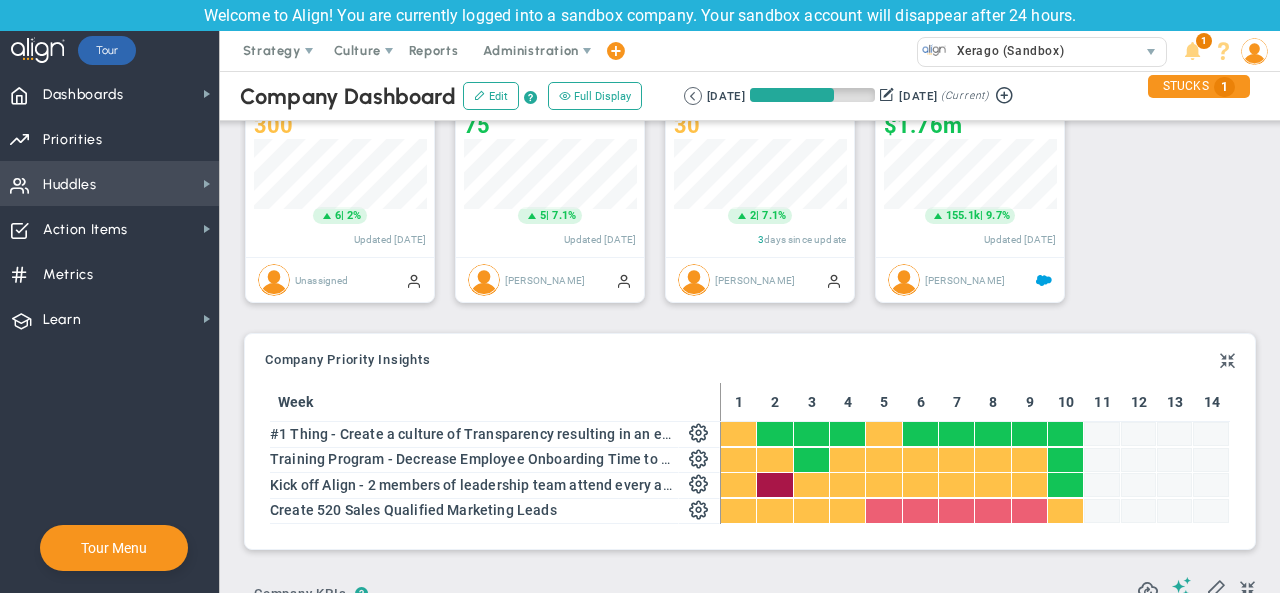 scroll, scrollTop: 0, scrollLeft: 0, axis: both 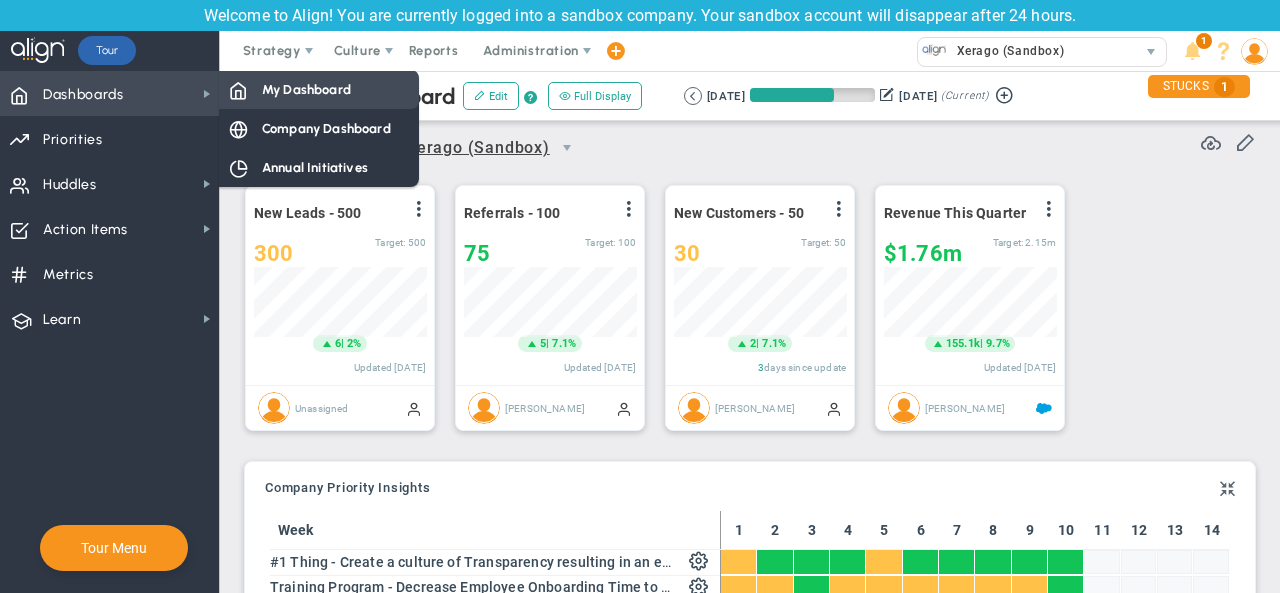 click on "My Dashboard" at bounding box center (306, 89) 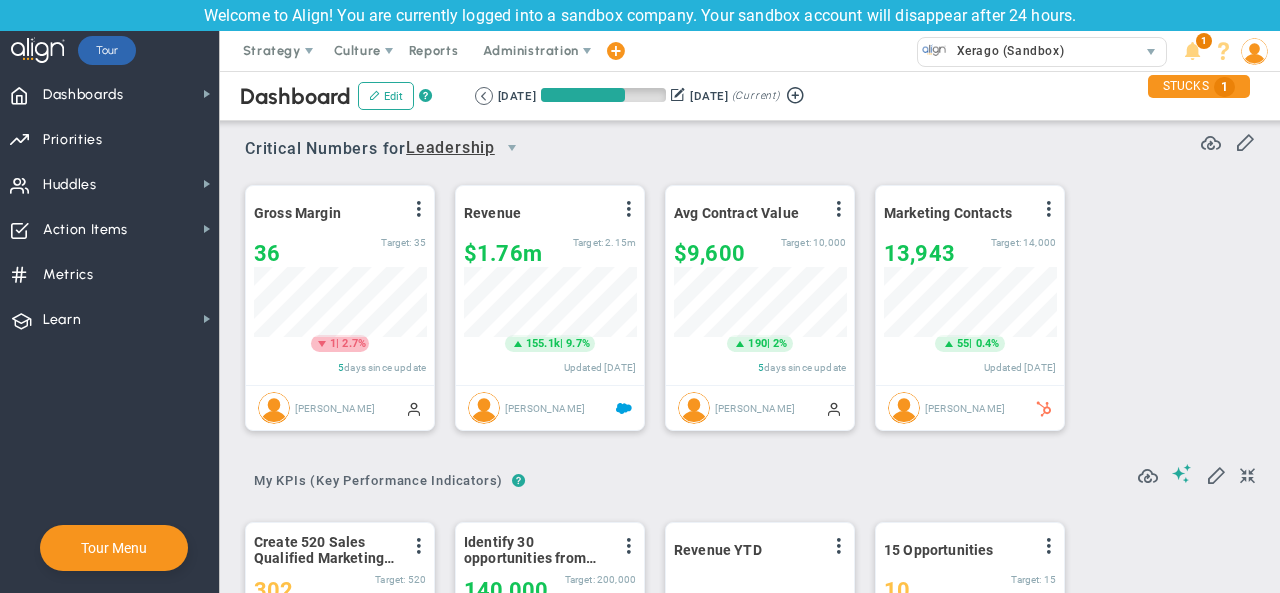 scroll, scrollTop: 33, scrollLeft: 0, axis: vertical 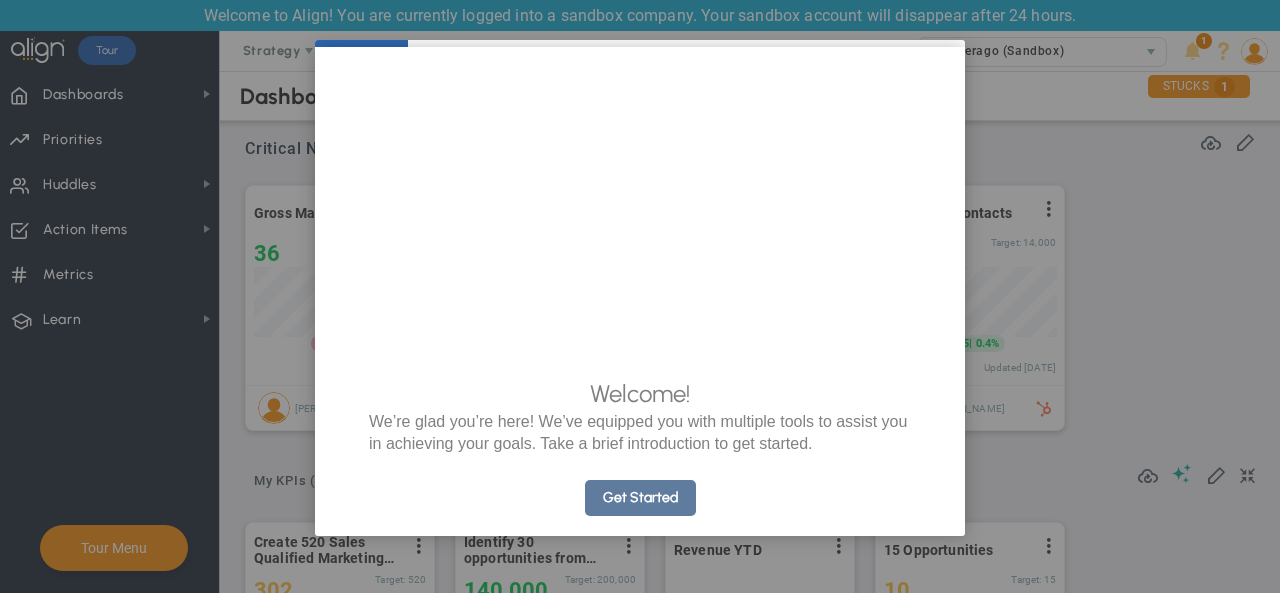 click on "Get Started" at bounding box center (640, 498) 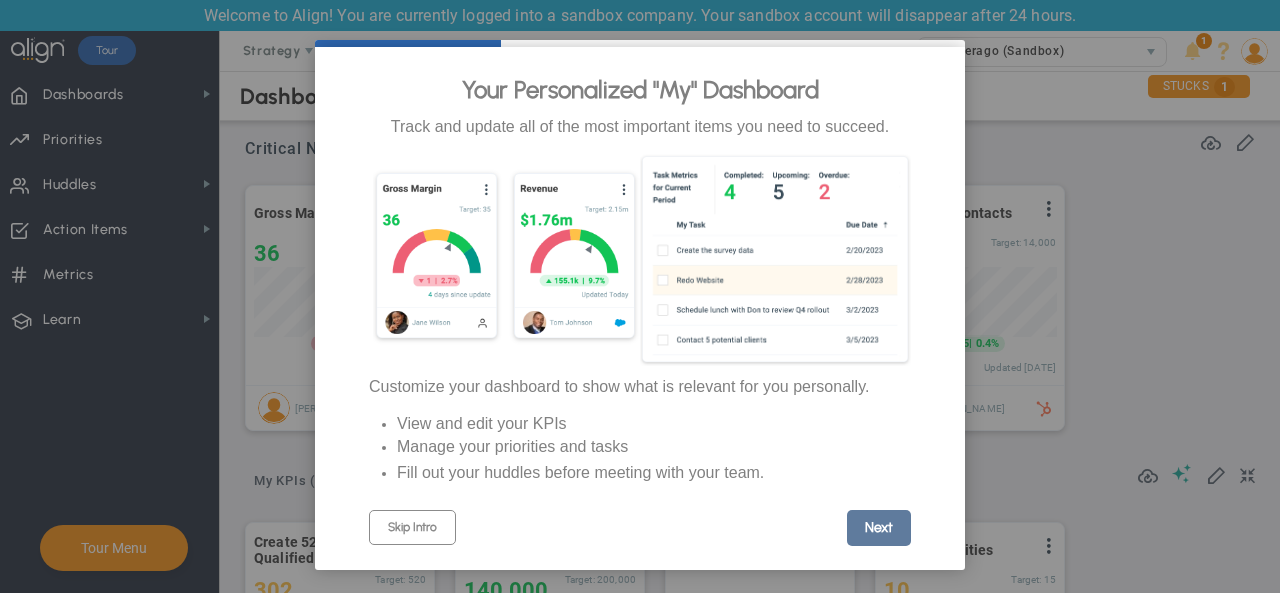 click on "Next" at bounding box center (879, 528) 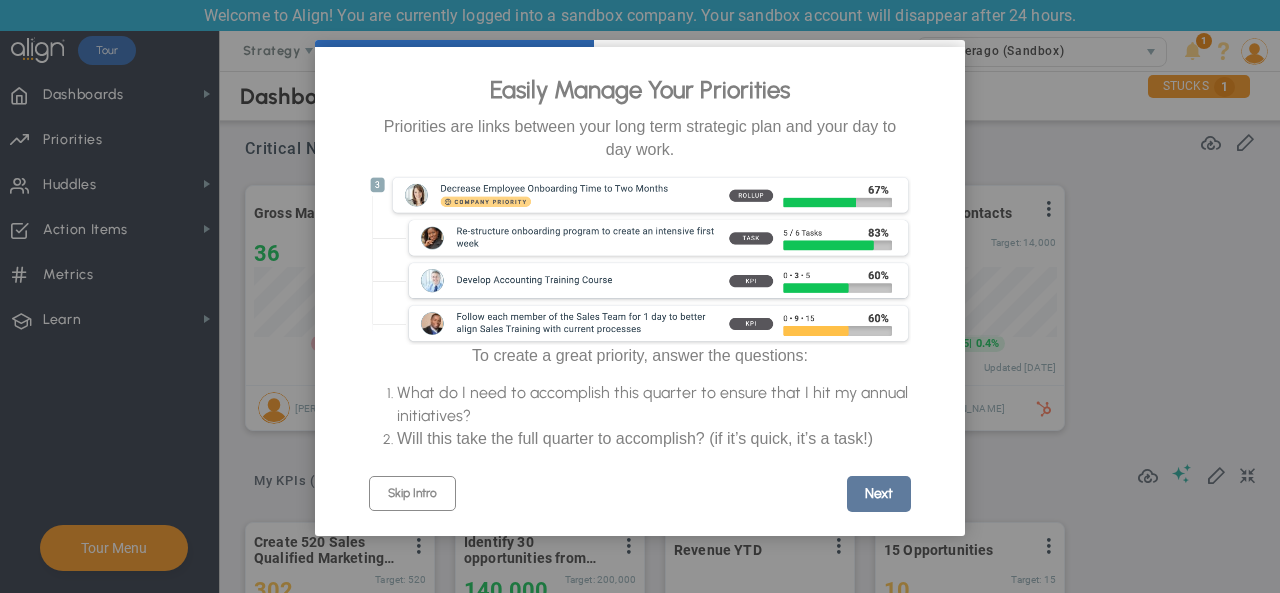 click on "Next" at bounding box center [879, 494] 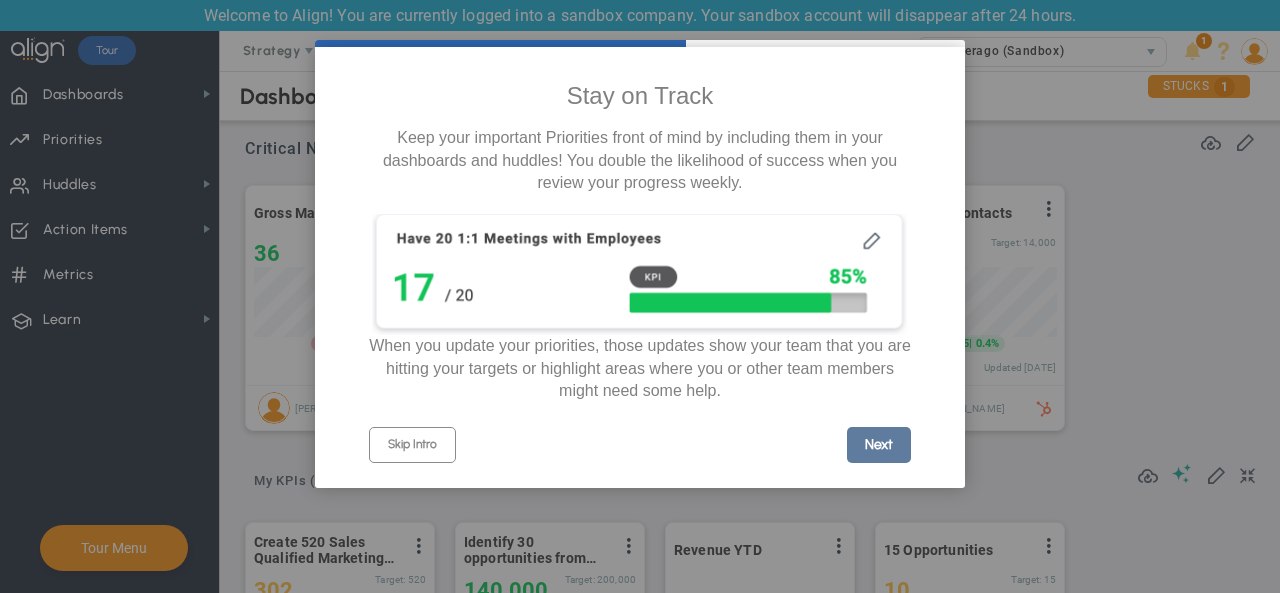 click on "Next" at bounding box center (879, 445) 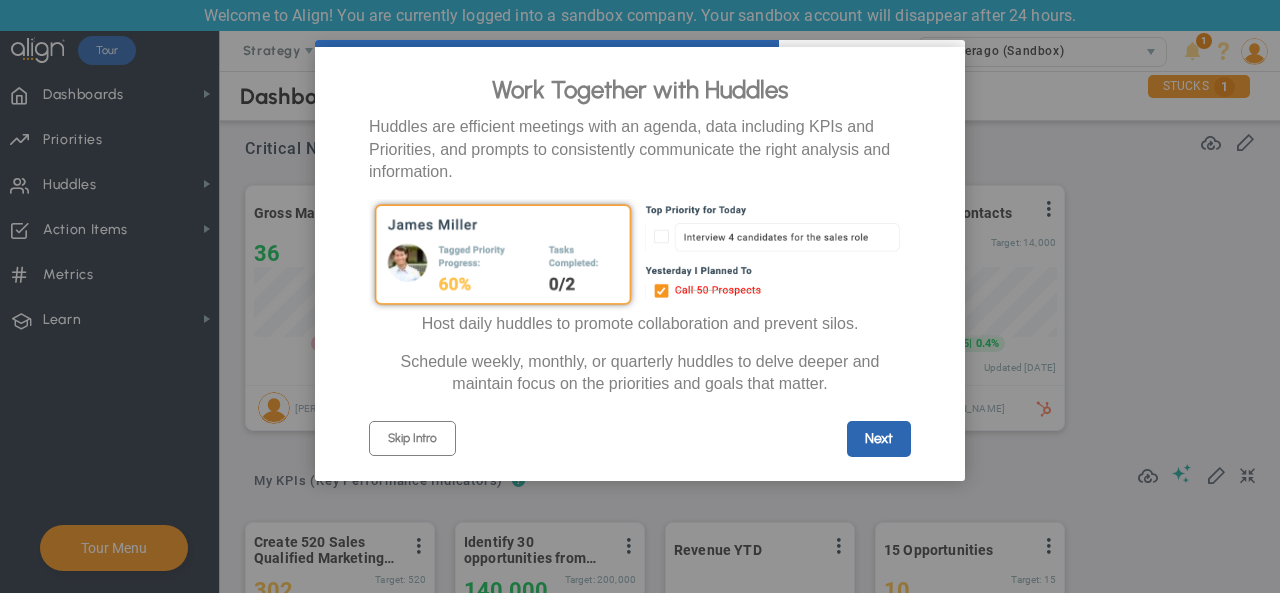 click on "Next" at bounding box center [879, 439] 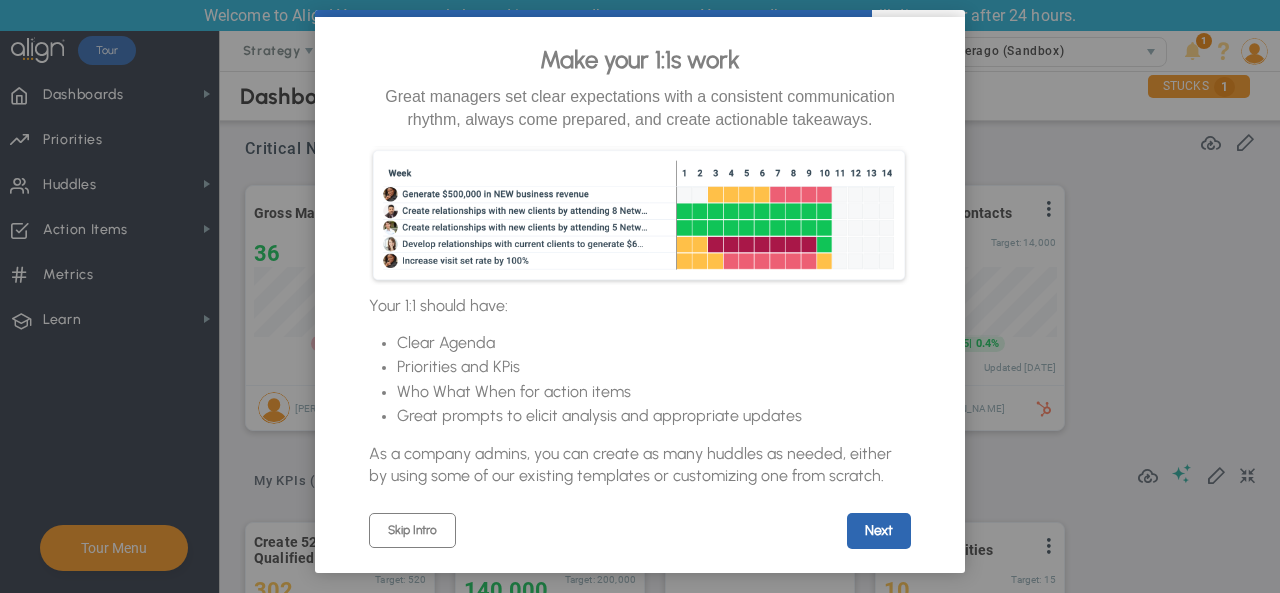 scroll, scrollTop: 32, scrollLeft: 0, axis: vertical 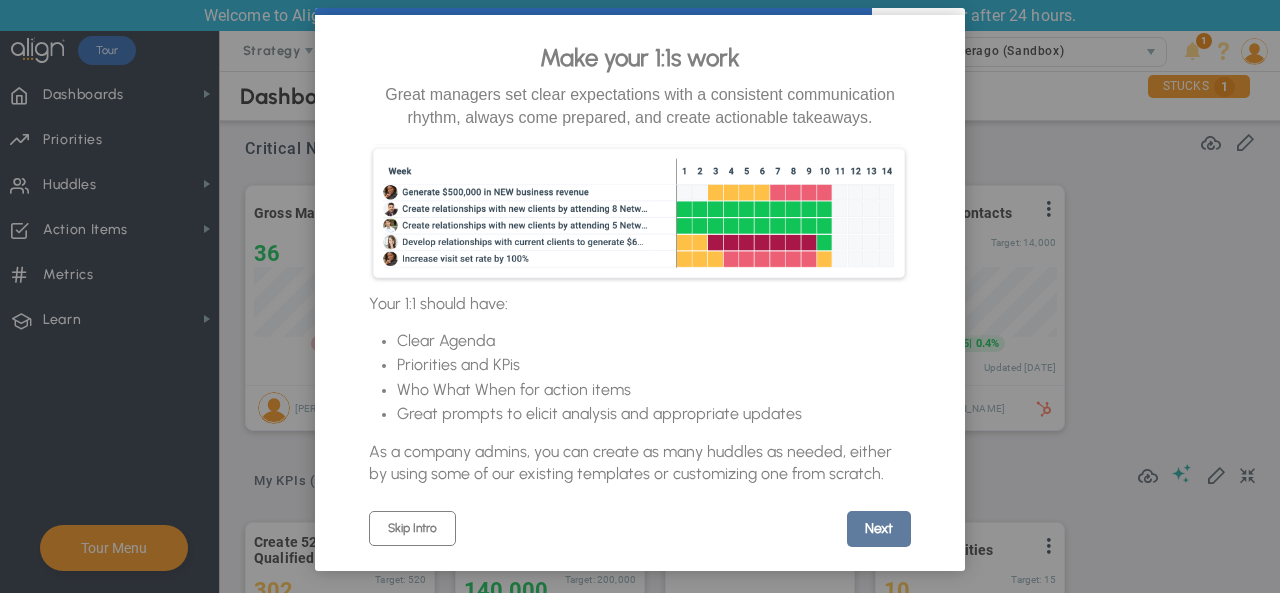 click on "Next" at bounding box center [879, 529] 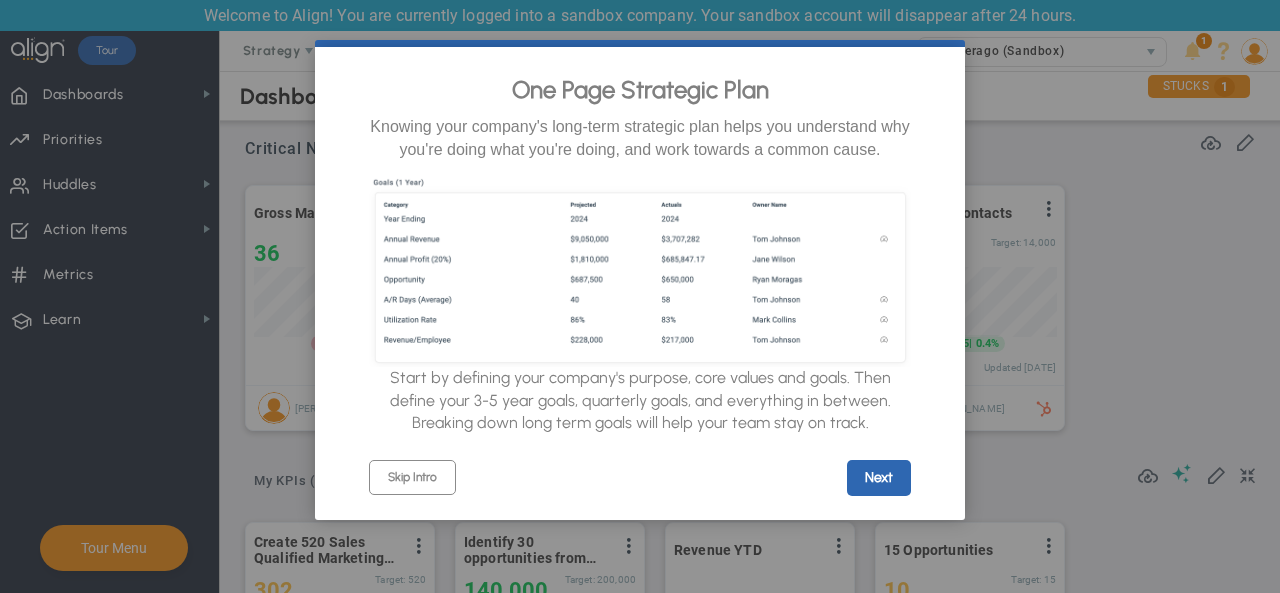 scroll, scrollTop: 0, scrollLeft: 0, axis: both 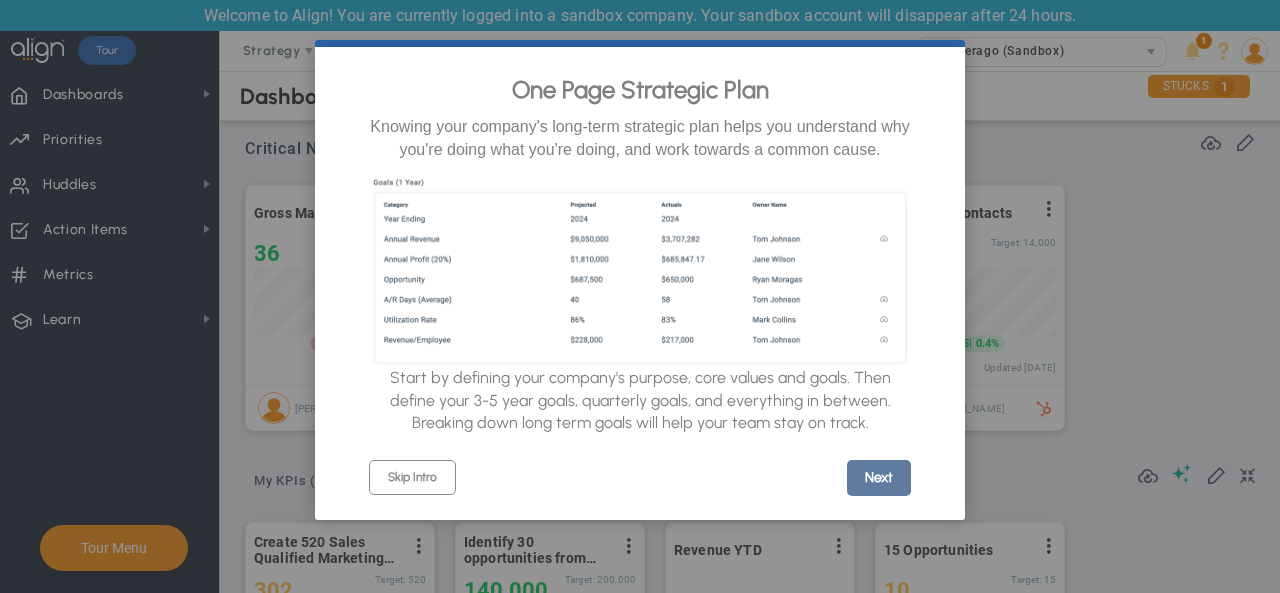 click on "Next" at bounding box center (879, 478) 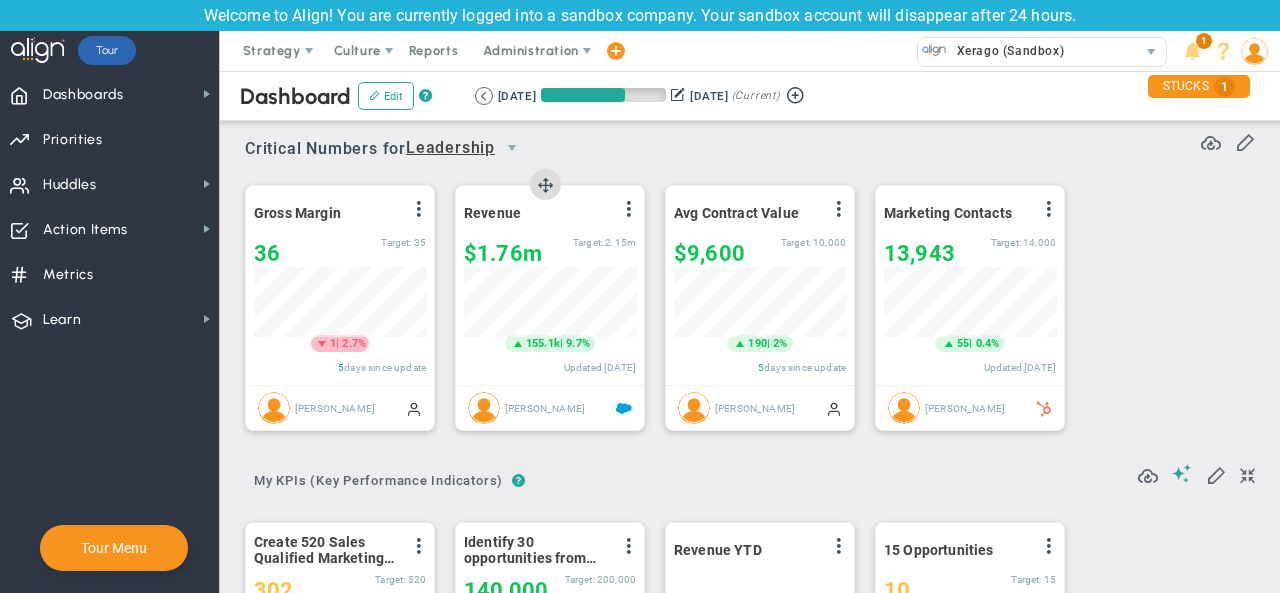 scroll, scrollTop: 48, scrollLeft: 0, axis: vertical 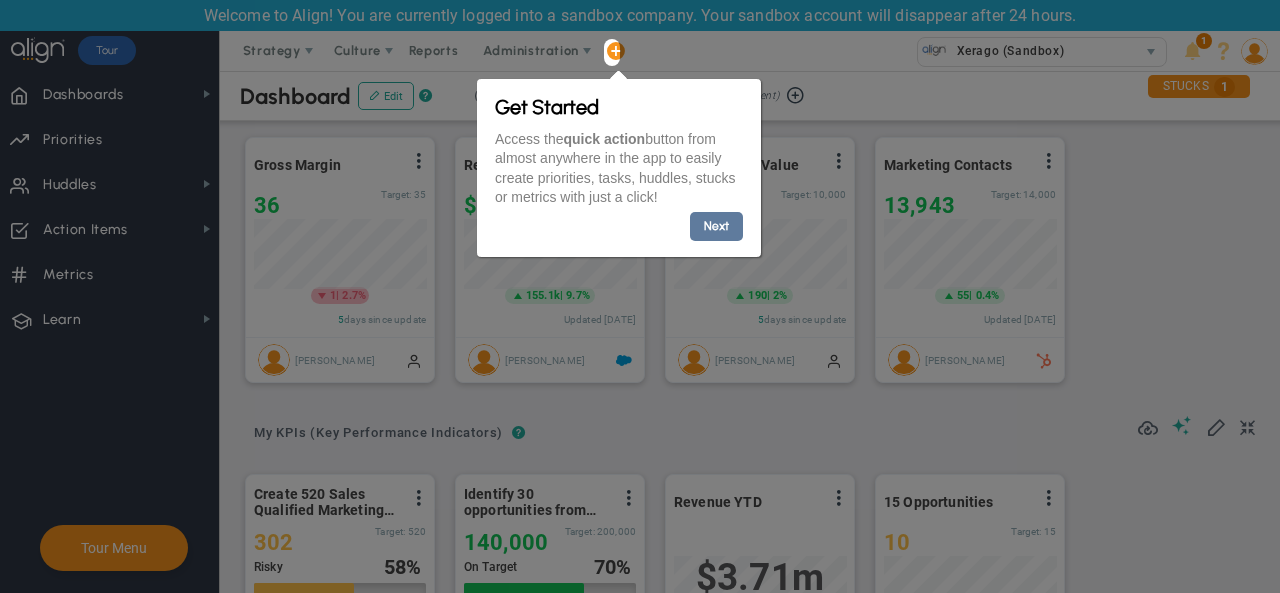 click on "Next" at bounding box center (716, 225) 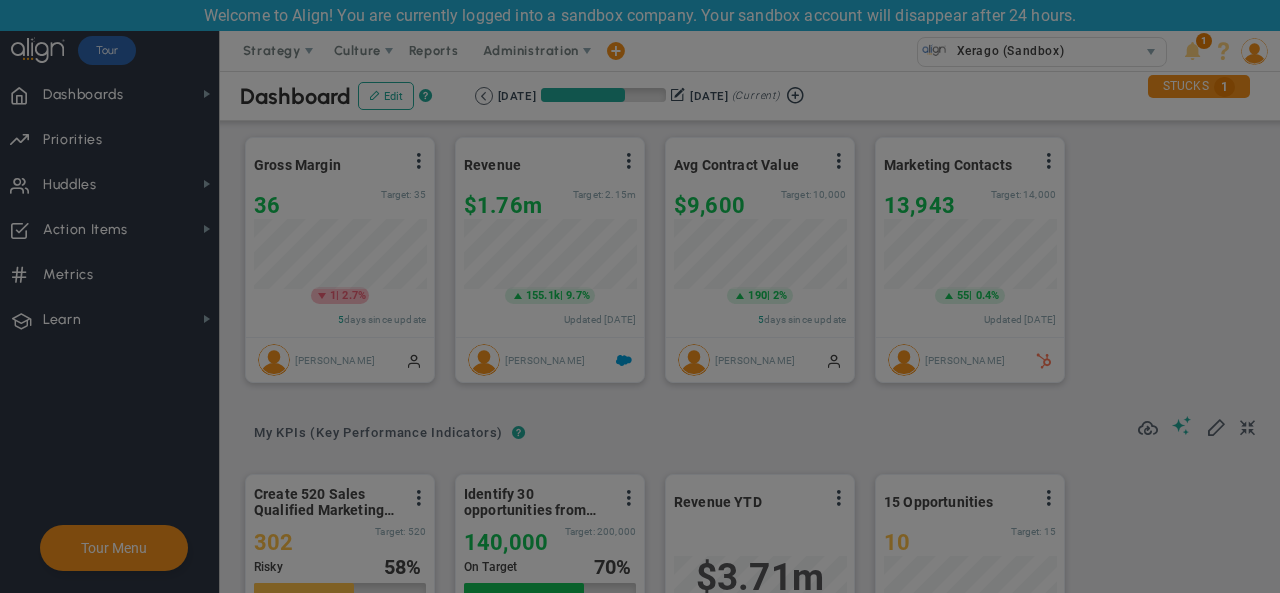 scroll, scrollTop: 0, scrollLeft: 0, axis: both 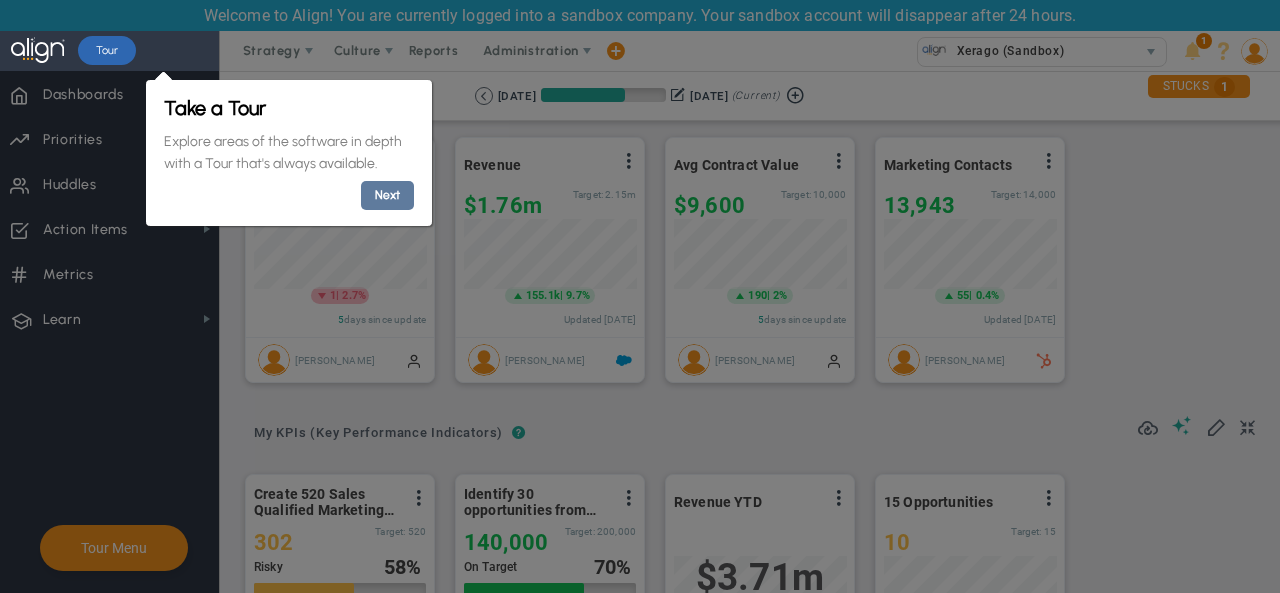 click on "Next" at bounding box center [386, 195] 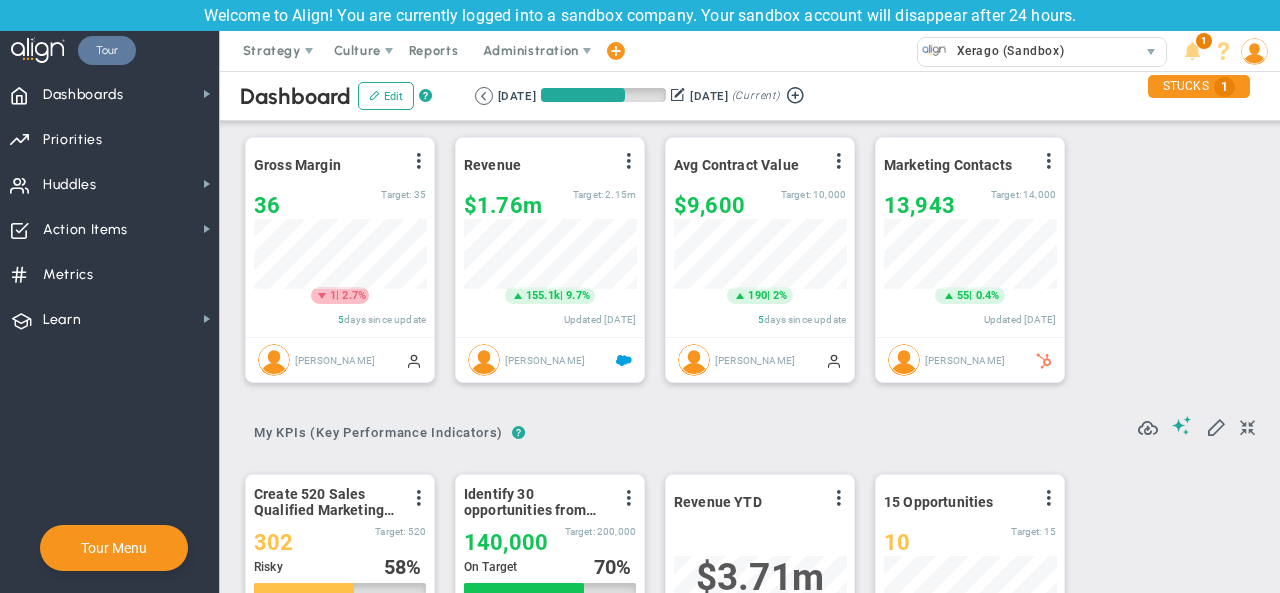 click on "Tour" at bounding box center (107, 50) 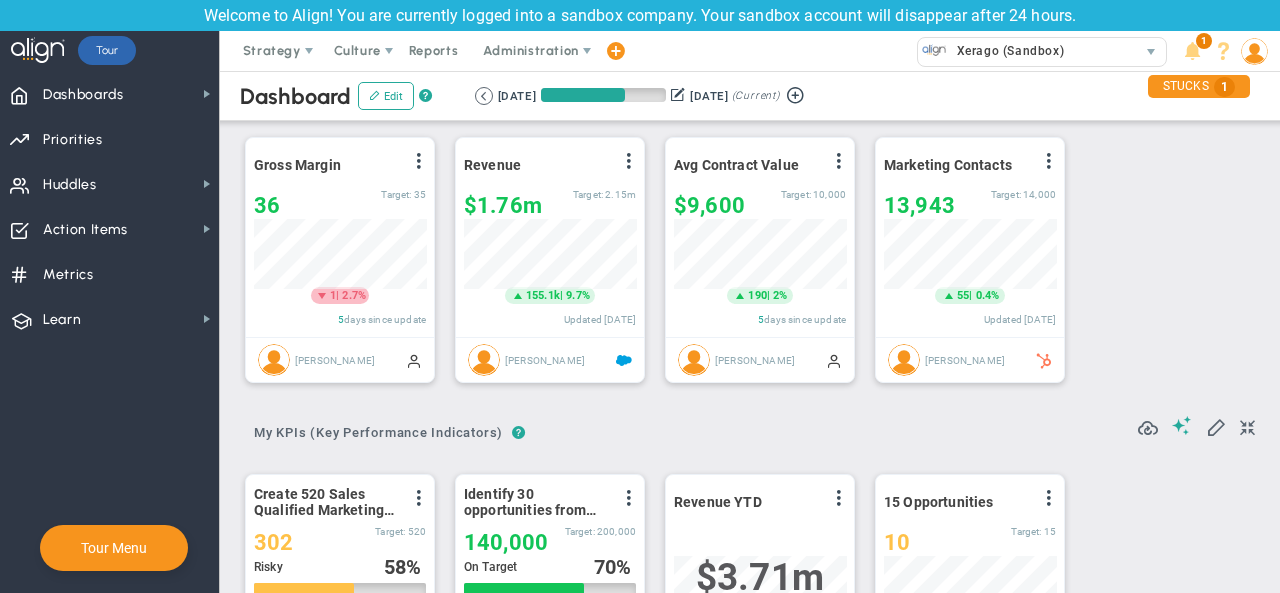 scroll, scrollTop: 0, scrollLeft: 0, axis: both 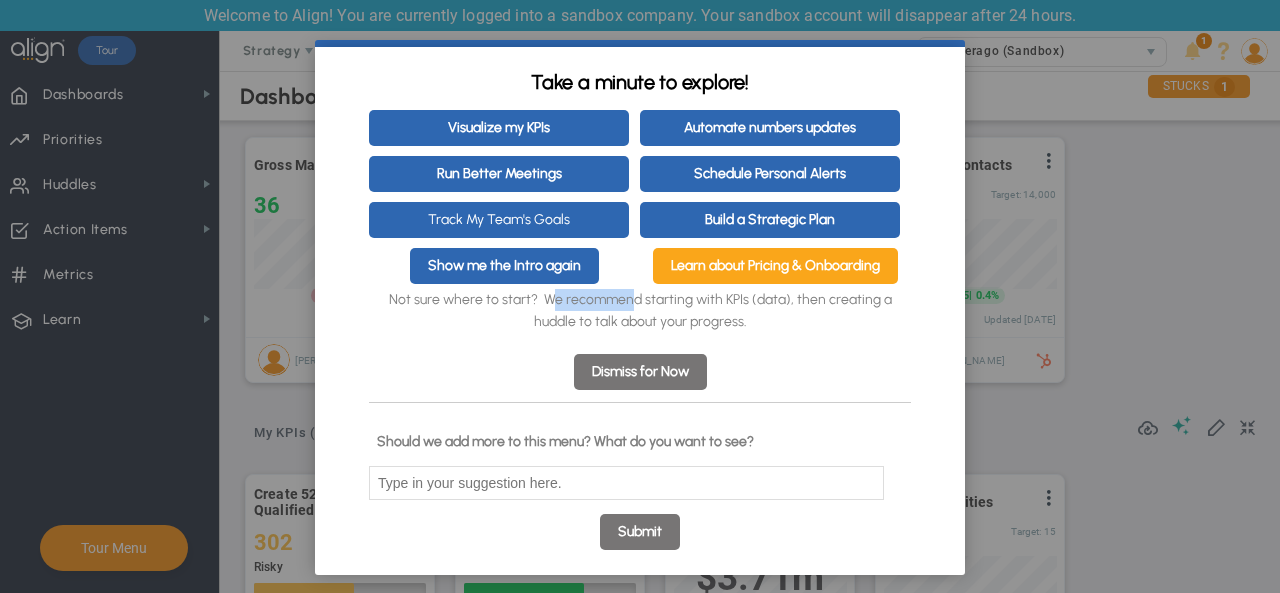 drag, startPoint x: 550, startPoint y: 302, endPoint x: 628, endPoint y: 295, distance: 78.31347 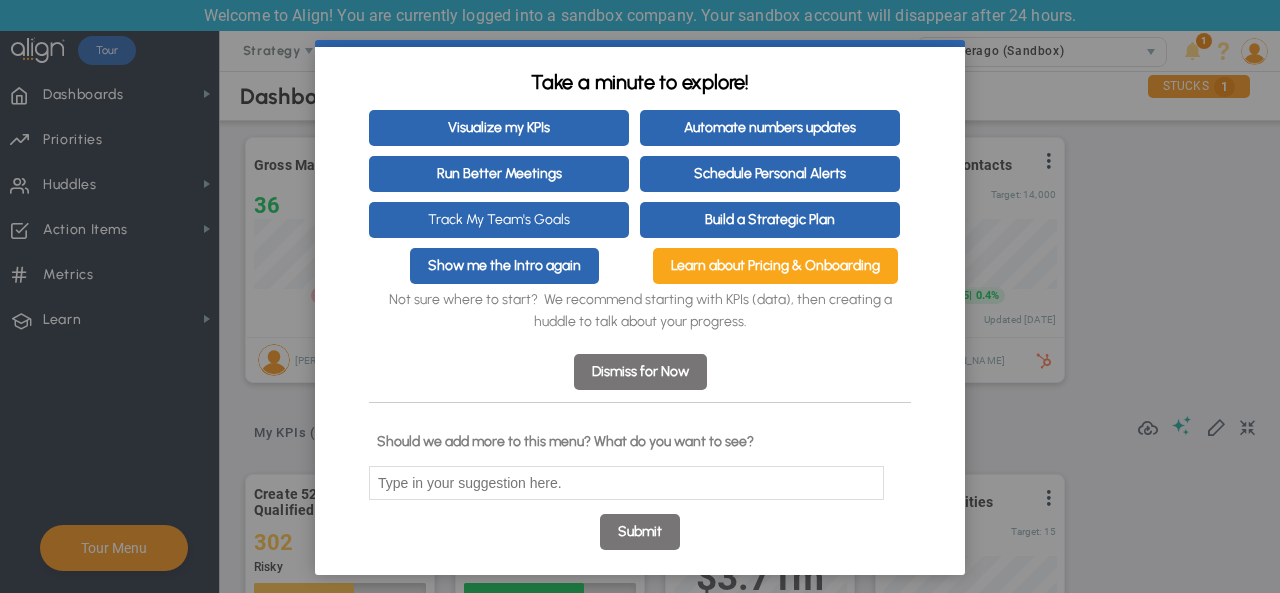 click on "Not sure where to start?  We recommend starting with KPIs (data), then creating a huddle to talk about your progress." at bounding box center (640, 311) 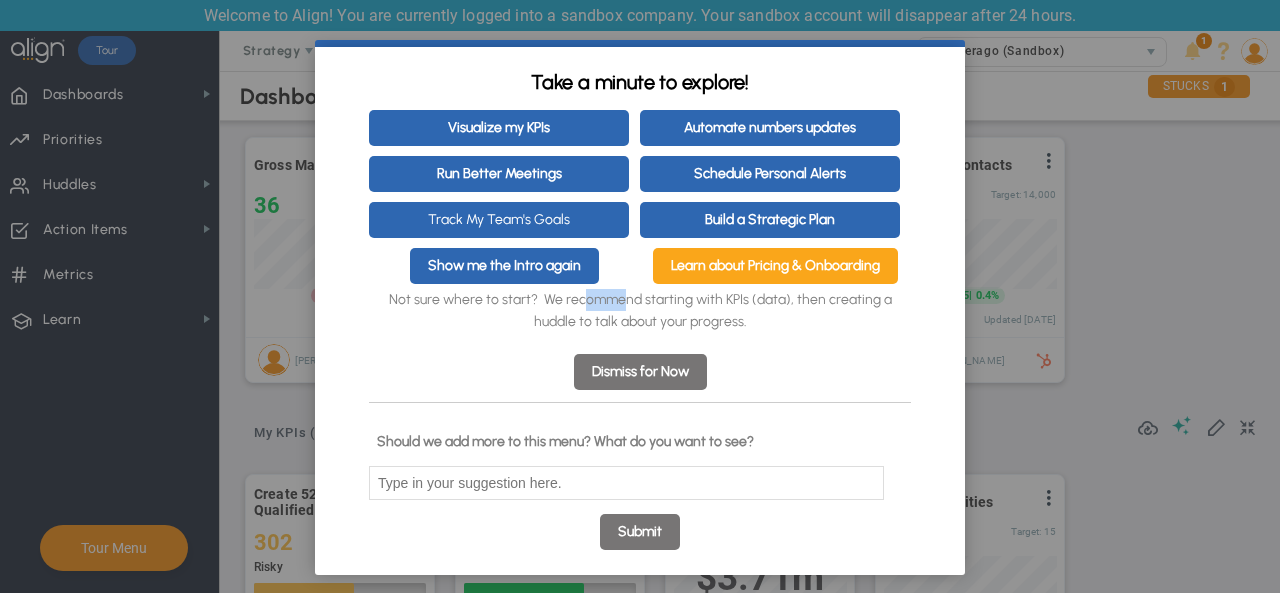 drag, startPoint x: 576, startPoint y: 305, endPoint x: 614, endPoint y: 308, distance: 38.118237 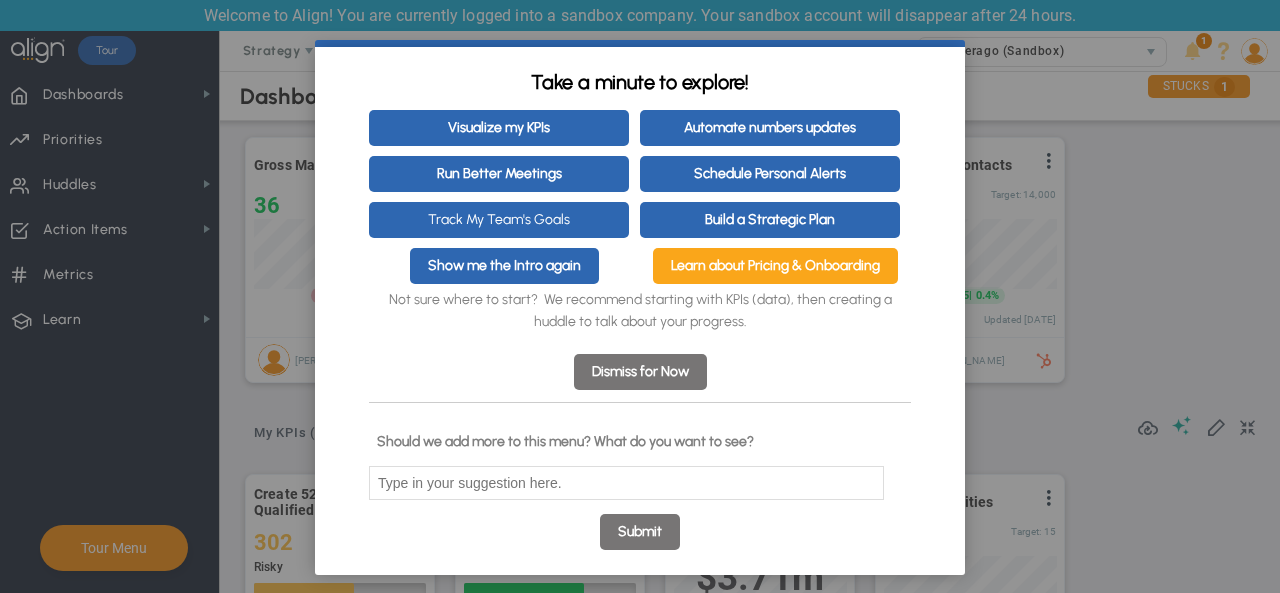 click on "Not sure where to start?  We recommend starting with KPIs (data), then creating a huddle to talk about your progress." at bounding box center [640, 311] 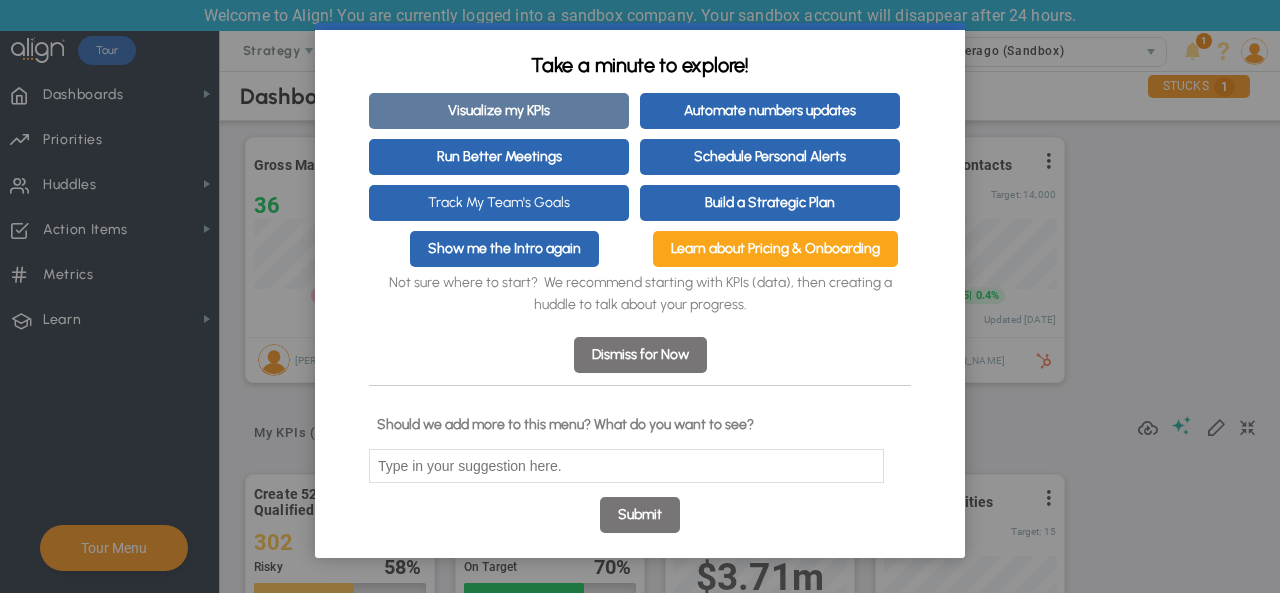 click on "Visualize my KPIs" at bounding box center [499, 111] 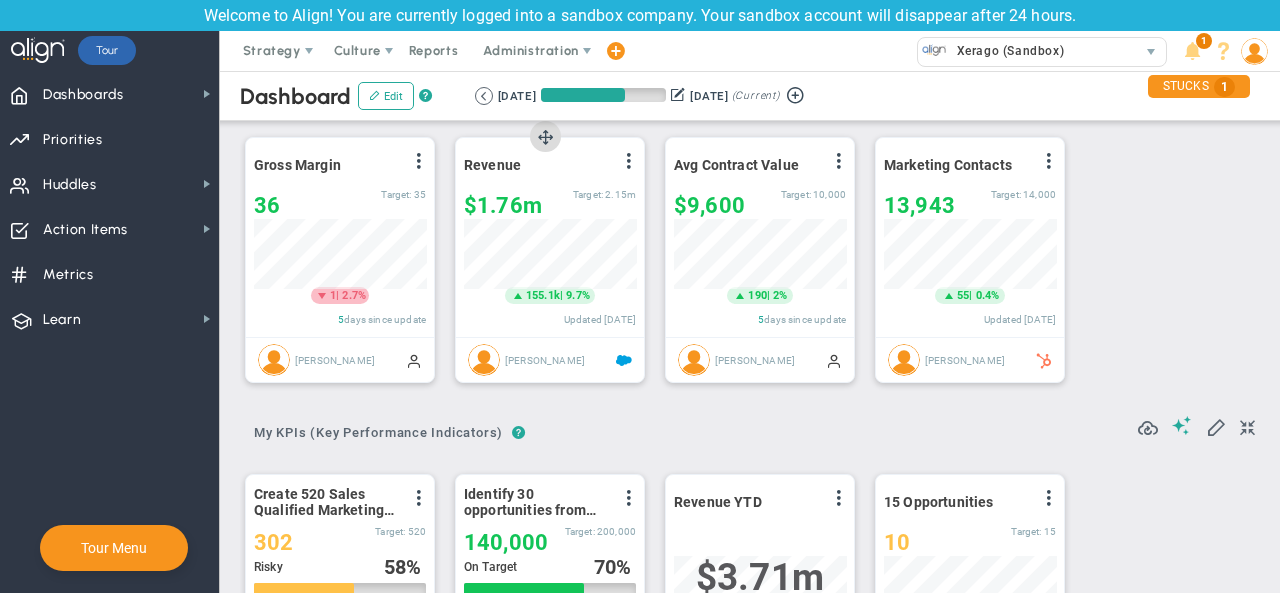 scroll, scrollTop: 0, scrollLeft: 0, axis: both 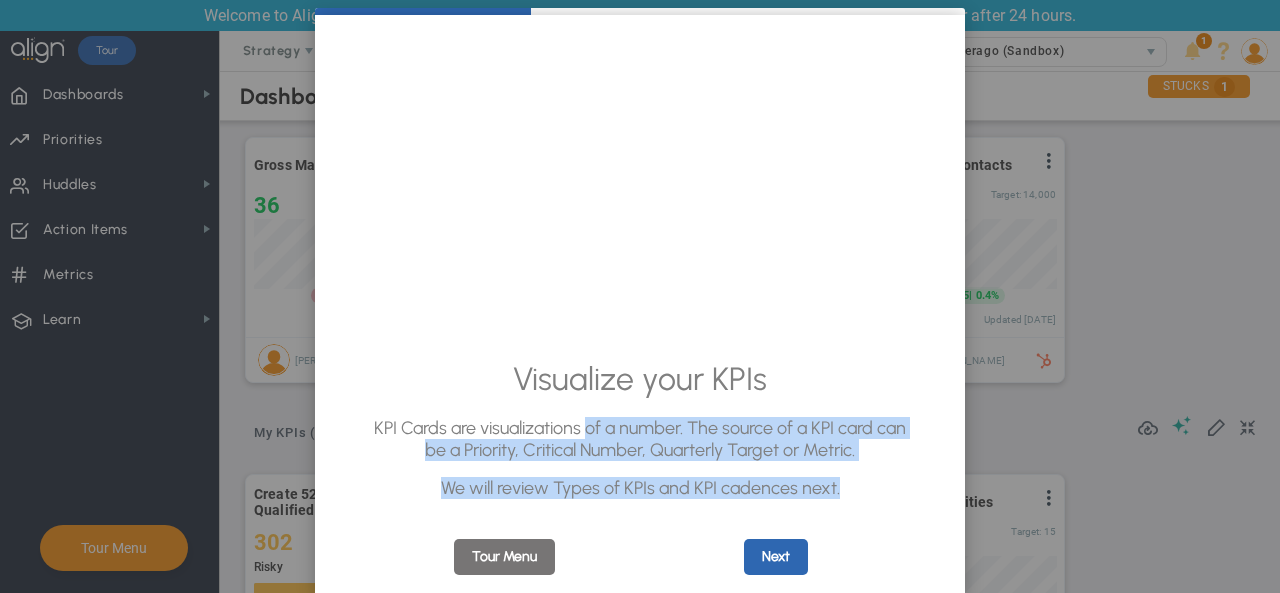 drag, startPoint x: 592, startPoint y: 428, endPoint x: 838, endPoint y: 486, distance: 252.74493 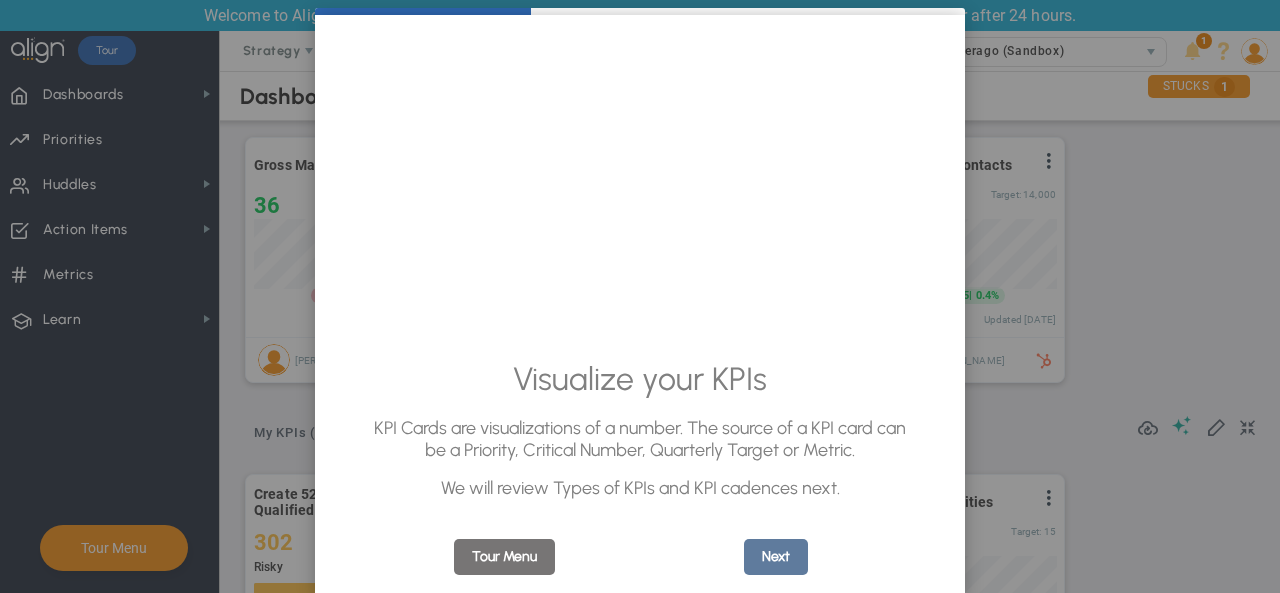 click on "Next" at bounding box center [776, 557] 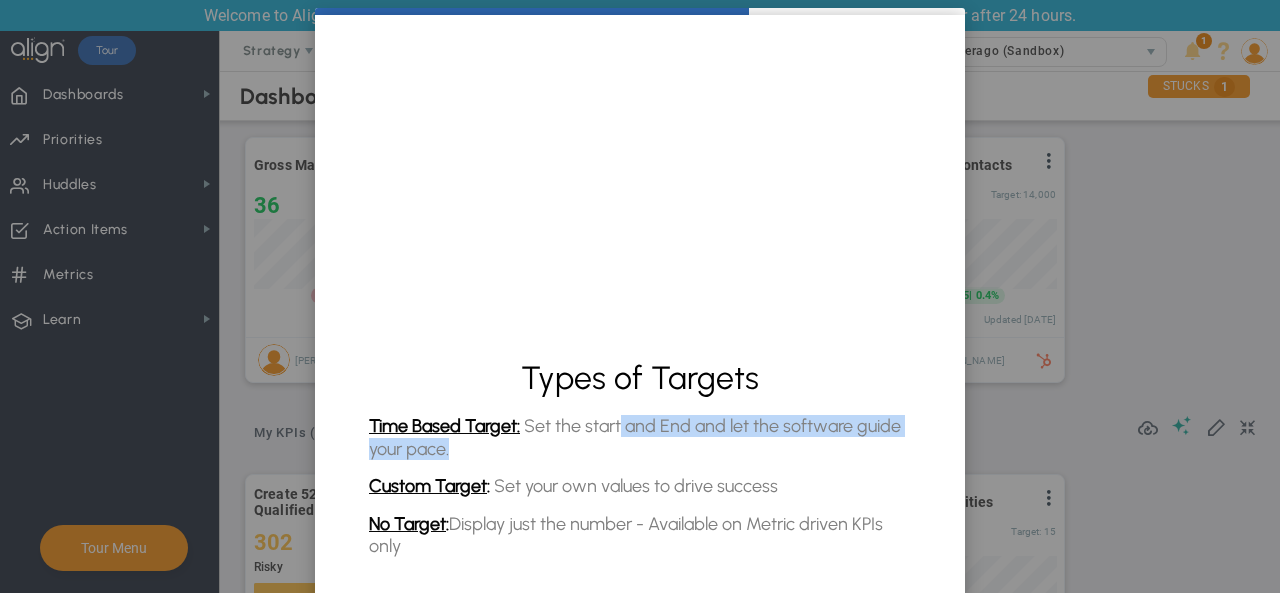 drag, startPoint x: 614, startPoint y: 427, endPoint x: 858, endPoint y: 444, distance: 244.59149 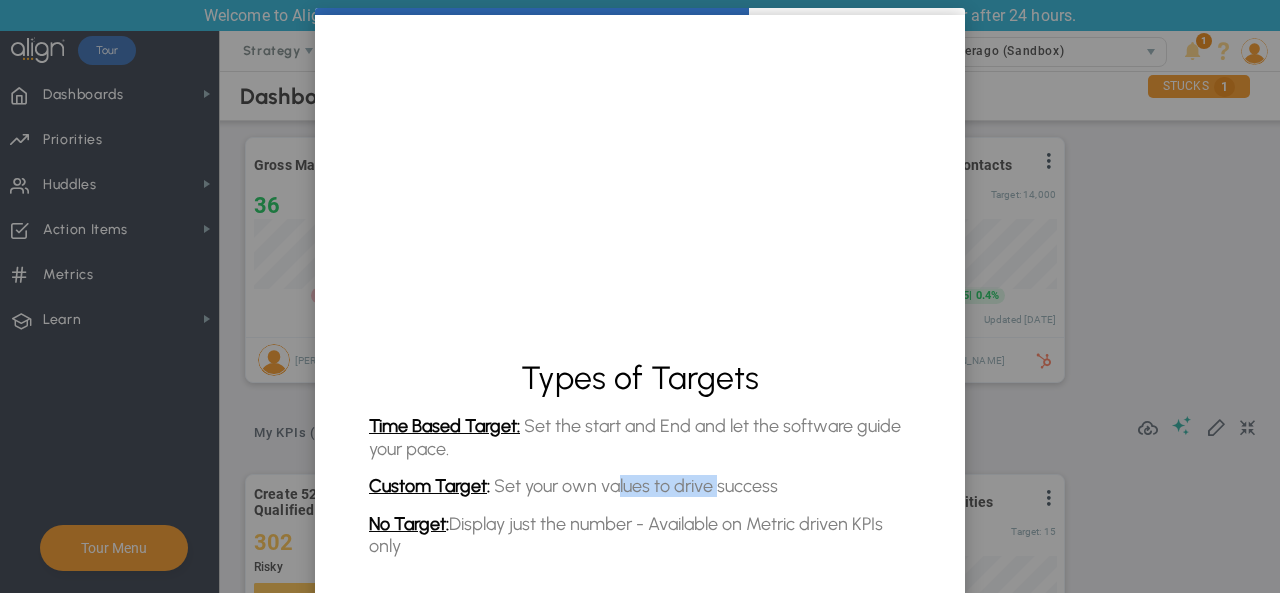 drag, startPoint x: 614, startPoint y: 481, endPoint x: 713, endPoint y: 495, distance: 99.985 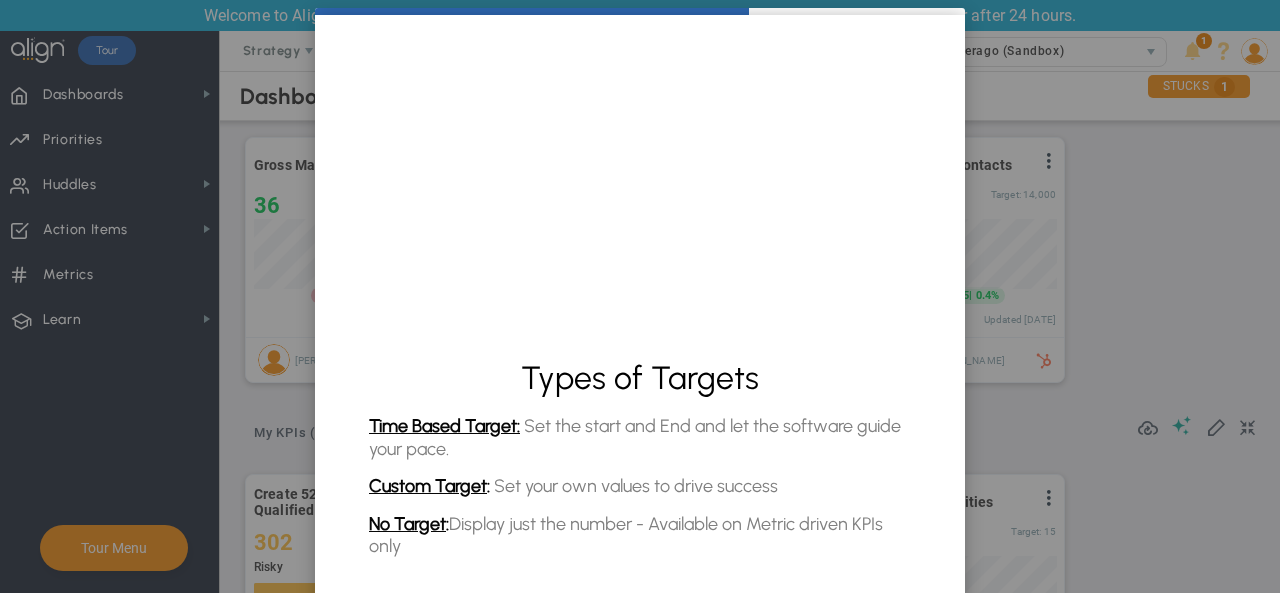 drag, startPoint x: 650, startPoint y: 521, endPoint x: 557, endPoint y: 504, distance: 94.54099 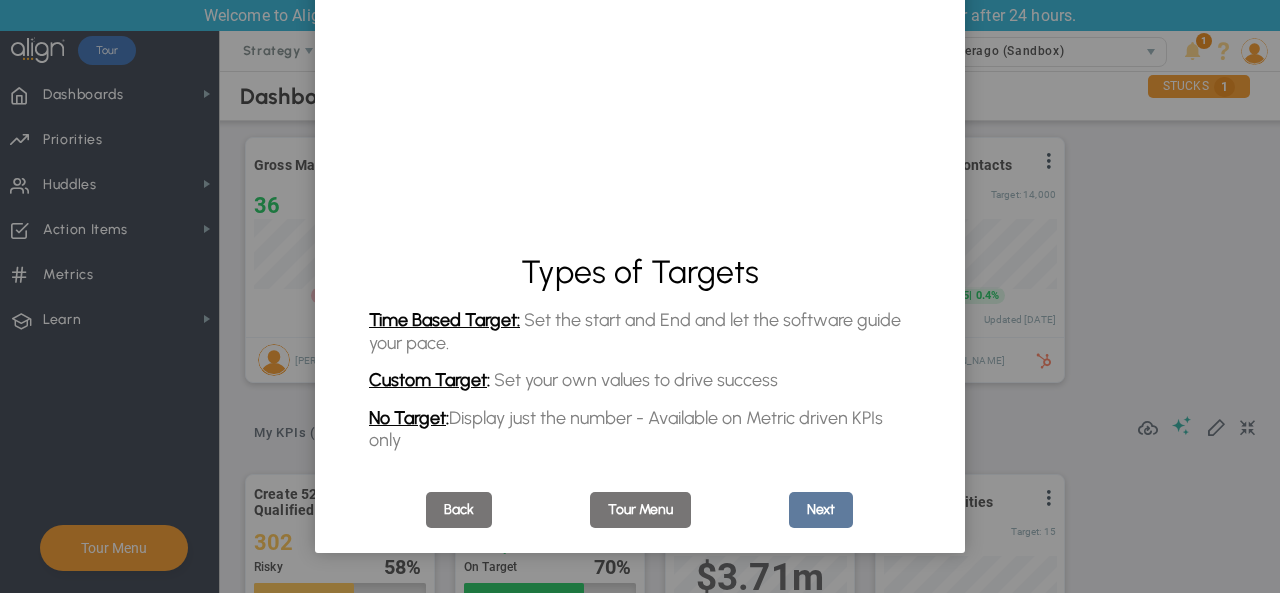 click on "Next" at bounding box center (821, 510) 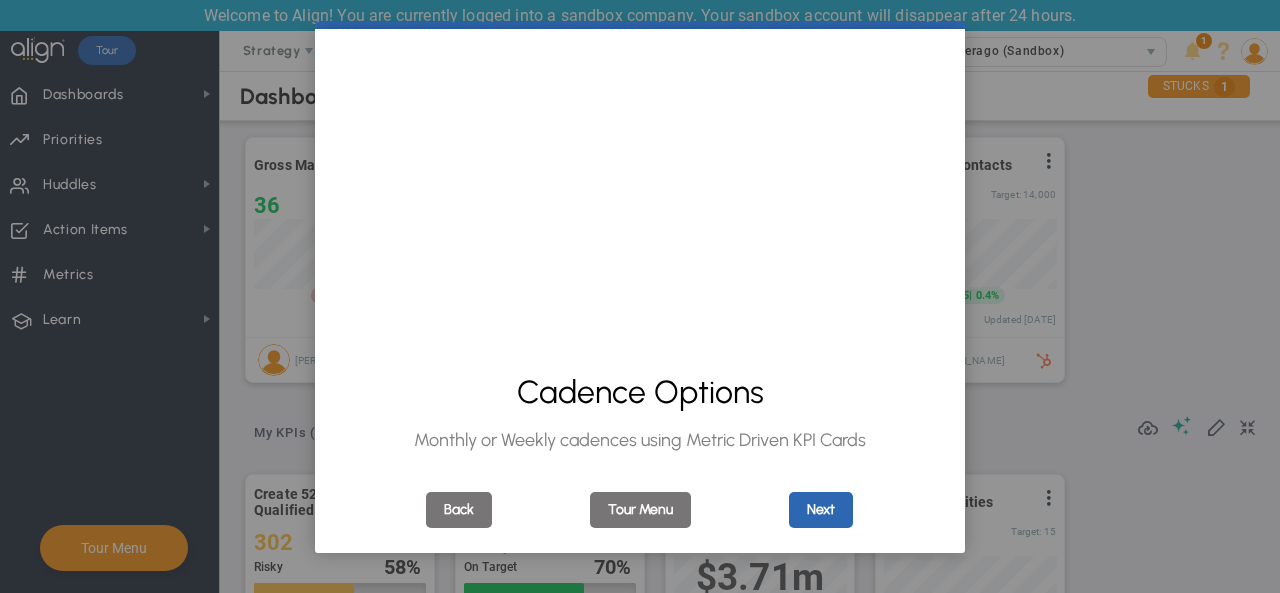 scroll, scrollTop: 18, scrollLeft: 0, axis: vertical 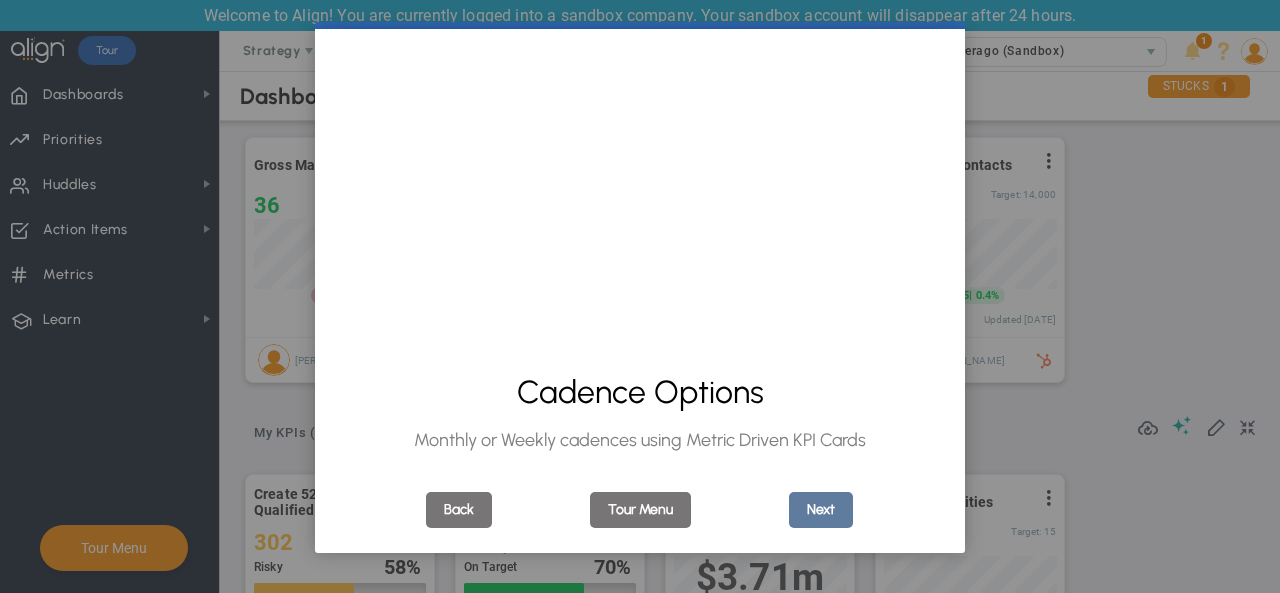 click on "Next" at bounding box center [821, 510] 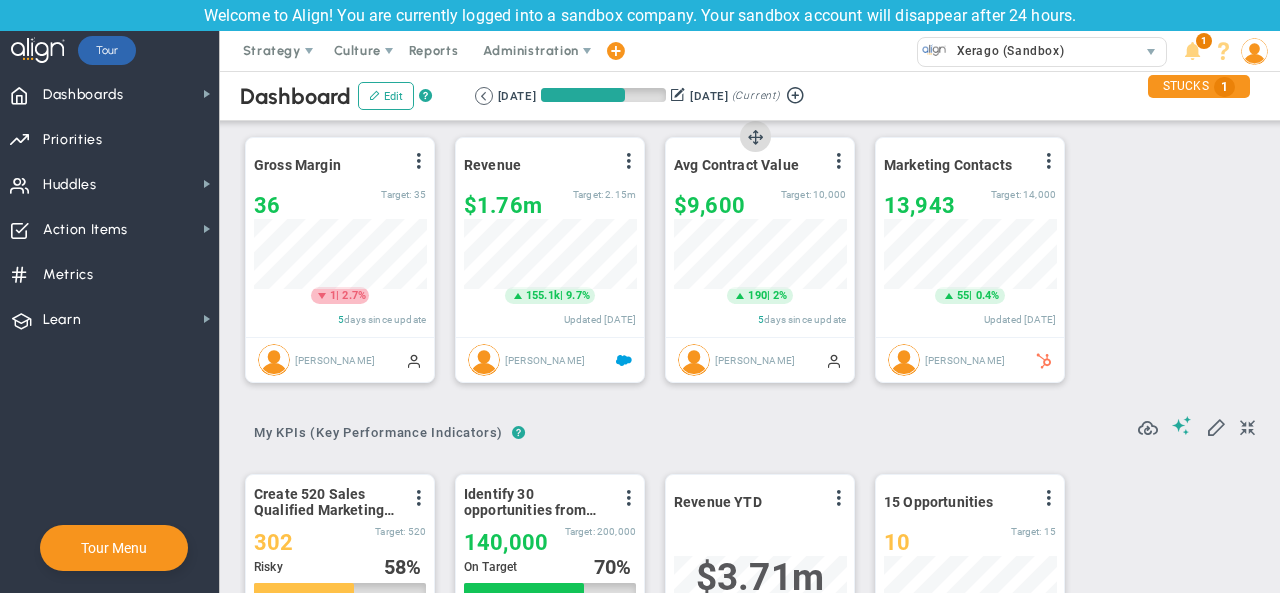 scroll, scrollTop: 0, scrollLeft: 0, axis: both 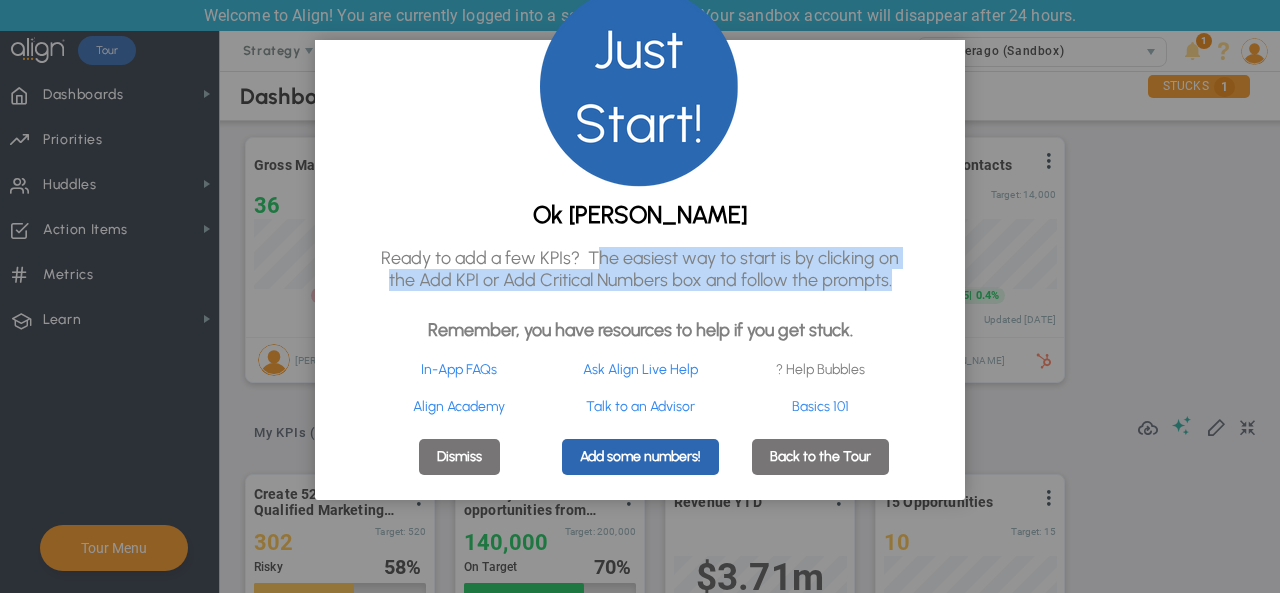 drag, startPoint x: 595, startPoint y: 261, endPoint x: 904, endPoint y: 289, distance: 310.26602 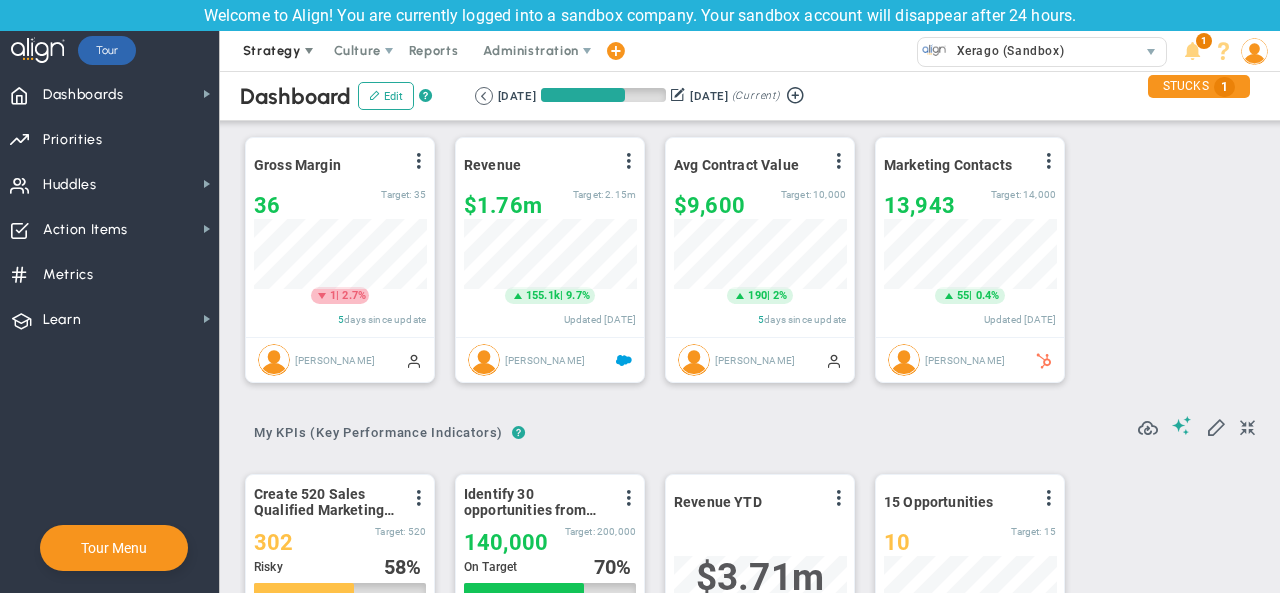 click at bounding box center (309, 51) 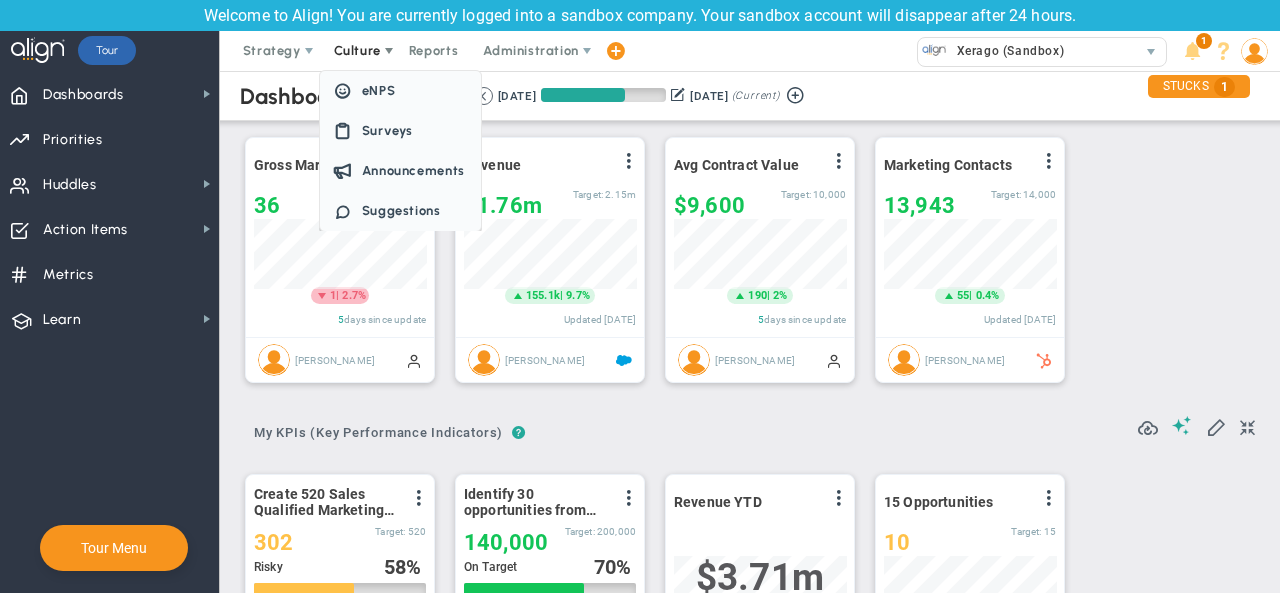 click on "Culture" at bounding box center [357, 50] 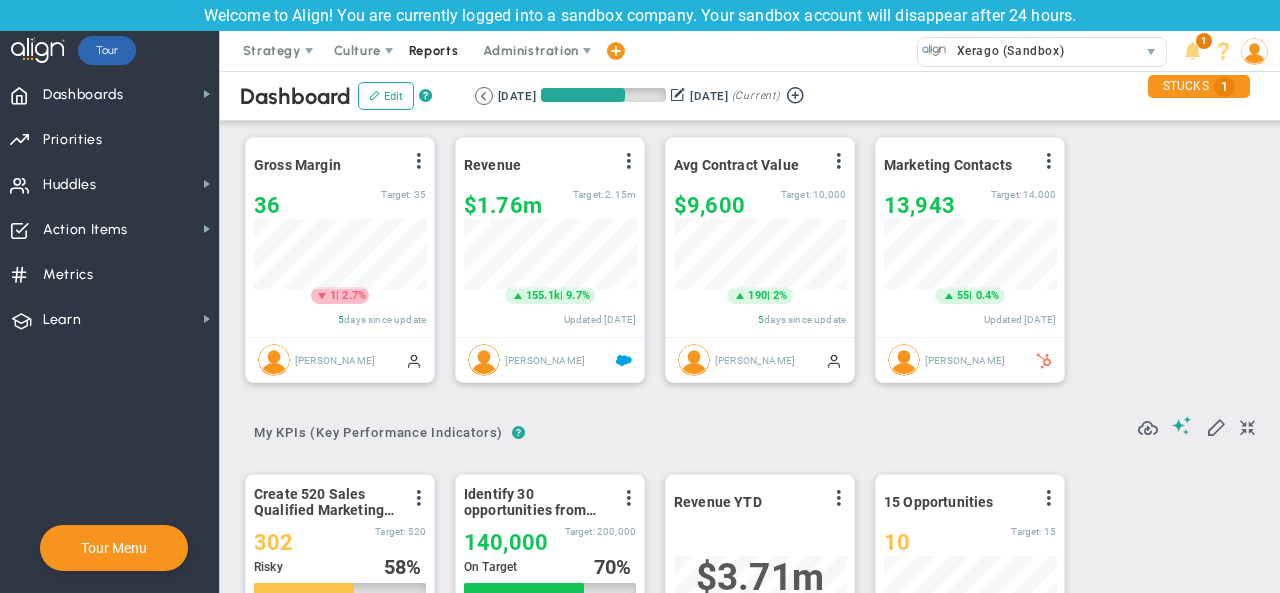 click on "Reports" at bounding box center (434, 51) 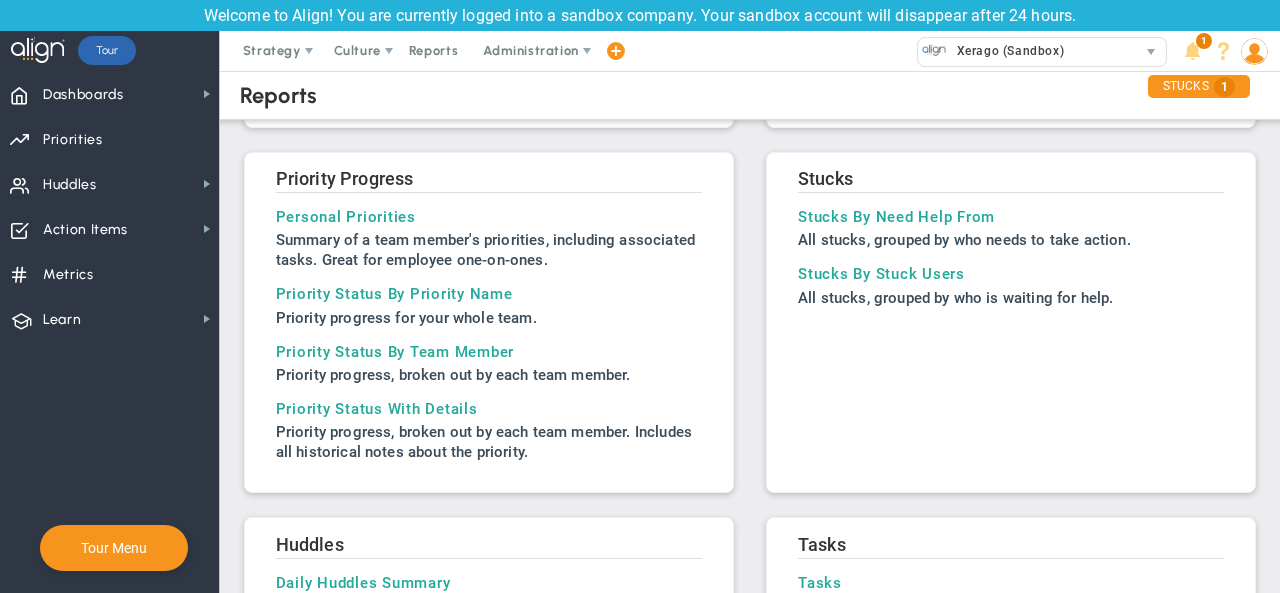 scroll, scrollTop: 234, scrollLeft: 0, axis: vertical 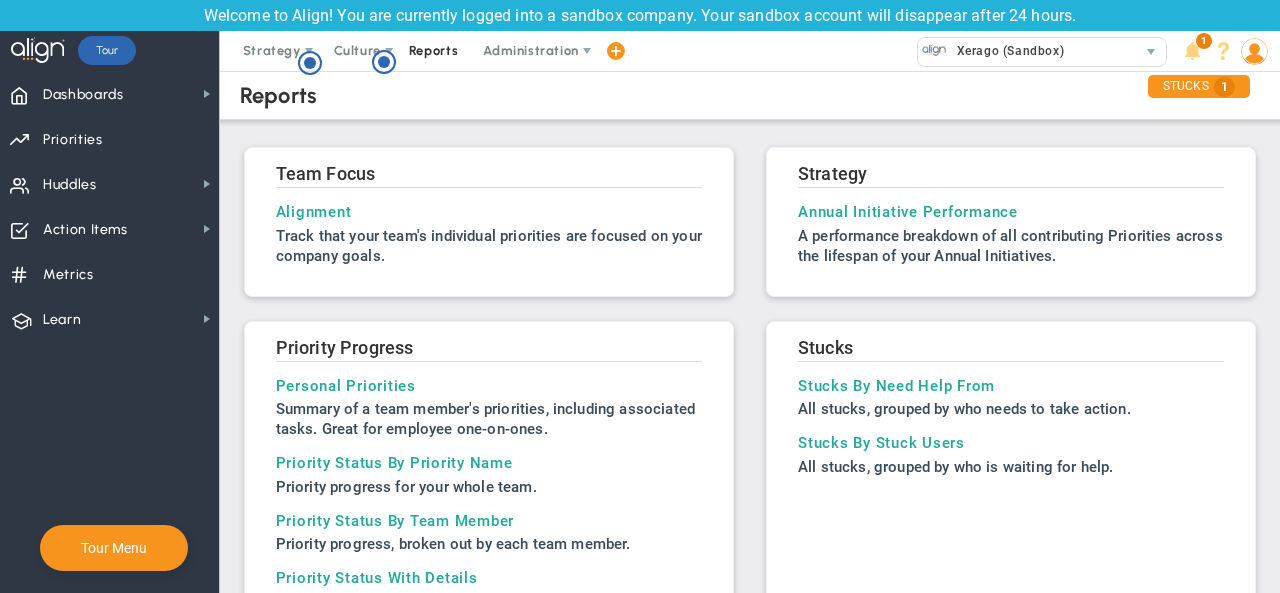 click on "Reports" at bounding box center [434, 51] 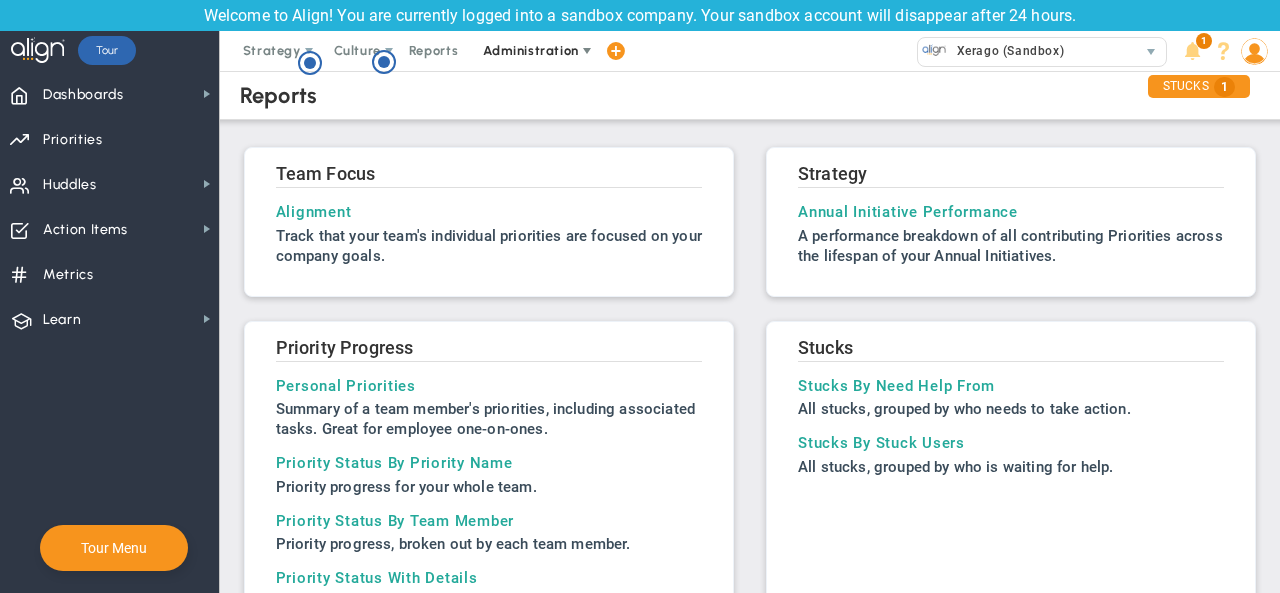 click on "Administration" at bounding box center [532, 51] 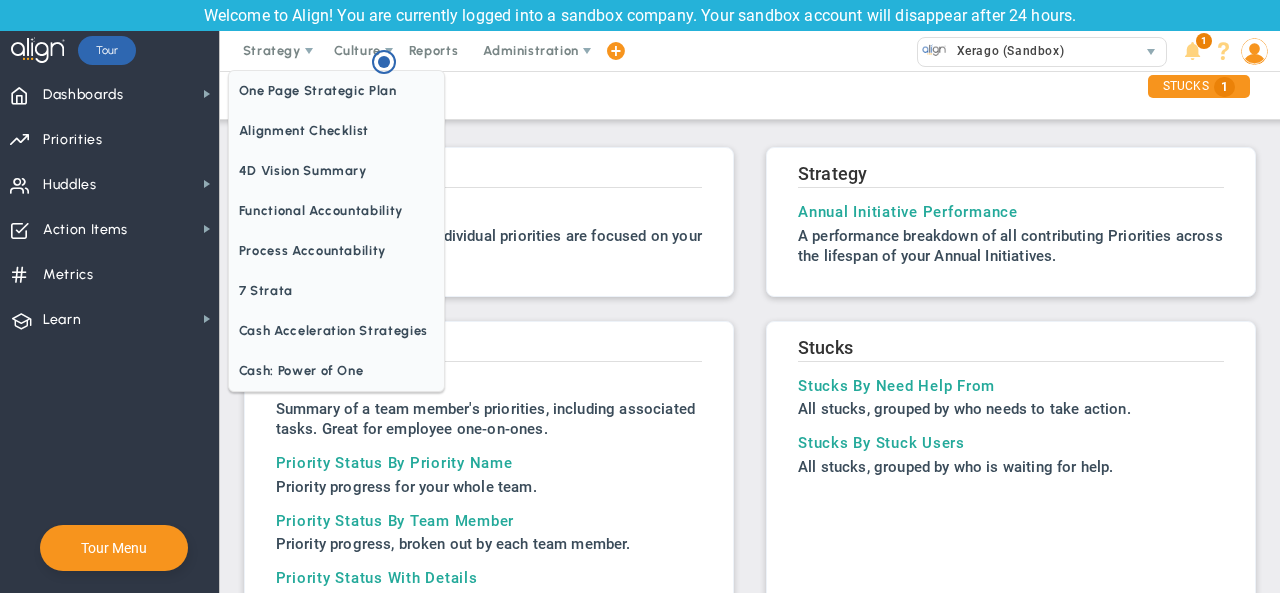 scroll, scrollTop: 0, scrollLeft: 0, axis: both 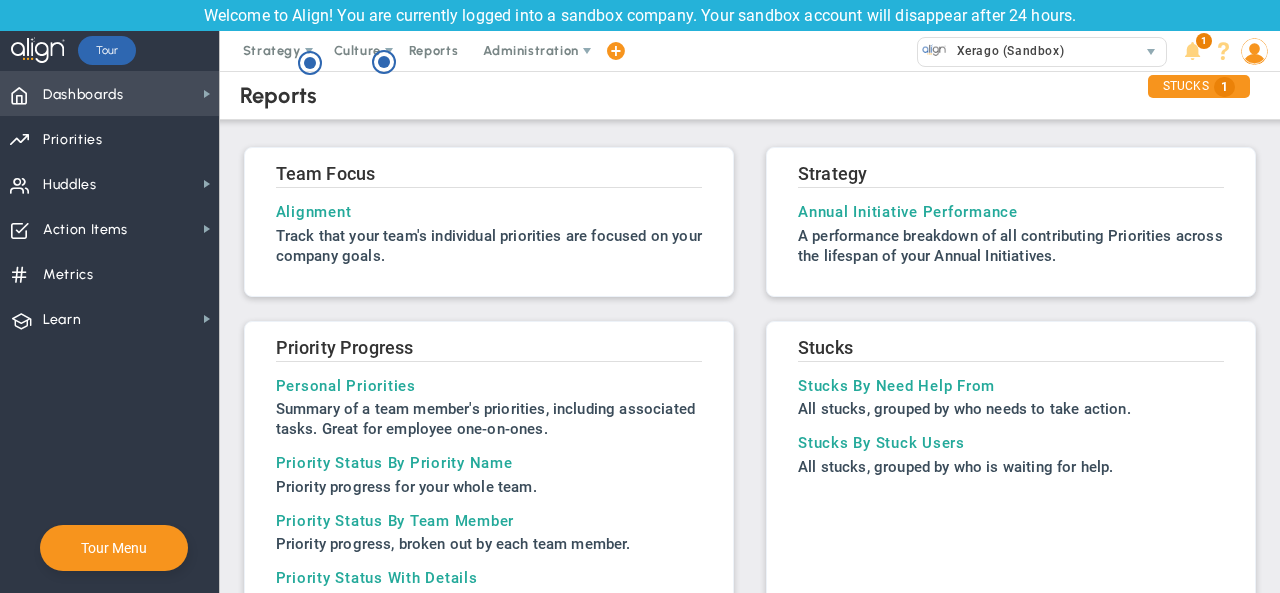 click on "Dashboards" at bounding box center [83, 95] 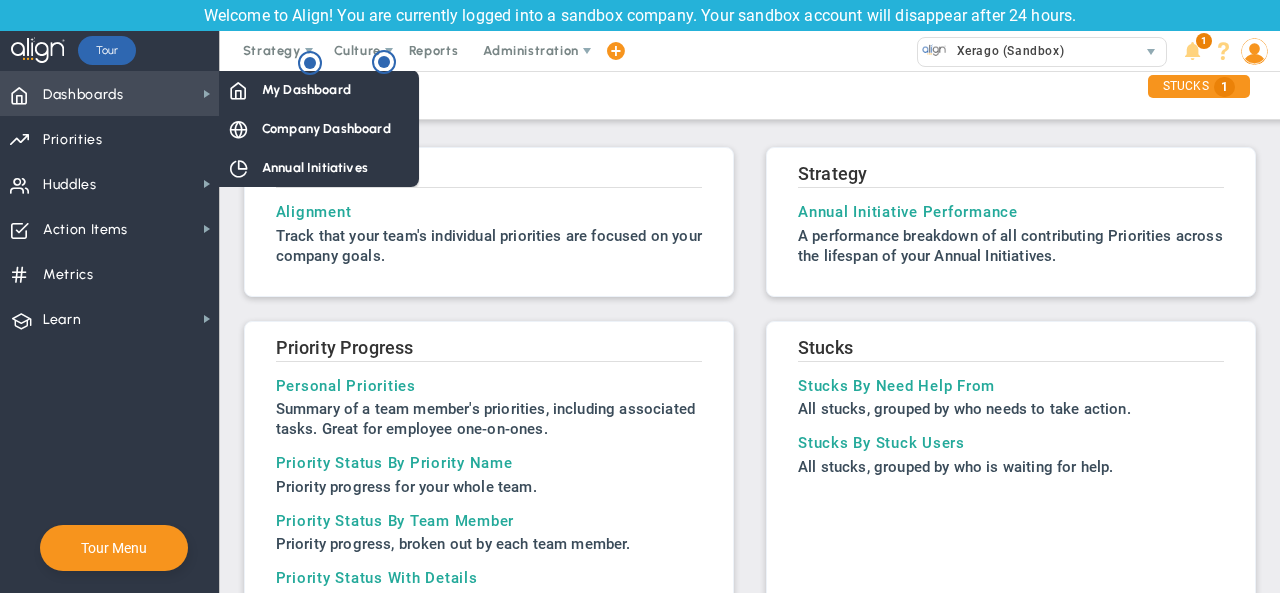 scroll, scrollTop: 0, scrollLeft: 0, axis: both 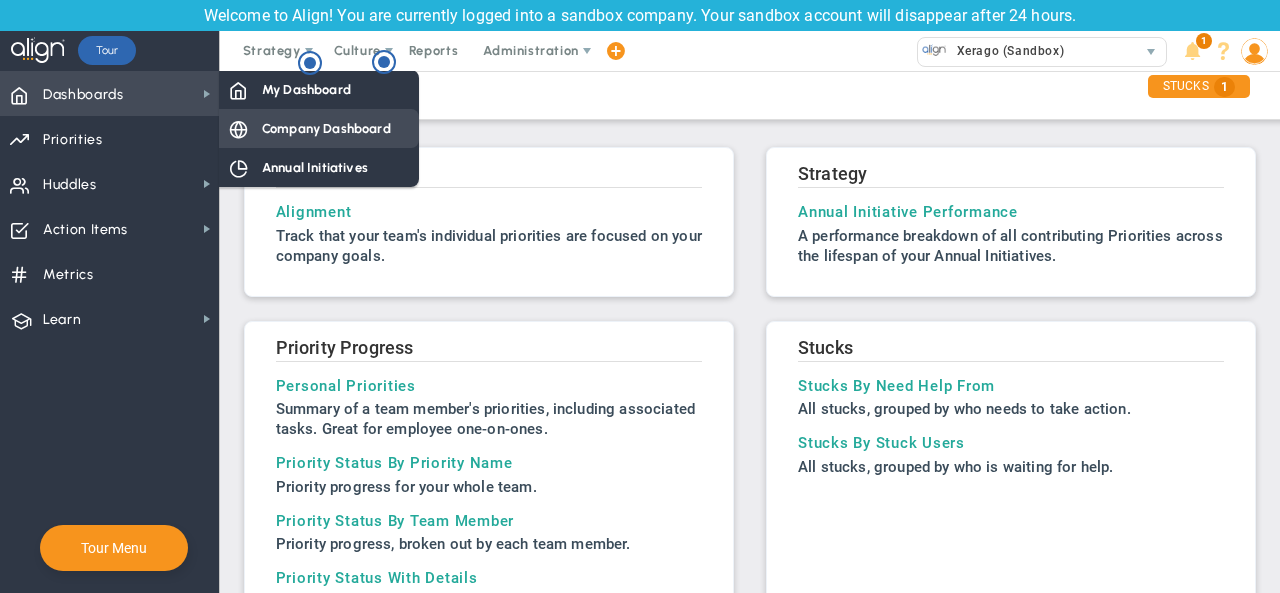click on "Company Dashboard" at bounding box center [326, 128] 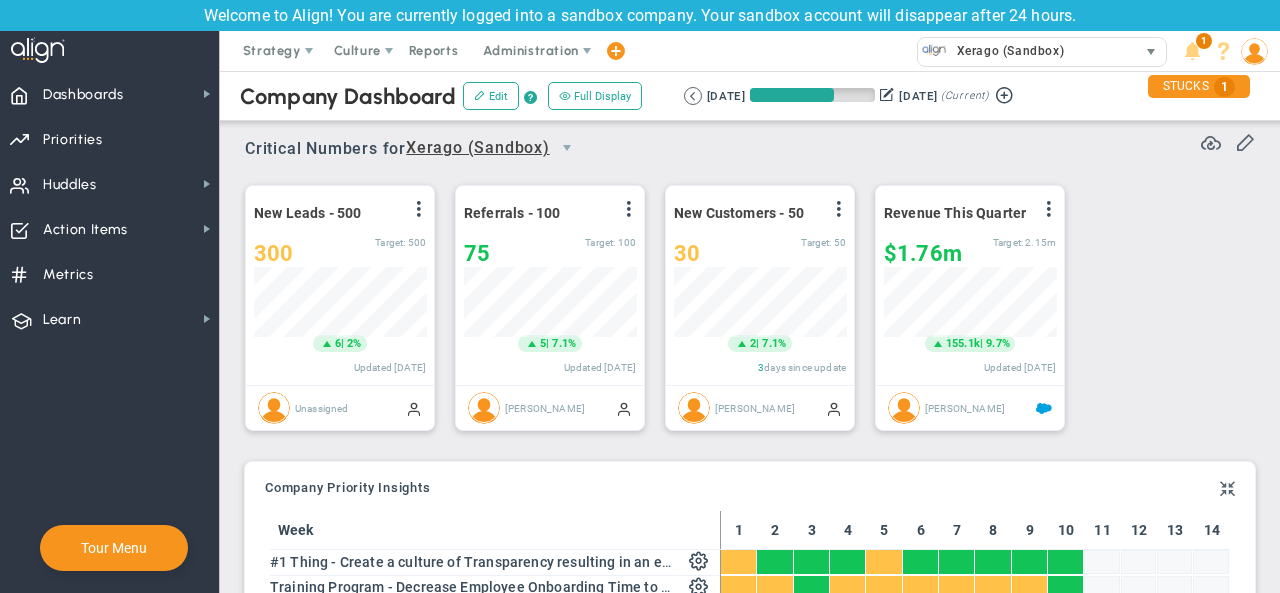 scroll, scrollTop: 140, scrollLeft: 0, axis: vertical 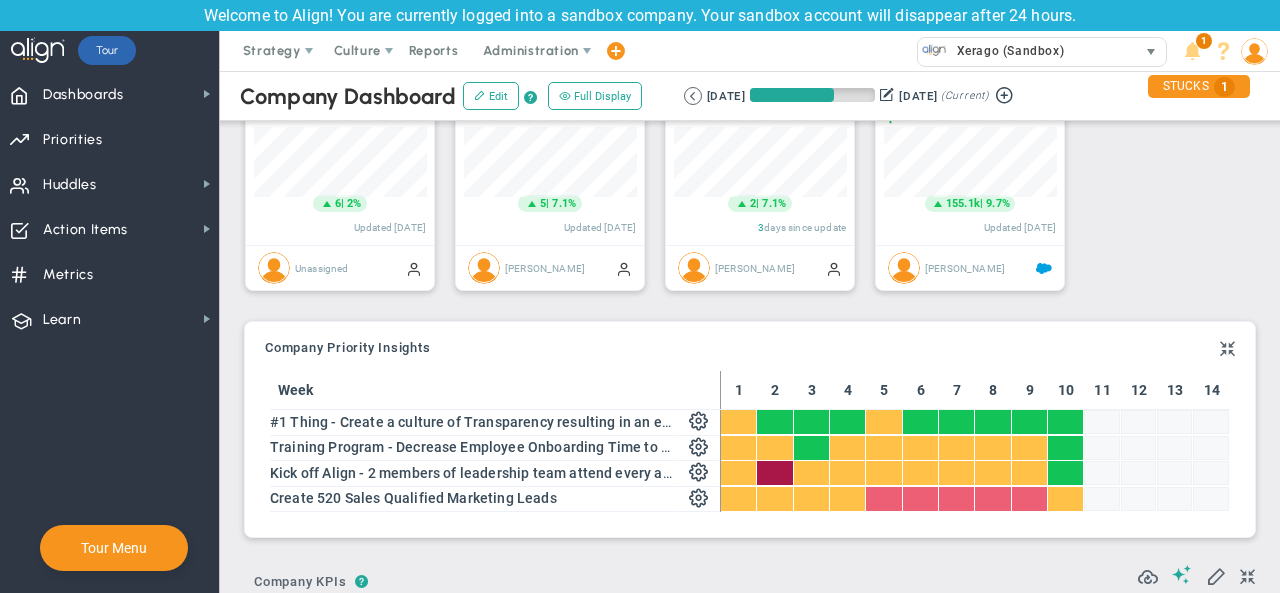 click on "Xerago (Sandbox)" at bounding box center (1005, 51) 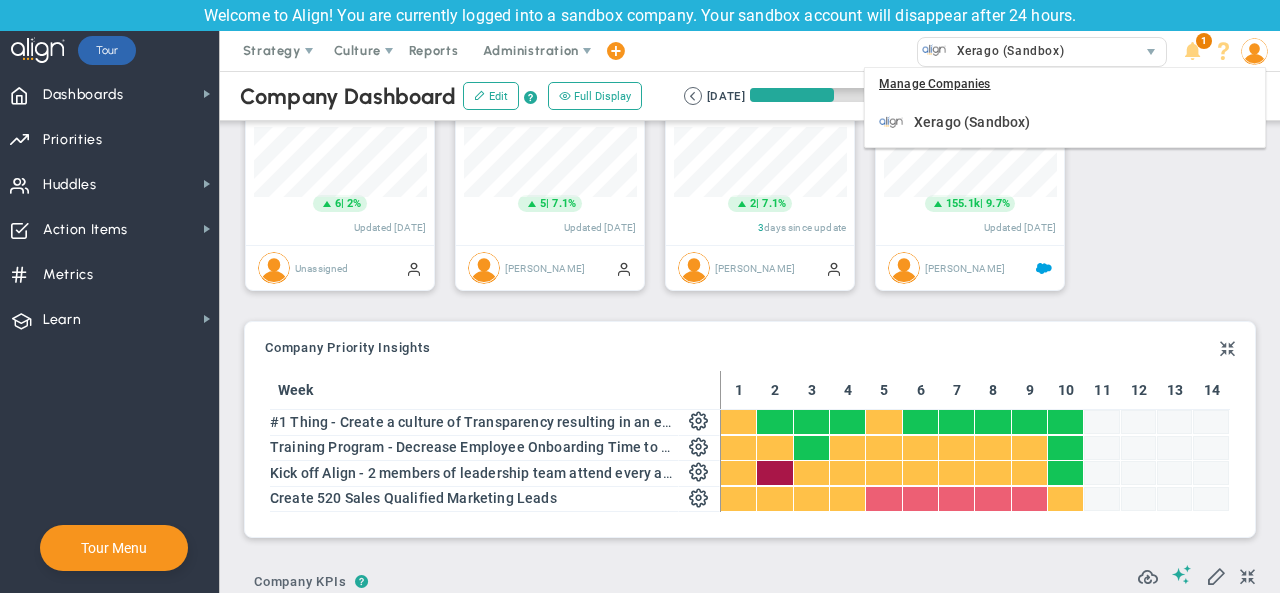 scroll, scrollTop: 999930, scrollLeft: 999827, axis: both 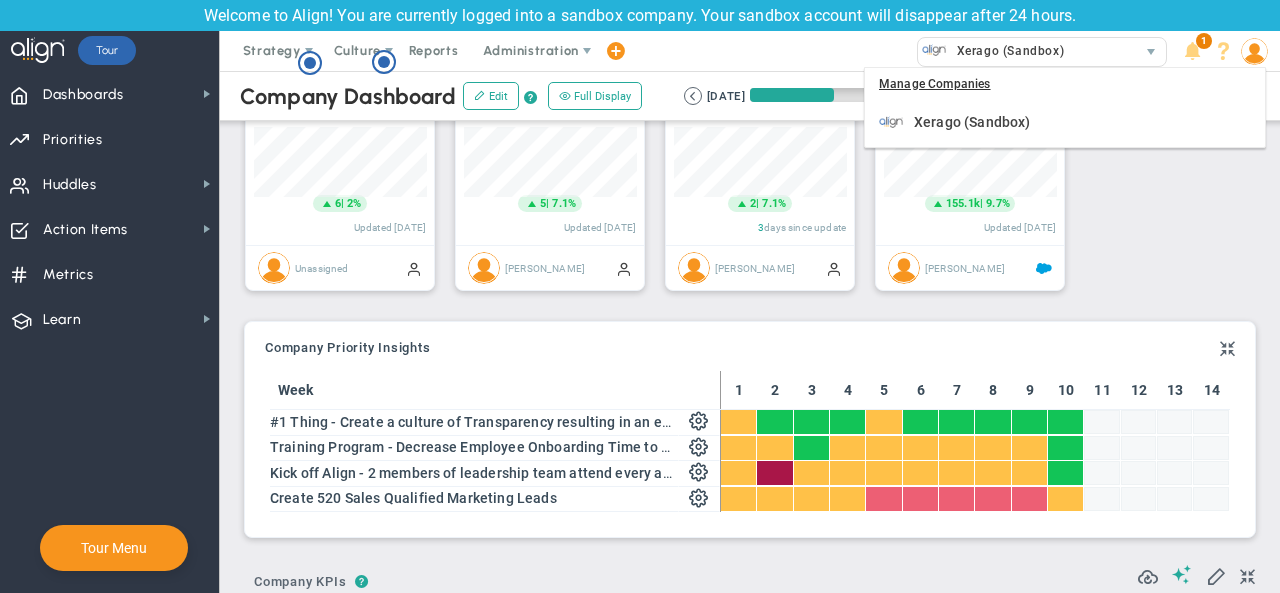 click on "New Leads - 500
View Historical Graph
Edit
Make "No Change" Update
Add Past Update
300 300 500 6 5" at bounding box center (742, 168) 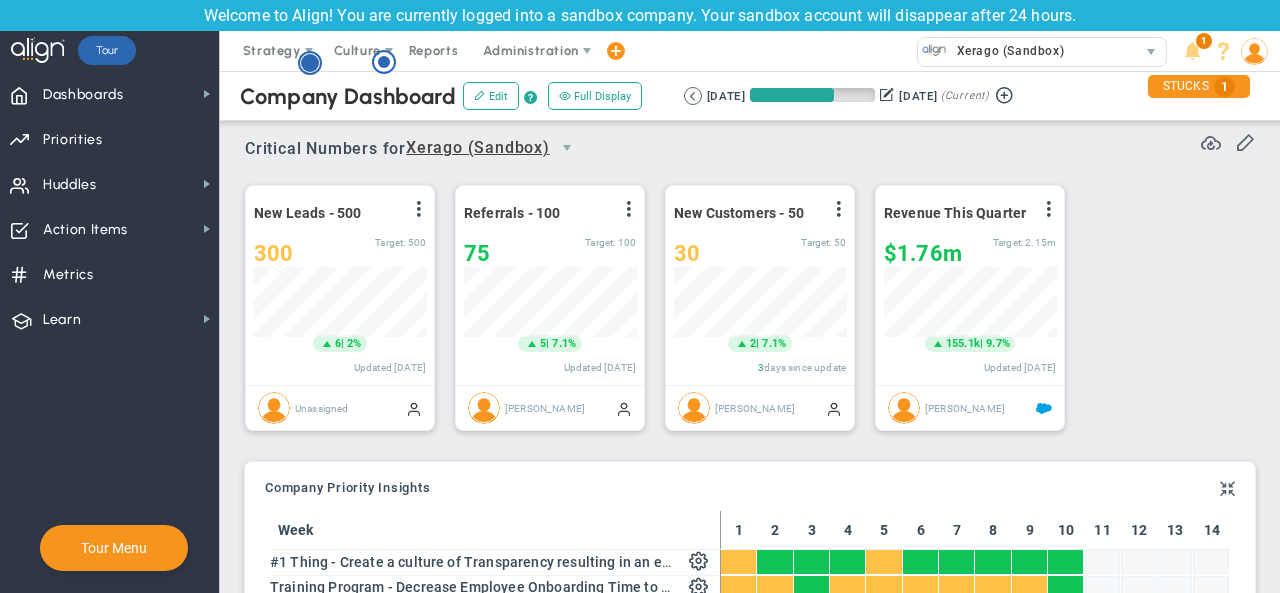 click 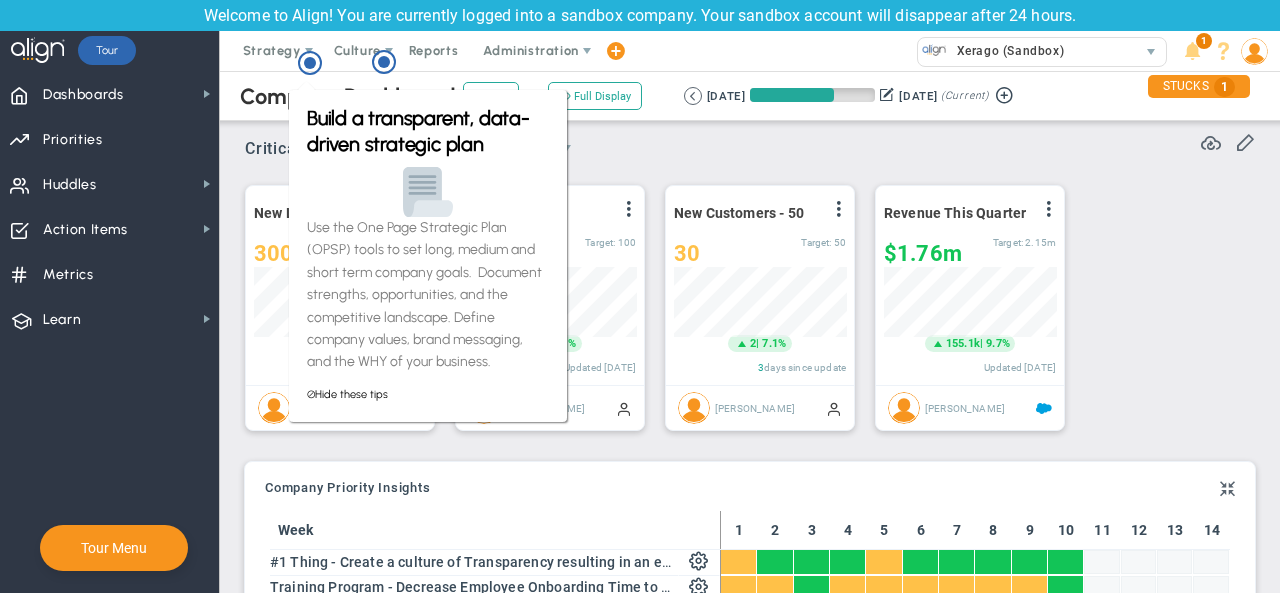 click on "Critical Numbers for
Xerago (Sandbox) 0
Critical Numbers for  Xerago (Sandbox)
Critical Numbers  for  Xerago (Sandbox)
Critical Numbers  for  Xerago (Sandbox)" at bounding box center (750, 142) 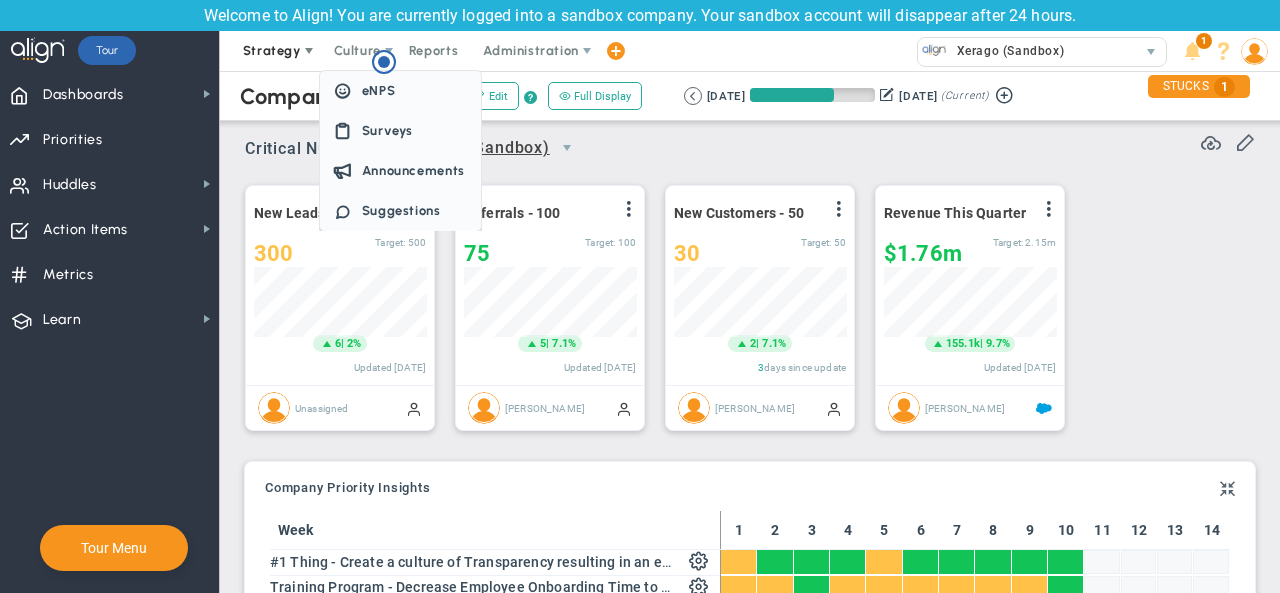 scroll, scrollTop: 0, scrollLeft: 0, axis: both 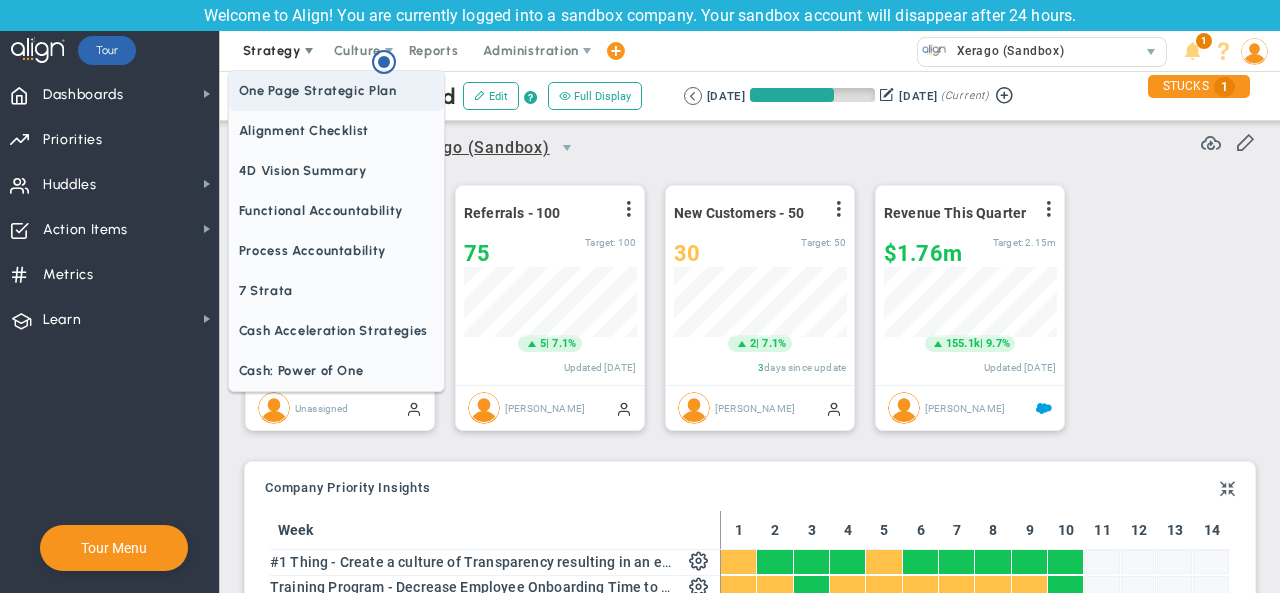 click on "One Page Strategic Plan" at bounding box center (336, 91) 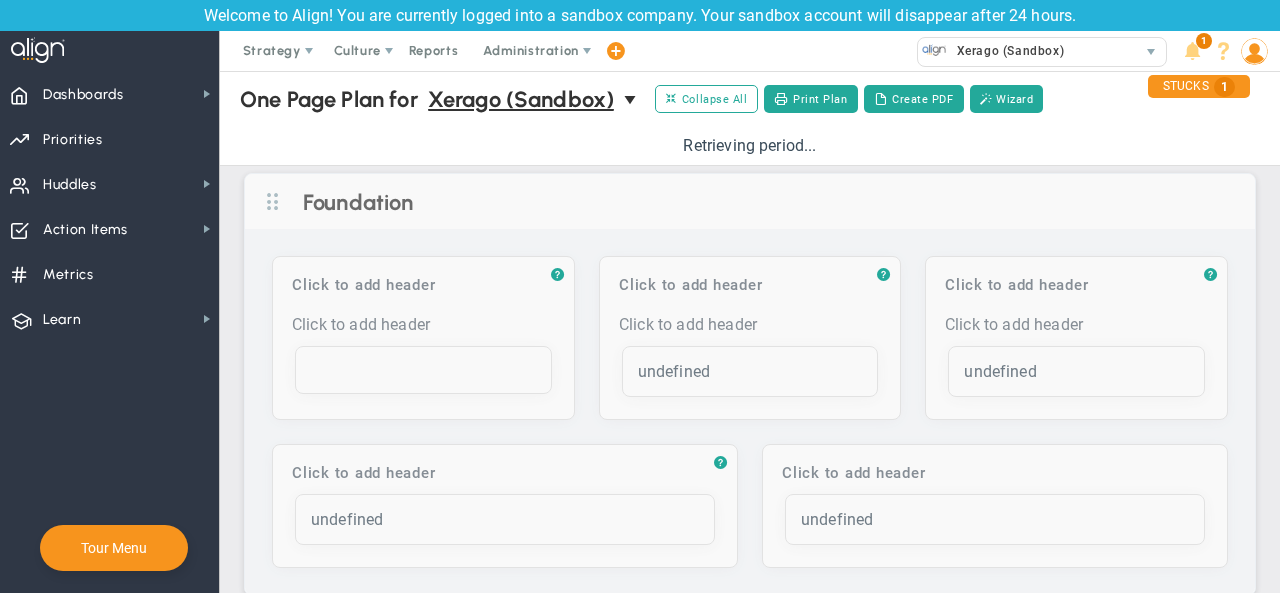 scroll, scrollTop: 0, scrollLeft: 0, axis: both 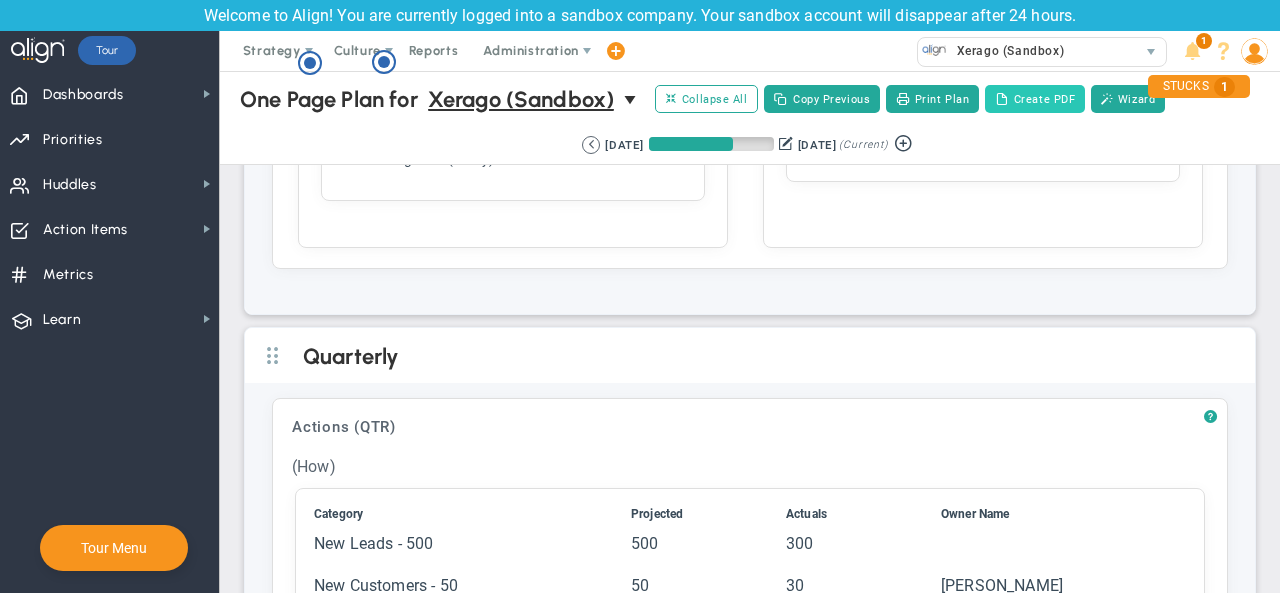 click on "Create PDF" at bounding box center (1035, 99) 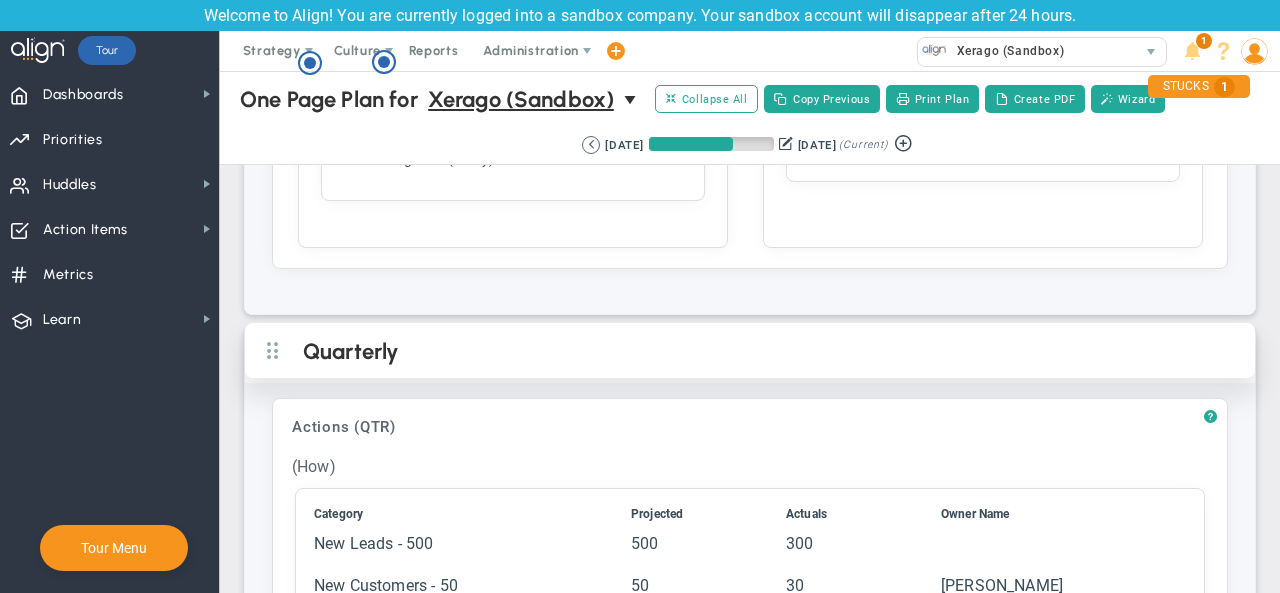 scroll, scrollTop: 4028, scrollLeft: 0, axis: vertical 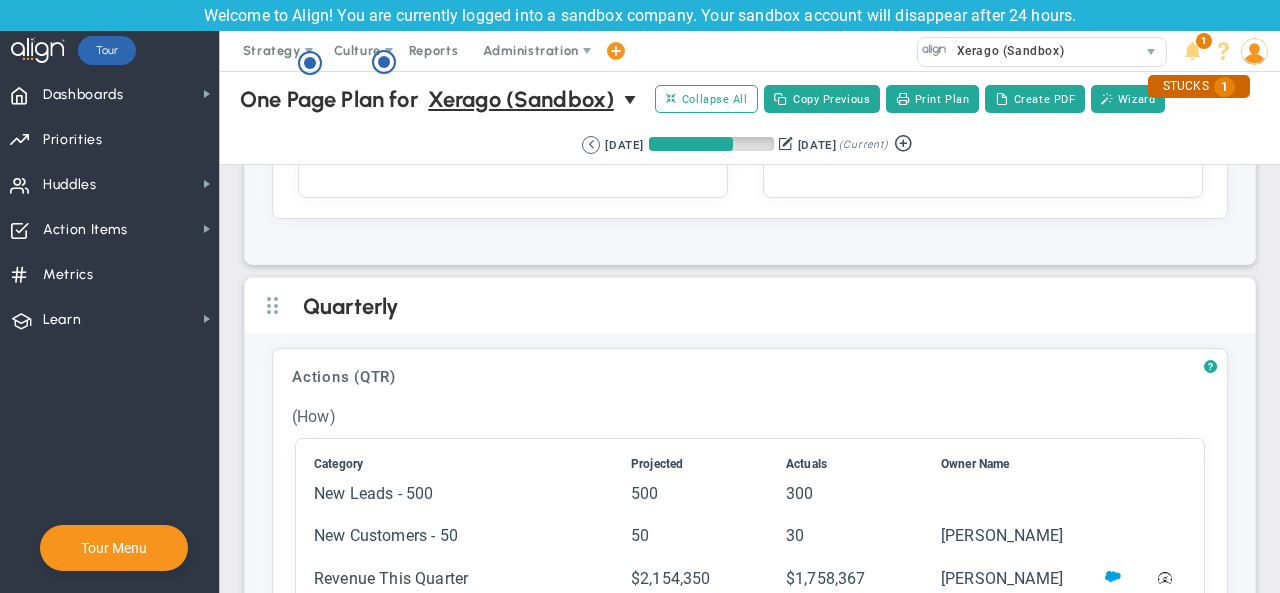 click on "STUCKS  1" at bounding box center (1199, 86) 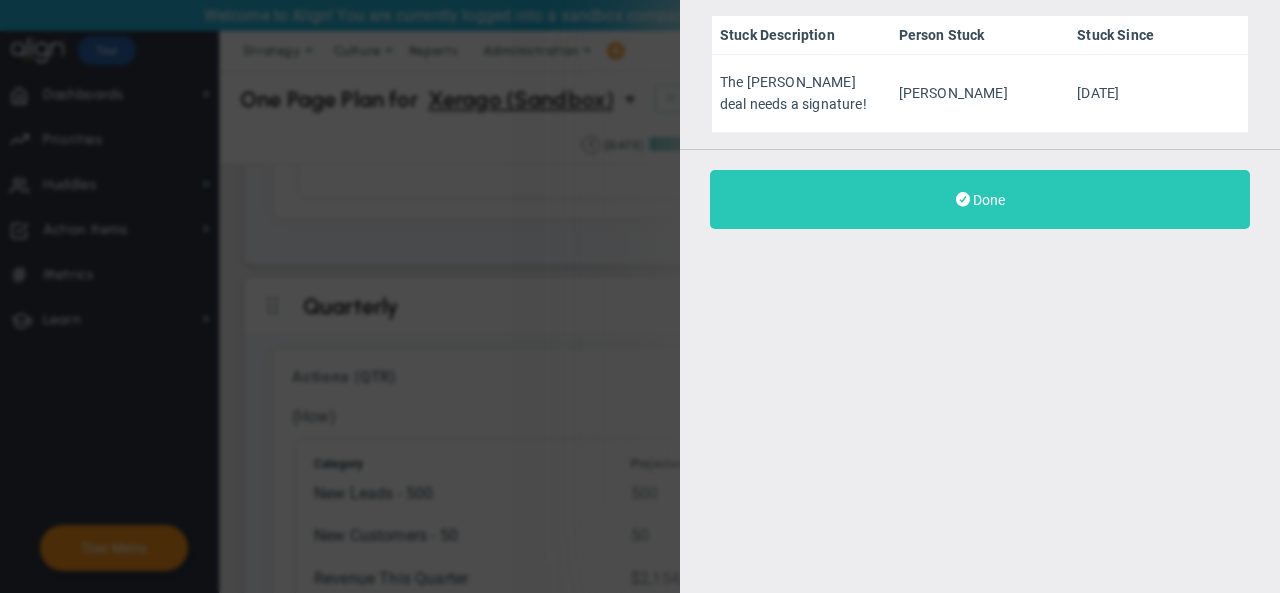 click on "Done" at bounding box center [989, 200] 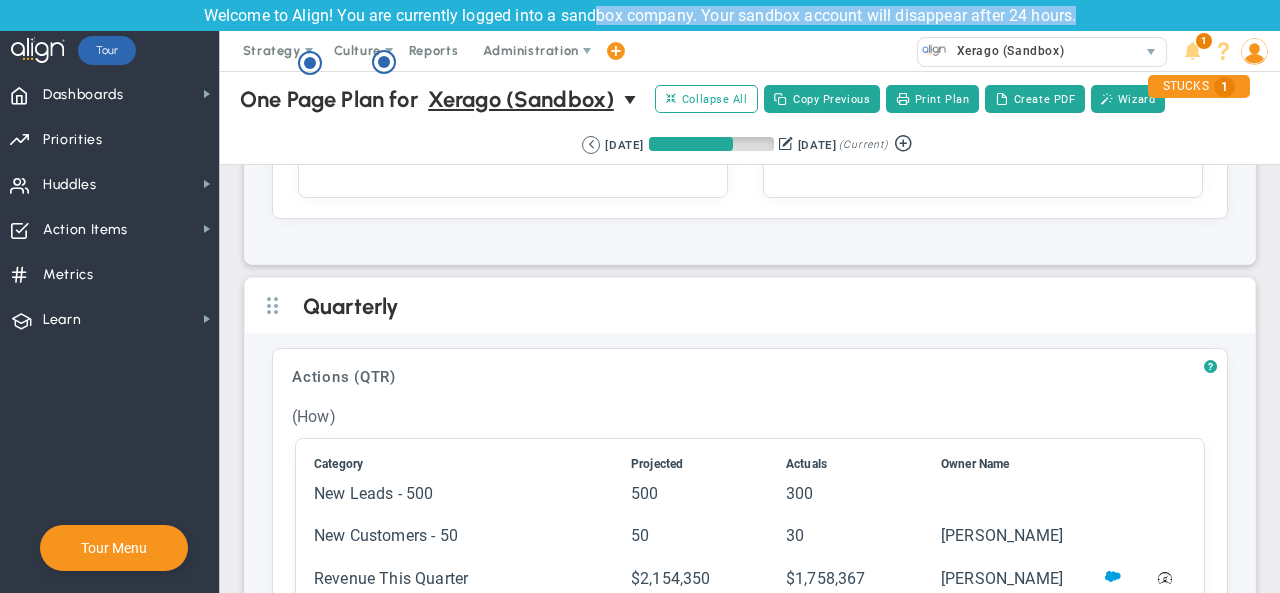 drag, startPoint x: 598, startPoint y: 21, endPoint x: 1090, endPoint y: 6, distance: 492.2286 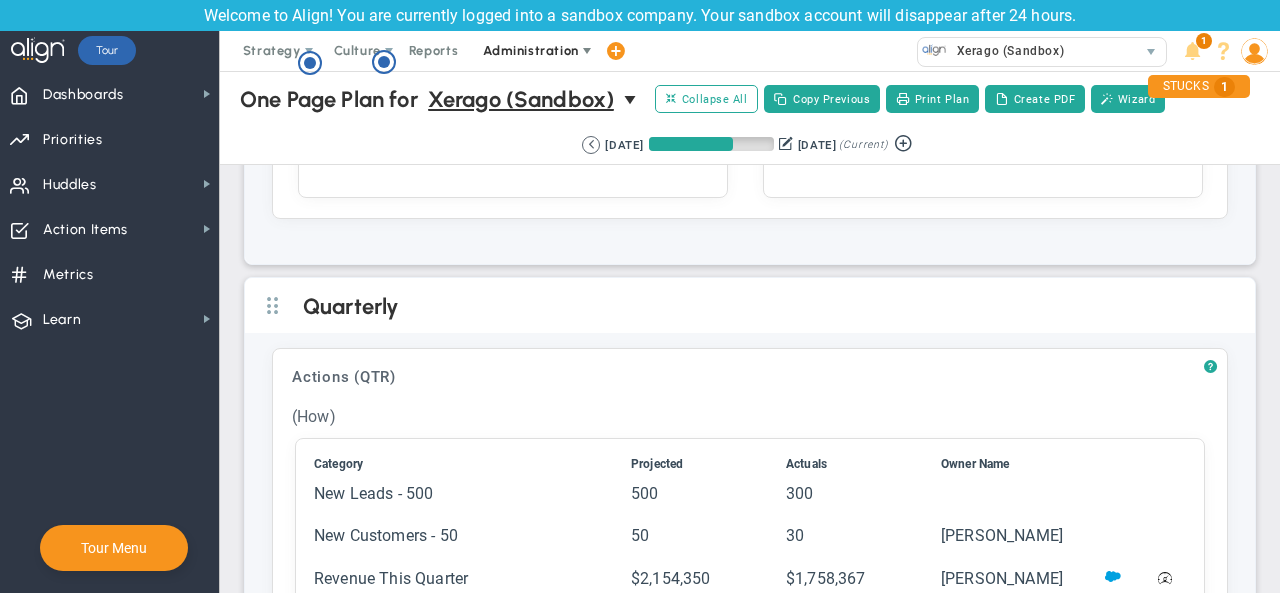click on "Administration" at bounding box center (530, 50) 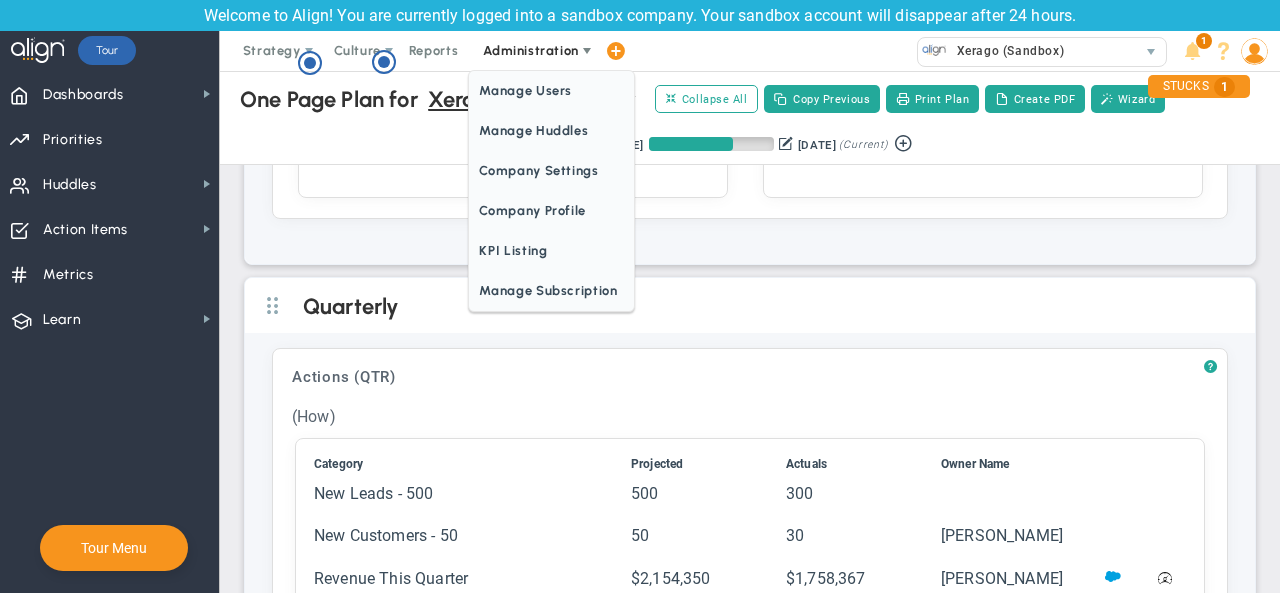 click on "Administration" at bounding box center (530, 50) 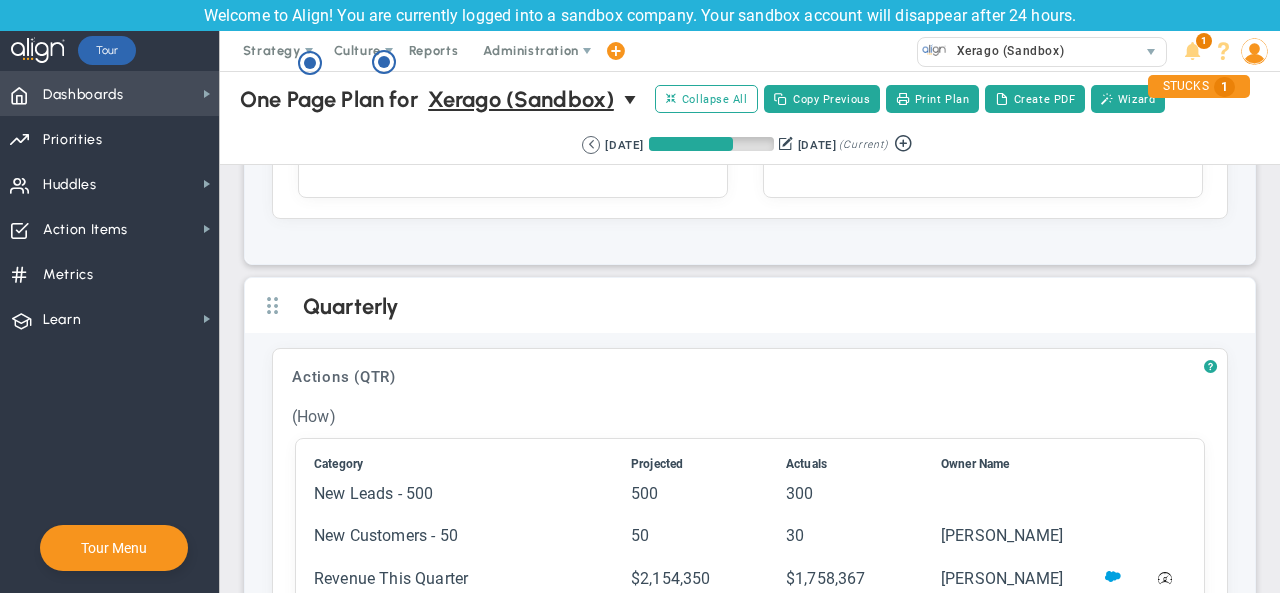 click on "Dashboards Dashboards" at bounding box center [109, 93] 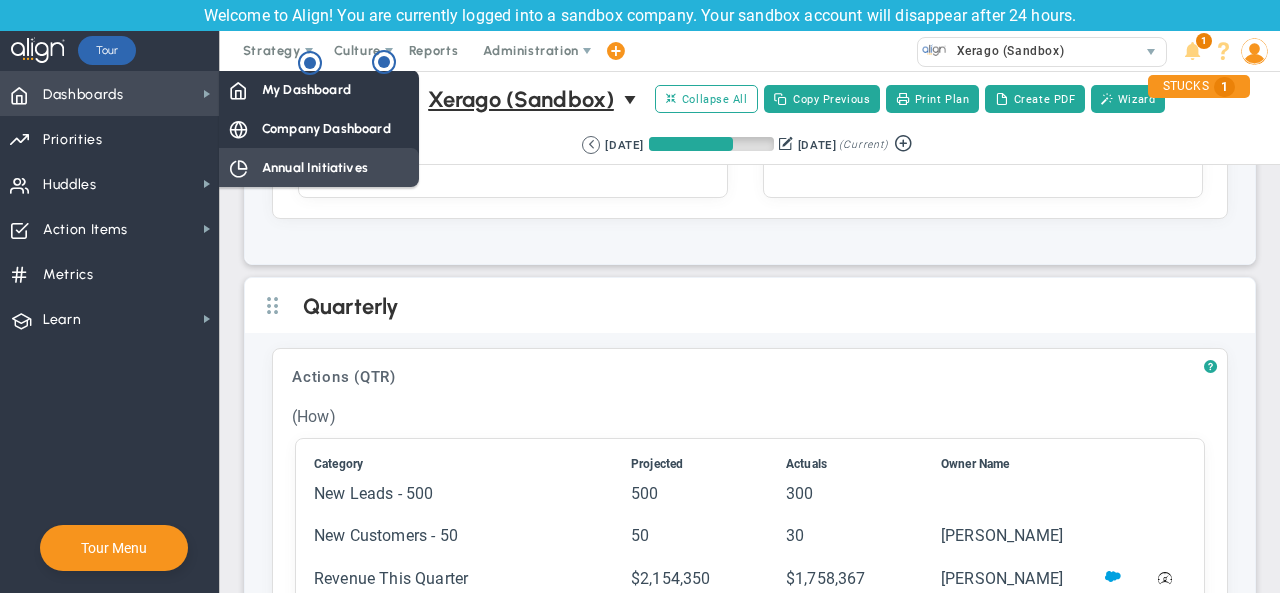 click on "Annual Initiatives" at bounding box center [315, 167] 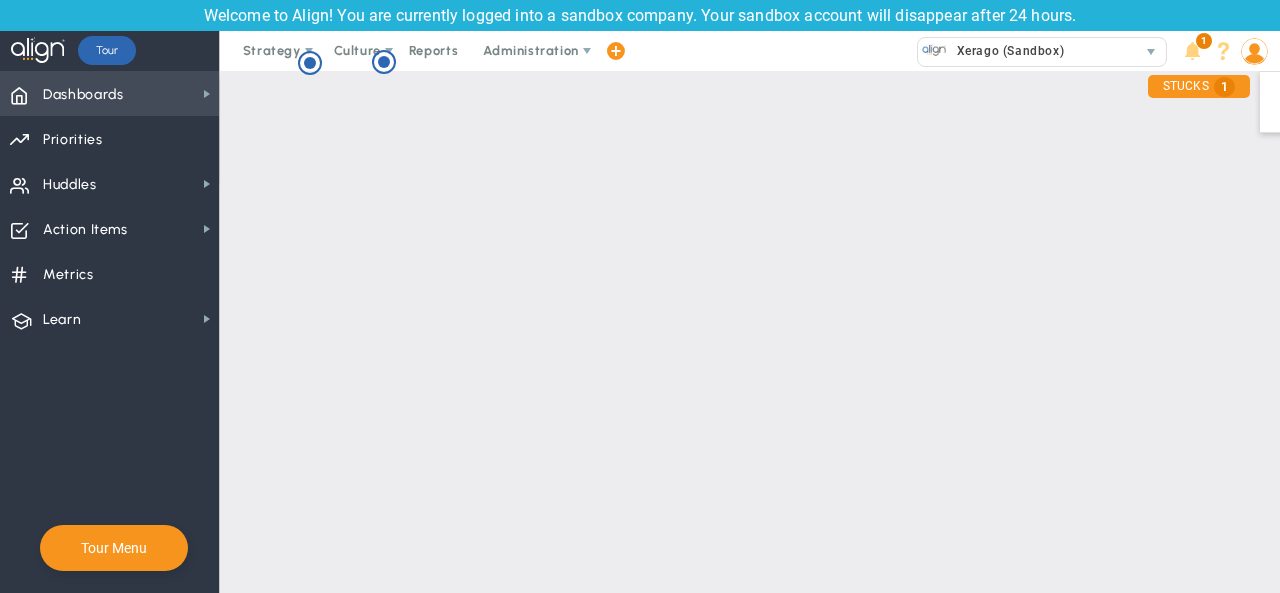 scroll, scrollTop: 0, scrollLeft: 0, axis: both 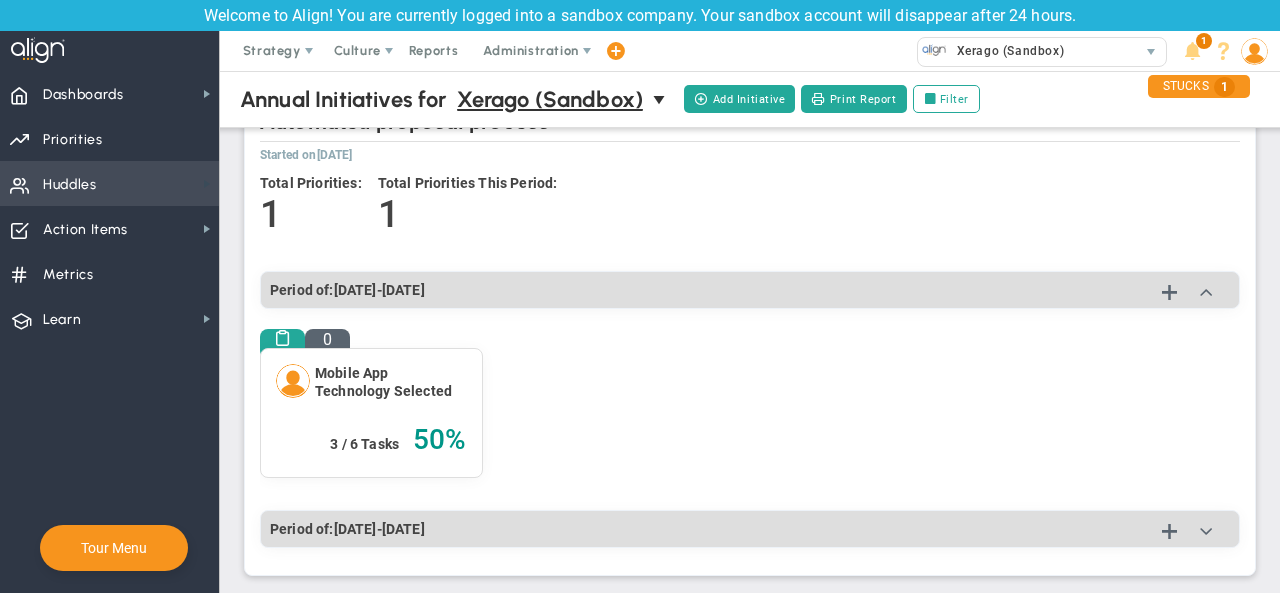 click at bounding box center (207, 184) 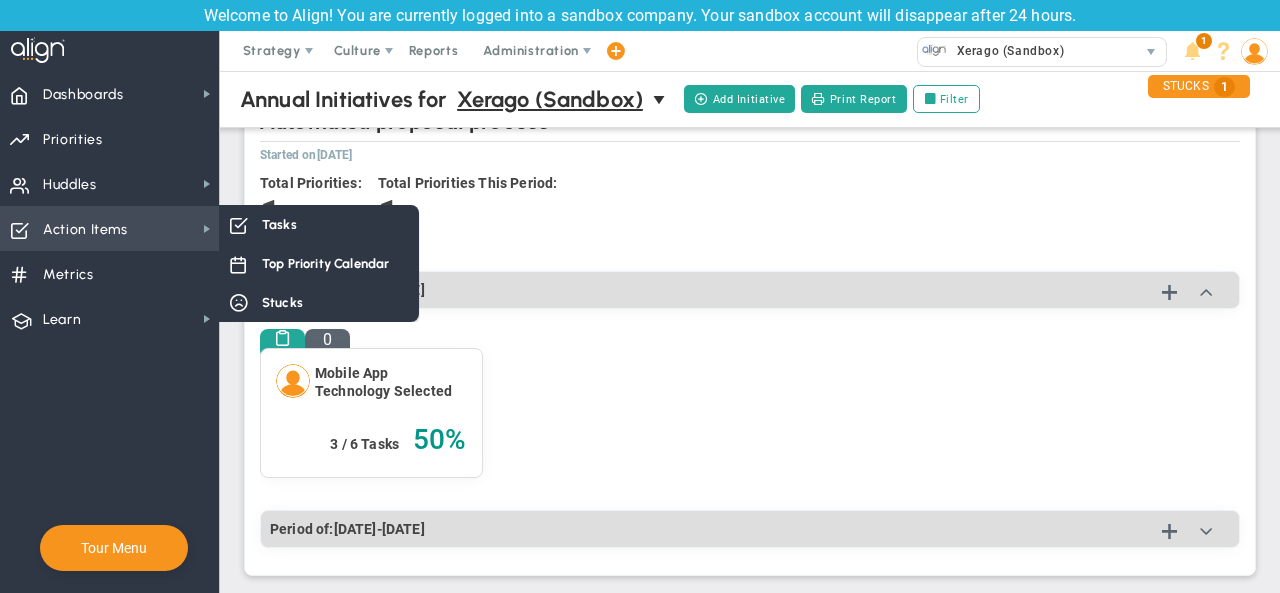 click on "Action Items Action Items" at bounding box center [109, 228] 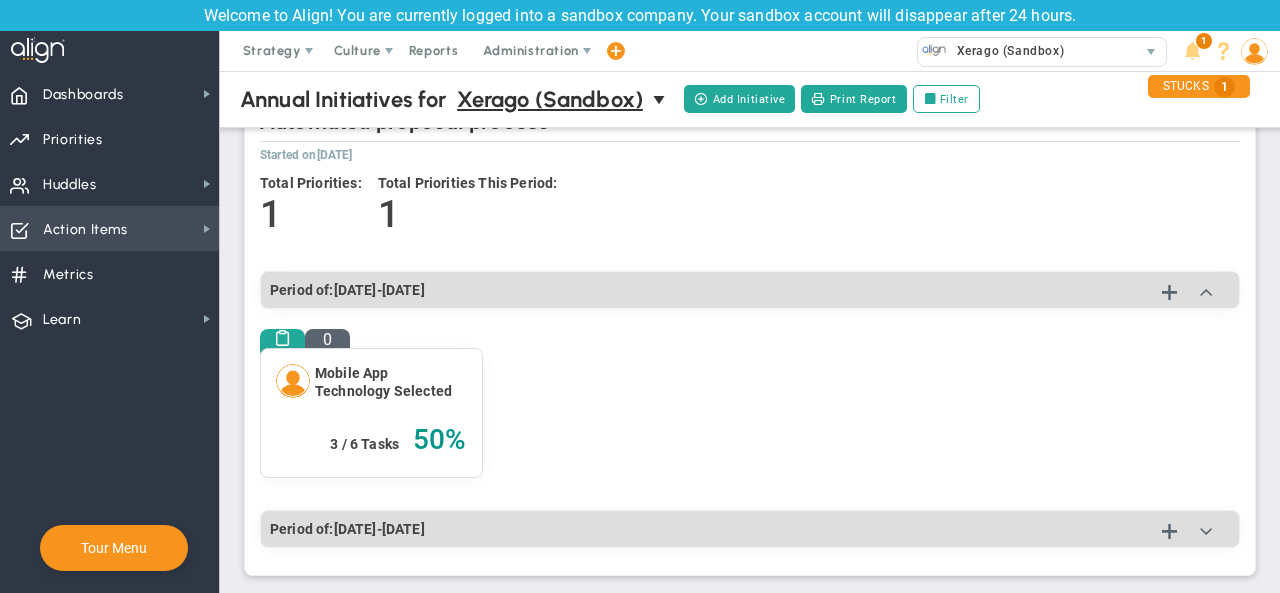 click on "Action Items Action Items" at bounding box center (109, 228) 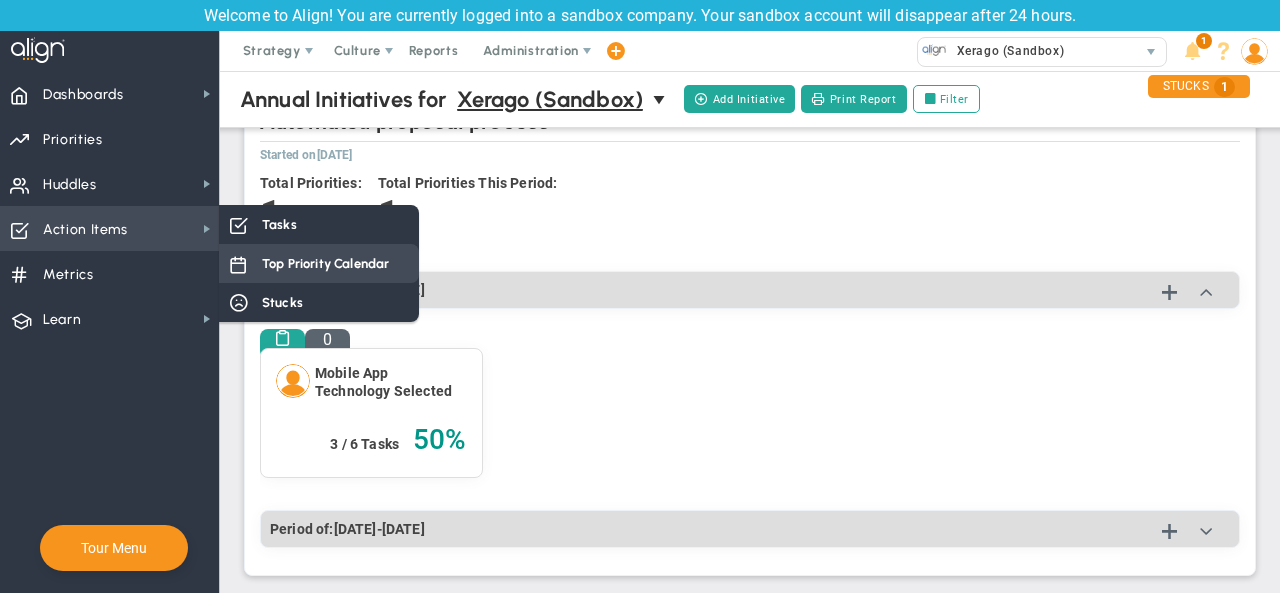 click on "Top Priority Calendar" at bounding box center (325, 263) 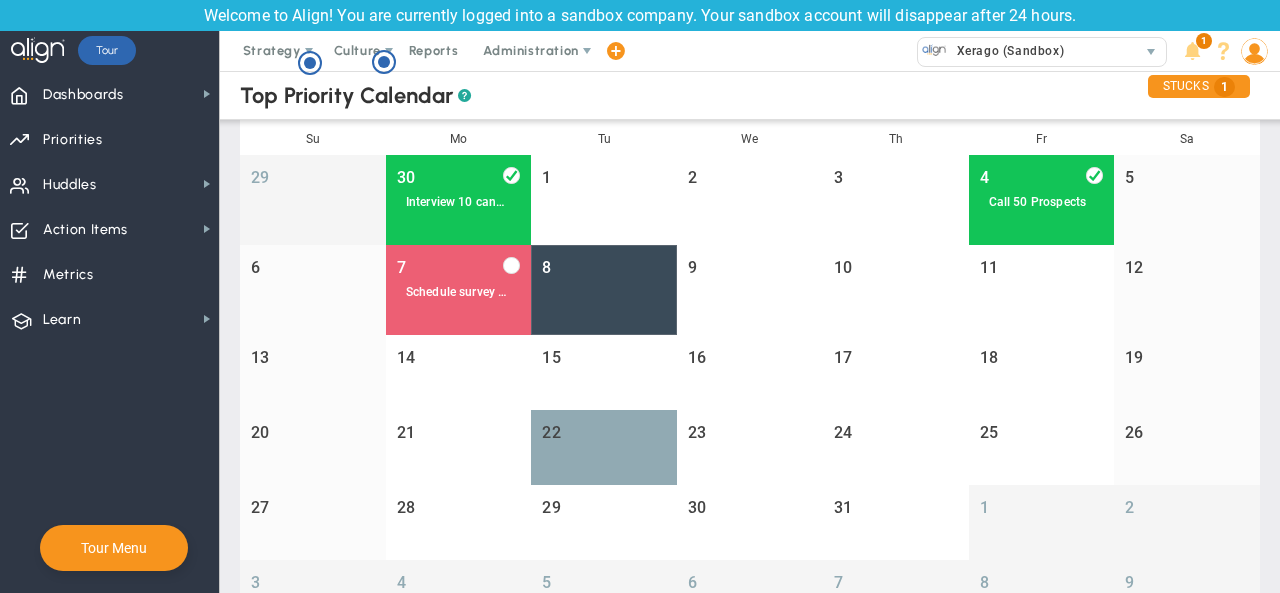scroll, scrollTop: 244, scrollLeft: 0, axis: vertical 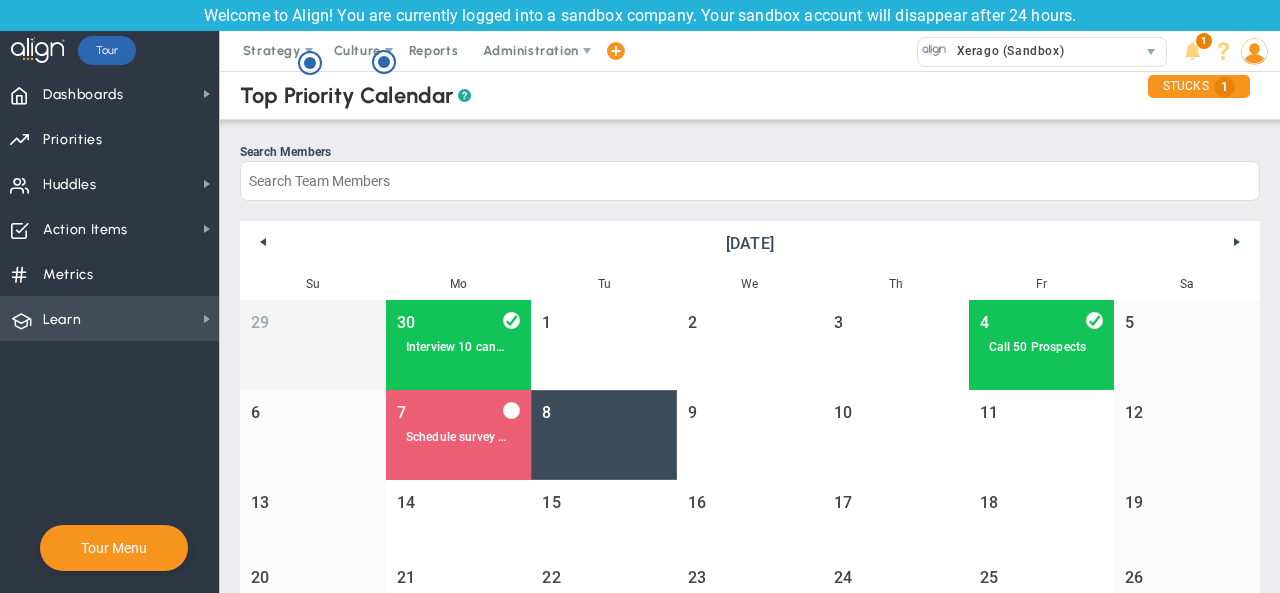 click on "Learn Learn" at bounding box center [109, 318] 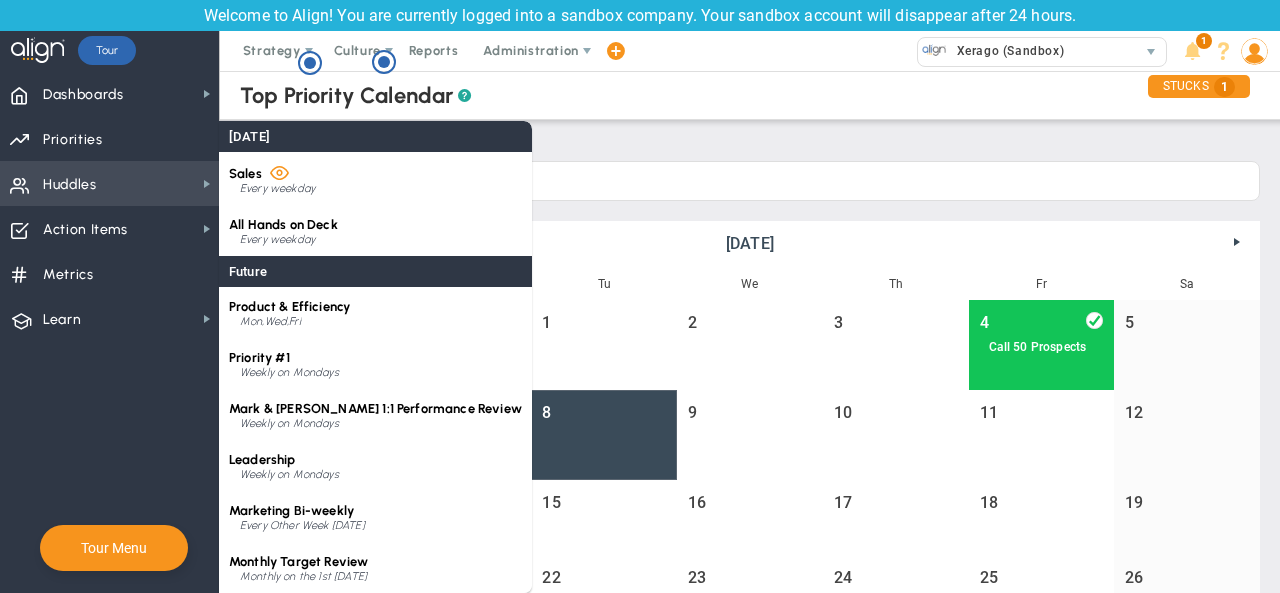 click on "Huddles Huddles" at bounding box center [109, 183] 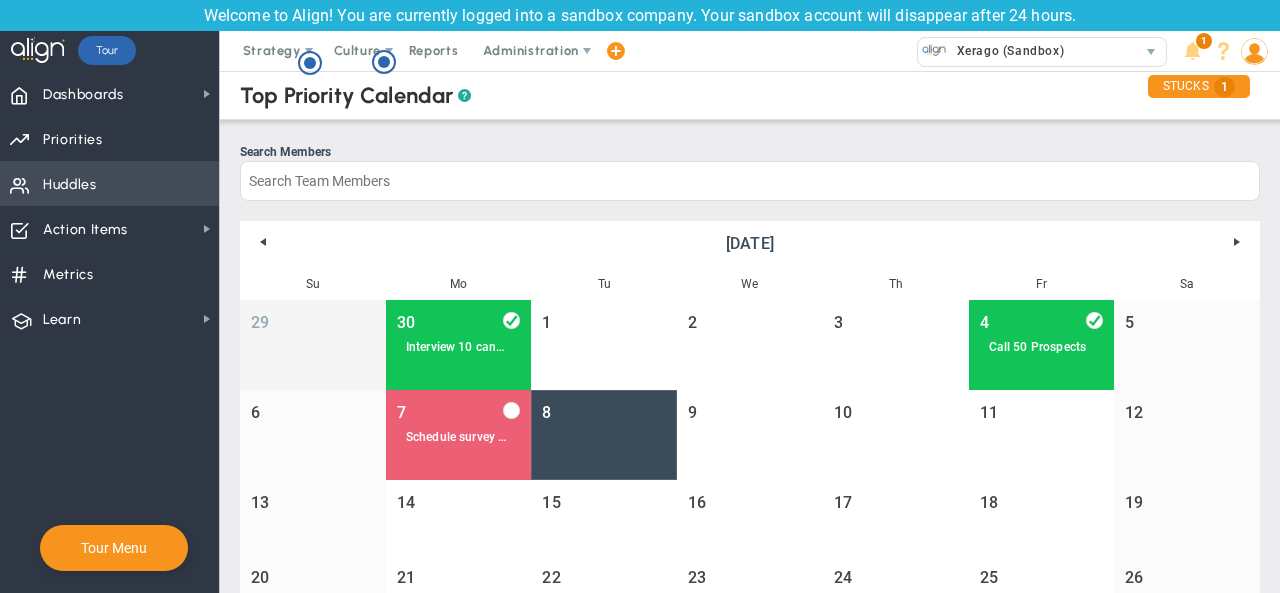click at bounding box center (207, 184) 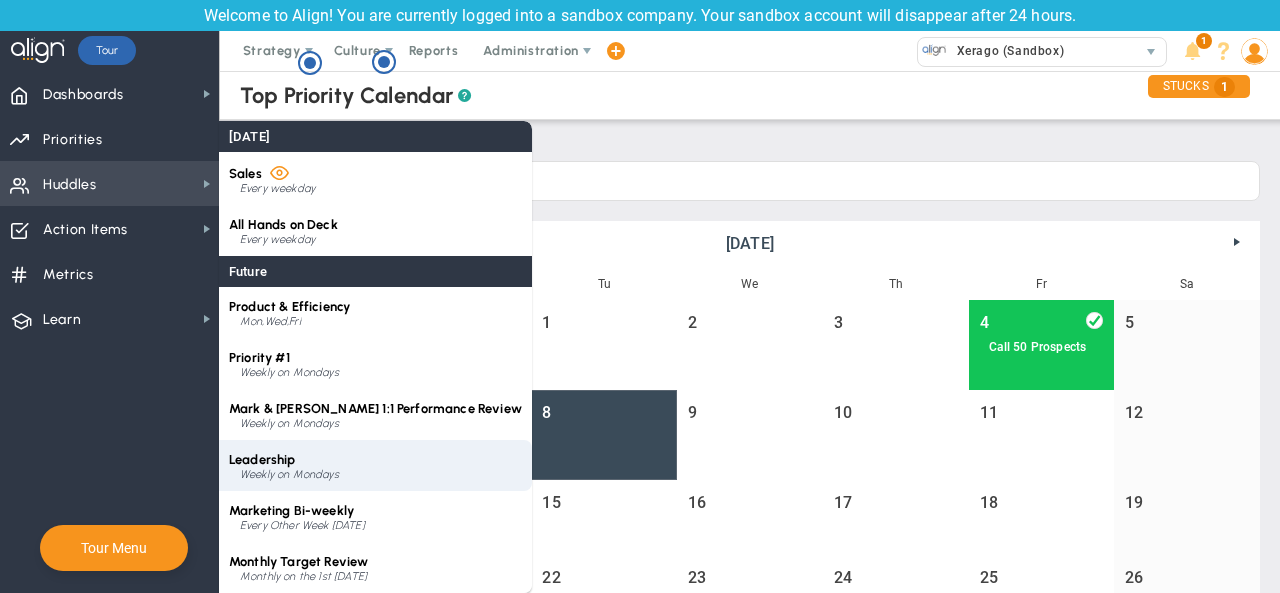 click on "Weekly on Mondays" at bounding box center [381, 475] 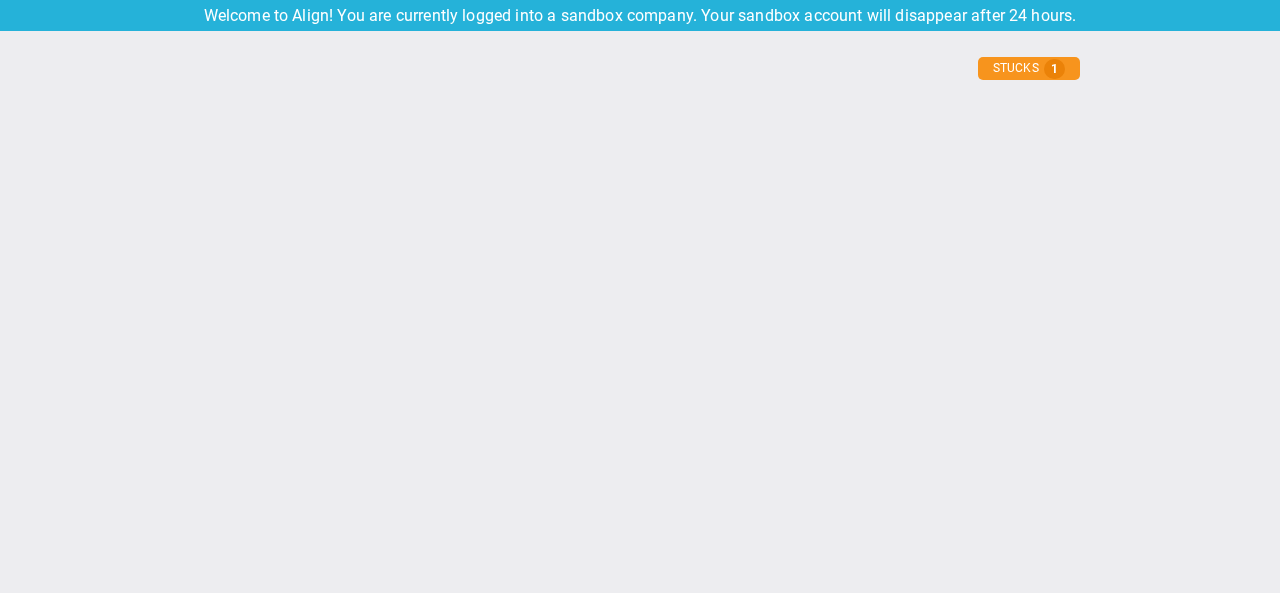 type on "[DATE]" 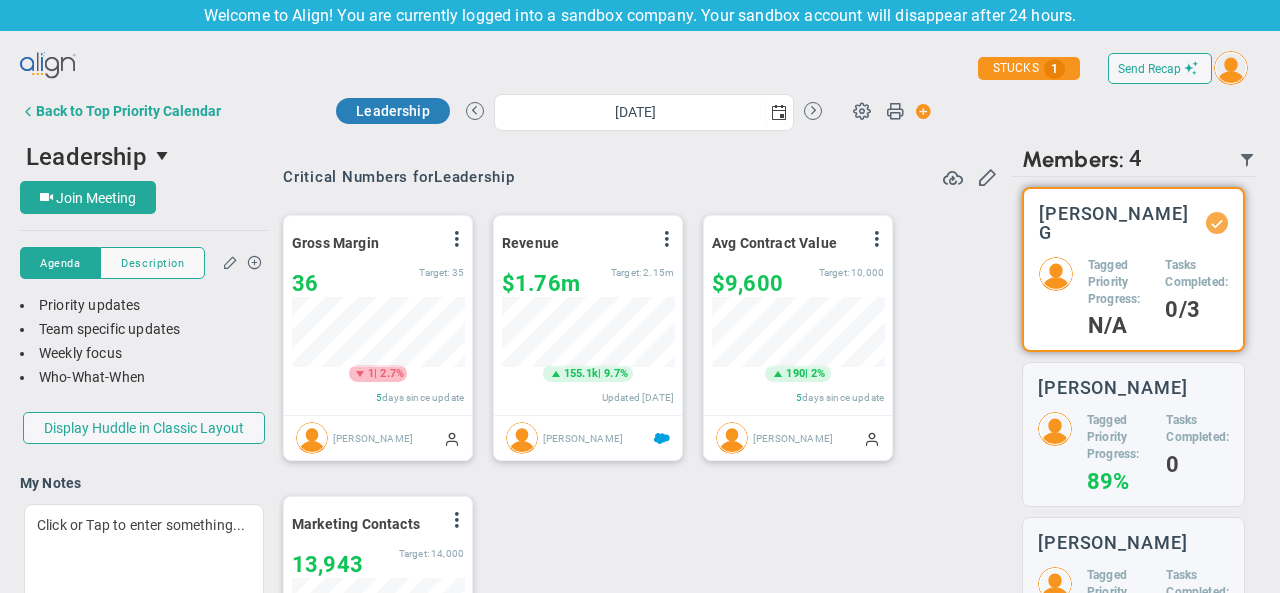scroll, scrollTop: 249, scrollLeft: 0, axis: vertical 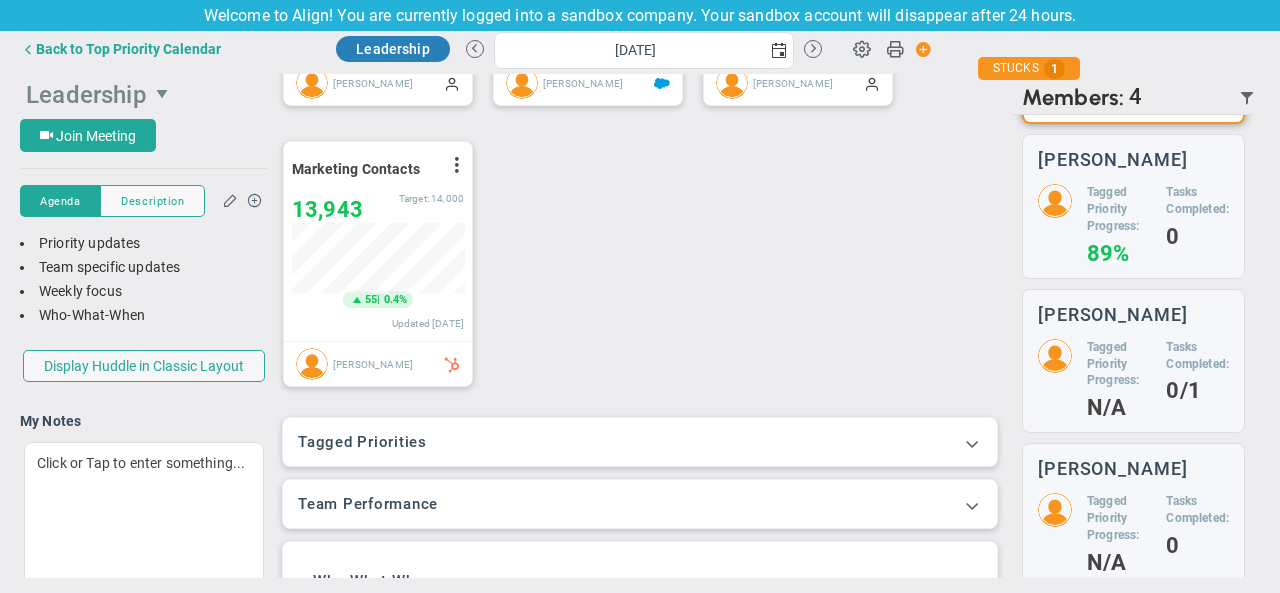 click at bounding box center [164, 94] 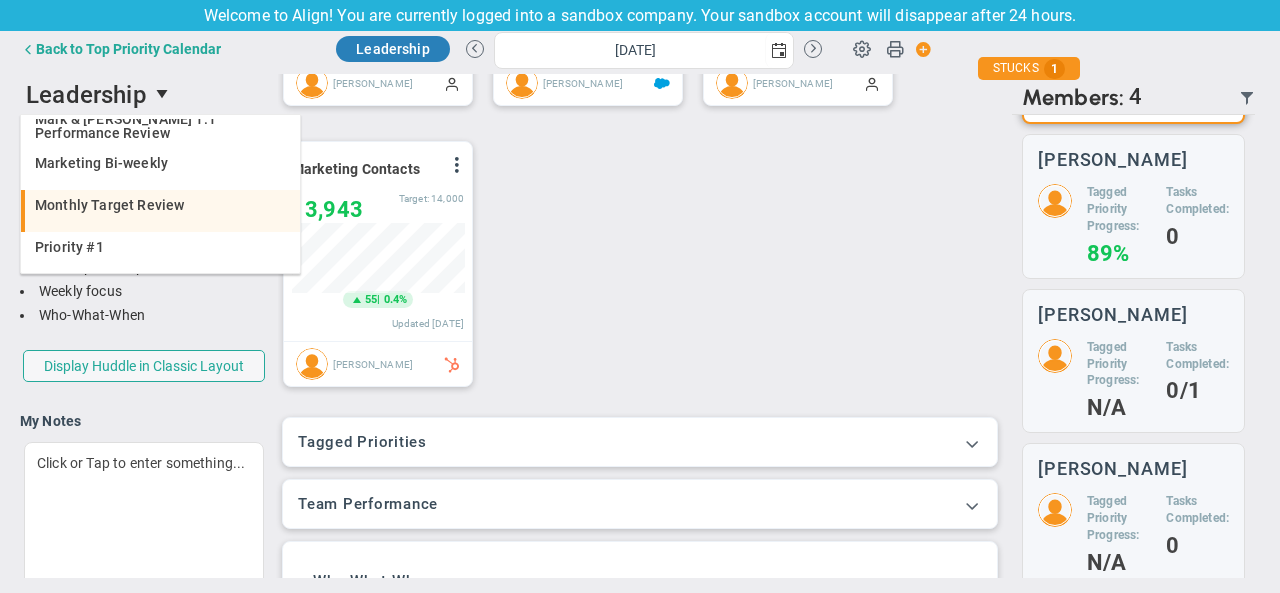 click on "Monthly Target Review" at bounding box center (162, 205) 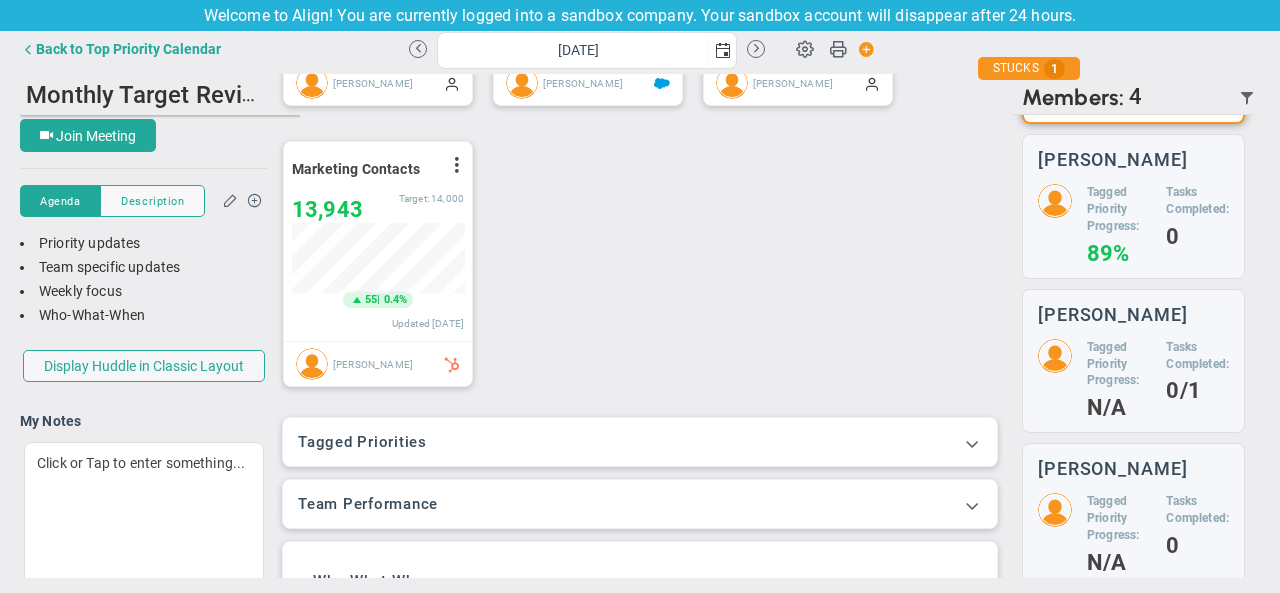 scroll, scrollTop: 97, scrollLeft: 0, axis: vertical 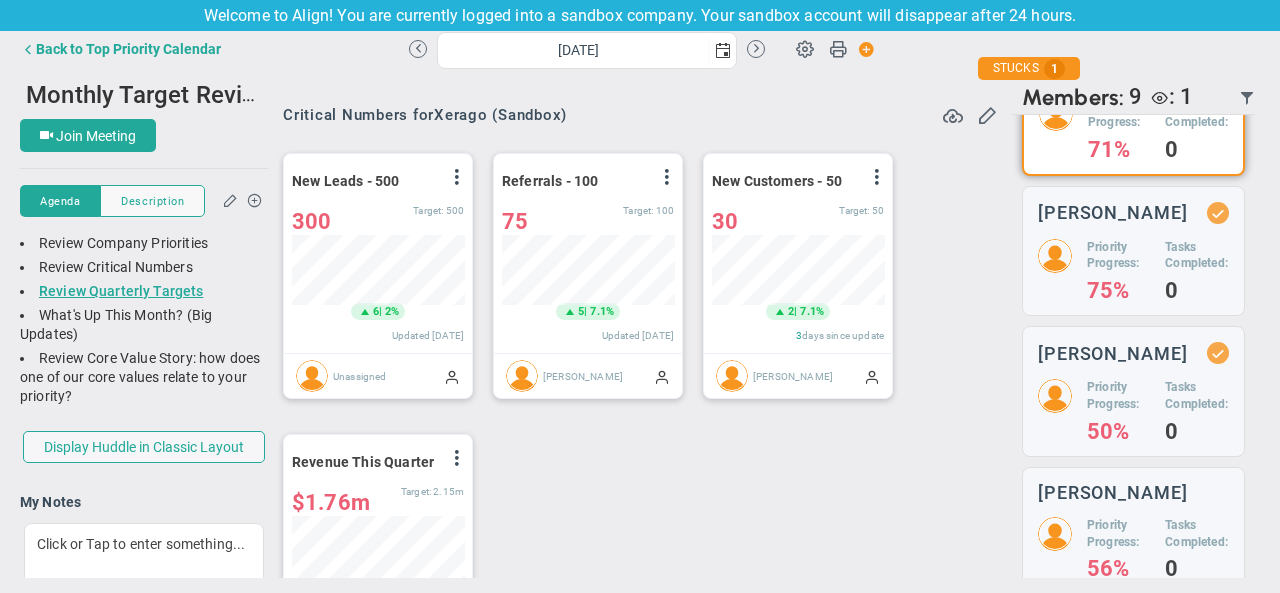 click on "Click or Tap to enter something..." at bounding box center [640, 780] 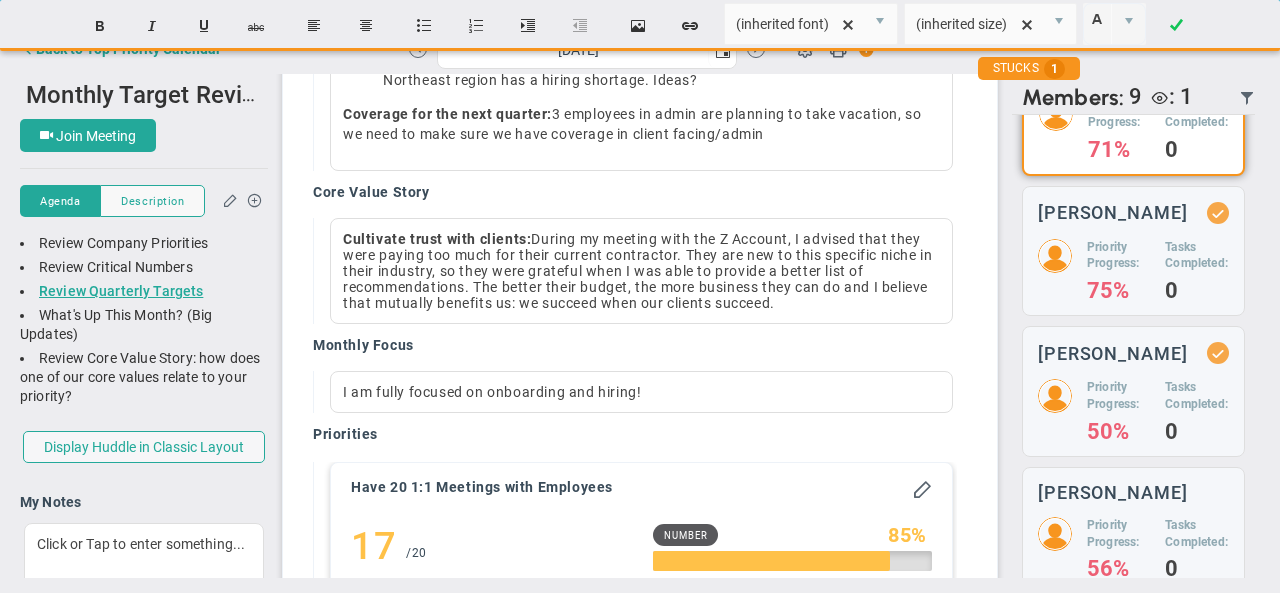 scroll, scrollTop: 1416, scrollLeft: 0, axis: vertical 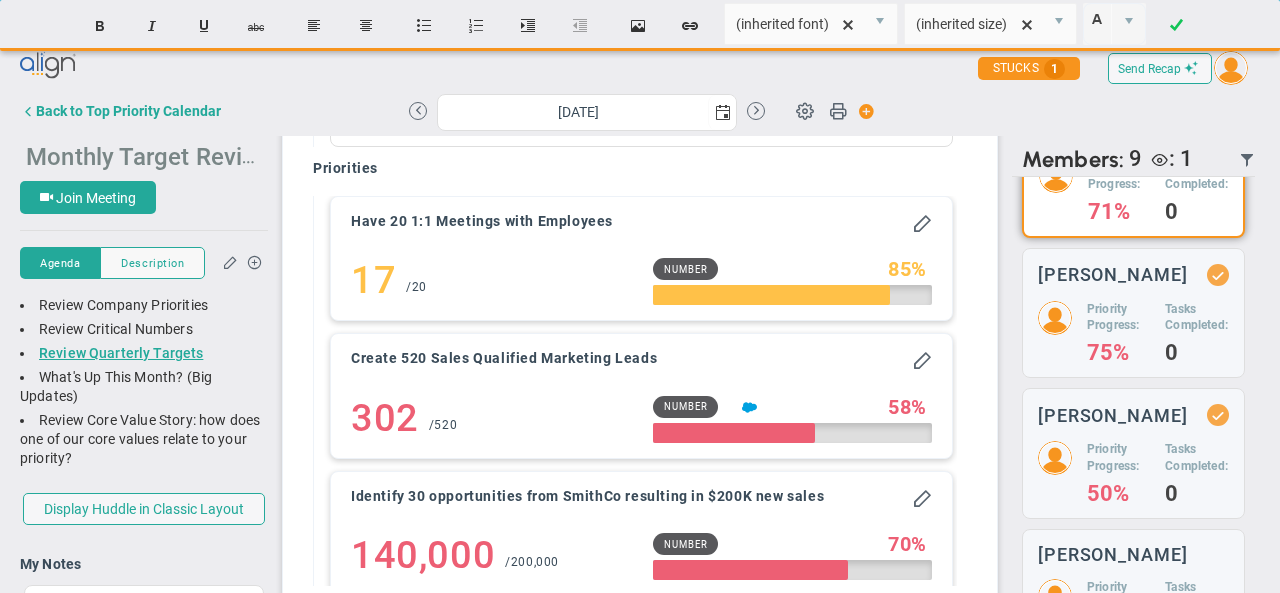 click on "Monthly Target Review" at bounding box center [149, 155] 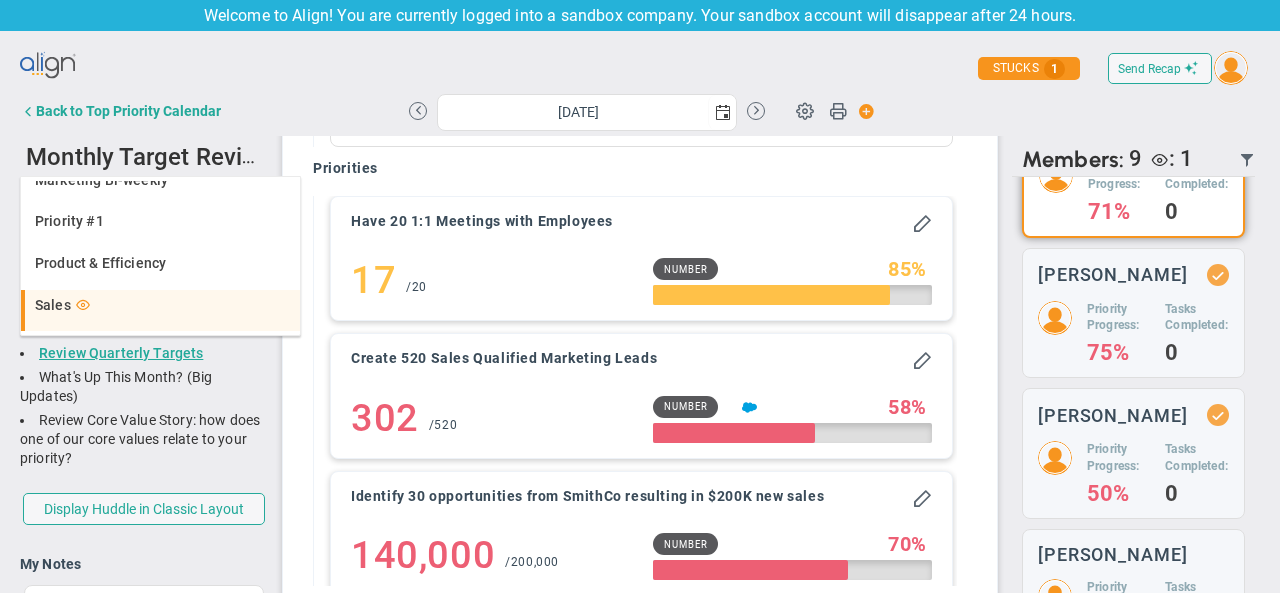 click on "Sales" at bounding box center [162, 305] 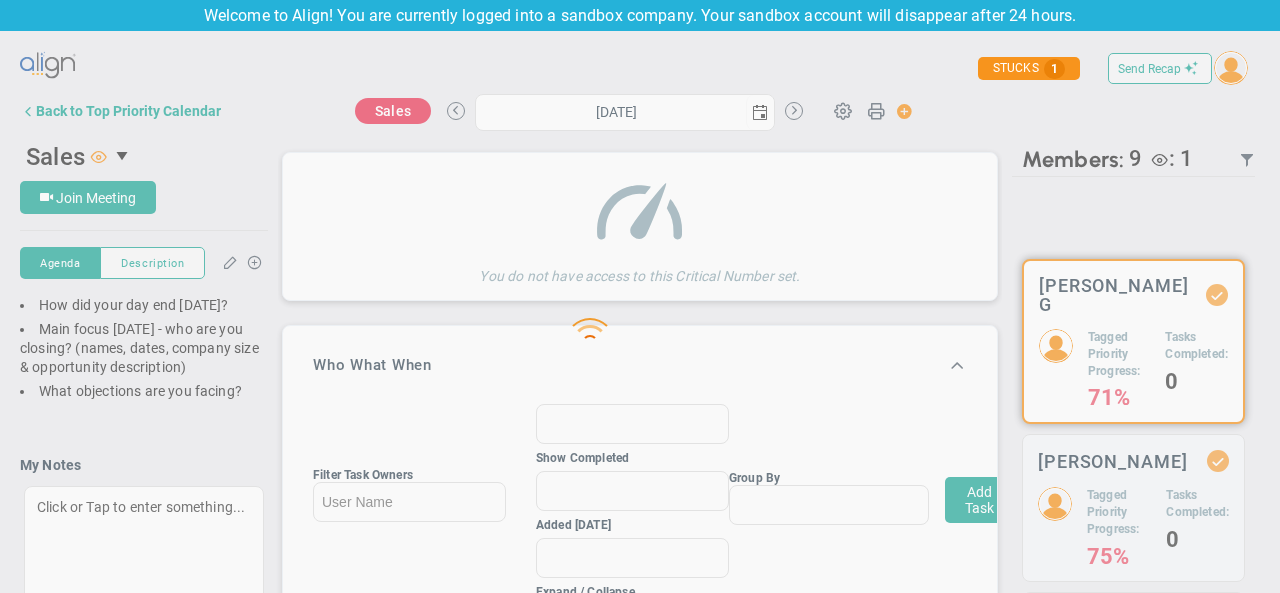 type on "[DATE]" 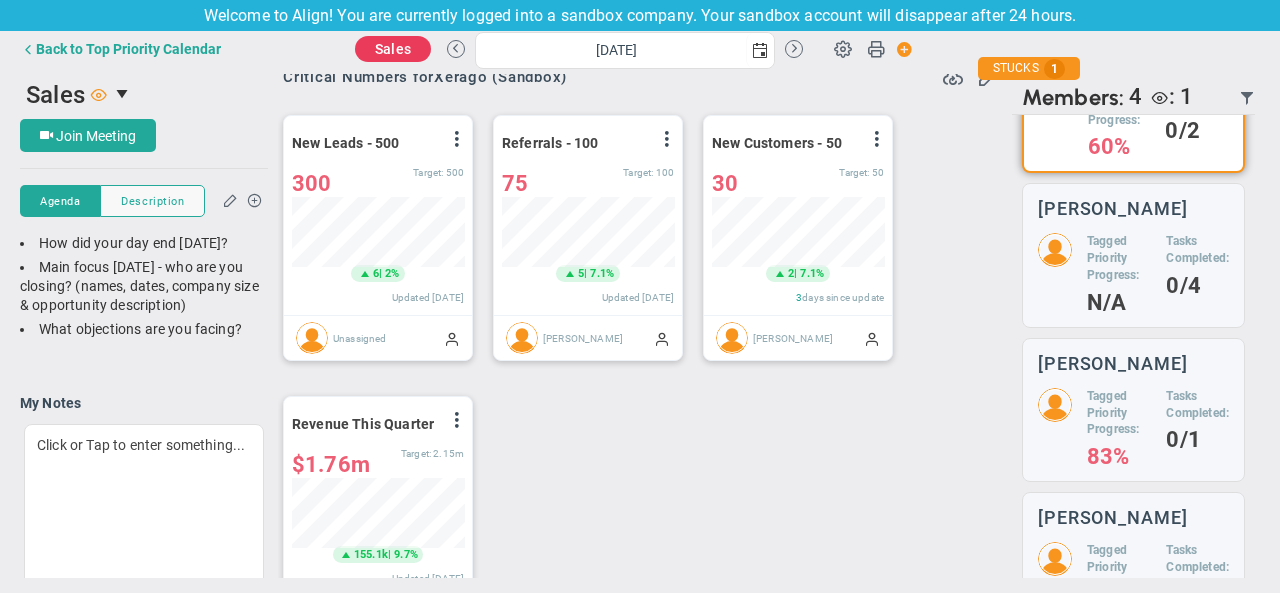 scroll, scrollTop: 0, scrollLeft: 0, axis: both 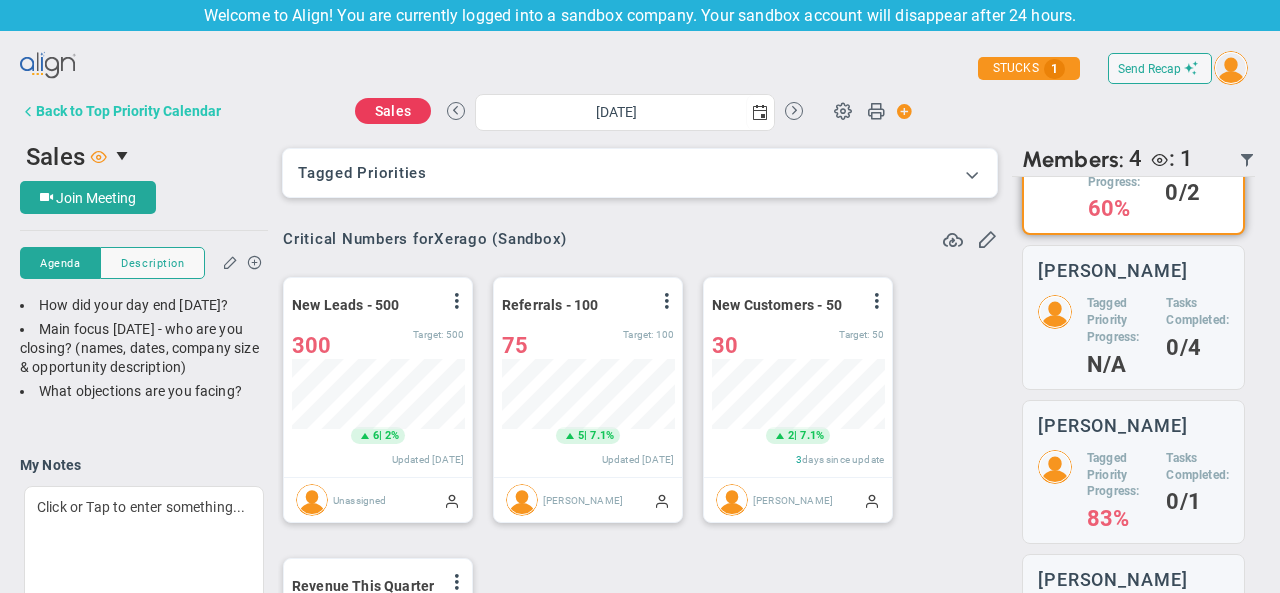click at bounding box center (28, 111) 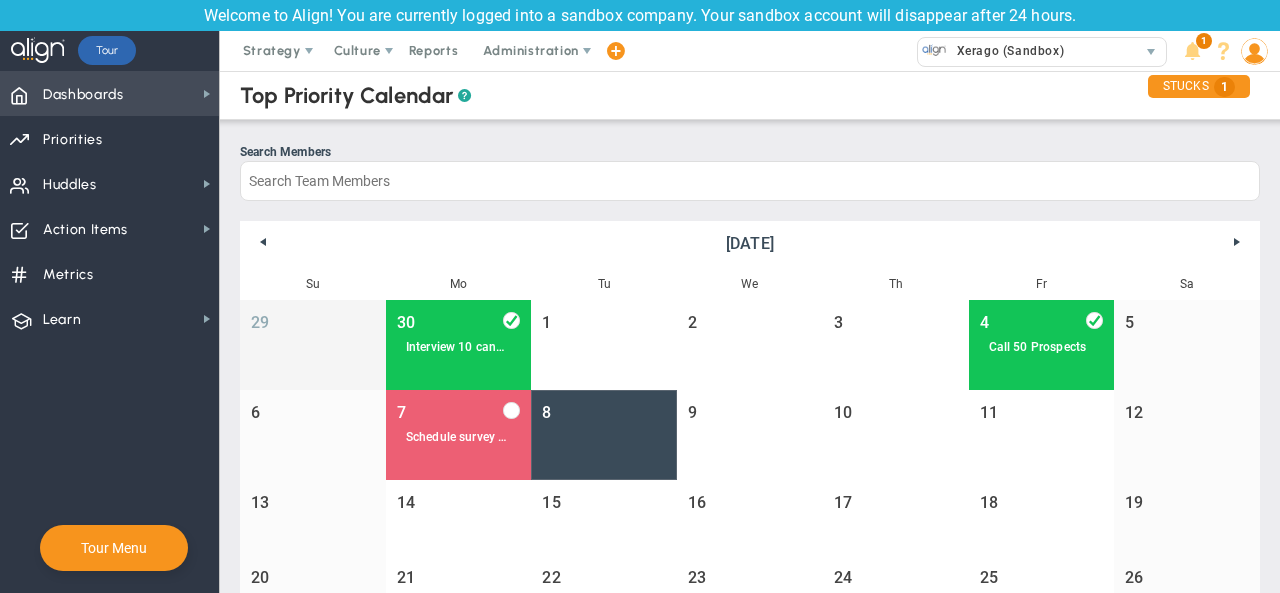 scroll, scrollTop: 0, scrollLeft: 0, axis: both 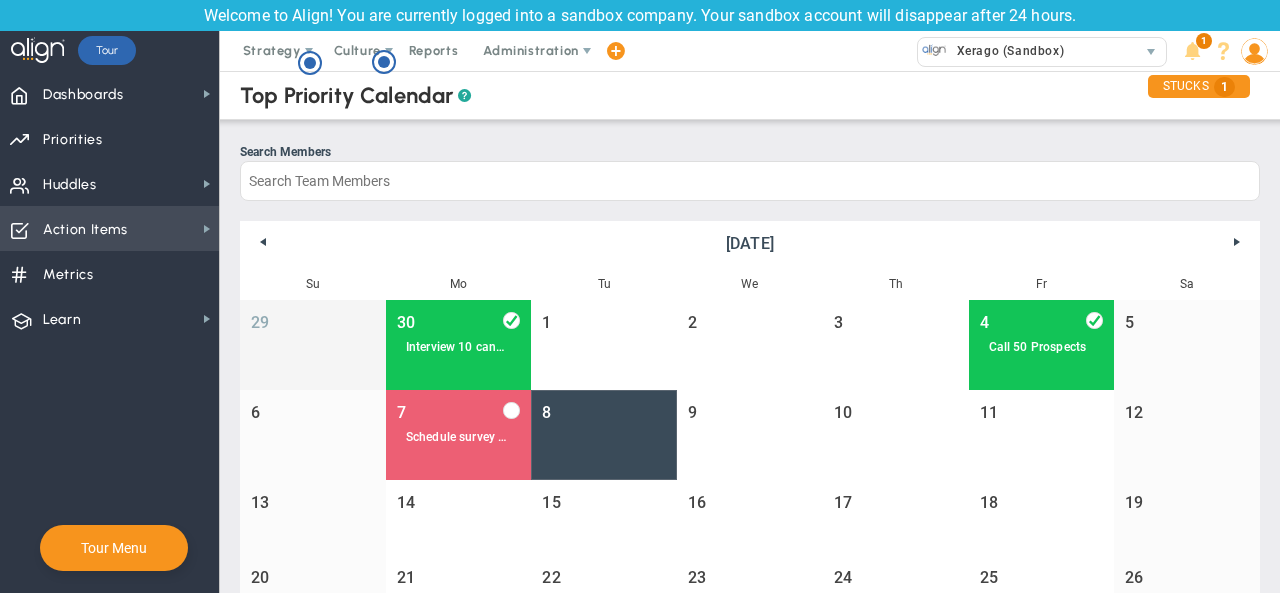 click on "Action Items Action Items" at bounding box center (109, 228) 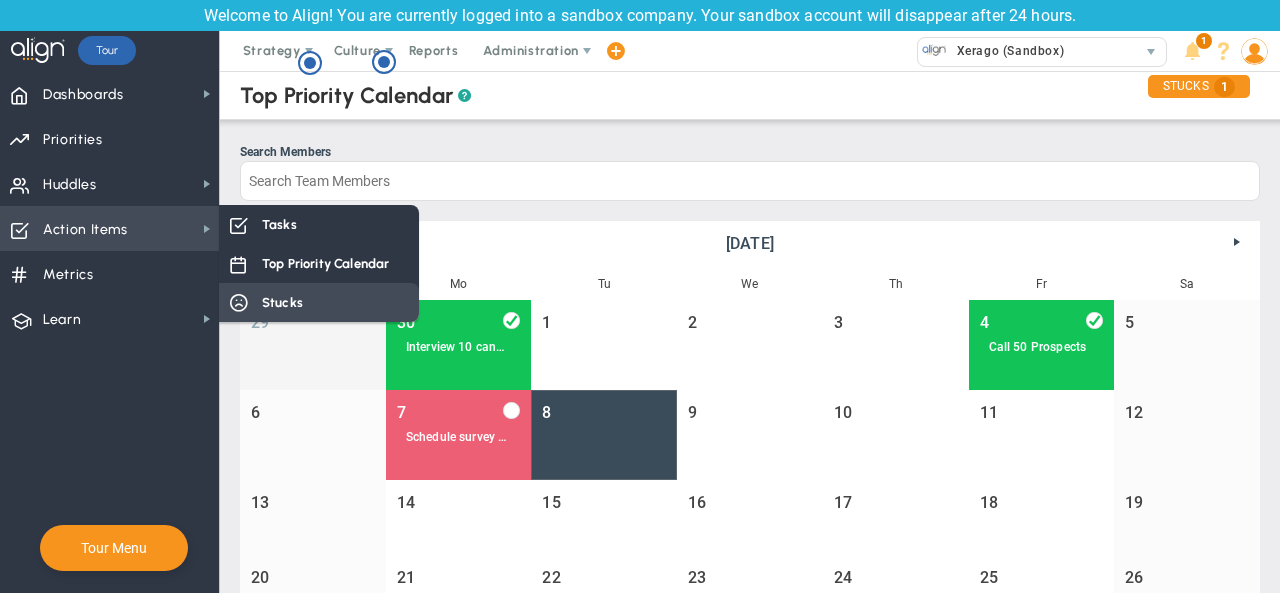 click on "Stucks" at bounding box center (319, 302) 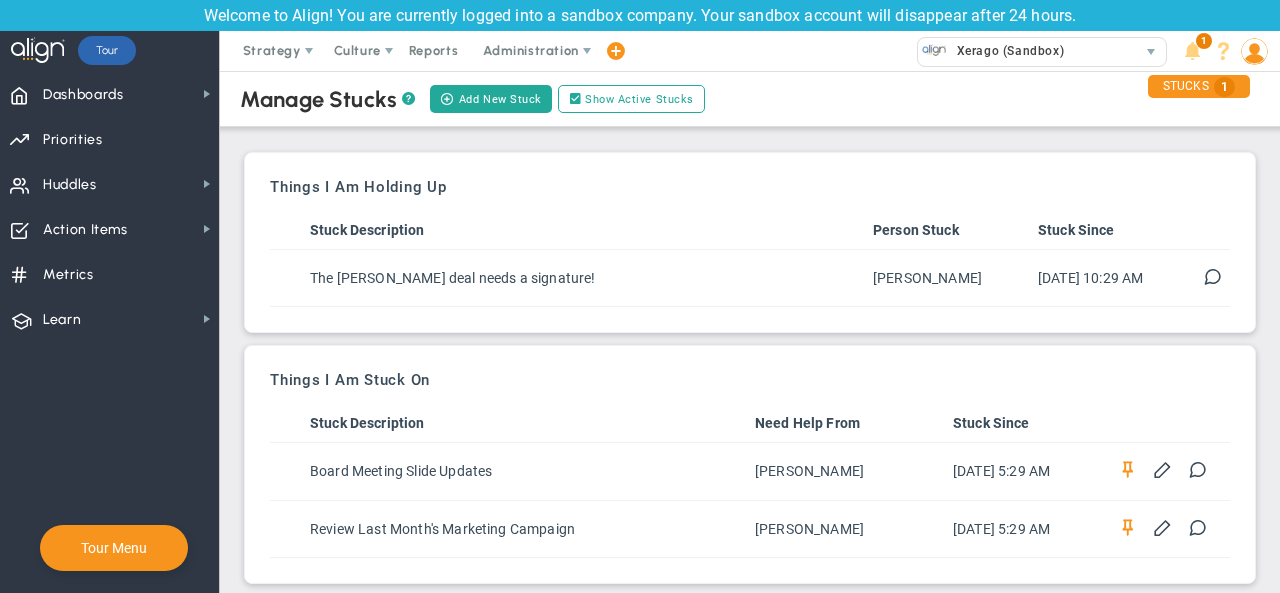scroll, scrollTop: 14, scrollLeft: 0, axis: vertical 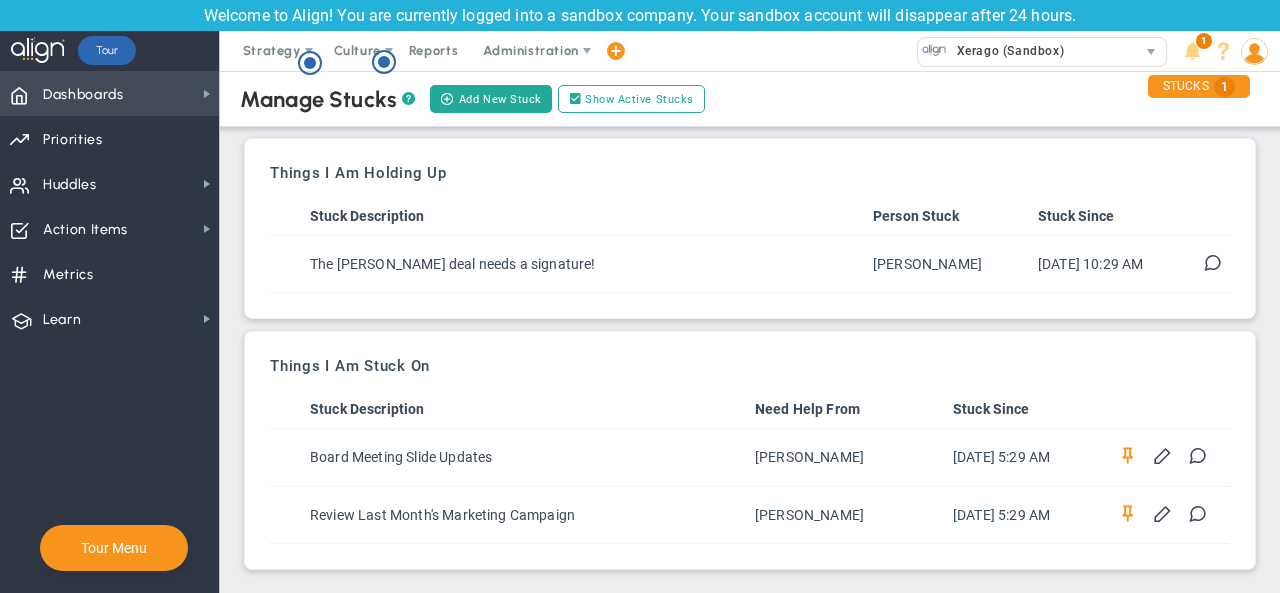 click on "Dashboards Dashboards" at bounding box center (109, 93) 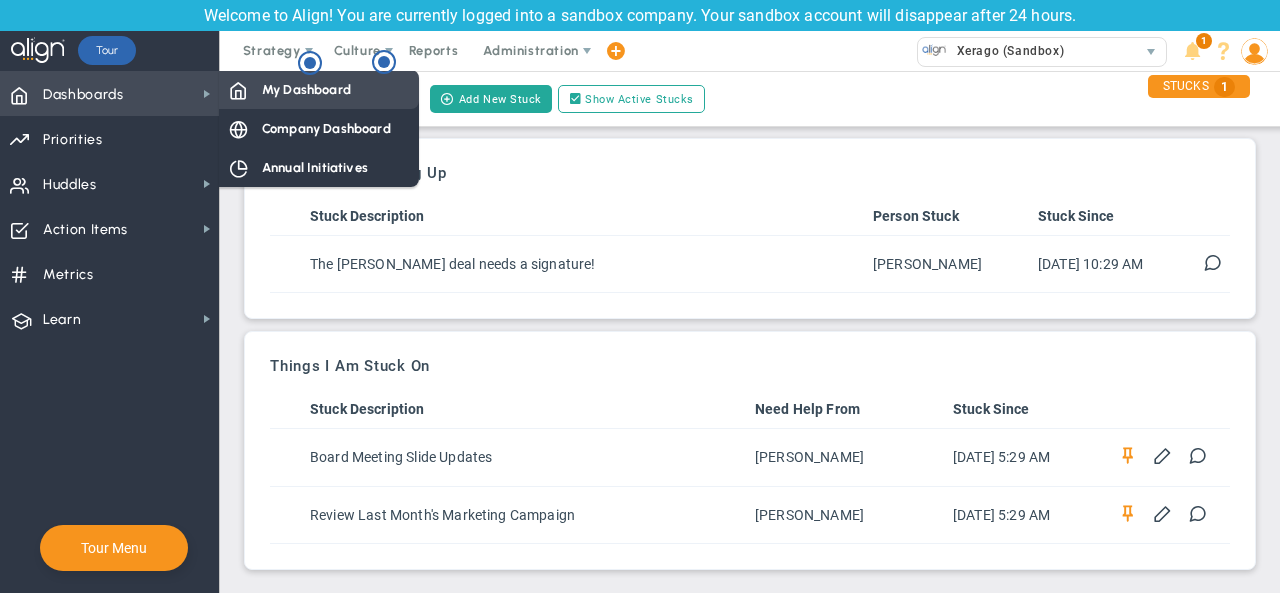click on "My Dashboard" at bounding box center [319, 89] 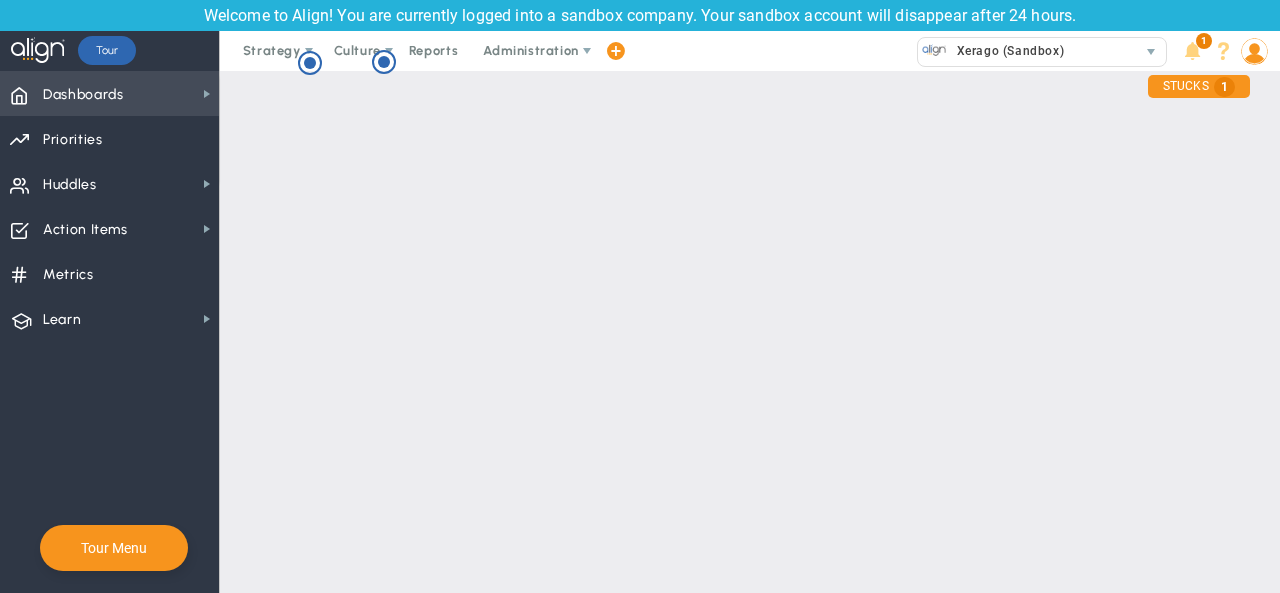 scroll, scrollTop: 0, scrollLeft: 0, axis: both 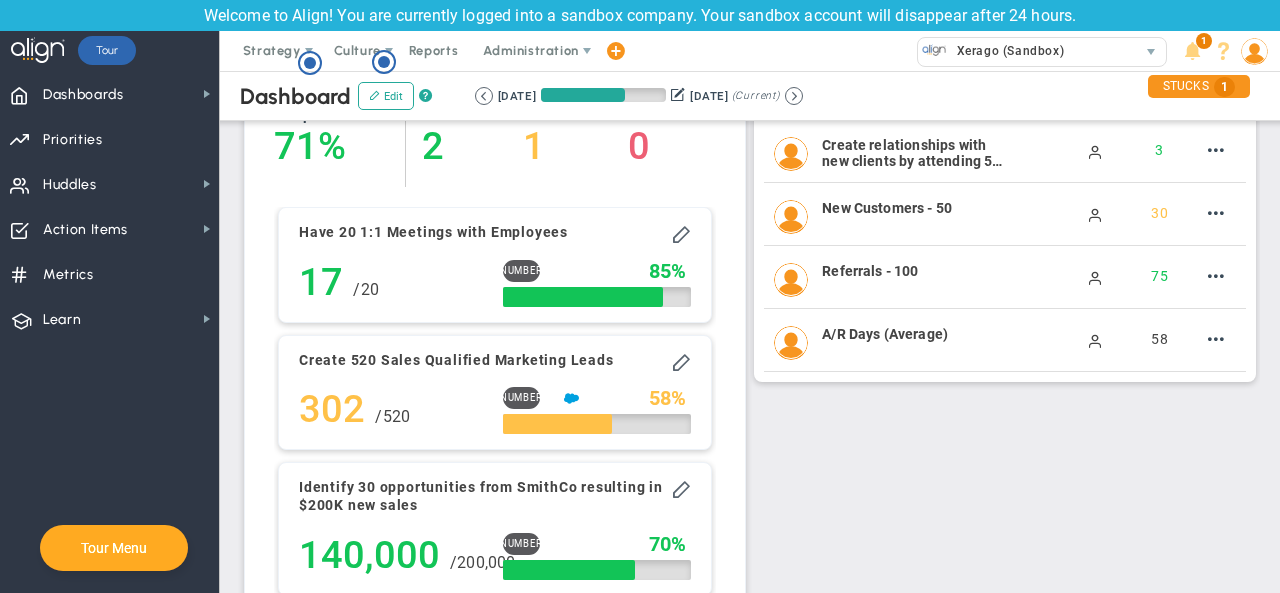 click on "Tour Menu" at bounding box center [114, 548] 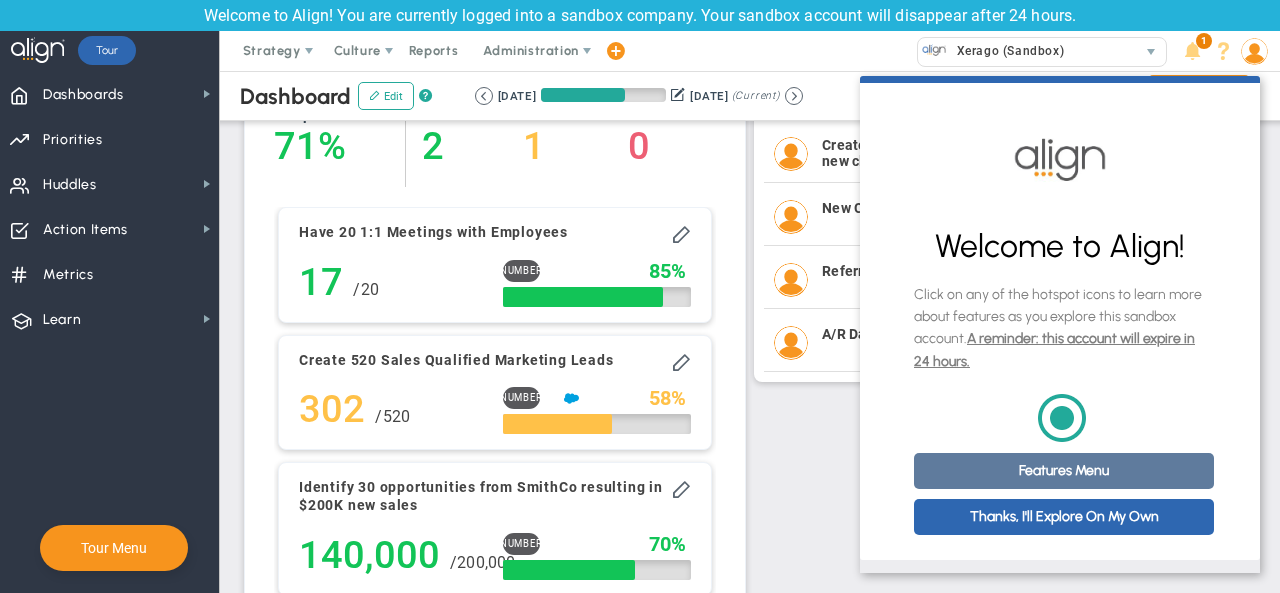 click on "Features Menu" at bounding box center [1064, 471] 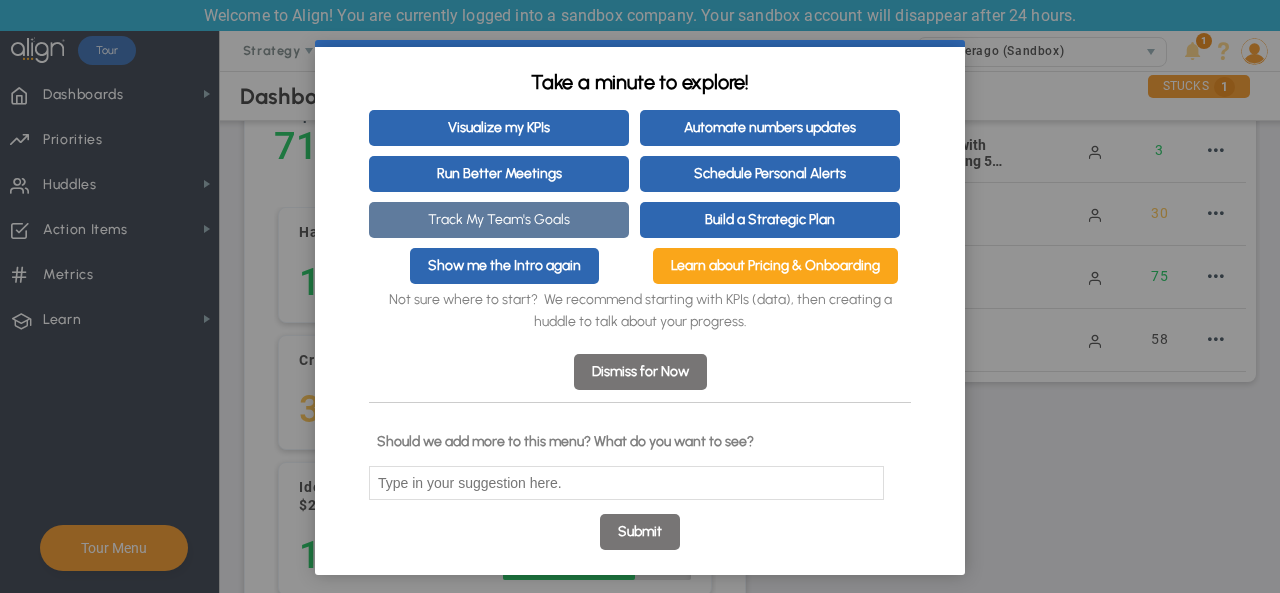 click on "Track My Team's Goals" at bounding box center [499, 220] 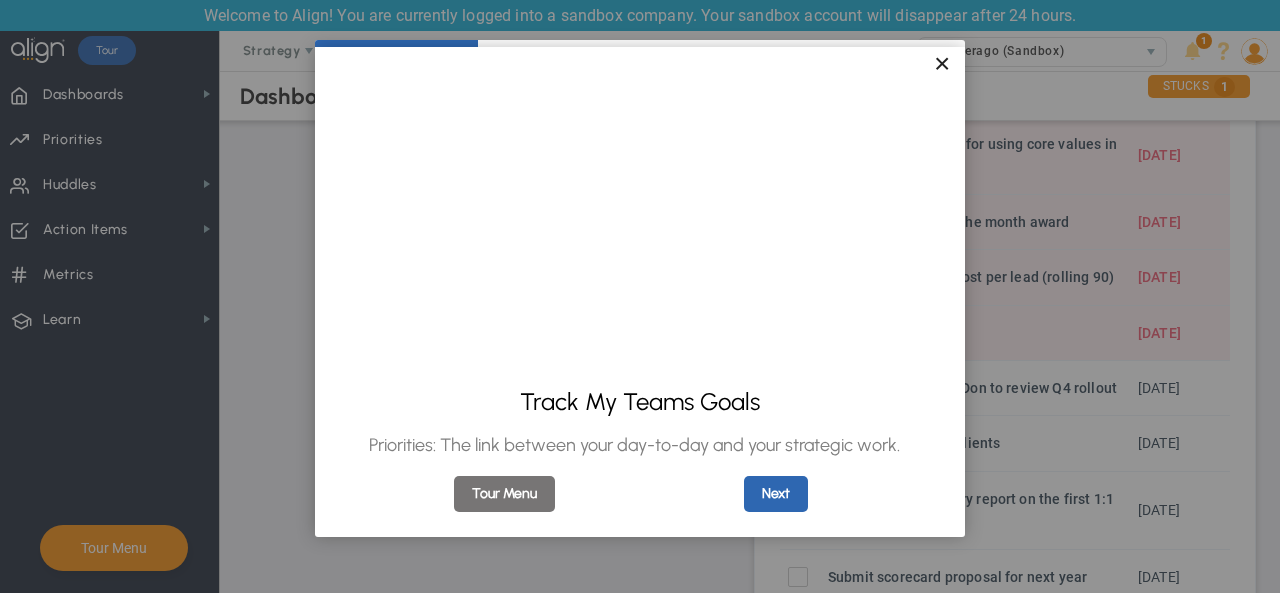 click on "×" at bounding box center [941, 65] 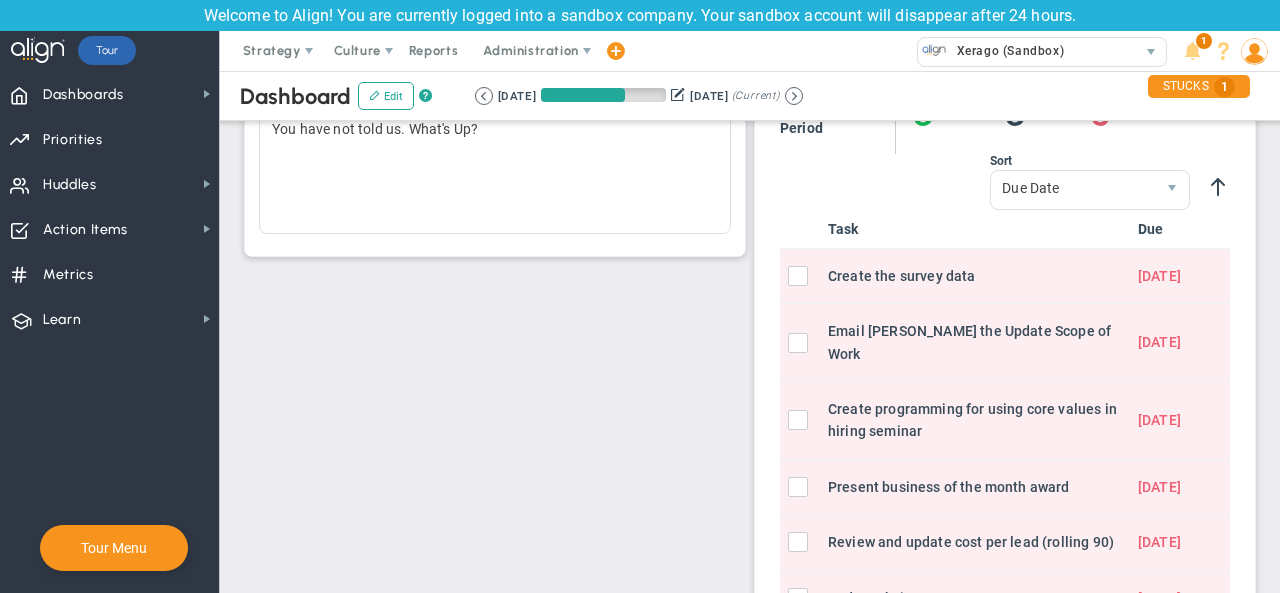 scroll, scrollTop: 860, scrollLeft: 0, axis: vertical 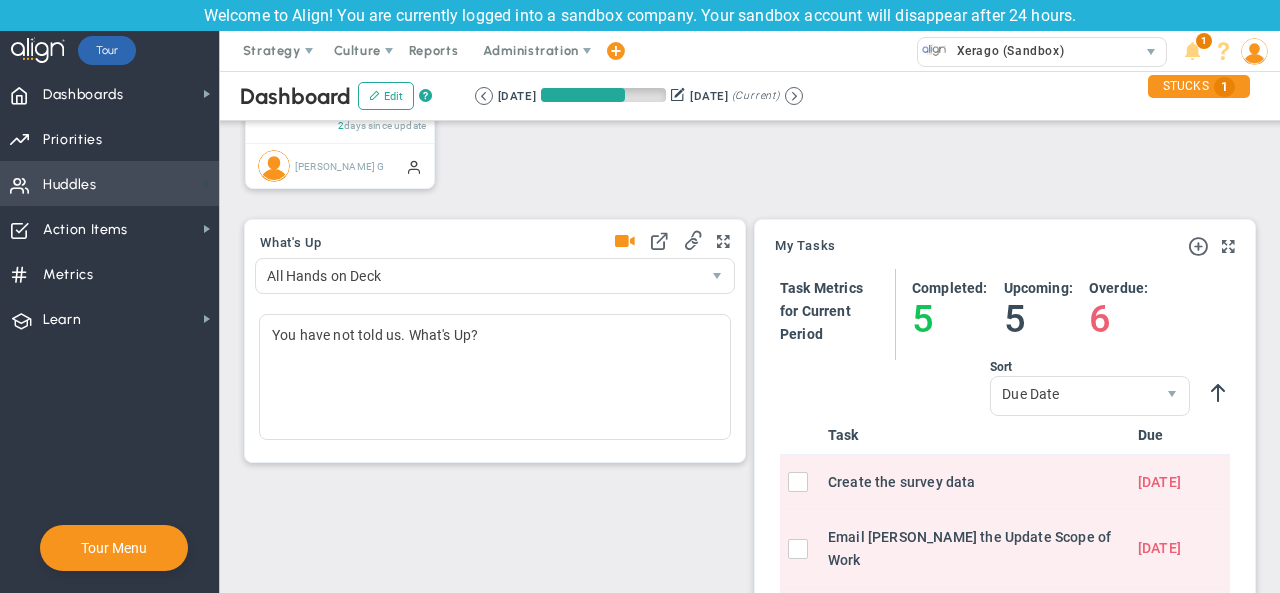 click at bounding box center (207, 184) 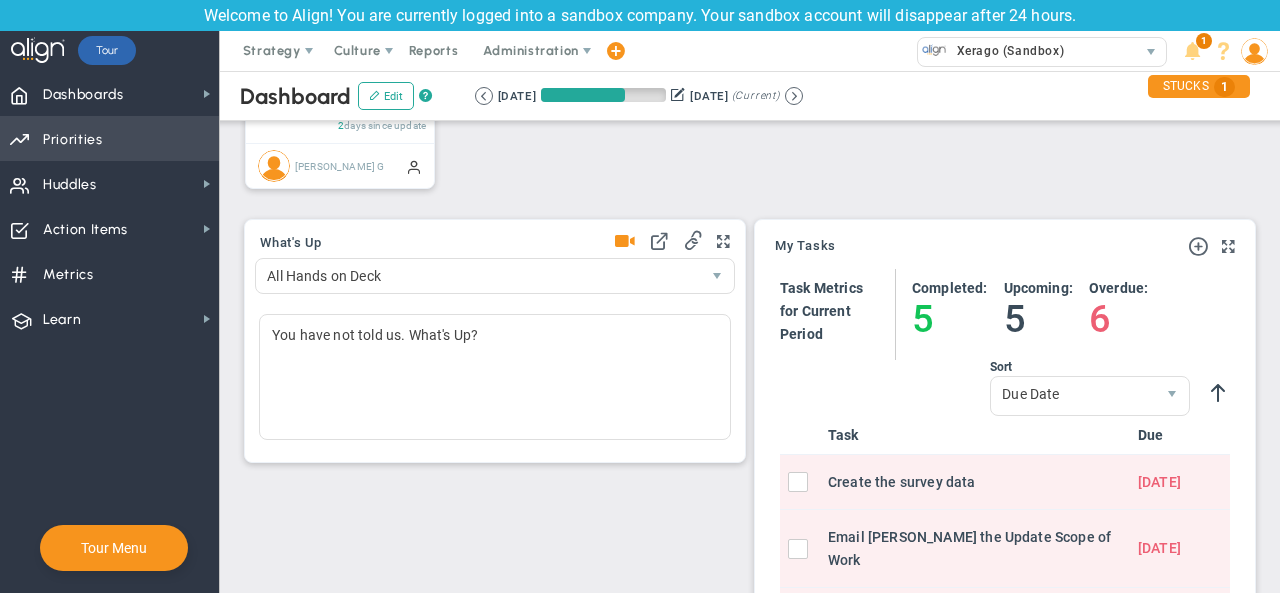 click on "Priorities OKR Tree Priorities OKRs" at bounding box center [109, 138] 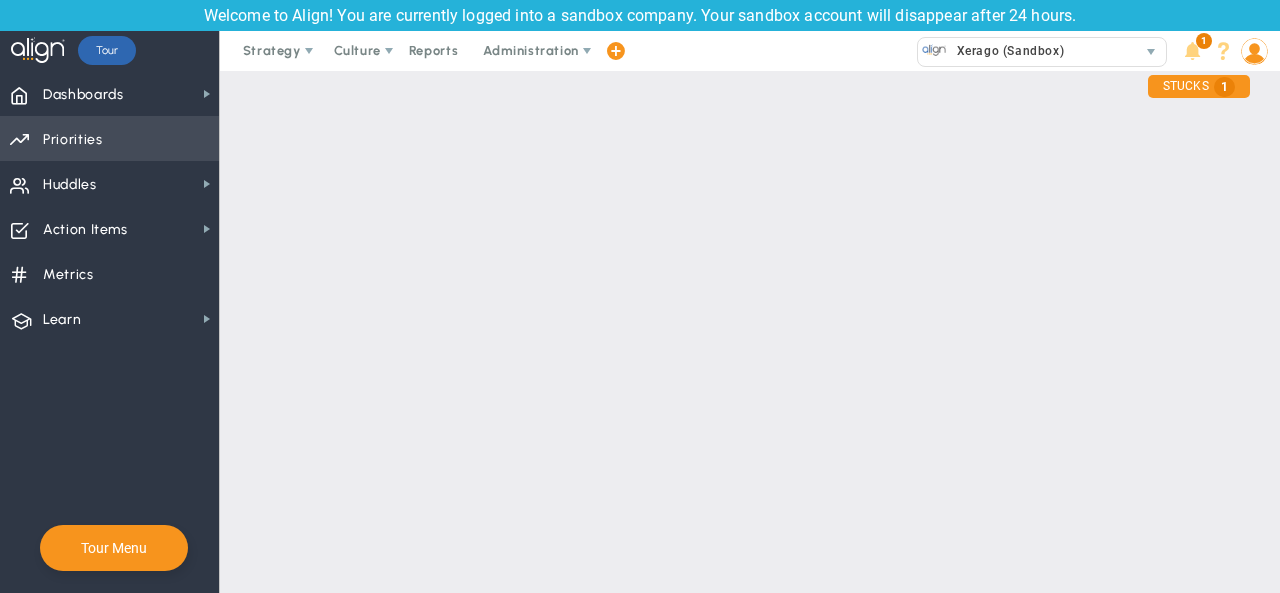 scroll, scrollTop: 0, scrollLeft: 0, axis: both 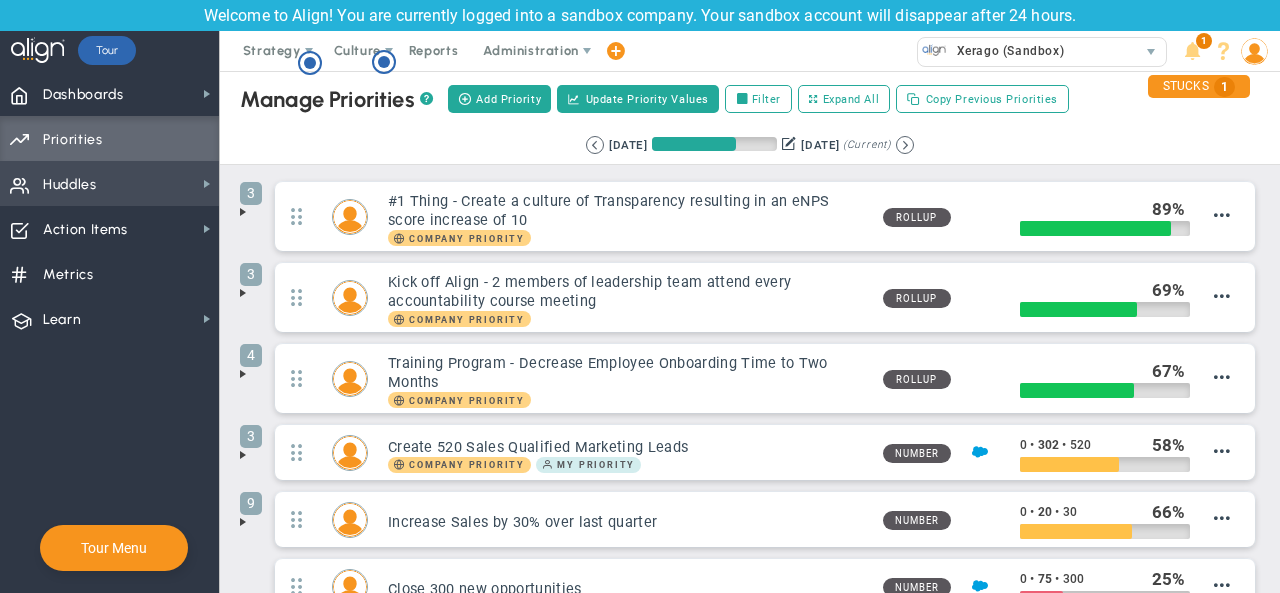 click on "Huddles Huddles" at bounding box center (109, 183) 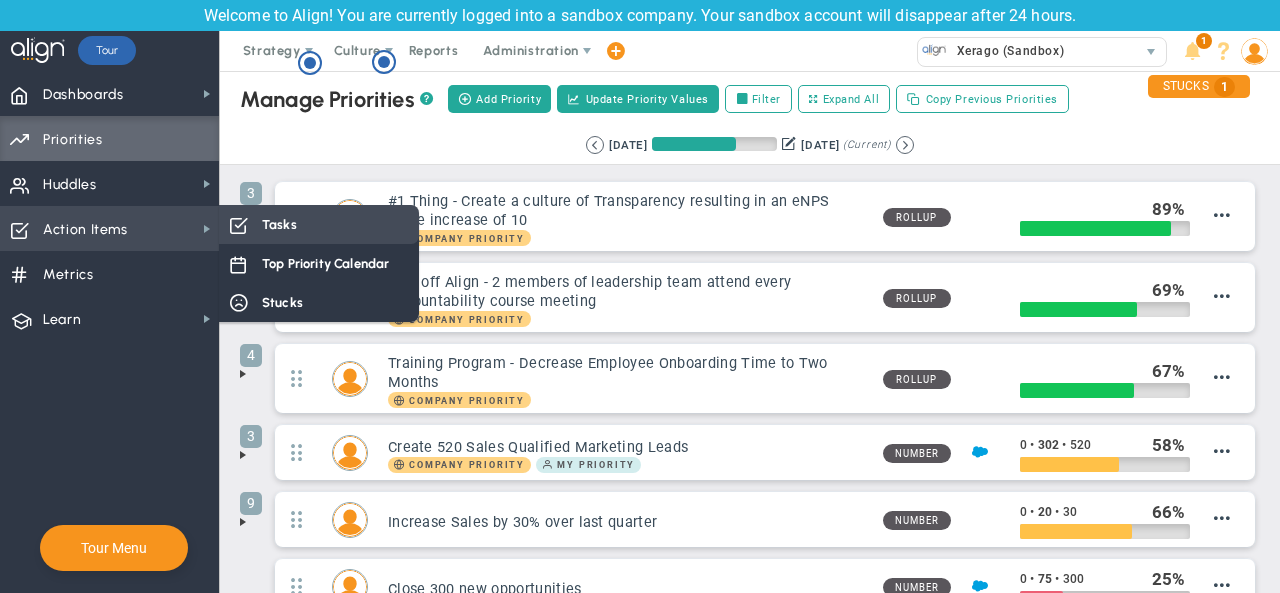 click on "Tasks" at bounding box center [319, 224] 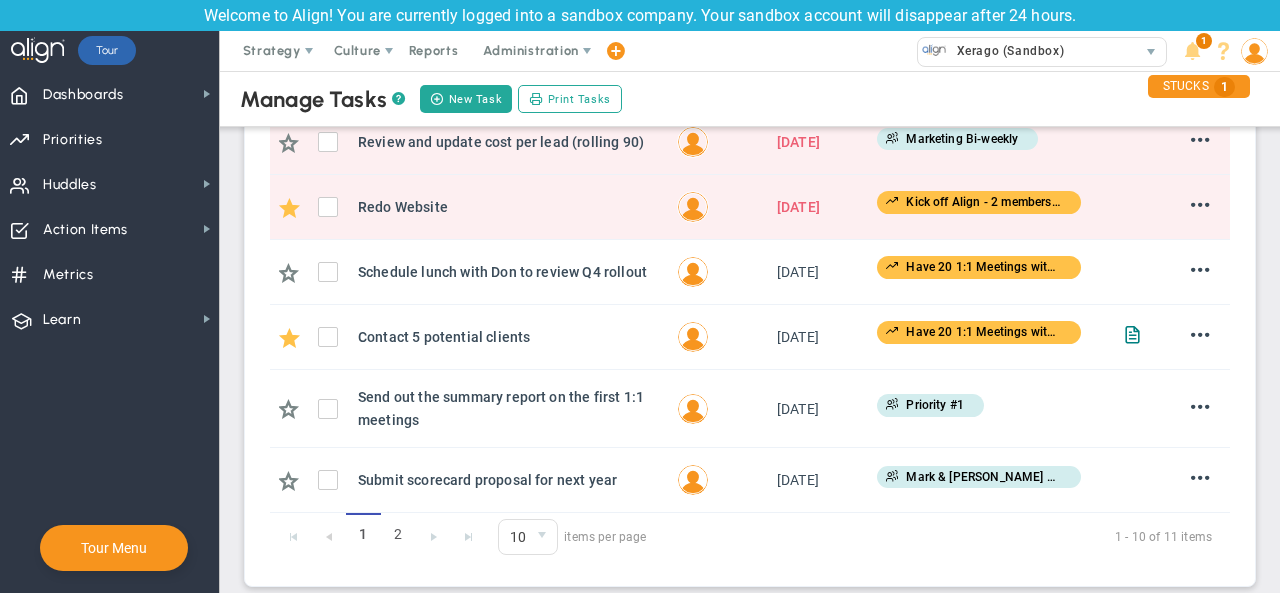 scroll, scrollTop: 0, scrollLeft: 0, axis: both 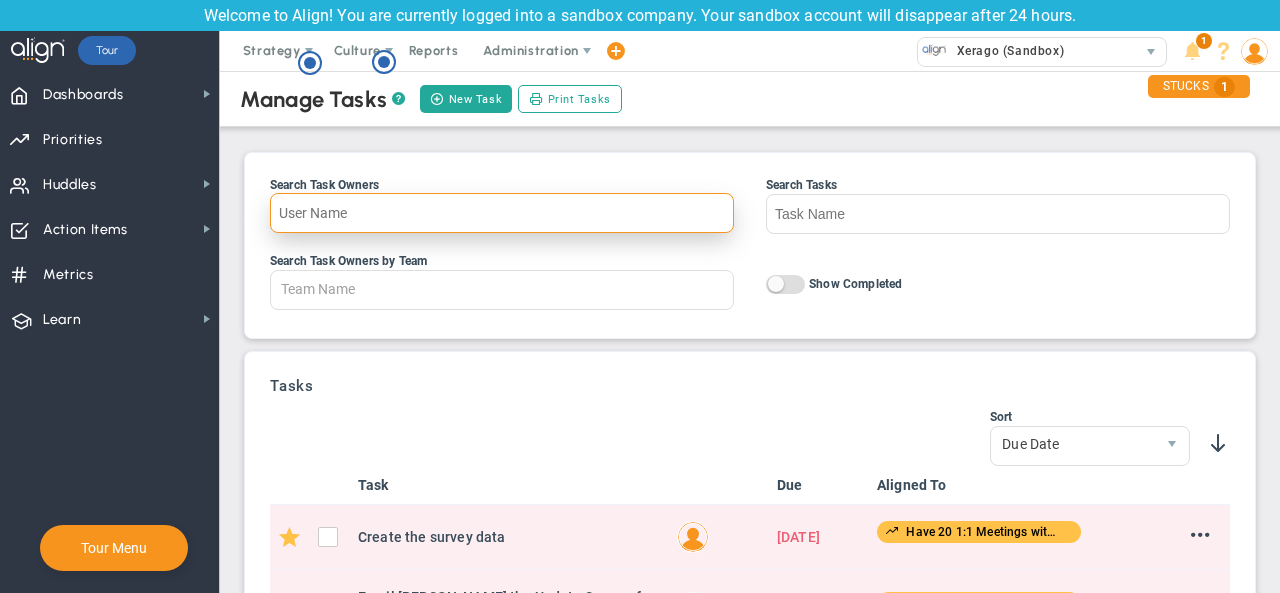 click on "Search Task Owners" at bounding box center [502, 213] 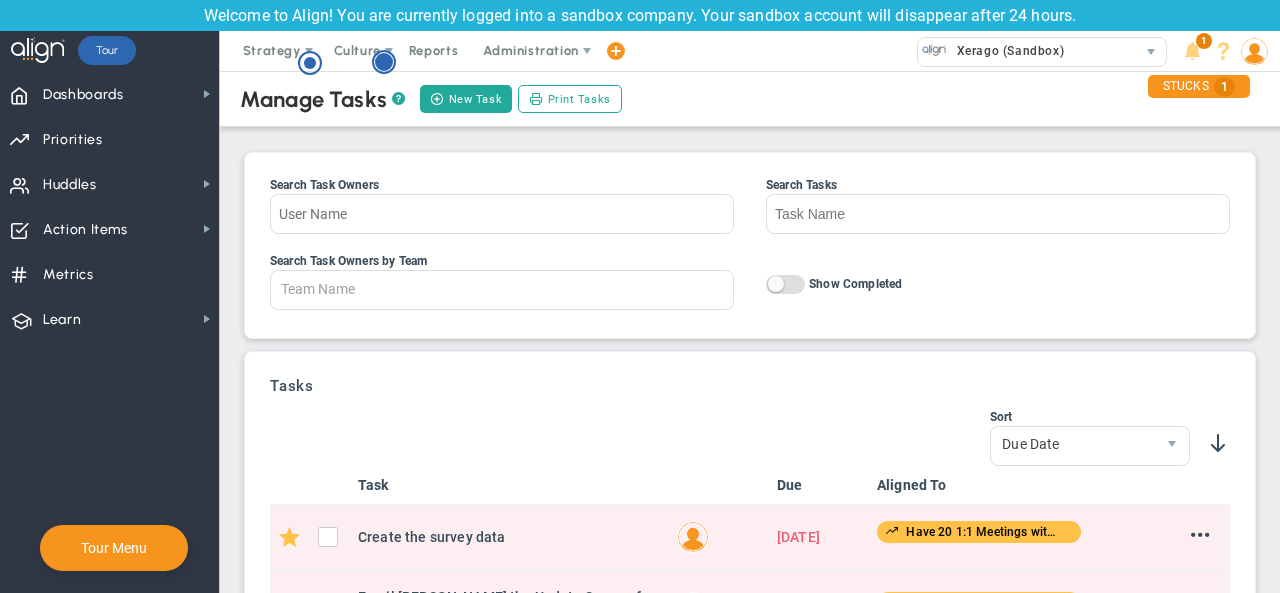 click 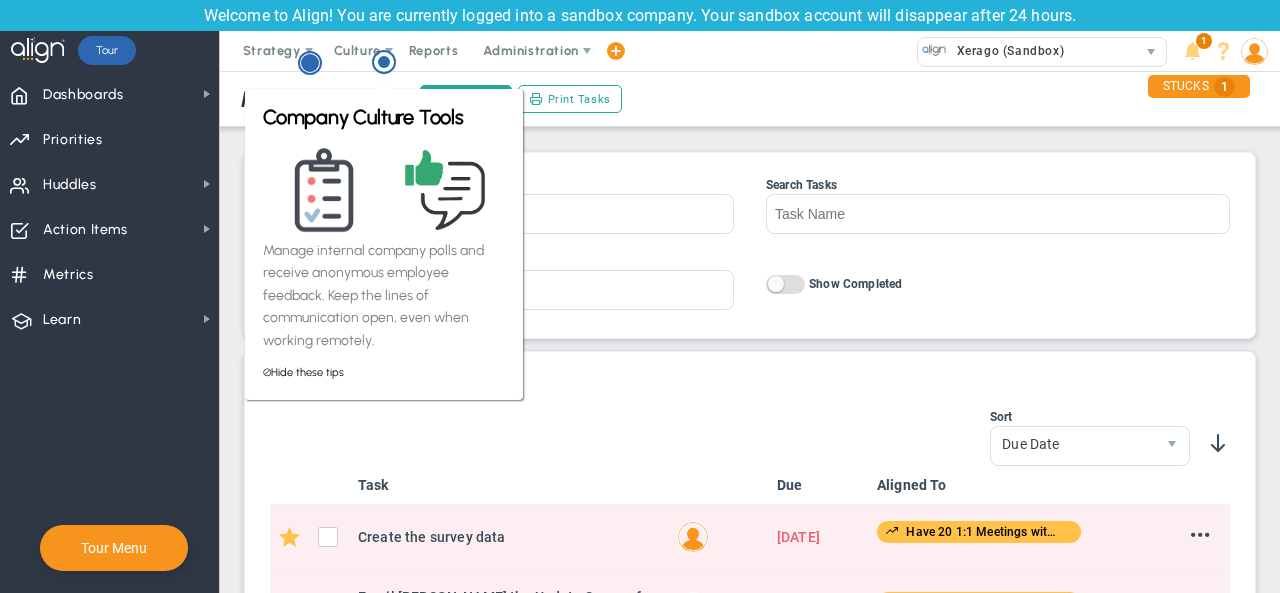 click 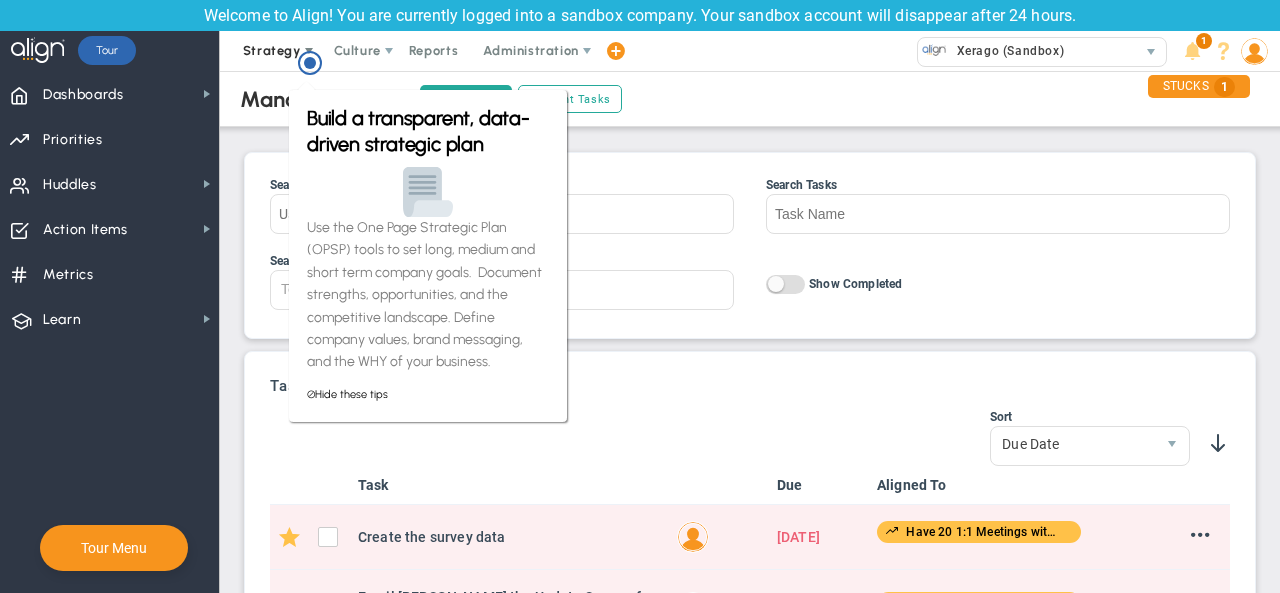 click at bounding box center (309, 51) 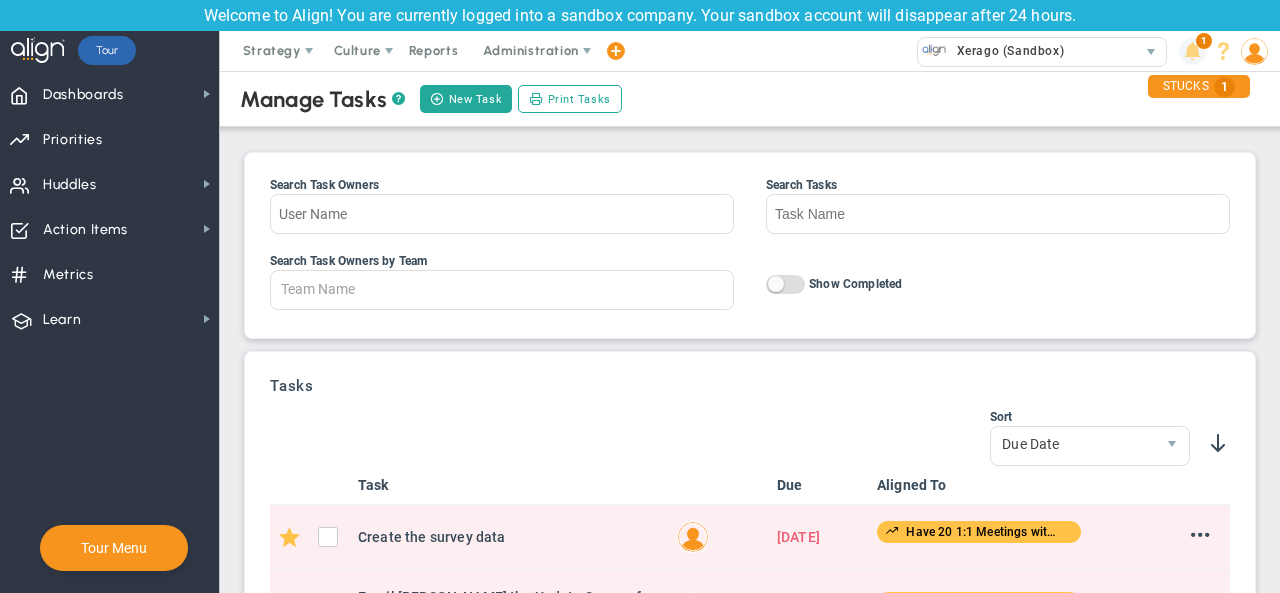 click on "1" at bounding box center [1204, 41] 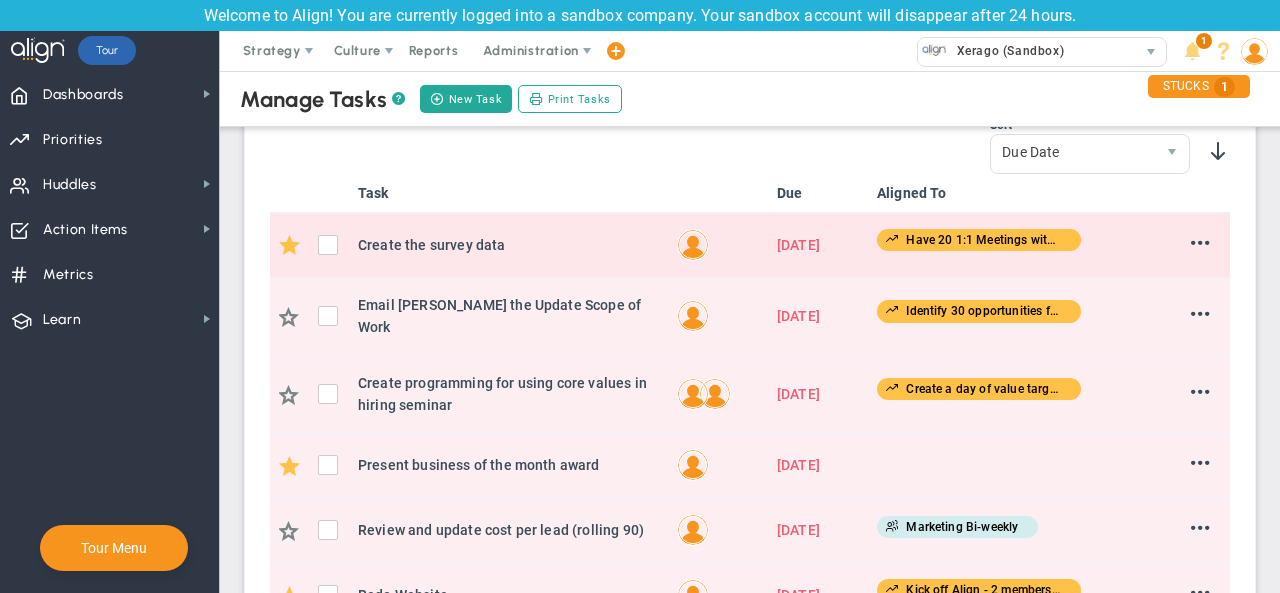 scroll, scrollTop: 680, scrollLeft: 0, axis: vertical 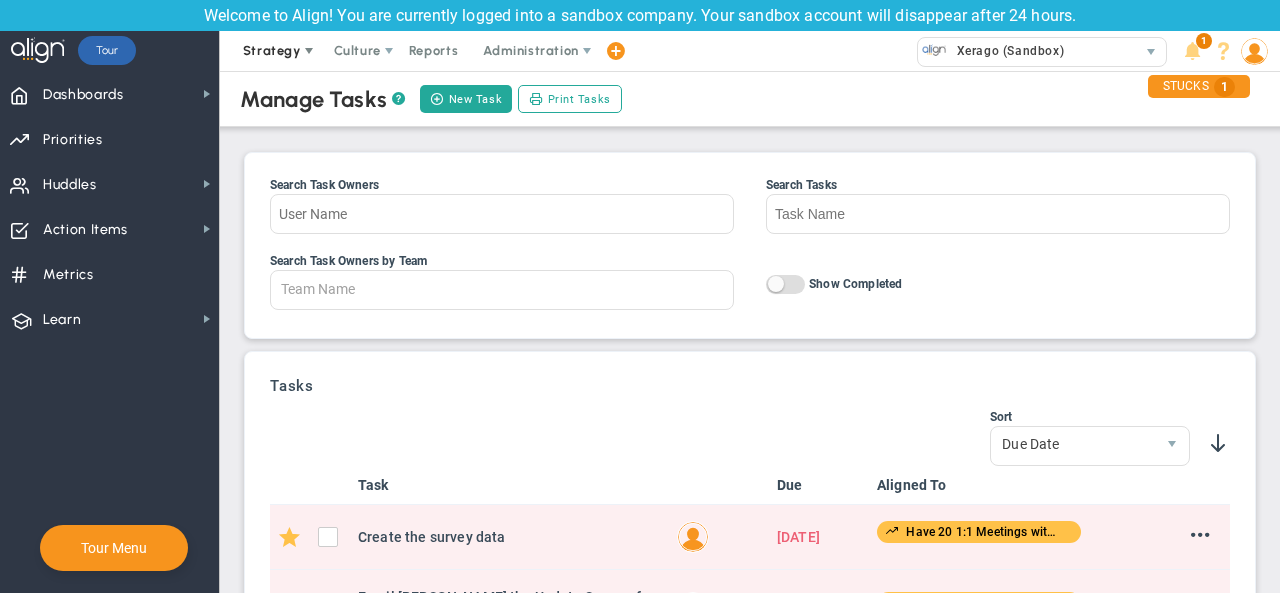 click on "Strategy" at bounding box center (272, 50) 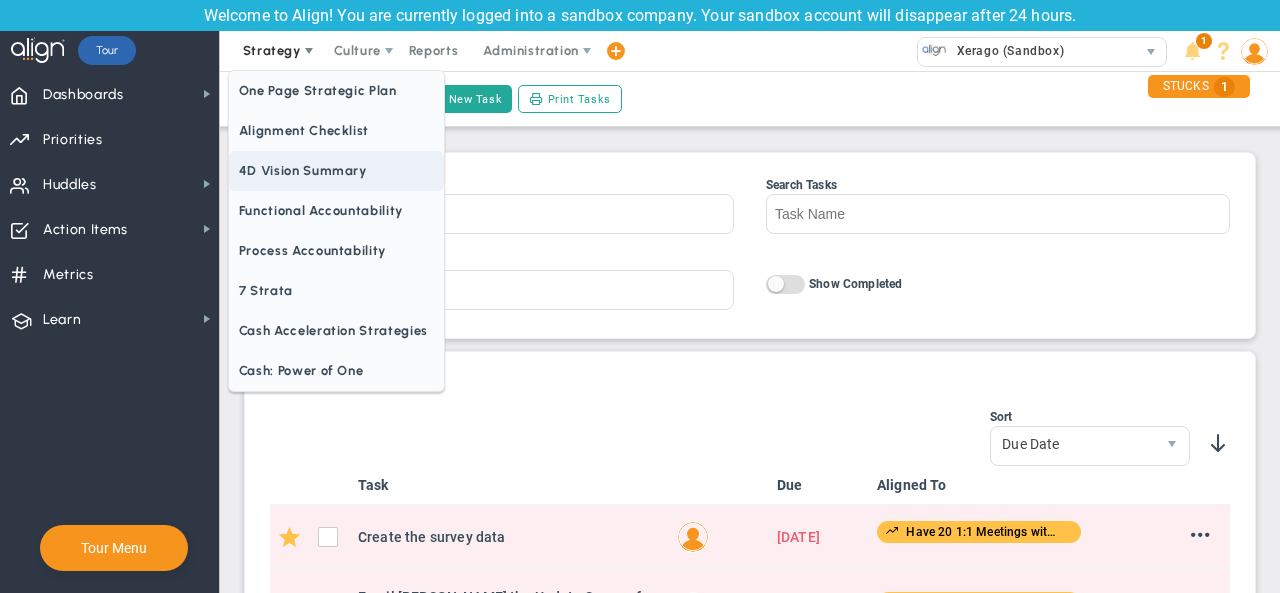 click on "4D Vision Summary" at bounding box center (336, 171) 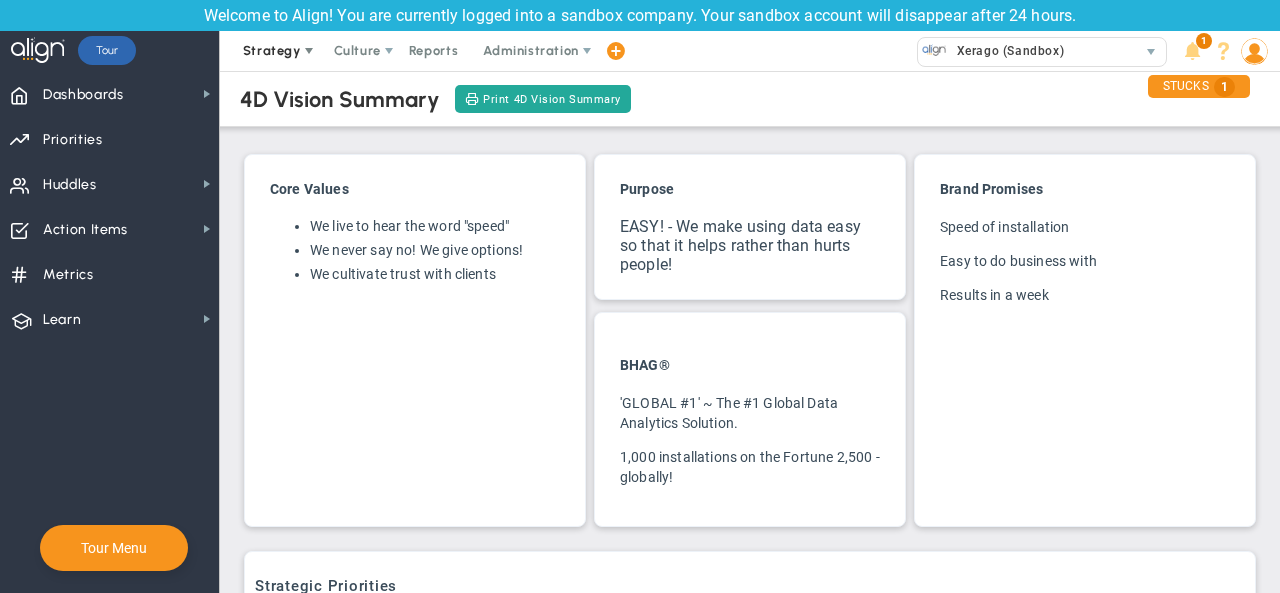 scroll, scrollTop: 0, scrollLeft: 0, axis: both 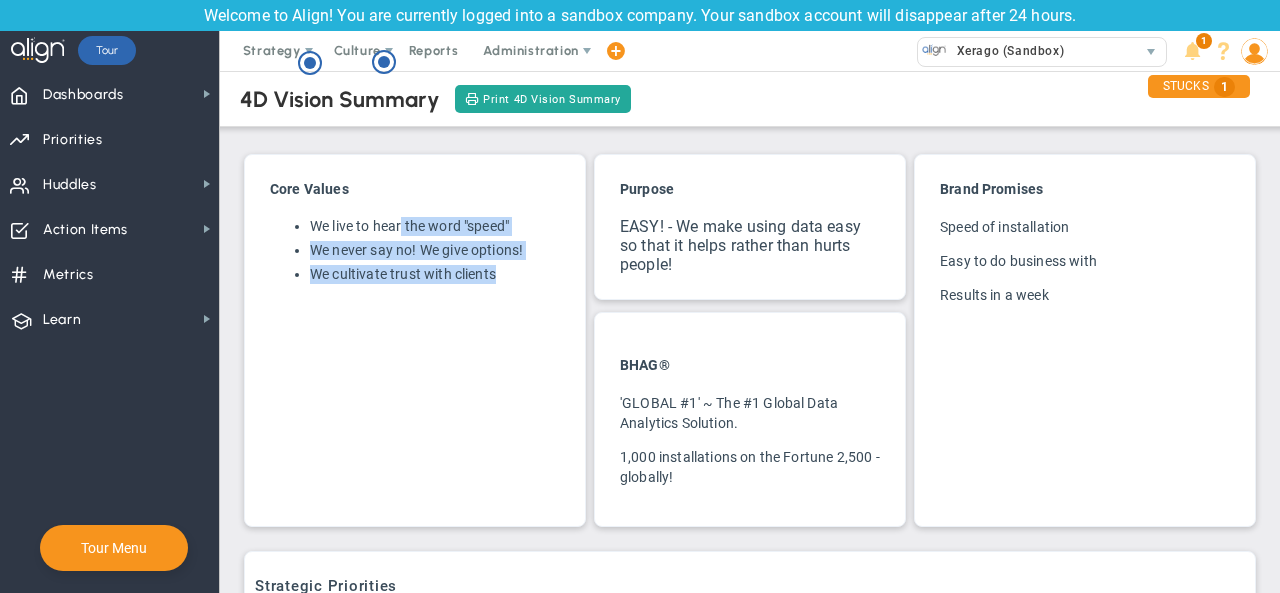 drag, startPoint x: 404, startPoint y: 227, endPoint x: 524, endPoint y: 262, distance: 125 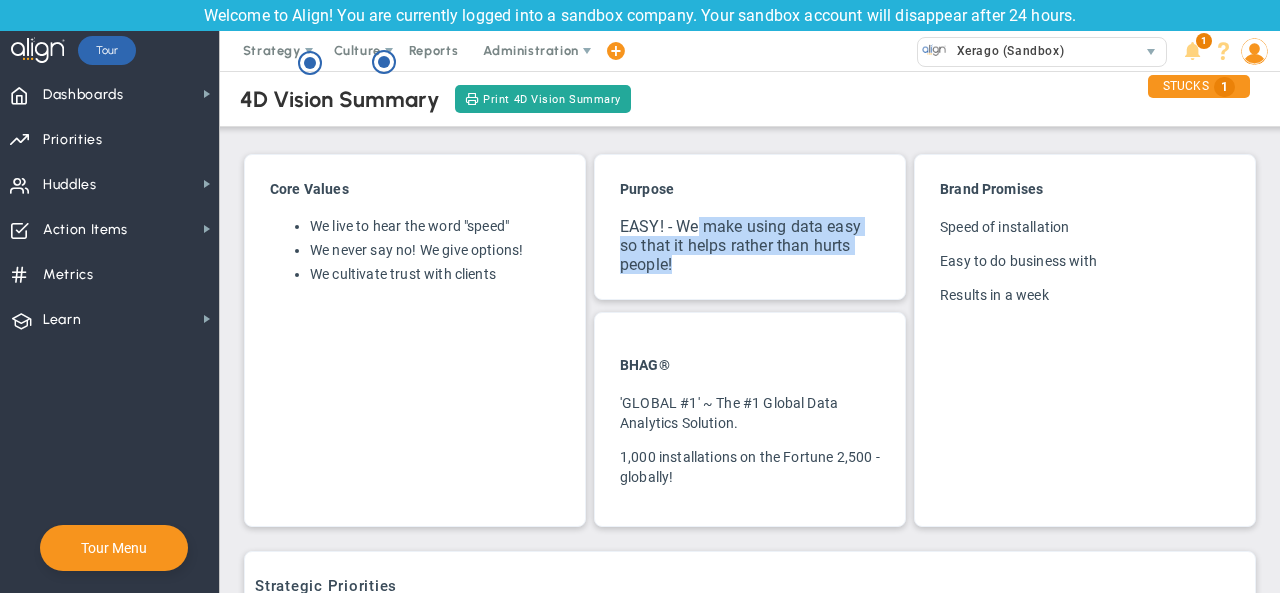 drag, startPoint x: 692, startPoint y: 233, endPoint x: 732, endPoint y: 257, distance: 46.647614 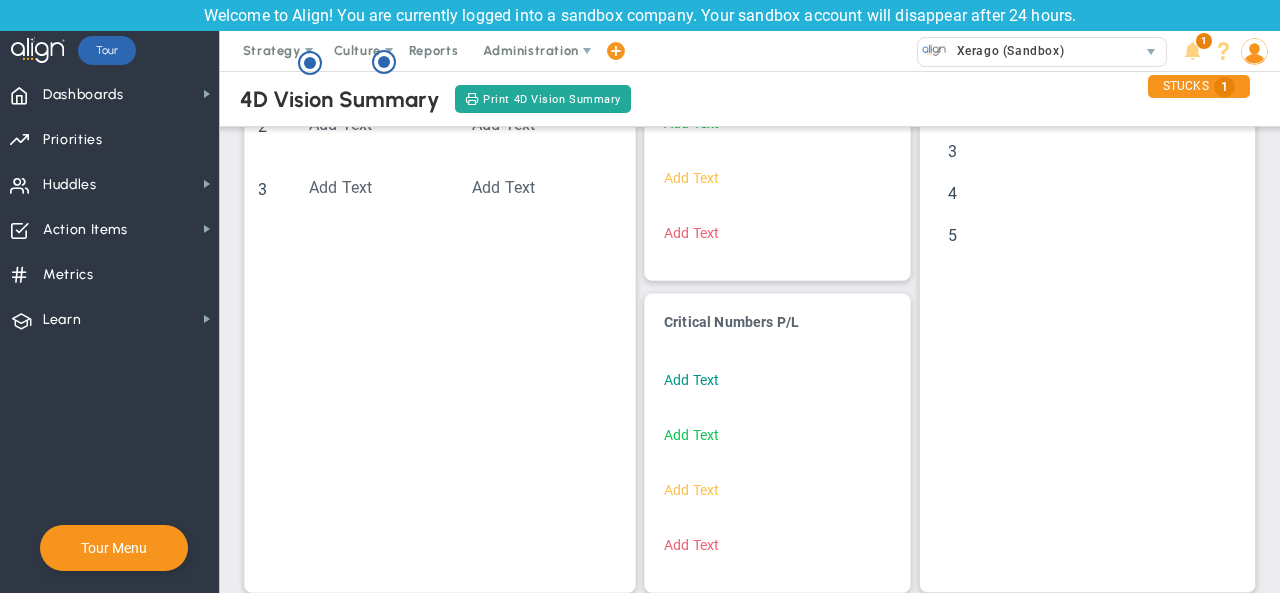 scroll, scrollTop: 983, scrollLeft: 0, axis: vertical 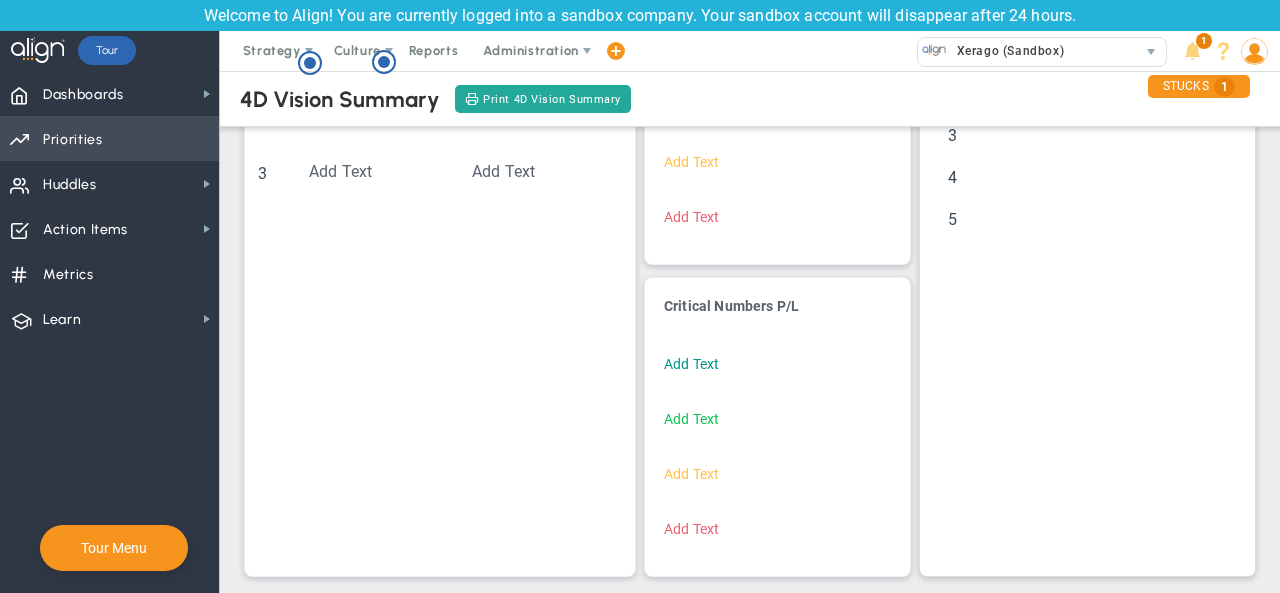 click on "Priorities" at bounding box center [73, 140] 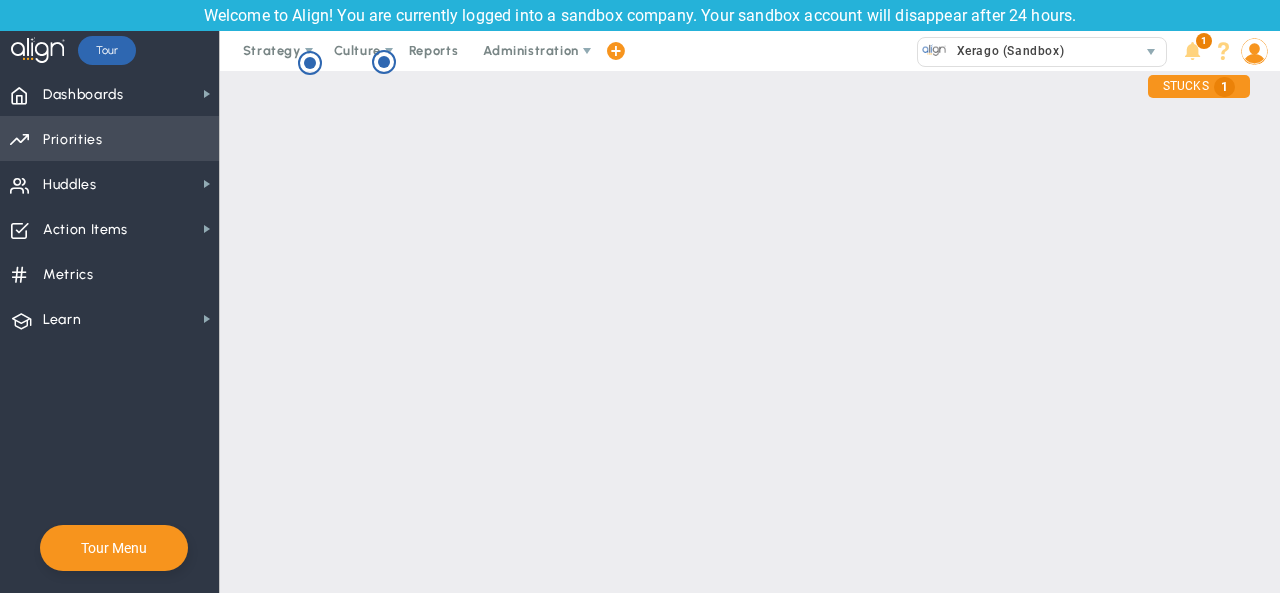scroll, scrollTop: 0, scrollLeft: 0, axis: both 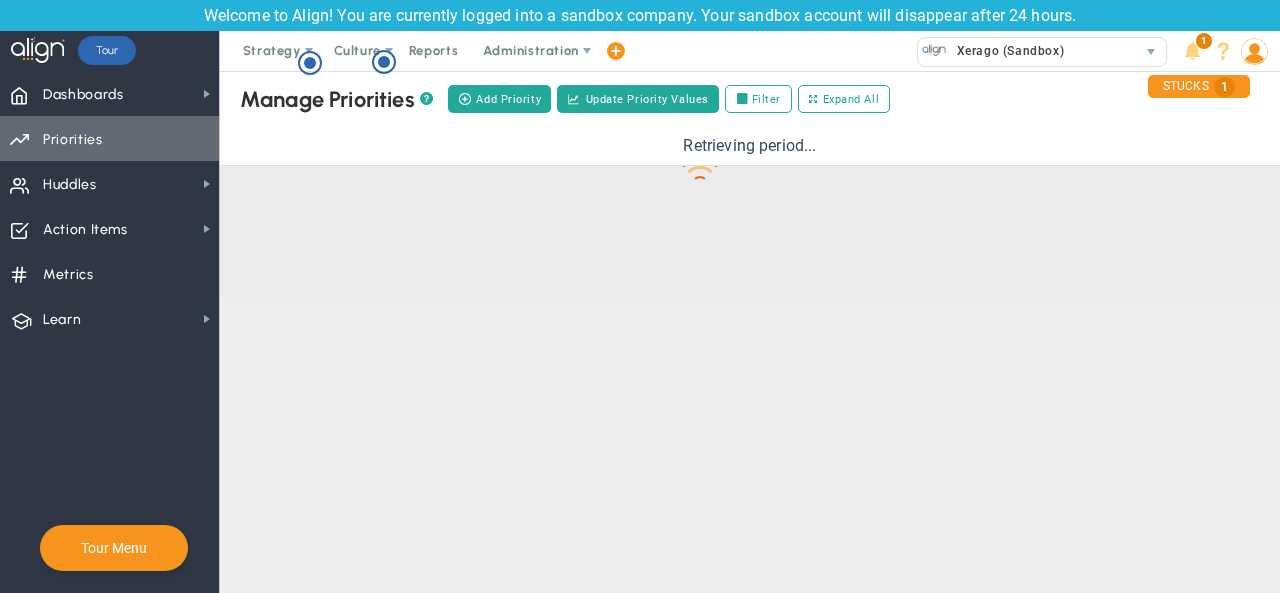 checkbox on "false" 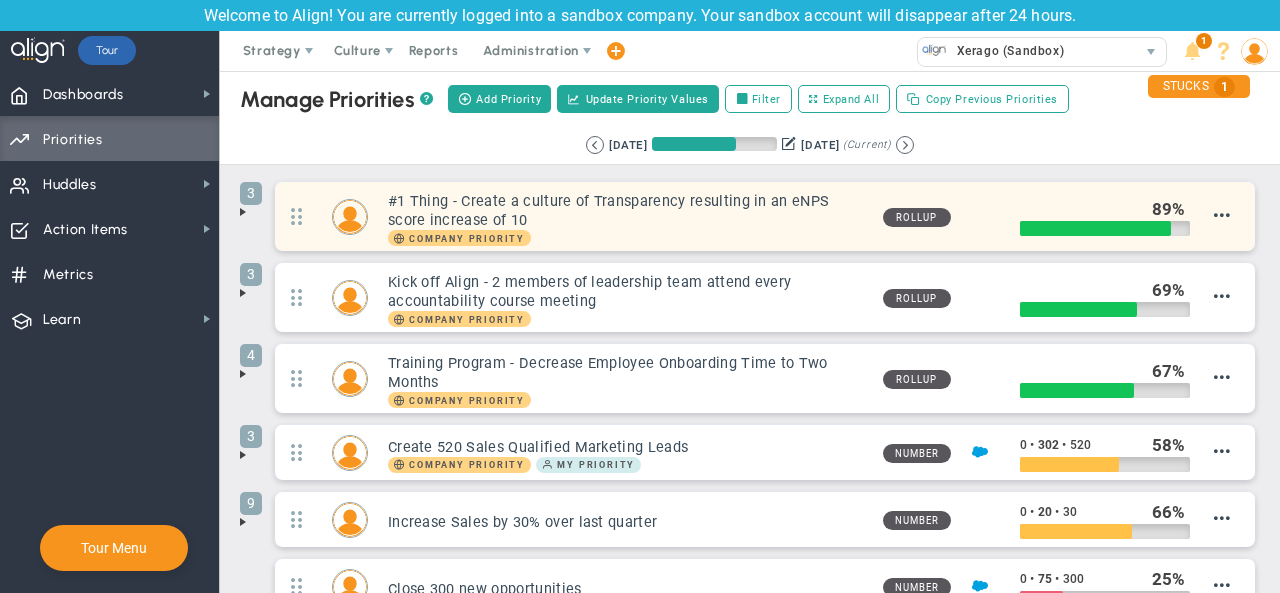 scroll, scrollTop: 0, scrollLeft: 0, axis: both 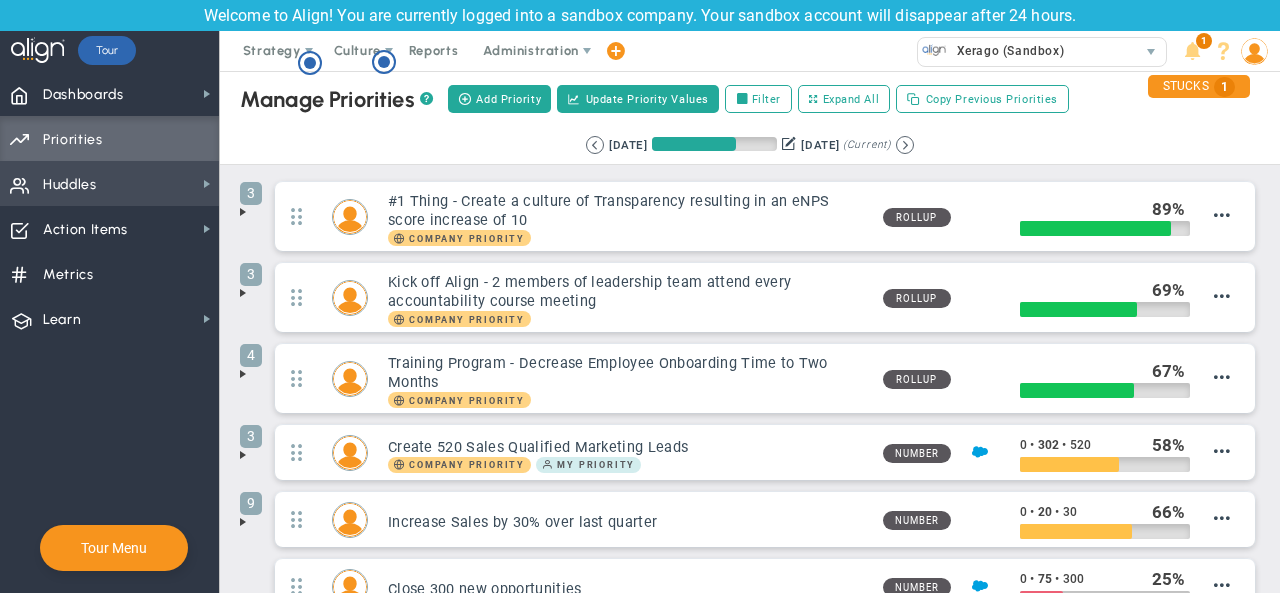 click on "Huddles Huddles" at bounding box center (109, 183) 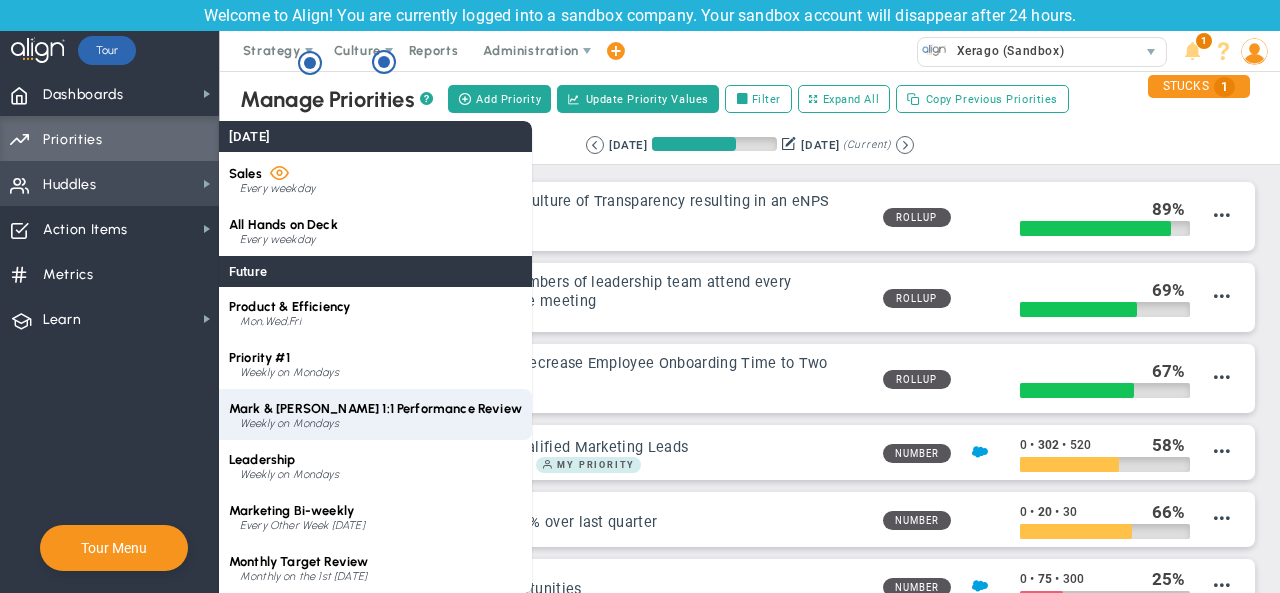 click on "Mark & [PERSON_NAME] 1:1 Performance Review" at bounding box center (375, 408) 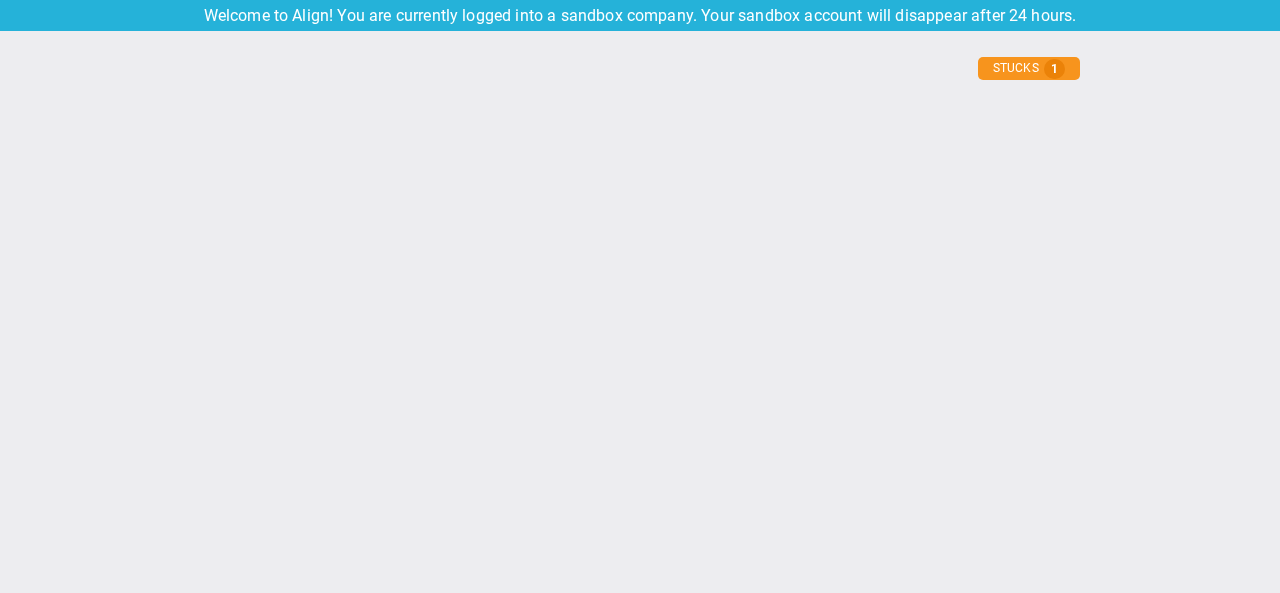 type on "[DATE]" 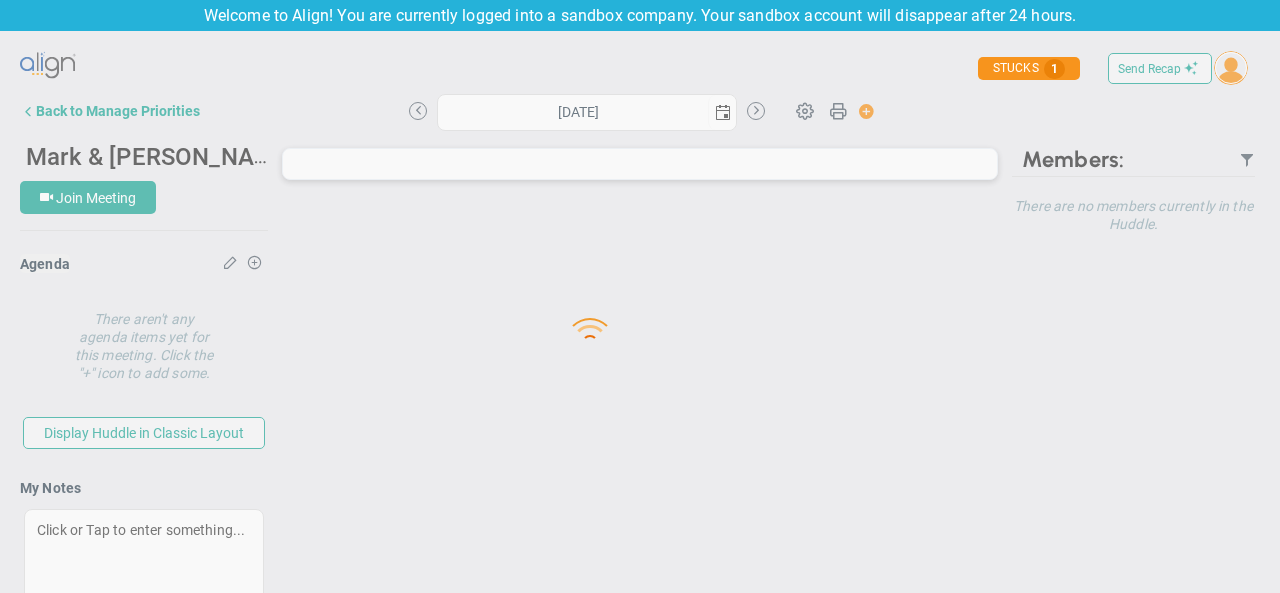 type on "[DATE]" 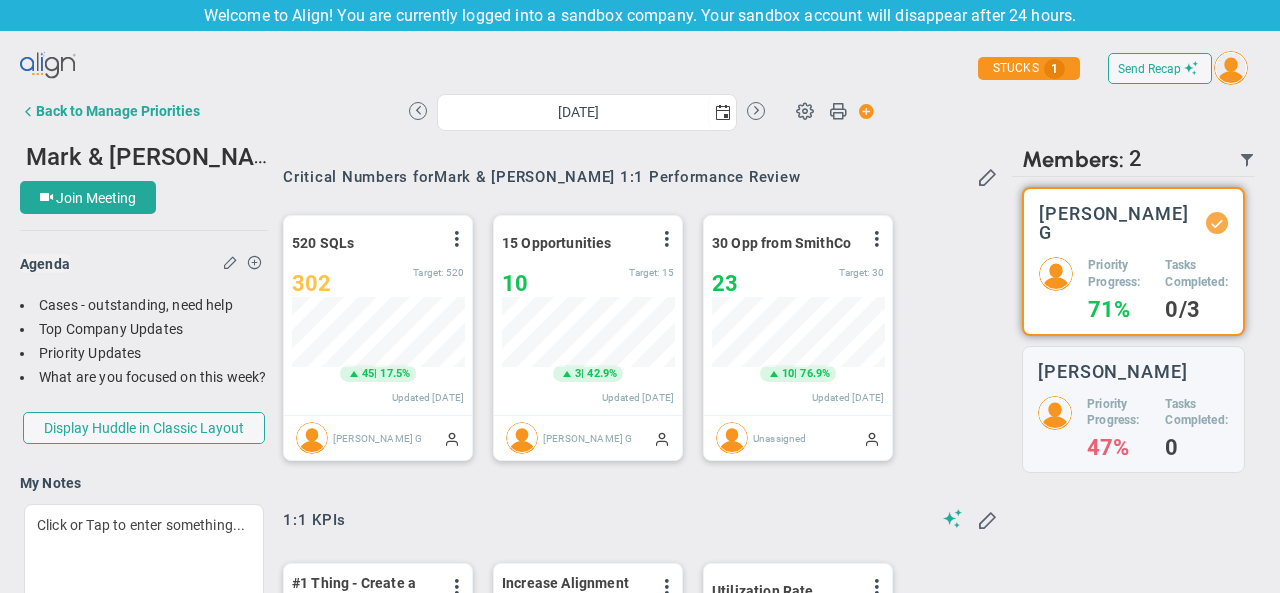 scroll, scrollTop: 984, scrollLeft: 0, axis: vertical 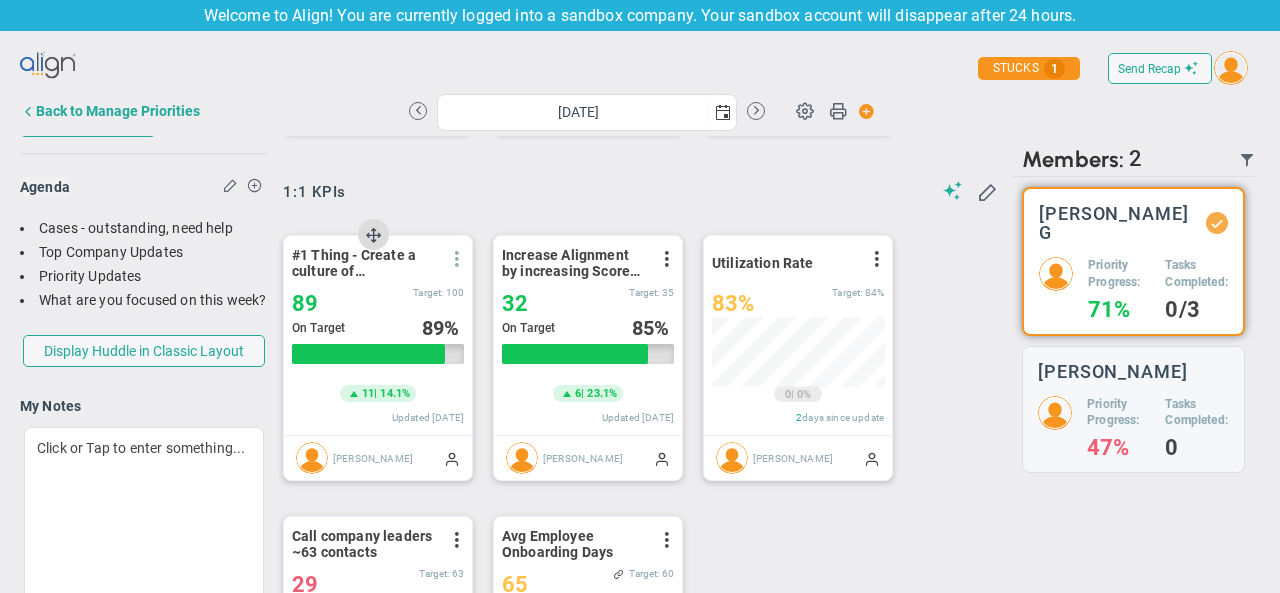 click at bounding box center [457, 259] 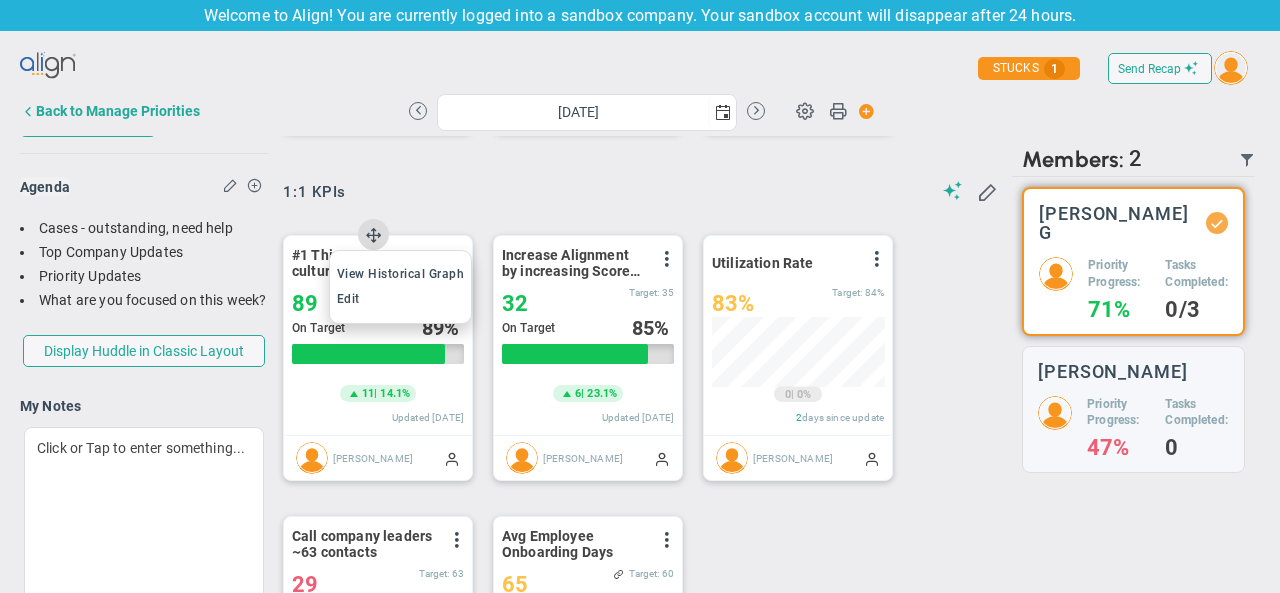 click on "View Historical Graph
Edit
Make "No Change" Update
Add Past Update" at bounding box center (401, 287) 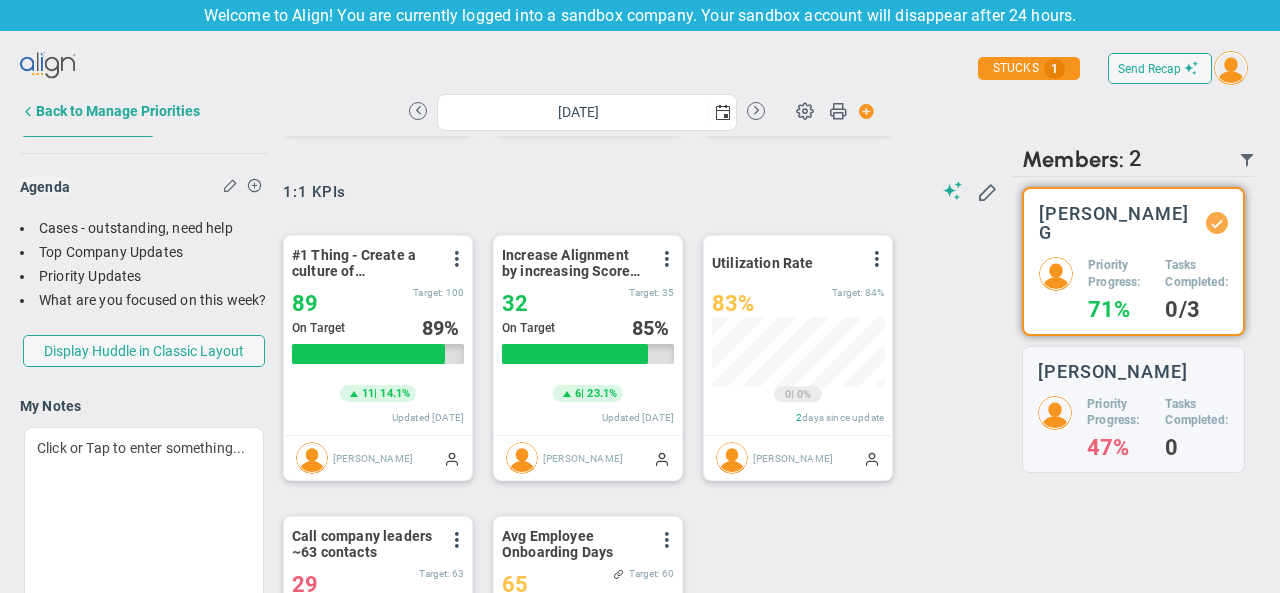 click on "1:1 KPIs
Add KPIs
Track your most important   Priorities, Targets, and Critical Numbers
Suggest KPIs" at bounding box center (640, 480) 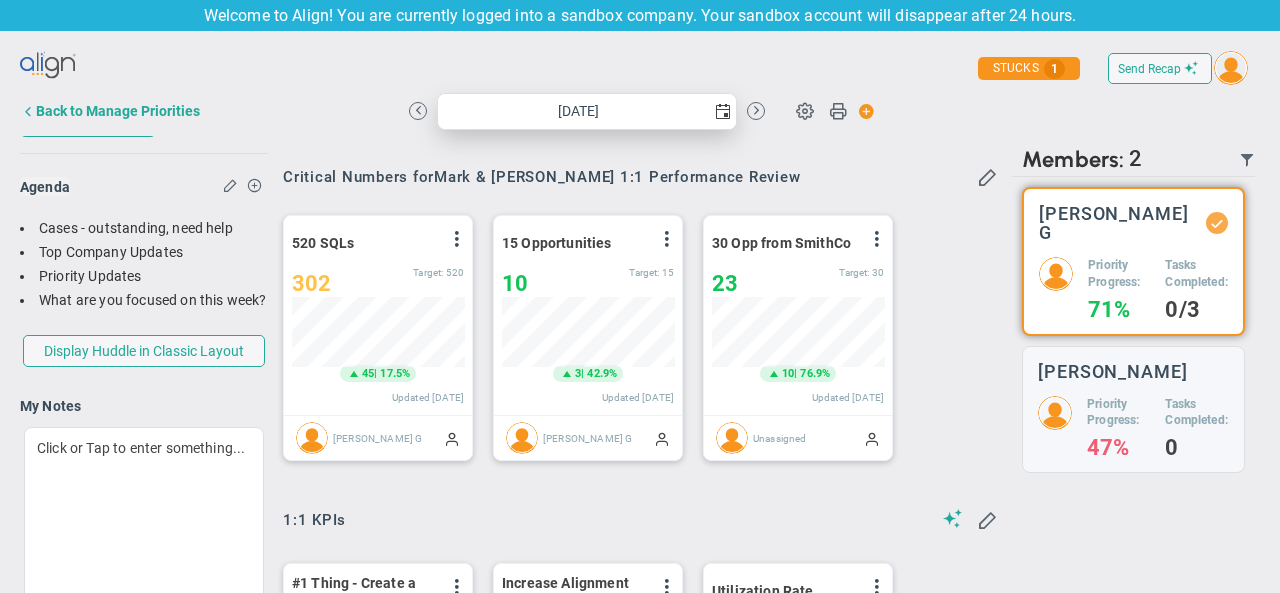 click at bounding box center (723, 112) 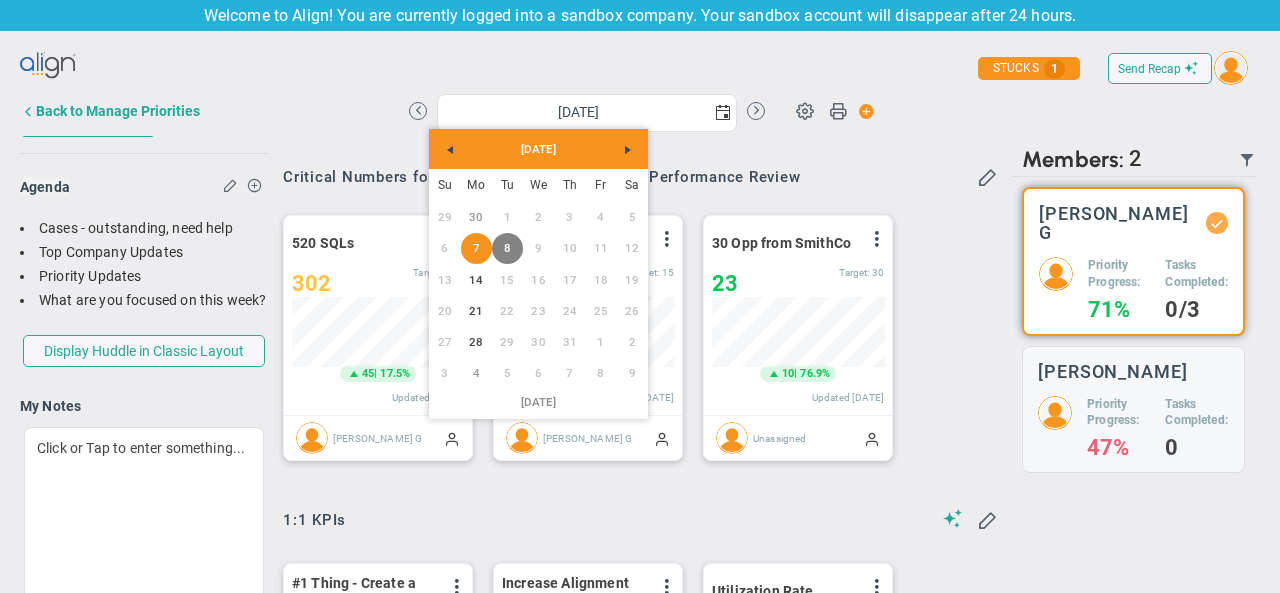 click on "Su Mo Tu We Th Fr Sa 29 30 1 2 3 4 5 6 7 8 9 10 11 12 13 14 15 16 17 18 19 20 21 22 23 24 25 26 27 28 29 30 31 1 2 3 4 5 6 7 8 9" at bounding box center (538, 279) 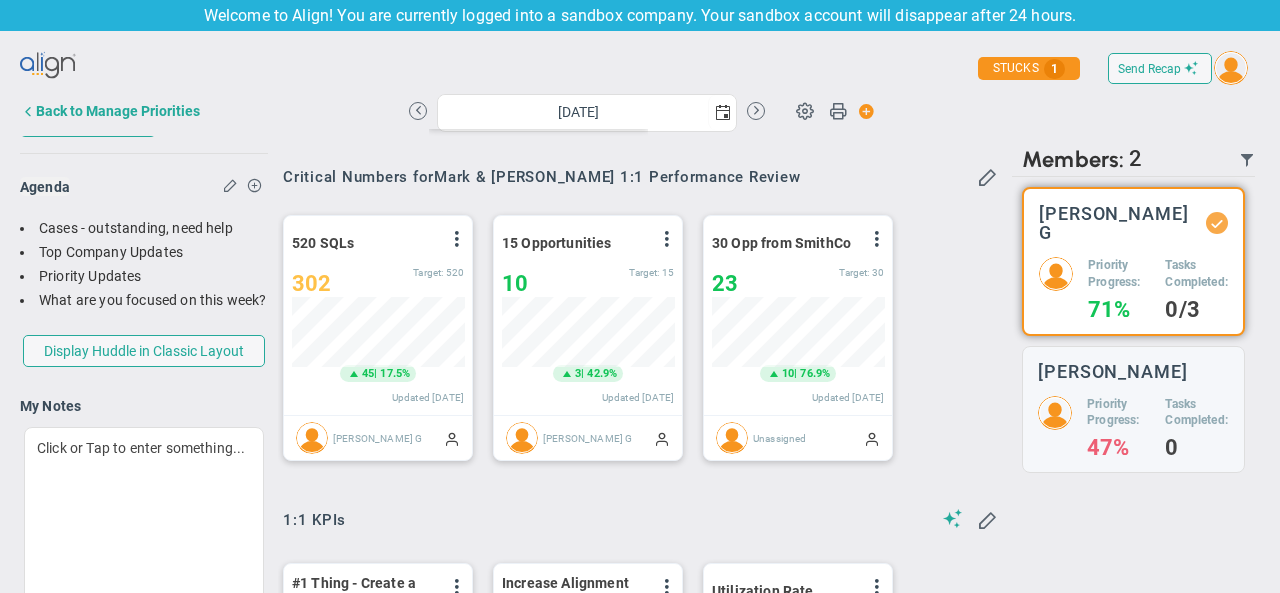 click on "Critical Numbers for  [PERSON_NAME] & [PERSON_NAME] 1:1 Performance Review" at bounding box center [640, 177] 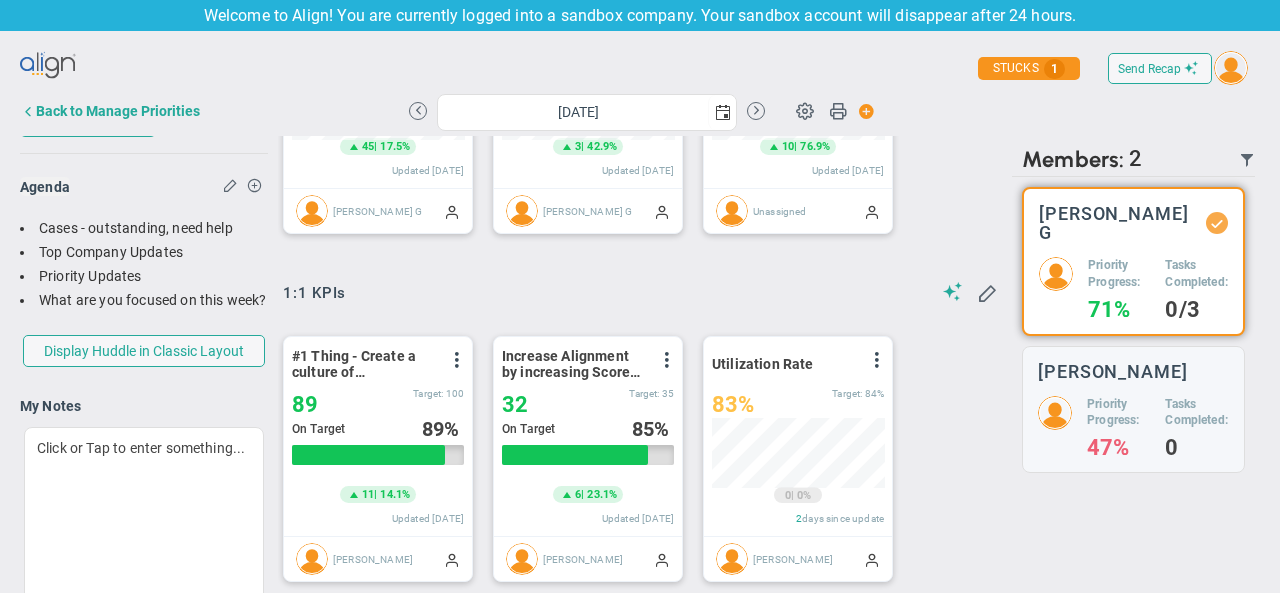 scroll, scrollTop: 0, scrollLeft: 0, axis: both 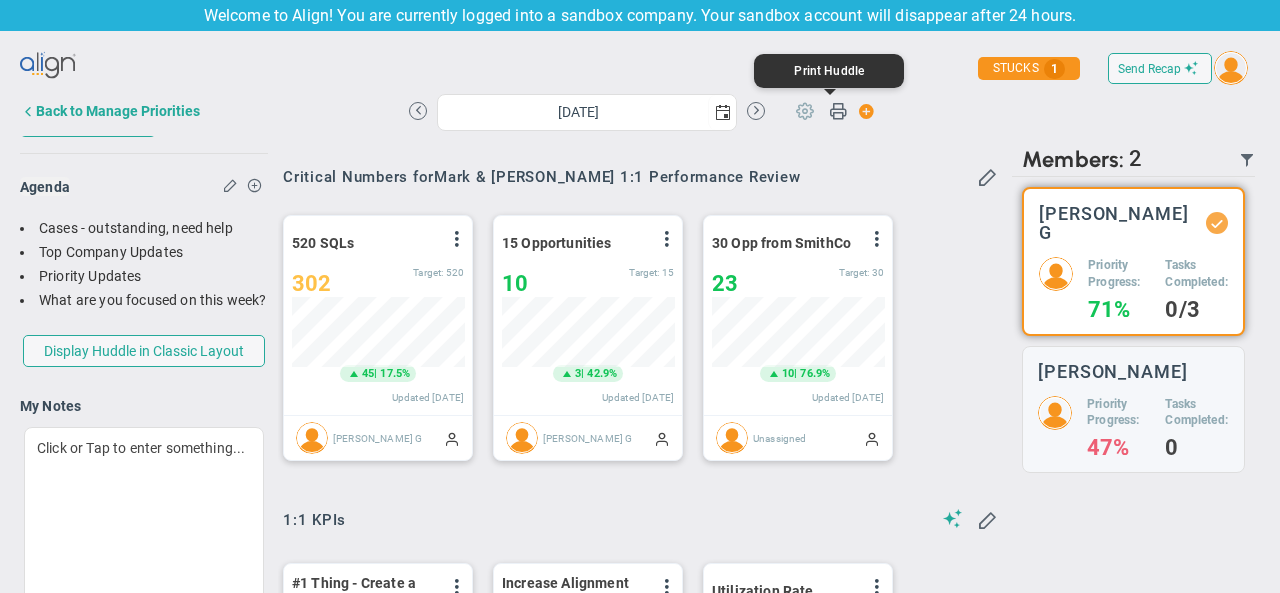click at bounding box center (805, 110) 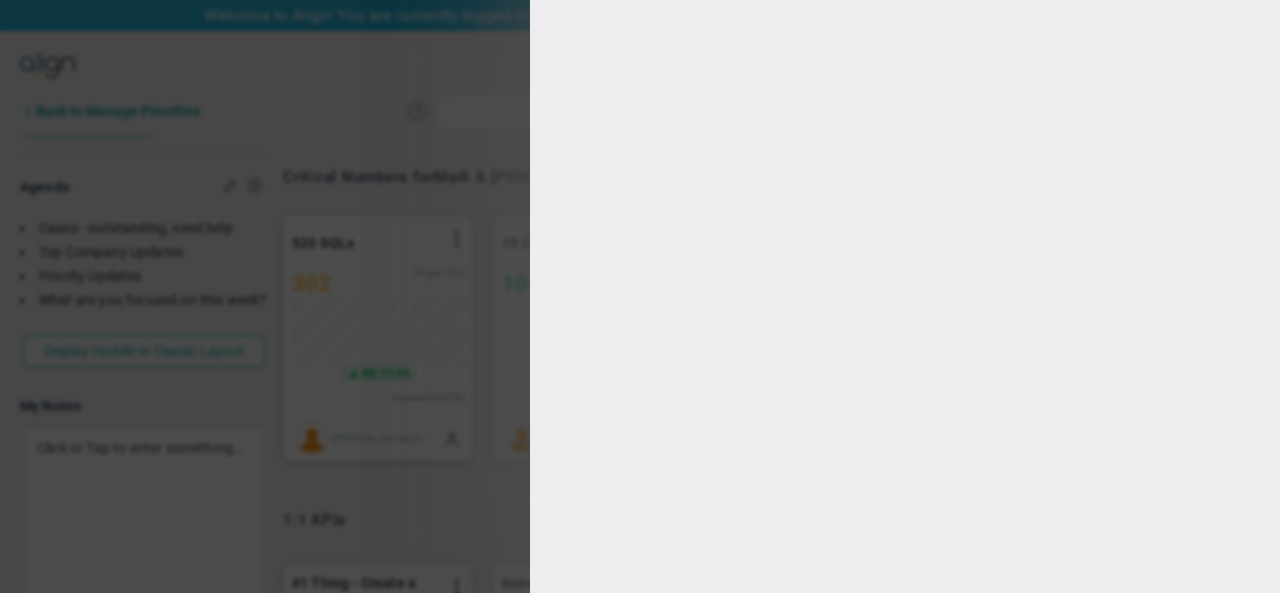type on "Mark & [PERSON_NAME] 1:1 Performance Review" 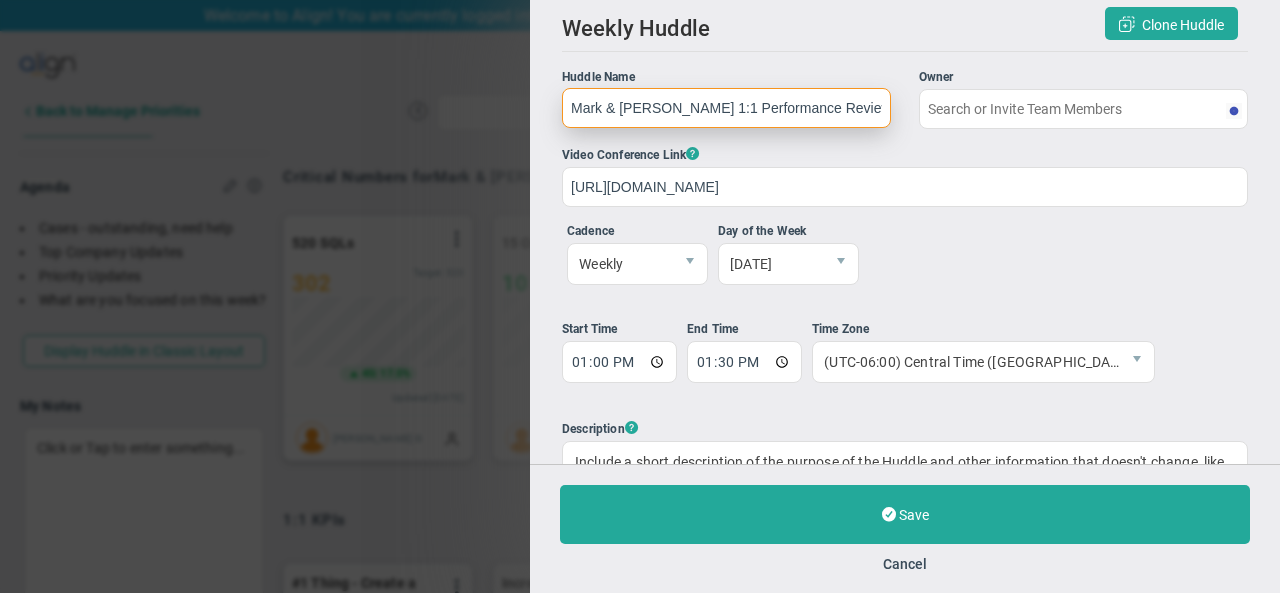 type on "[PERSON_NAME] G" 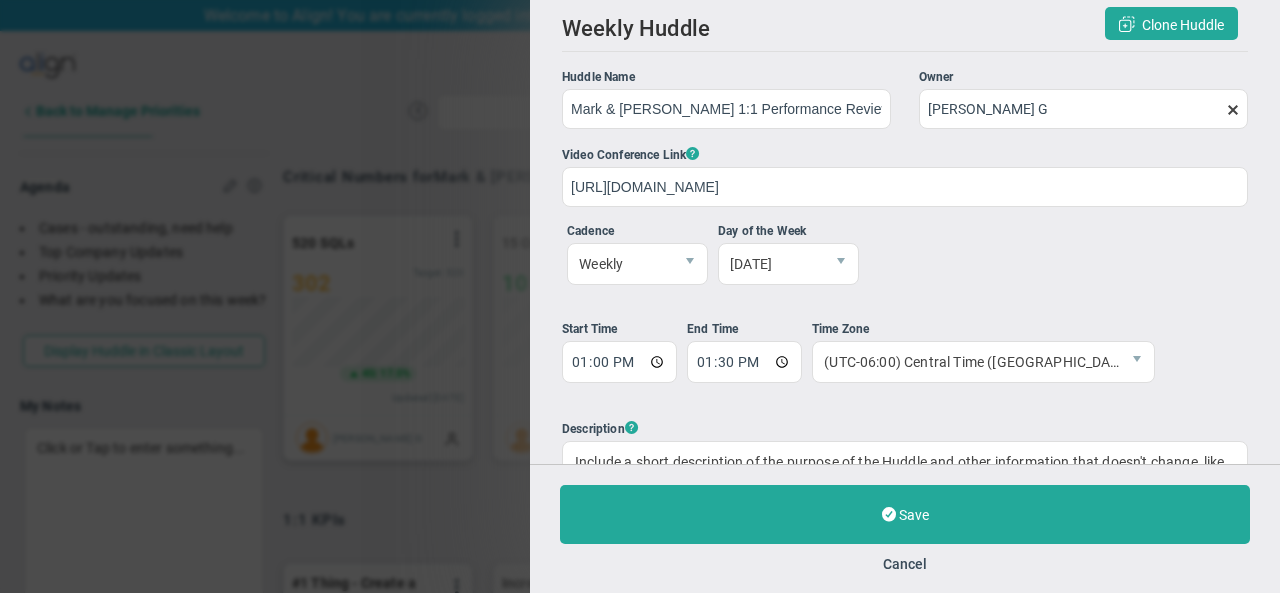 click on "Weekly Huddle
Clone Huddle
Huddle Name
[PERSON_NAME] & [PERSON_NAME] 1:1 Performance Review
Owner
[PERSON_NAME] G
The Huddle Owner must be a member of the Huddle
?" at bounding box center [640, 296] 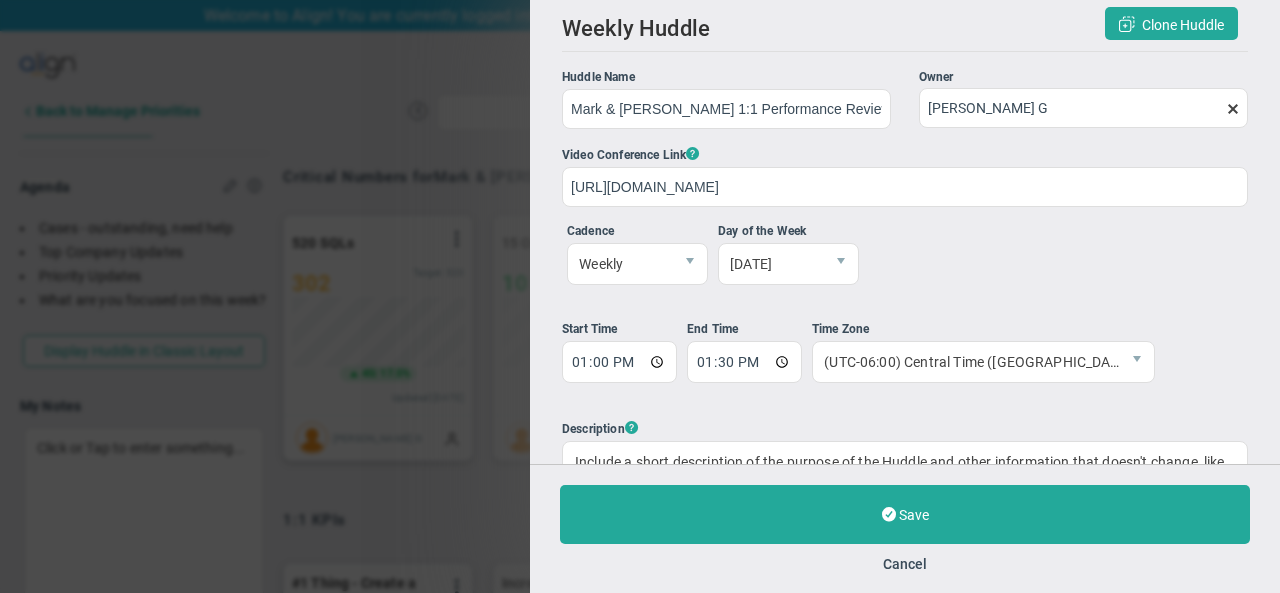 click at bounding box center (1233, 109) 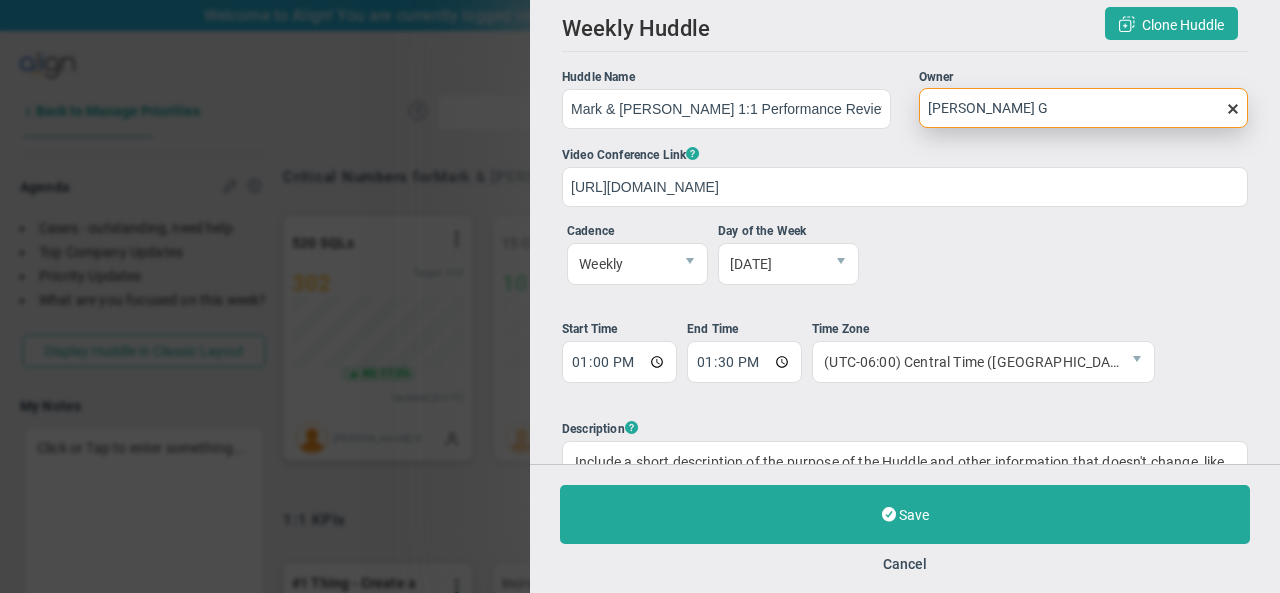 click on "[PERSON_NAME] G" at bounding box center (1083, 108) 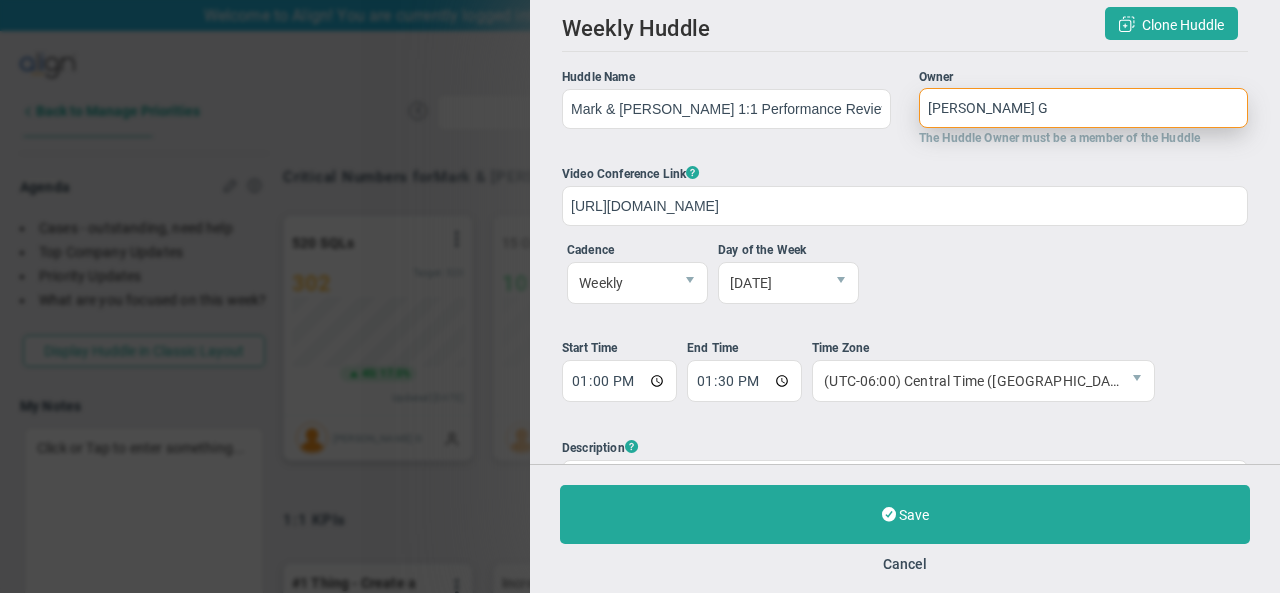 type 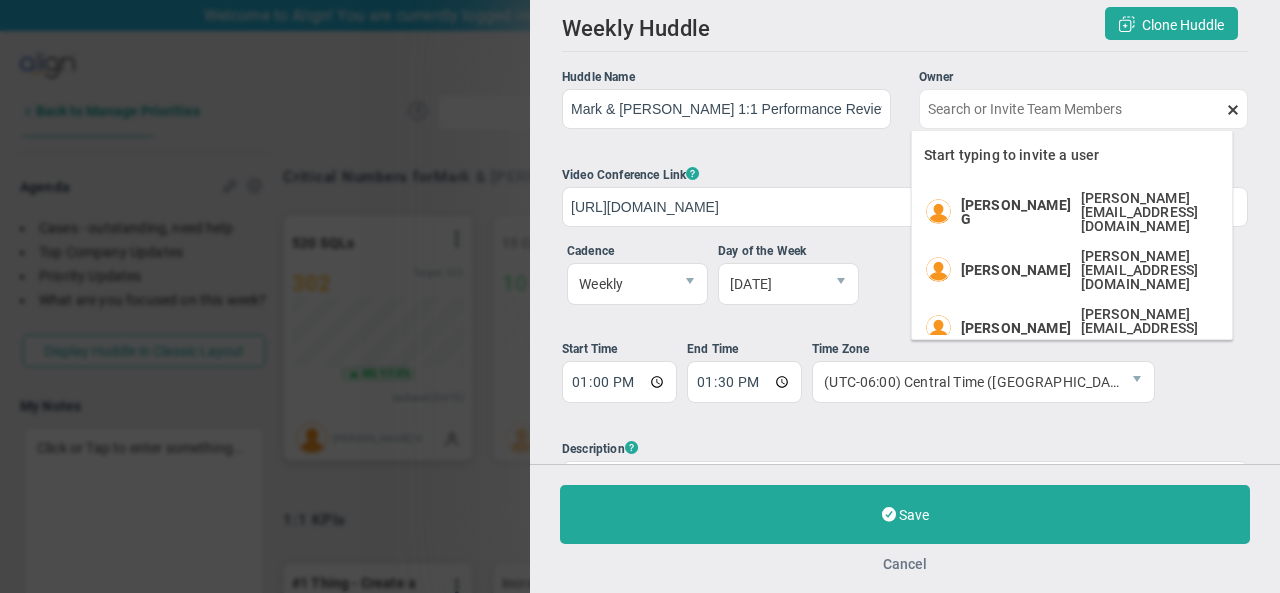 click on "Cancel" at bounding box center (905, 564) 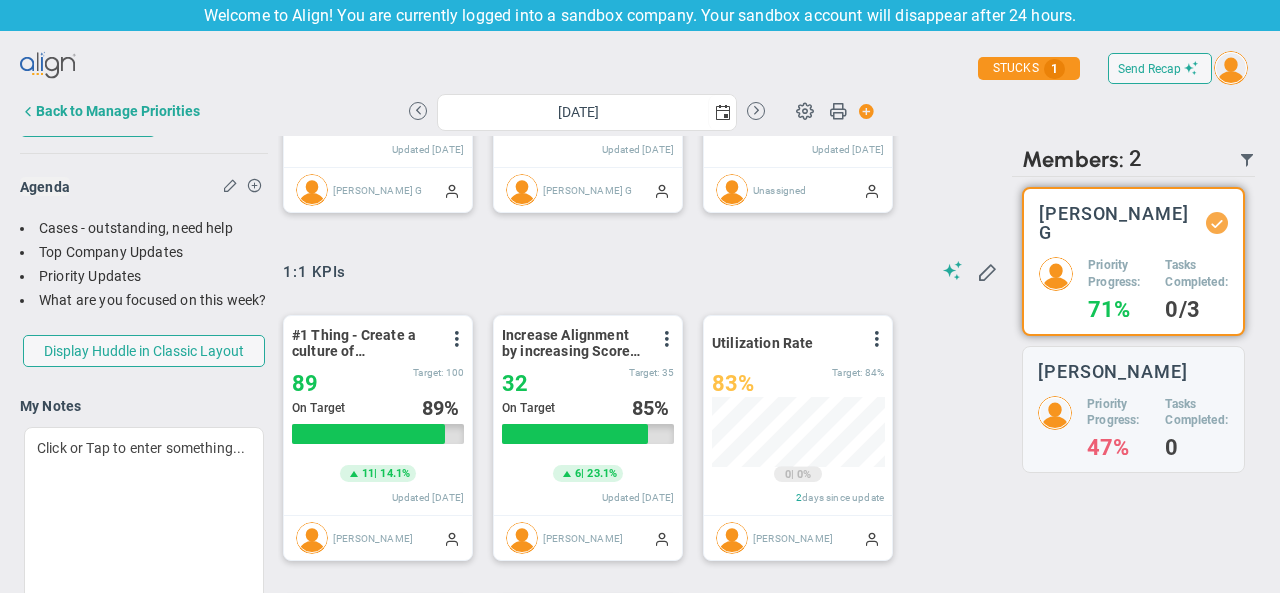scroll, scrollTop: 0, scrollLeft: 0, axis: both 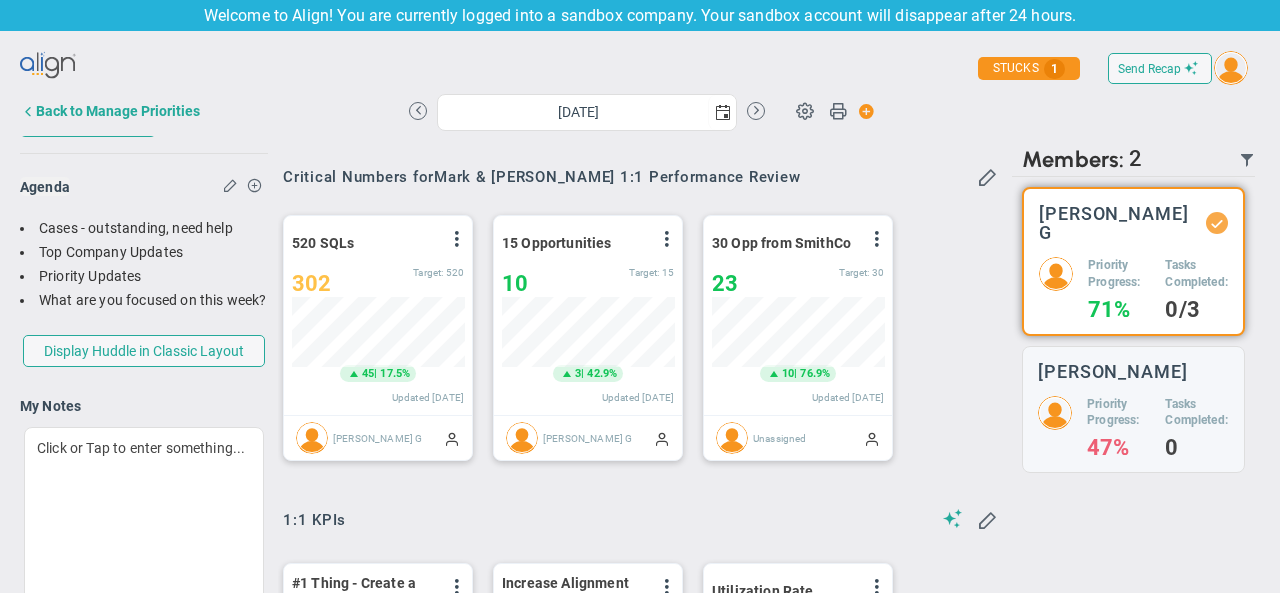 click on "Send Recap
Profile
Contact your Advisor
Share!" at bounding box center (640, 343) 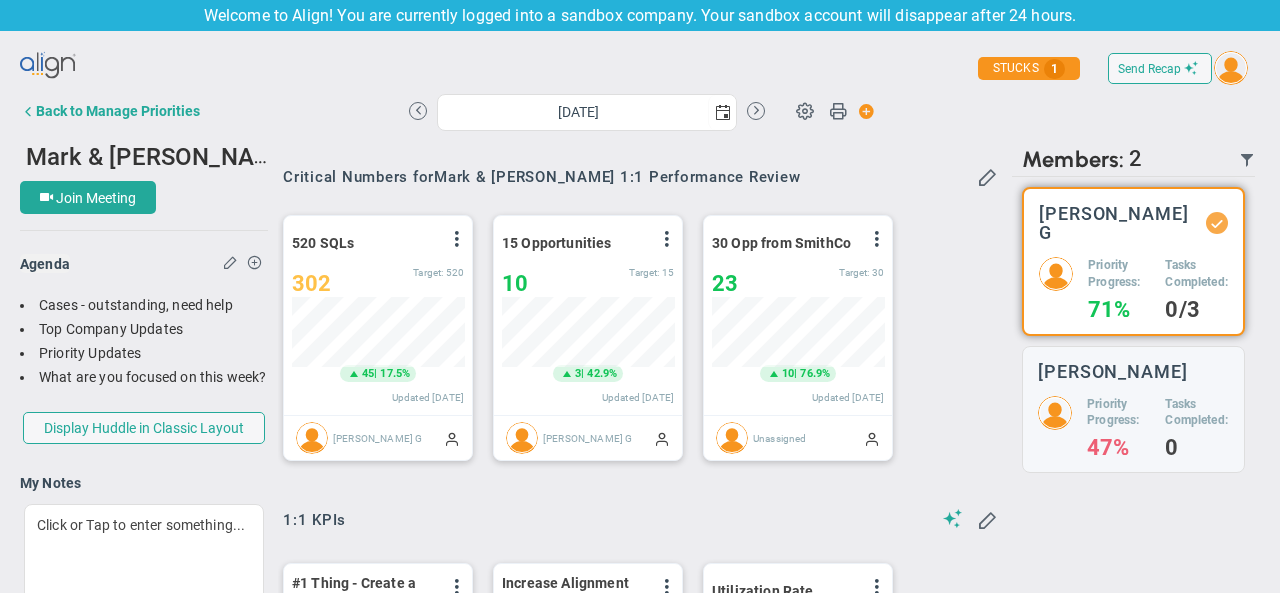 scroll, scrollTop: 110, scrollLeft: 0, axis: vertical 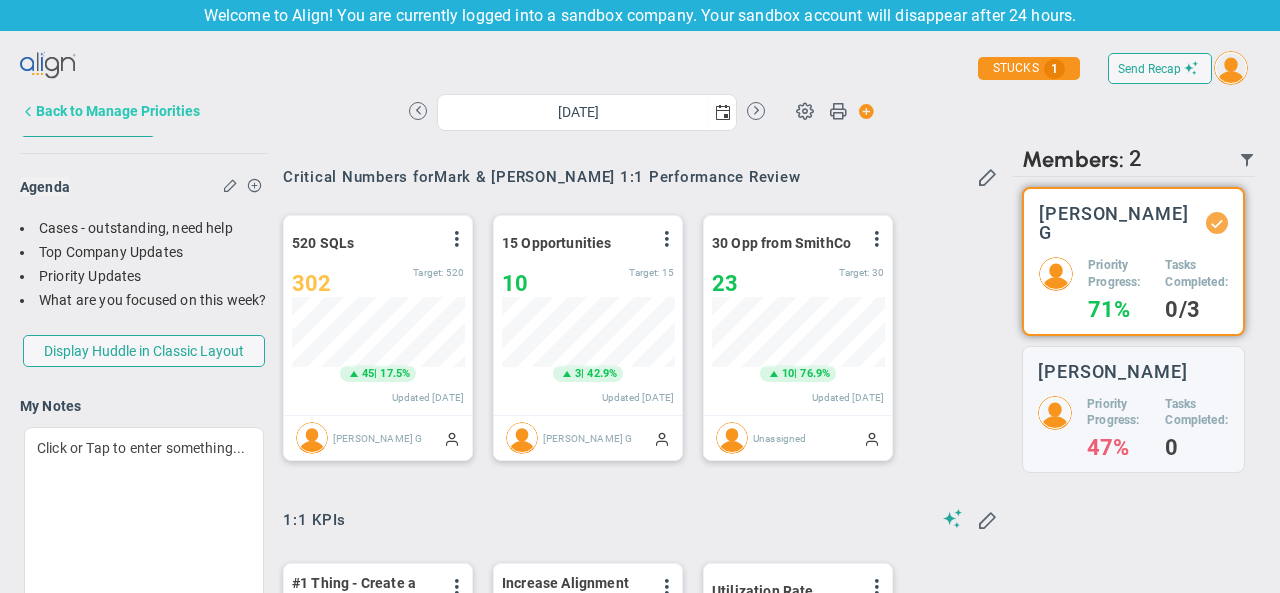 click on "Back to Manage Priorities" at bounding box center (118, 111) 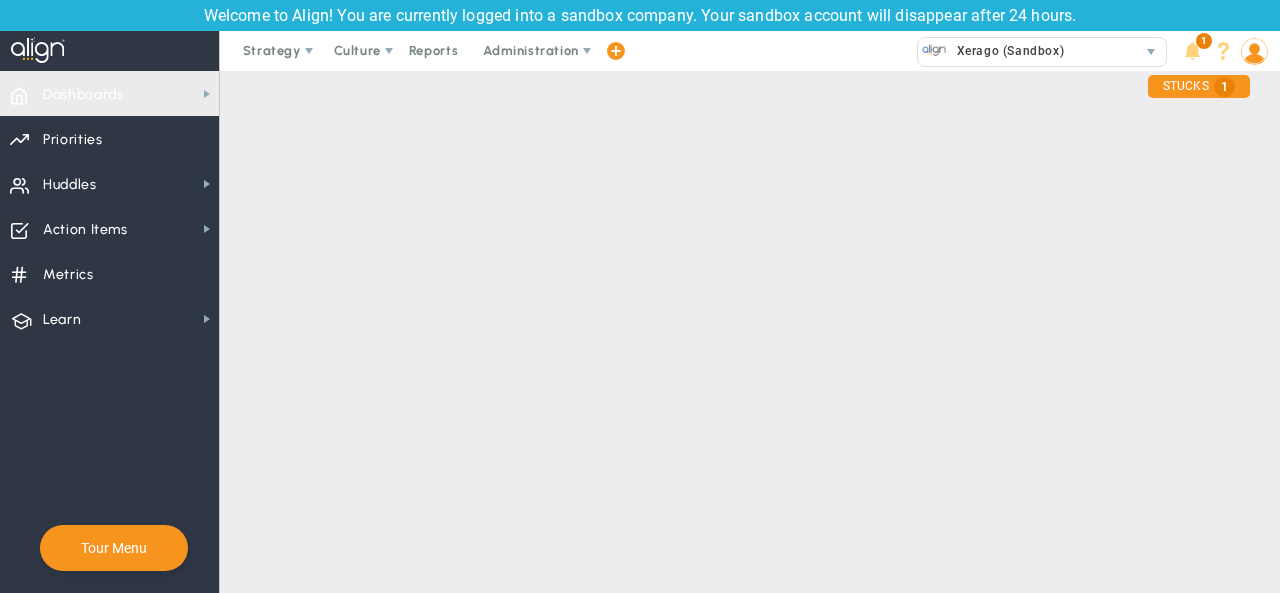 checkbox on "false" 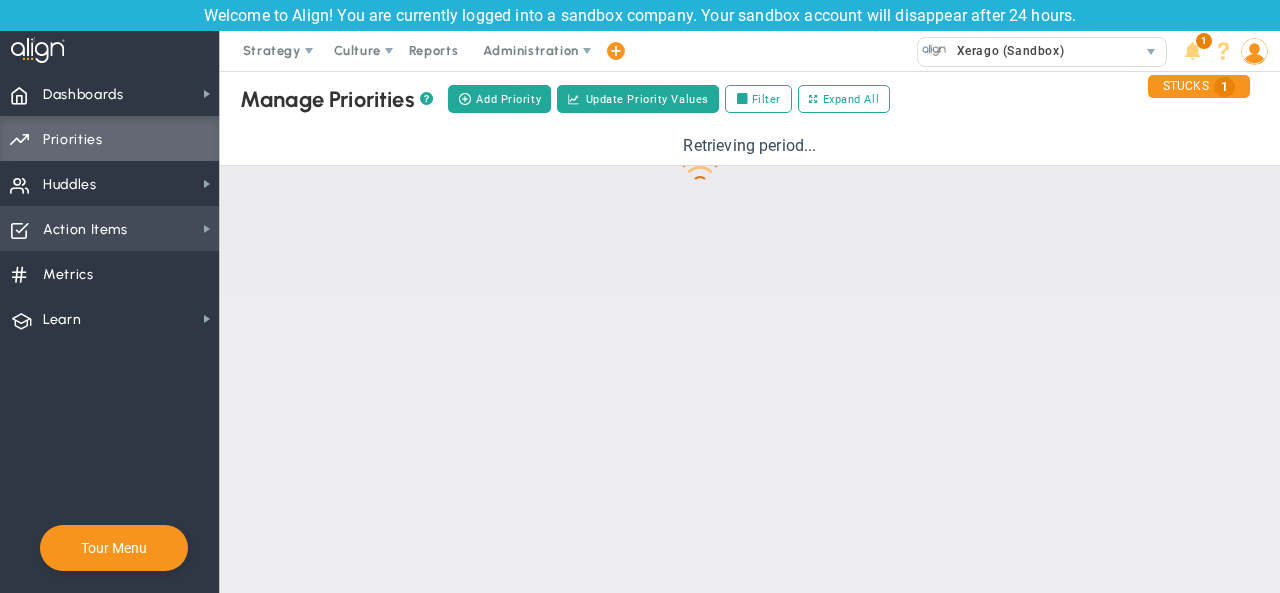 click on "Action Items Action Items" at bounding box center (109, 228) 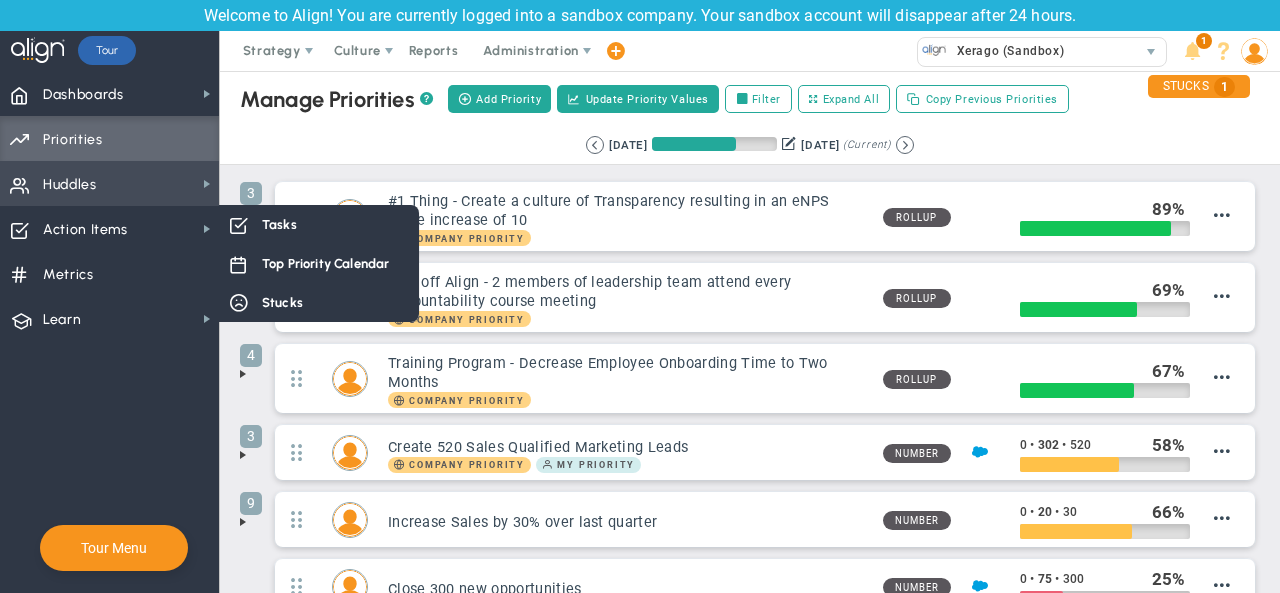 click on "Huddles Huddles" at bounding box center [109, 183] 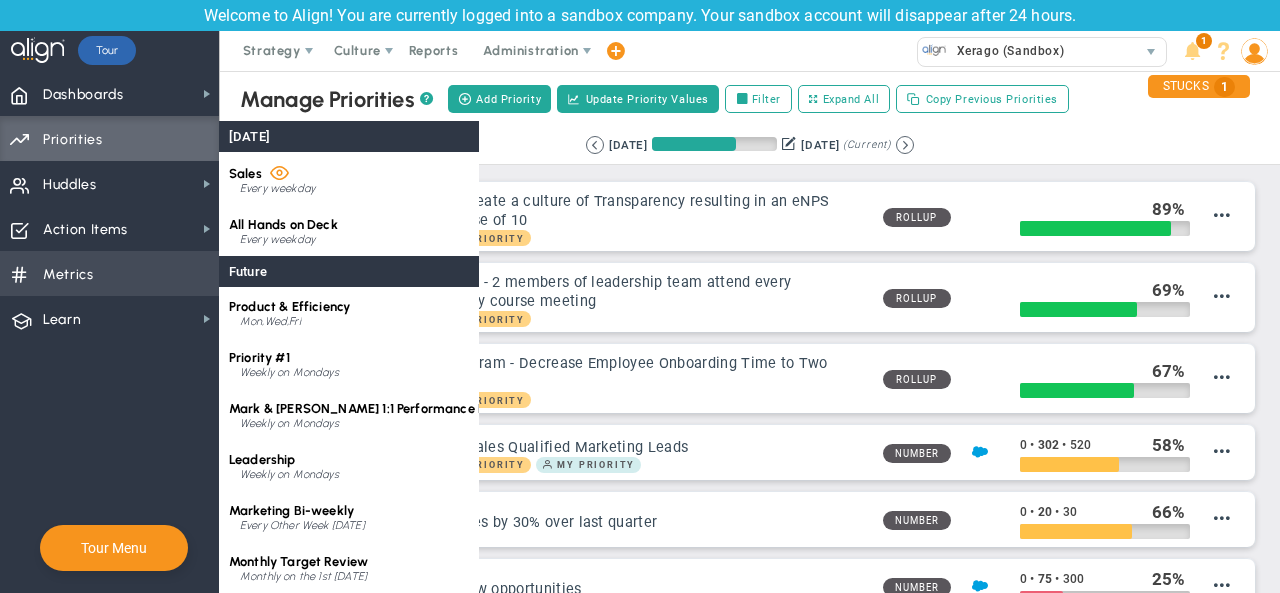 click on "Metrics Metrics" at bounding box center (109, 273) 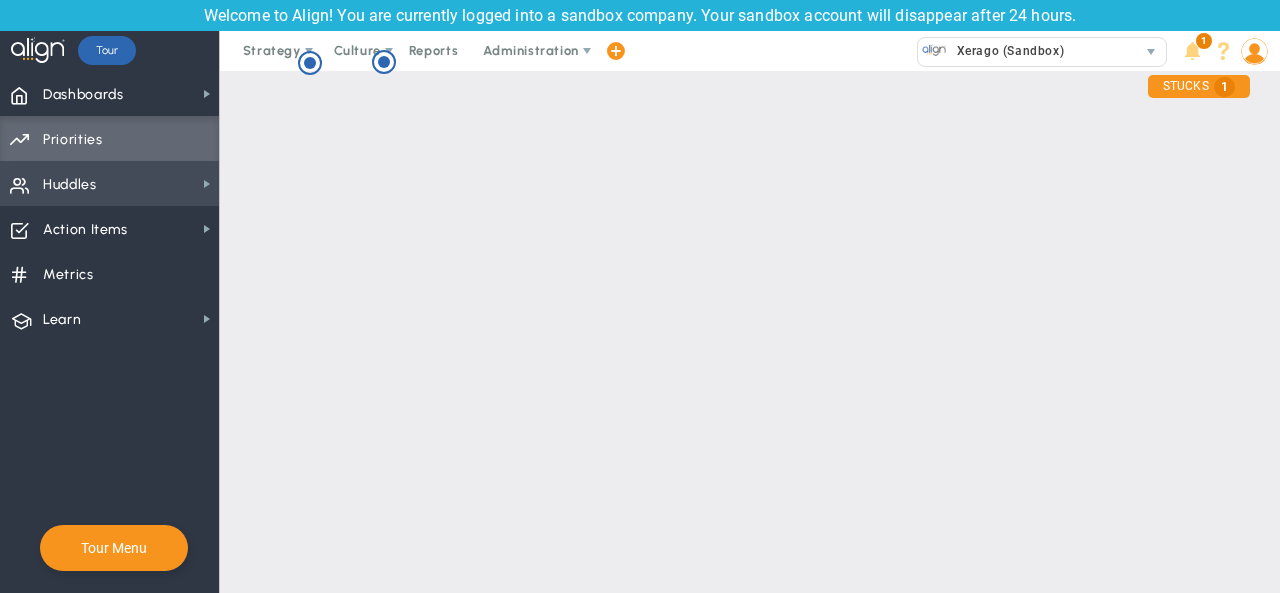 scroll, scrollTop: 0, scrollLeft: 0, axis: both 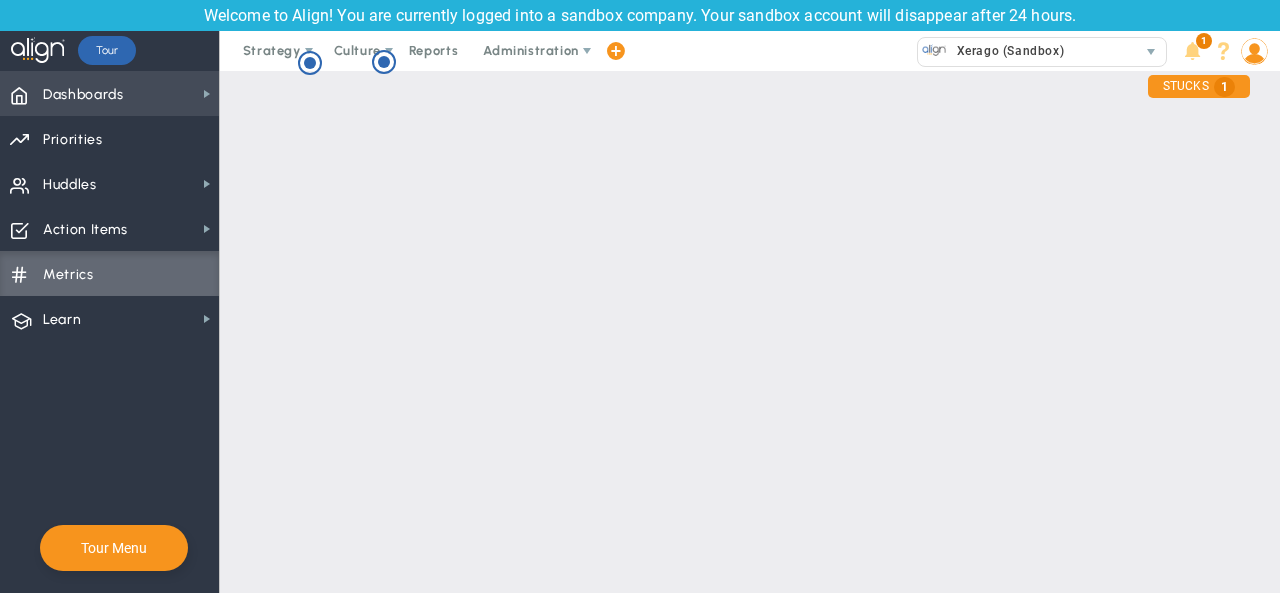 checkbox on "false" 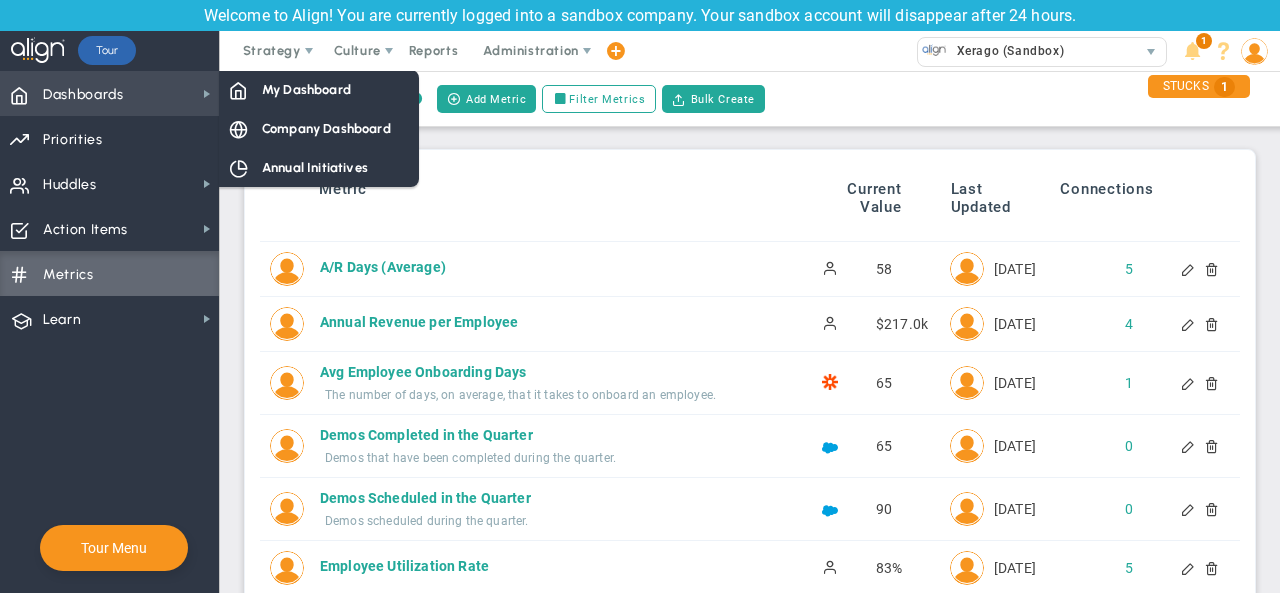 scroll, scrollTop: 0, scrollLeft: 0, axis: both 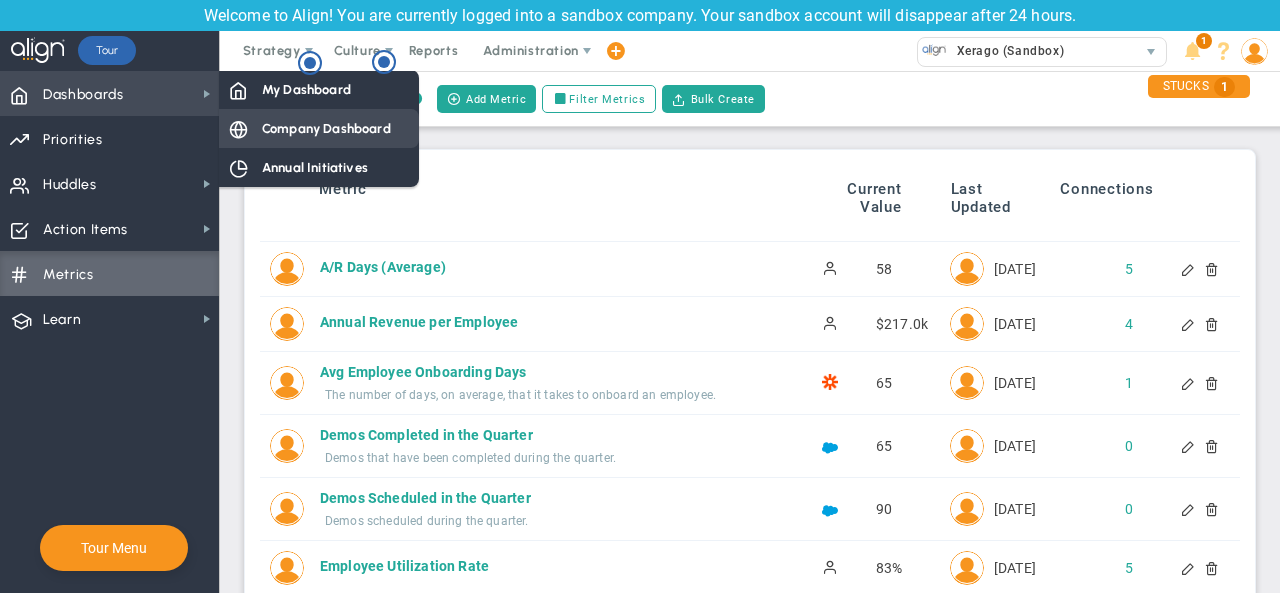 click on "Company Dashboard" at bounding box center (326, 128) 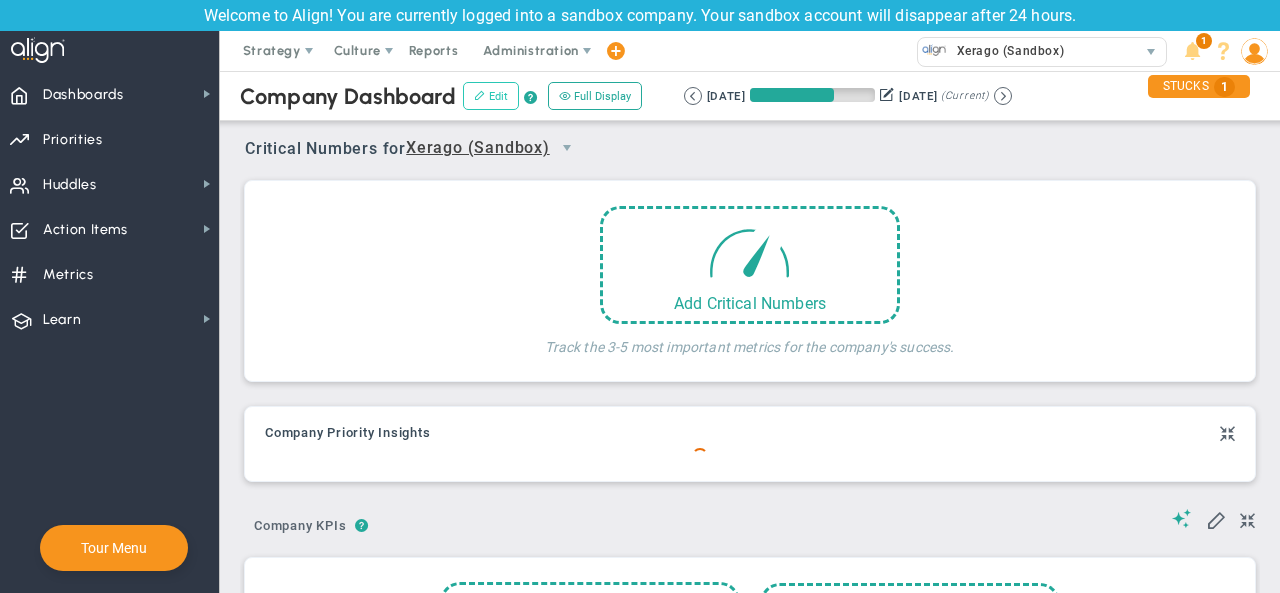 click on "Edit" at bounding box center (491, 96) 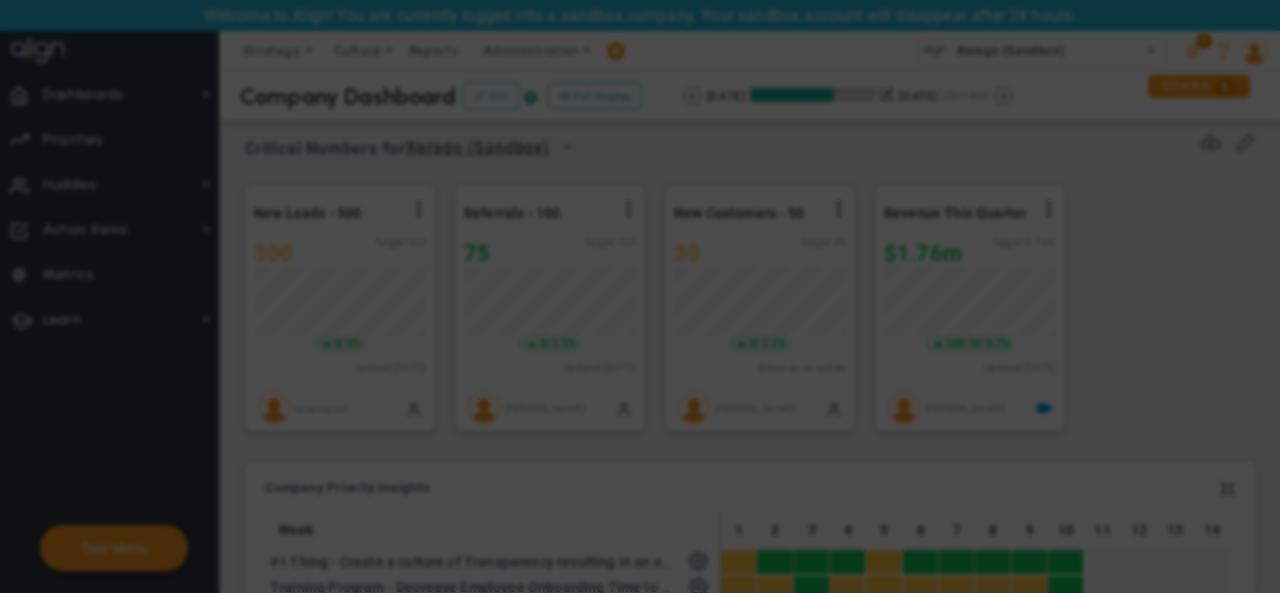 scroll, scrollTop: 999930, scrollLeft: 999827, axis: both 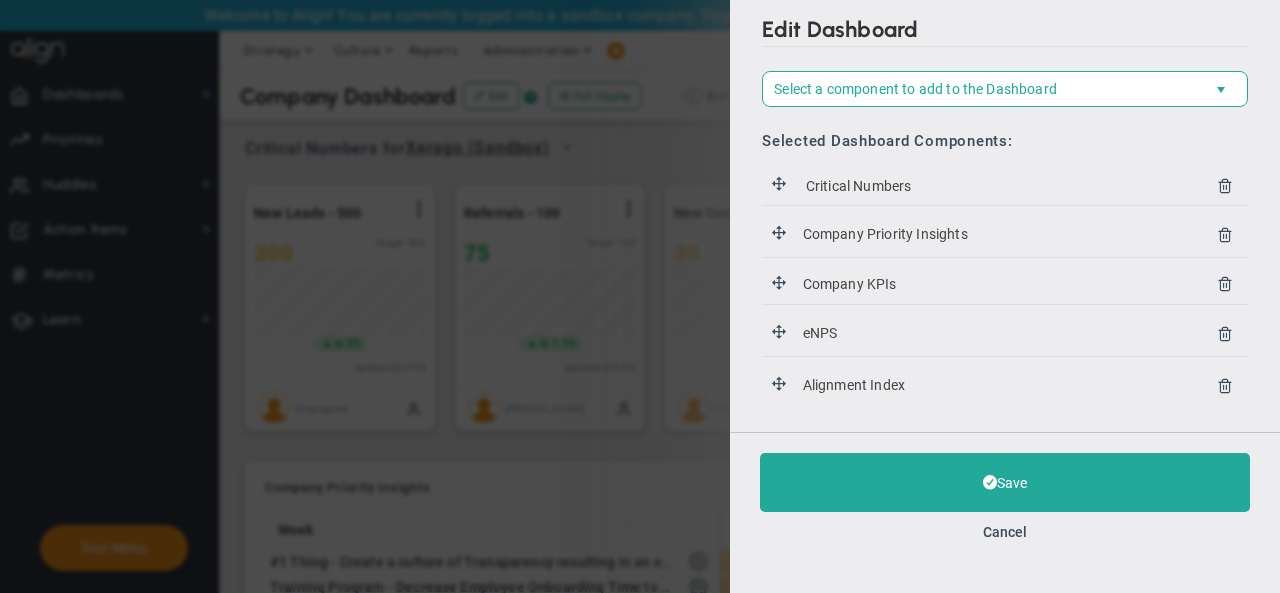 type 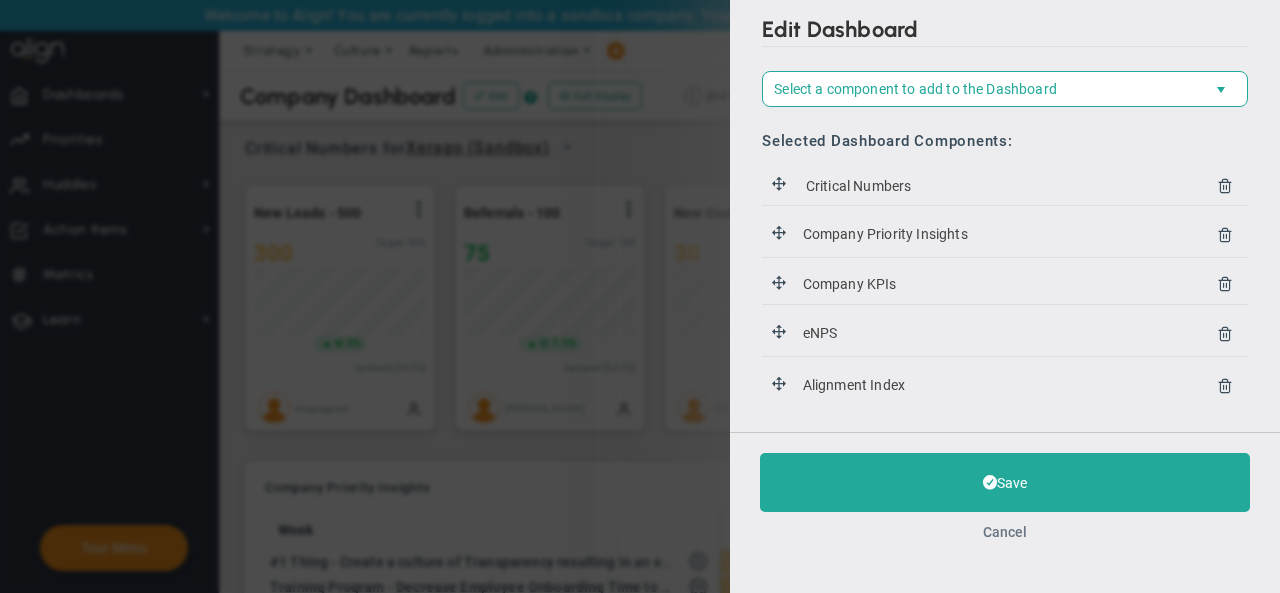 click on "Cancel" at bounding box center (1005, 532) 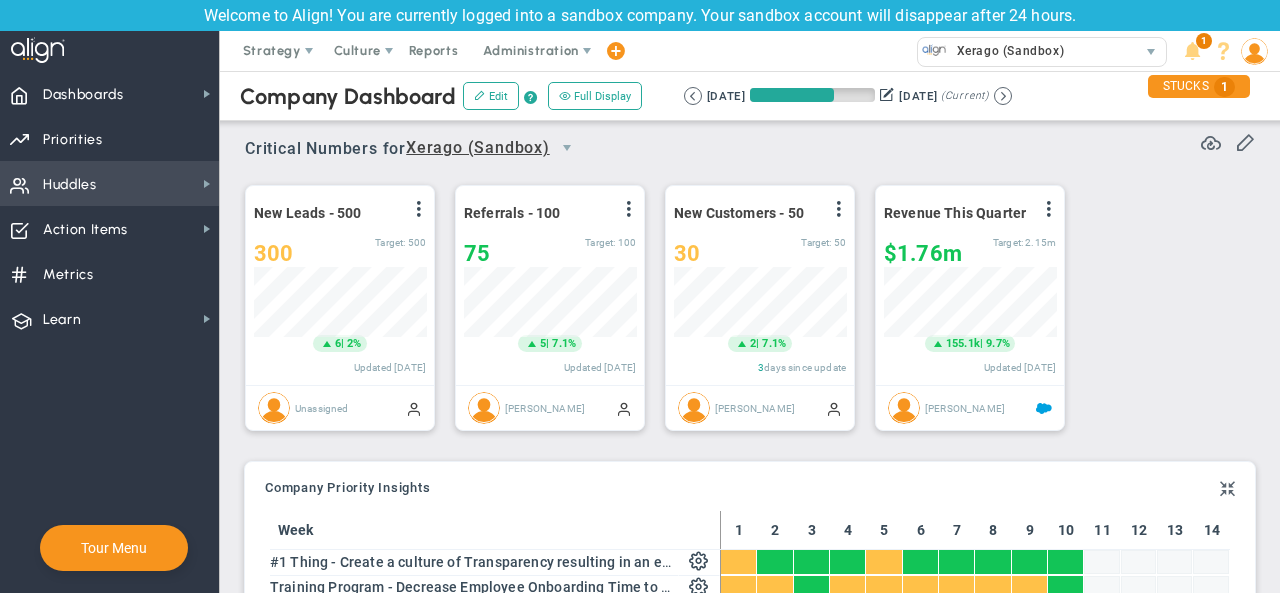 click on "Huddles Huddles" at bounding box center [109, 183] 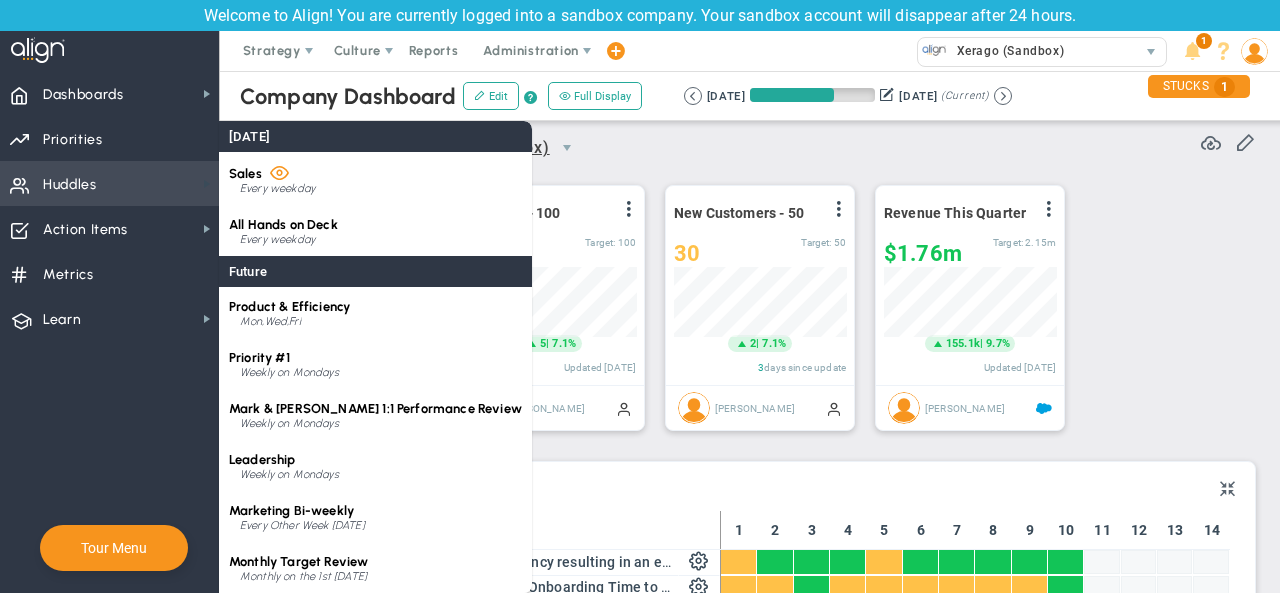 click at bounding box center (207, 184) 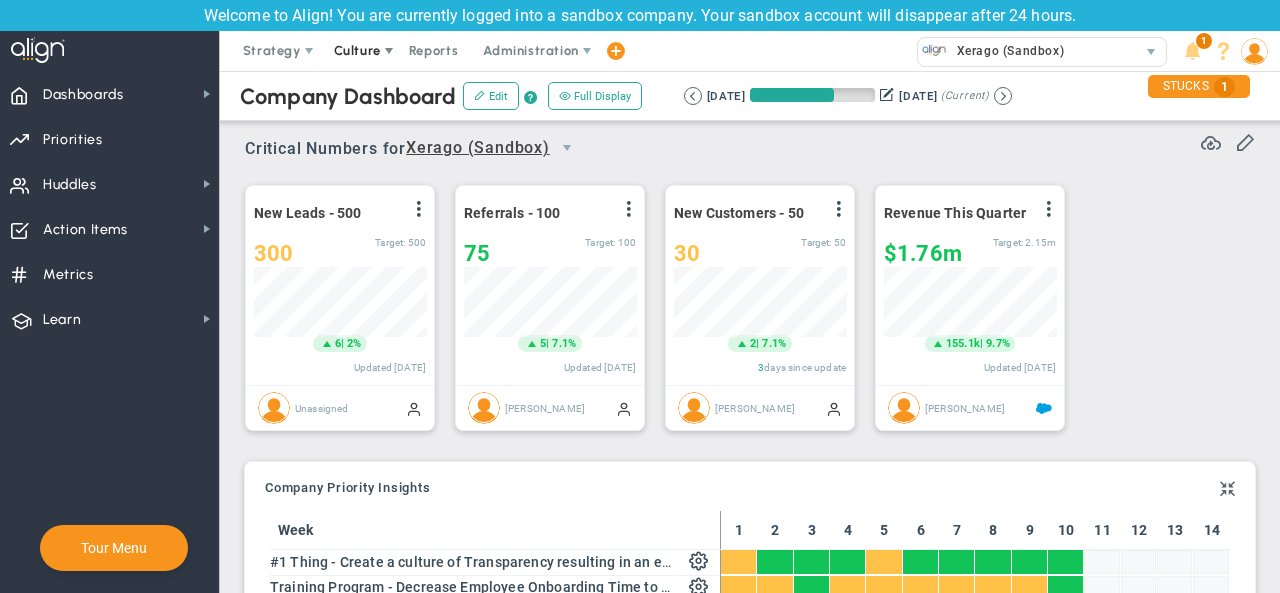click on "Culture" at bounding box center (357, 50) 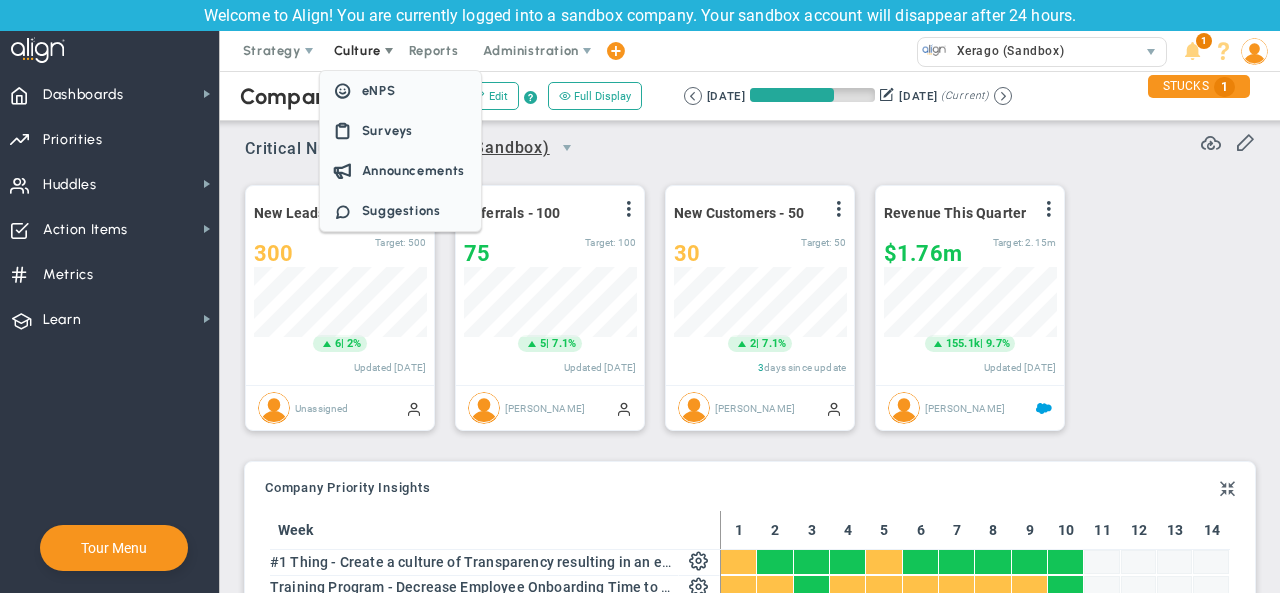 click on "Culture" at bounding box center [357, 50] 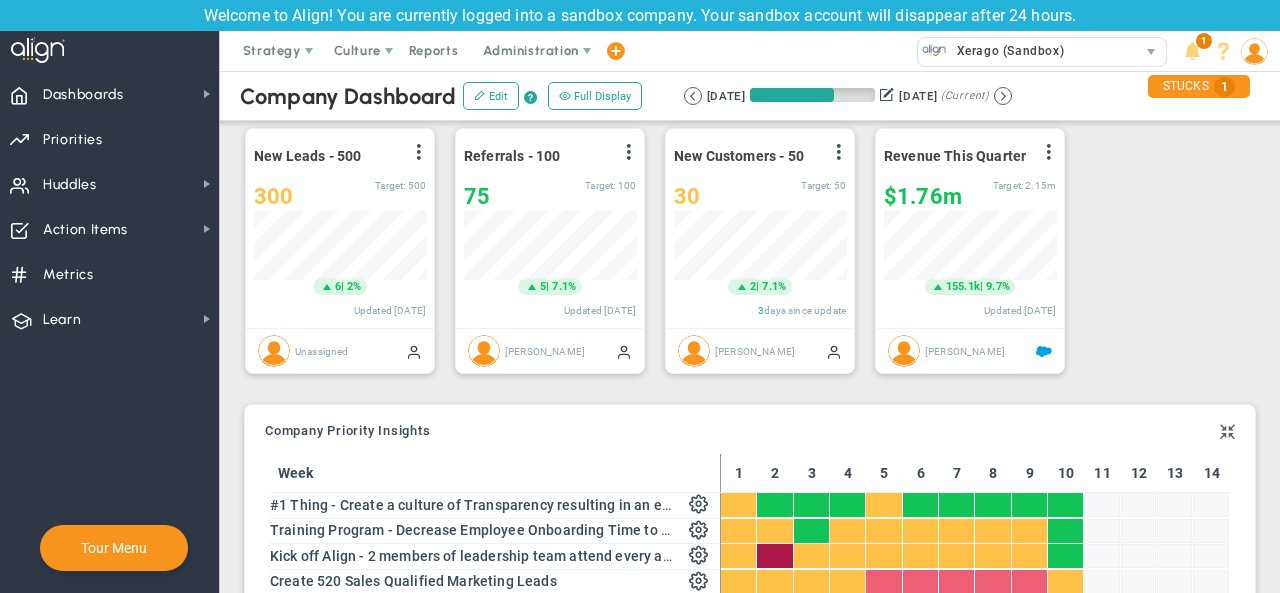 scroll, scrollTop: 0, scrollLeft: 0, axis: both 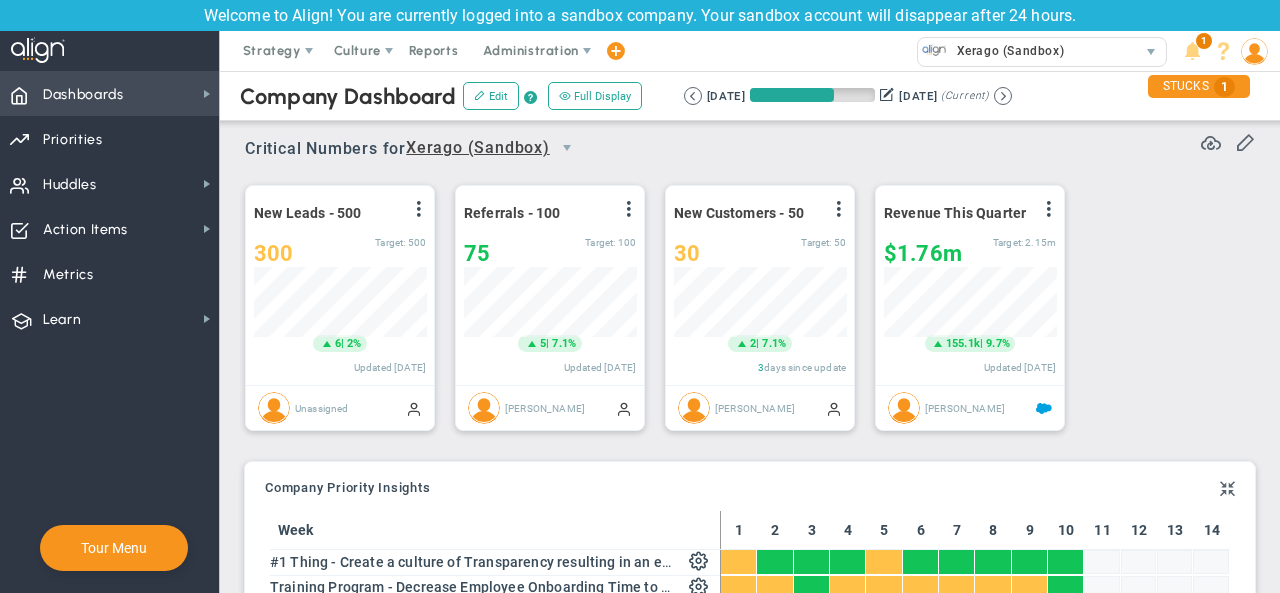 click on "Dashboards Dashboards" at bounding box center (109, 93) 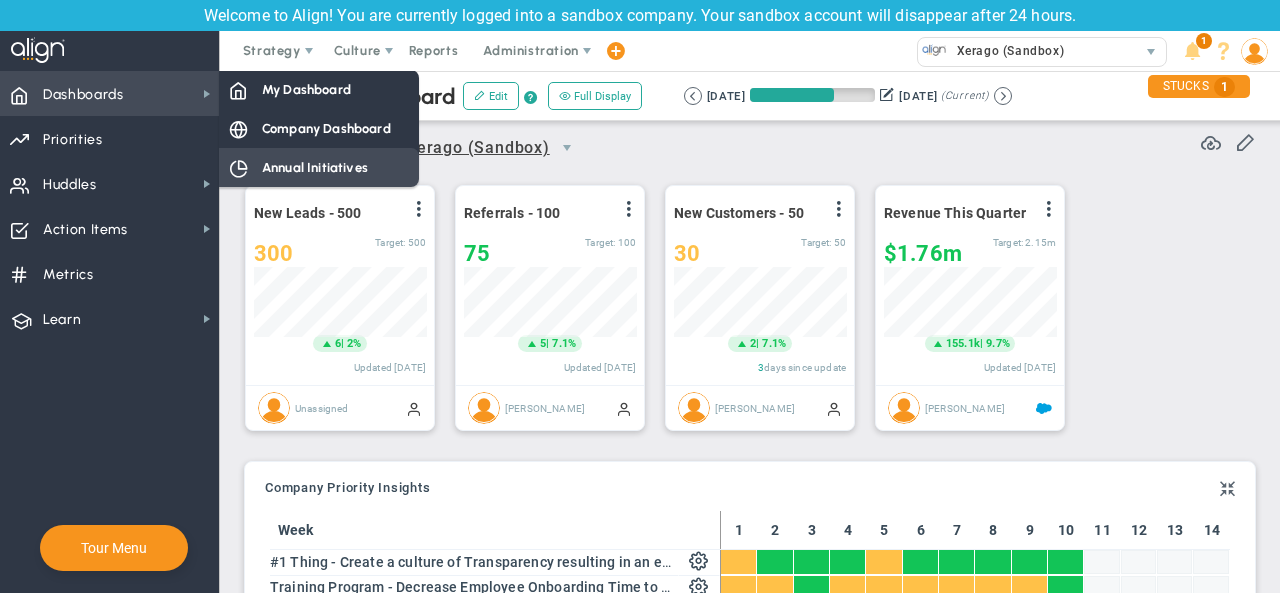click on "Annual Initiatives" at bounding box center (315, 167) 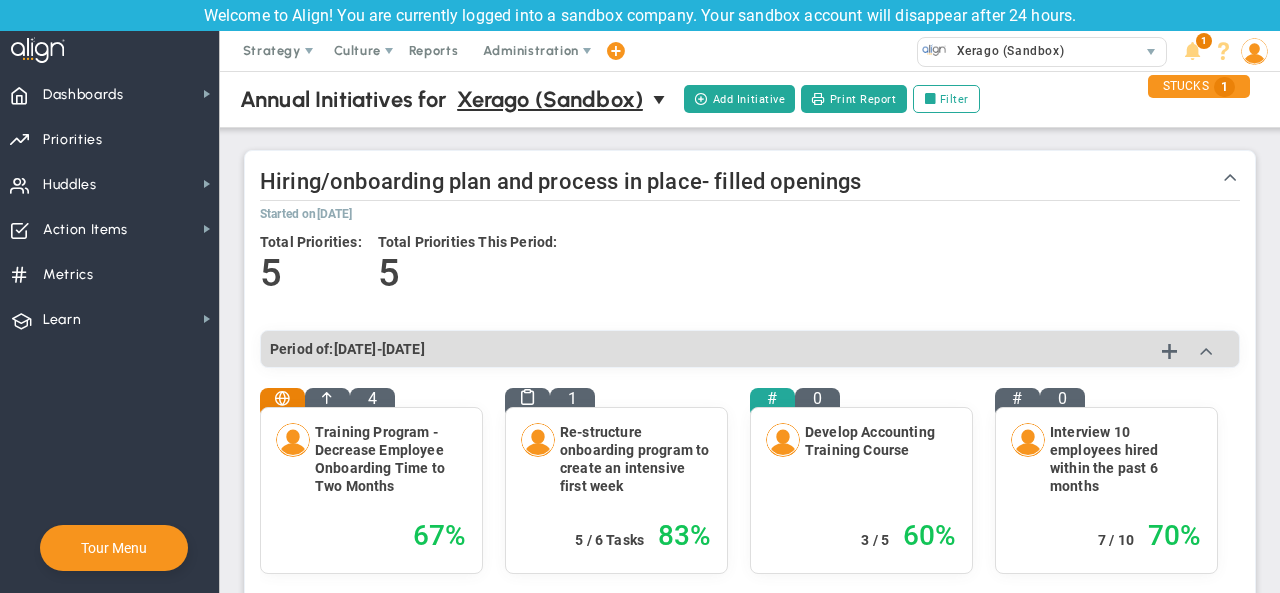 scroll, scrollTop: 325, scrollLeft: 0, axis: vertical 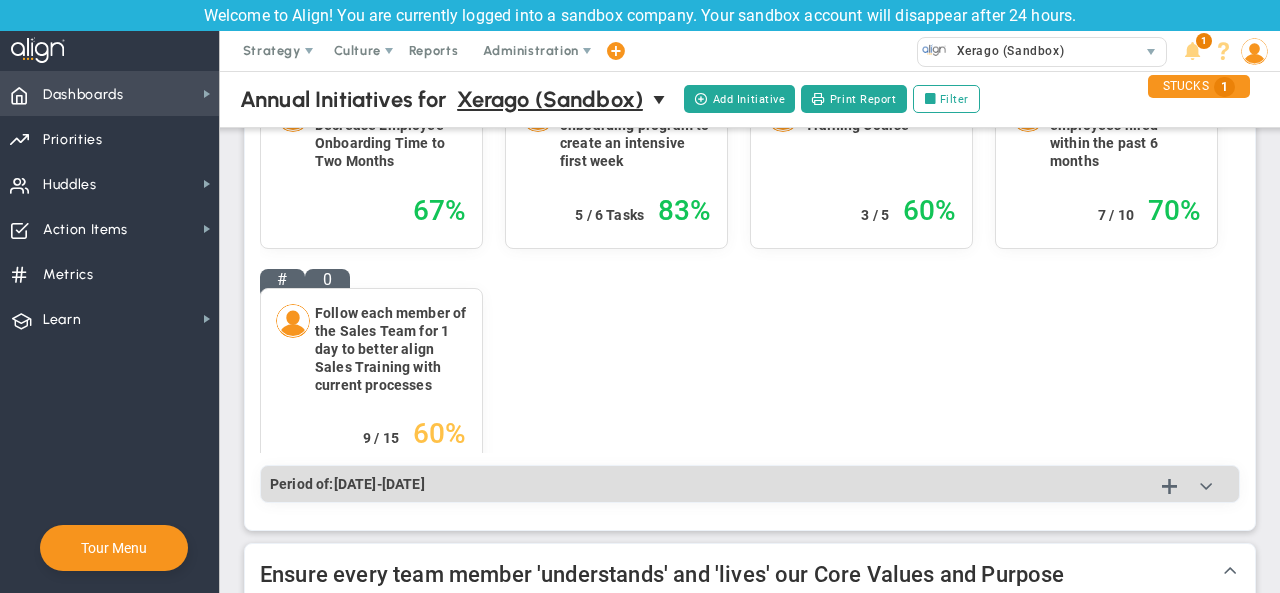 click on "Dashboards Dashboards" at bounding box center (109, 93) 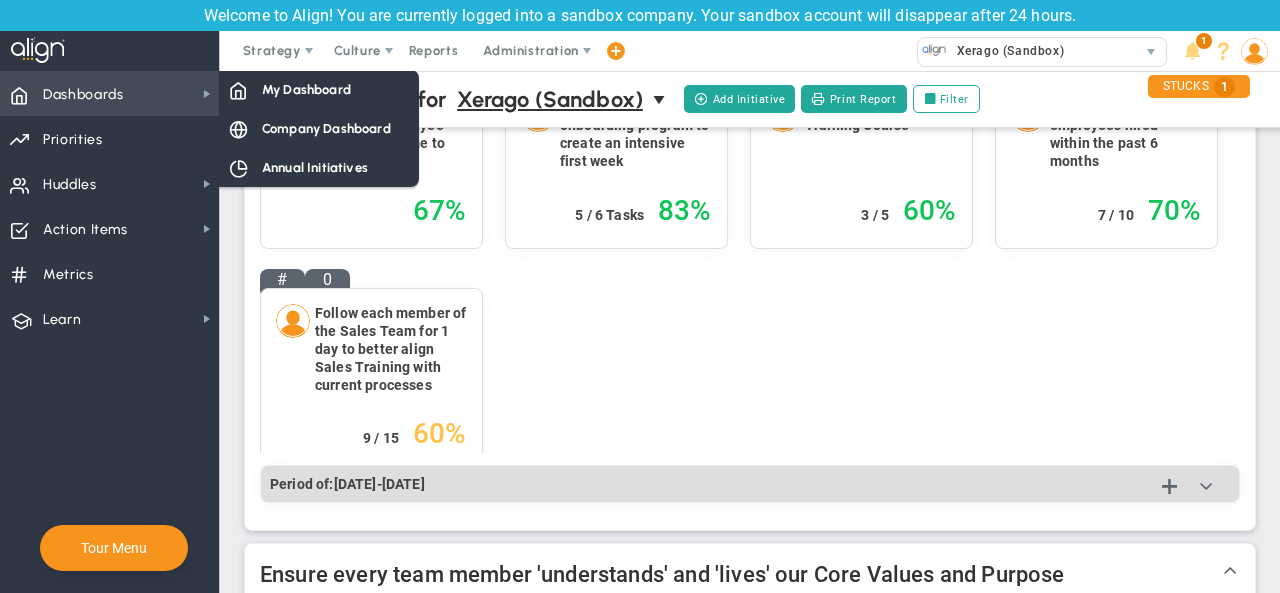 click on "Dashboards Dashboards" at bounding box center [109, 93] 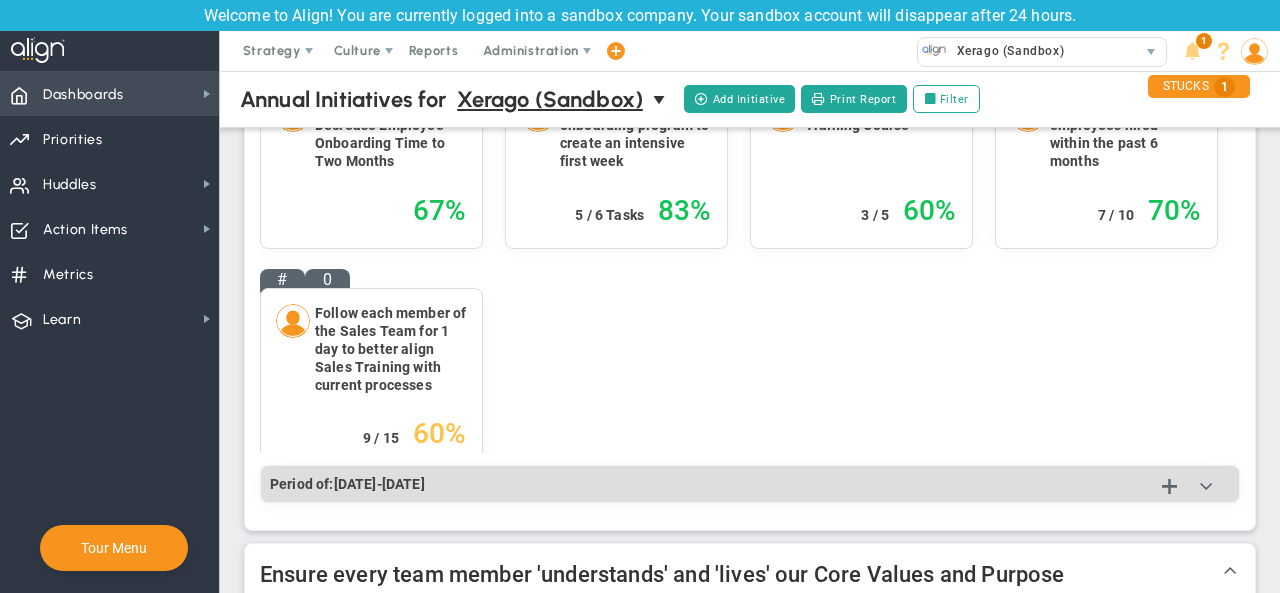 click on "Dashboards Dashboards" at bounding box center (109, 93) 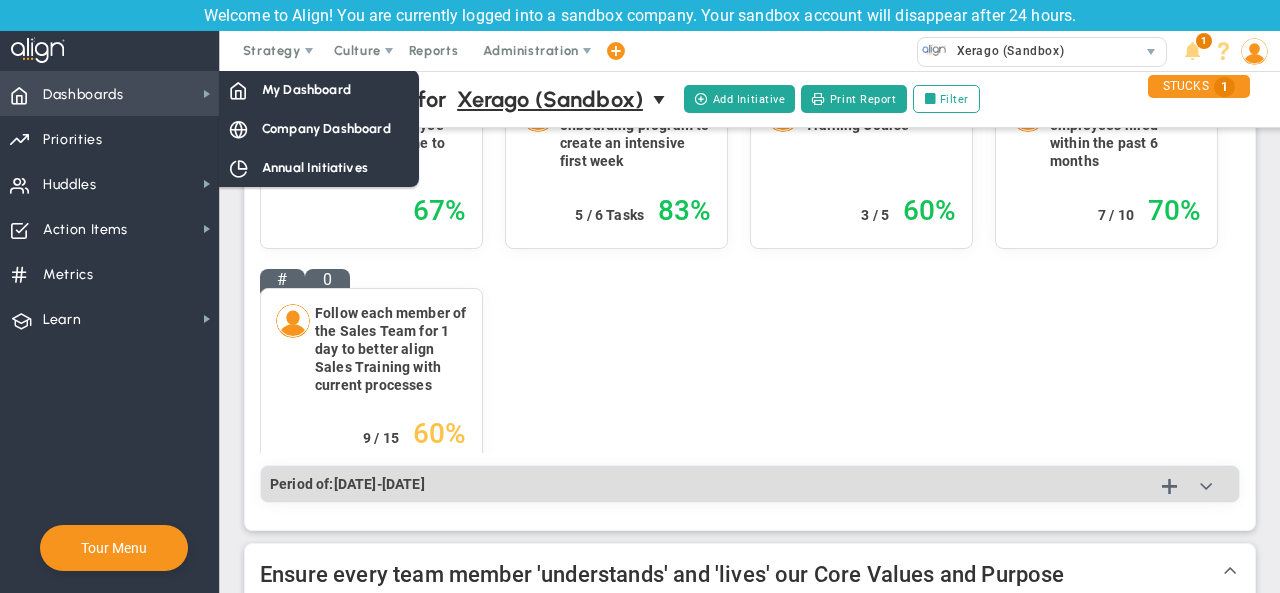 click on "Dashboards Dashboards" at bounding box center (109, 93) 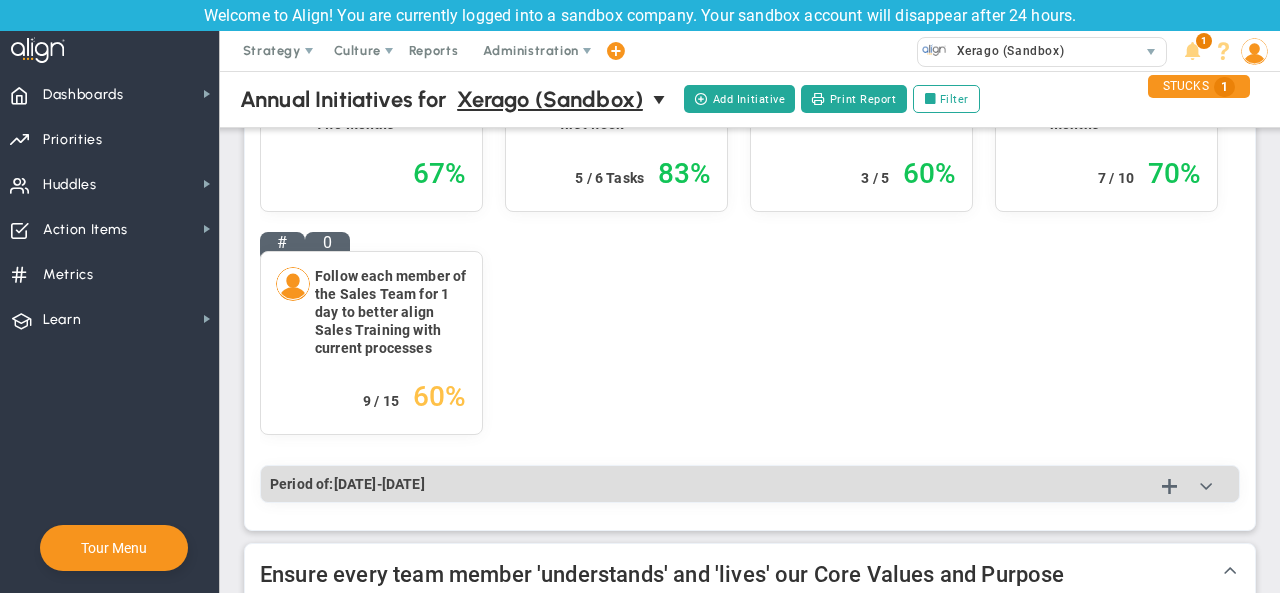 scroll, scrollTop: 0, scrollLeft: 0, axis: both 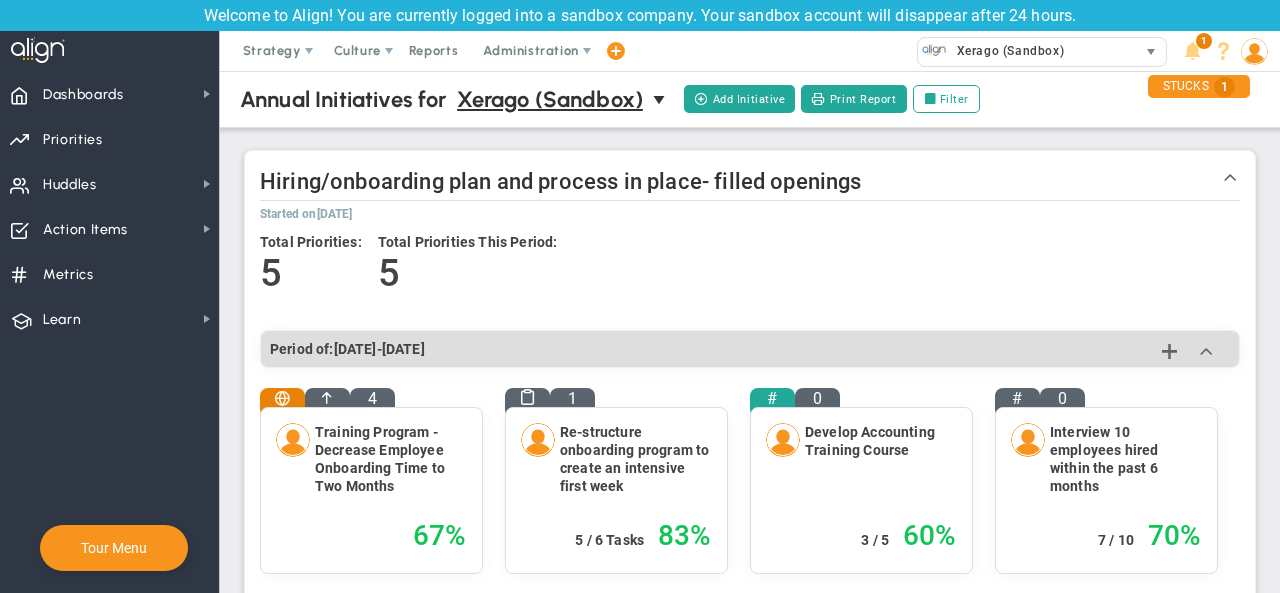 click on "Xerago (Sandbox)" at bounding box center [1005, 51] 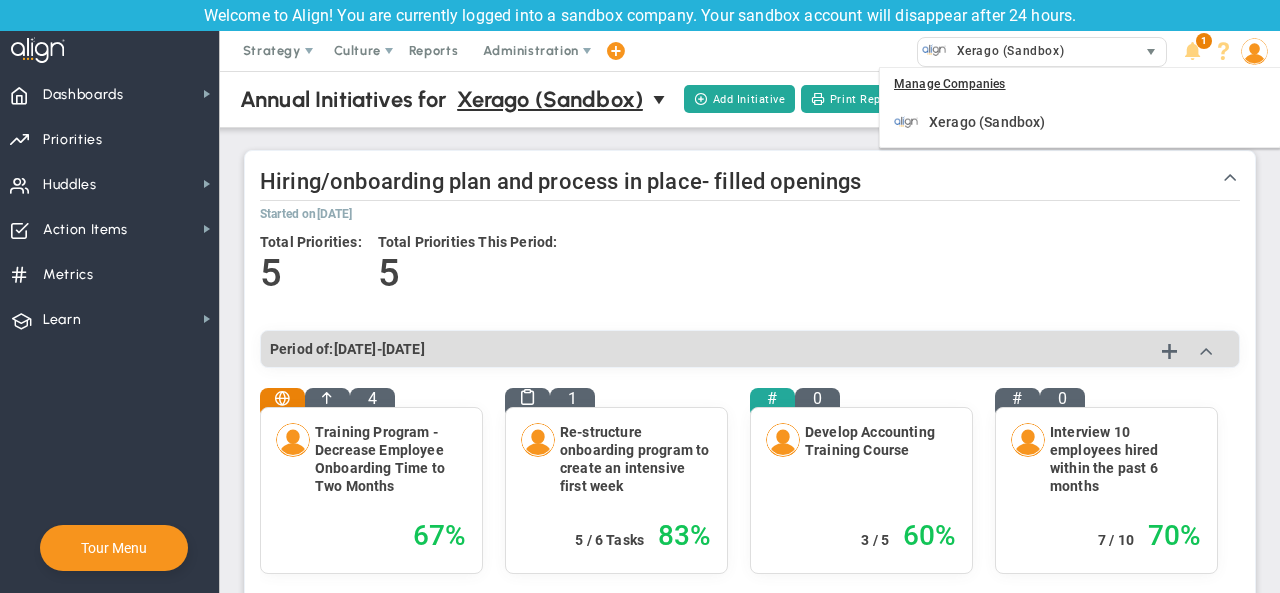 click on "Xerago (Sandbox)" at bounding box center (1005, 51) 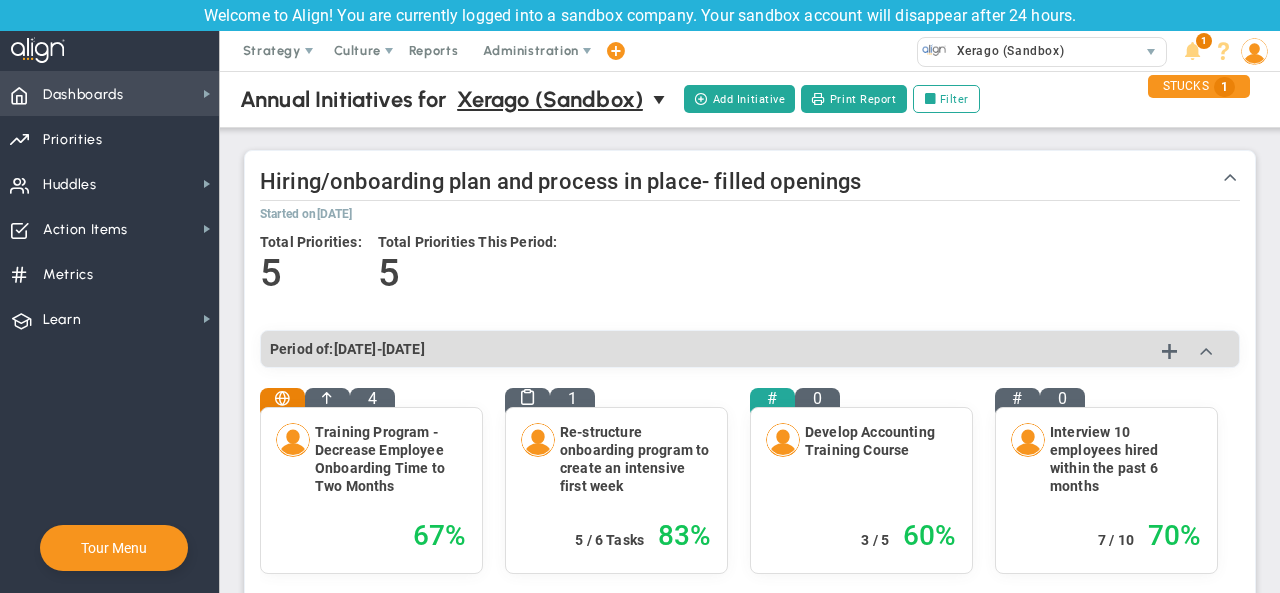 click on "Dashboards Dashboards" at bounding box center [109, 93] 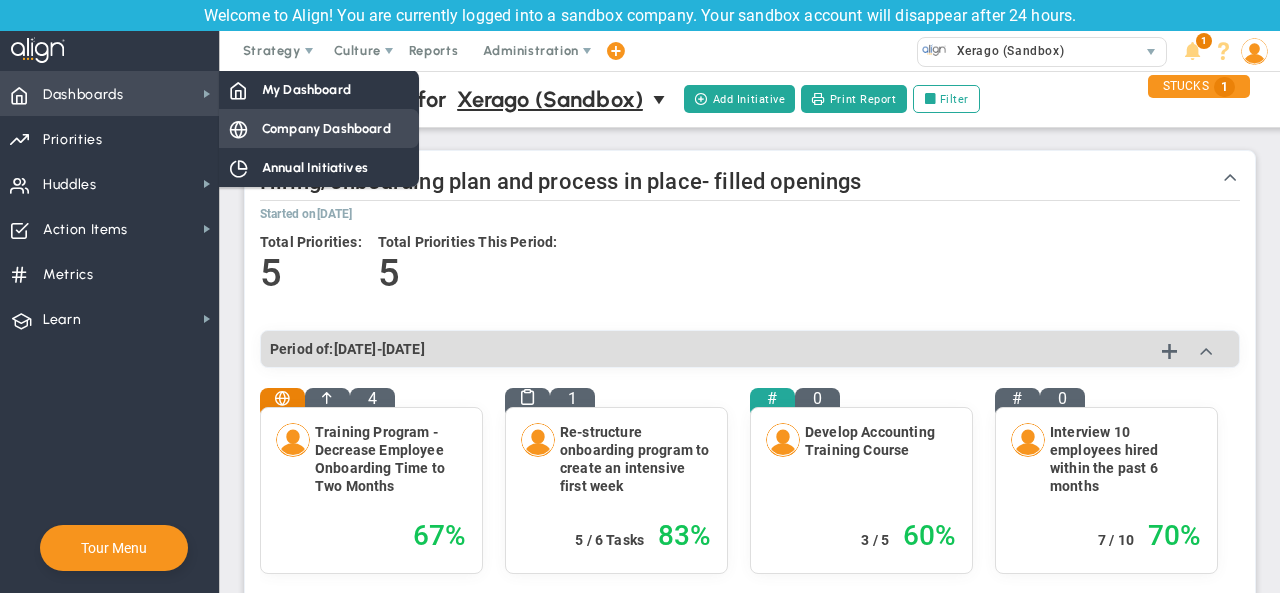 click on "Company Dashboard" at bounding box center (326, 128) 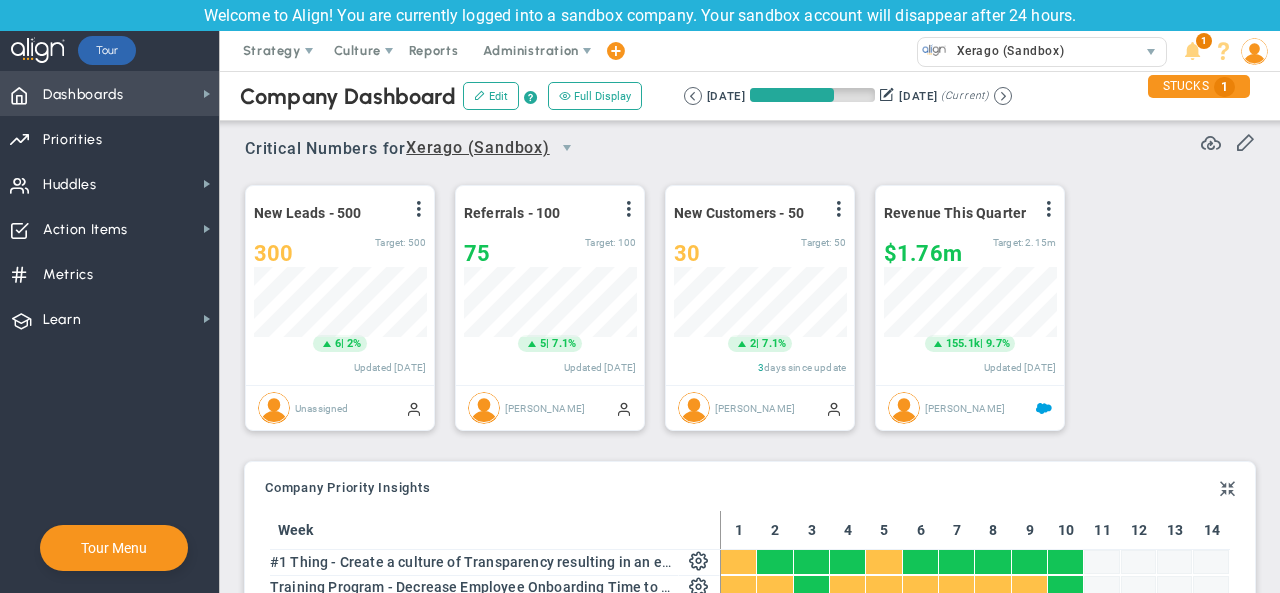 scroll, scrollTop: 999930, scrollLeft: 999827, axis: both 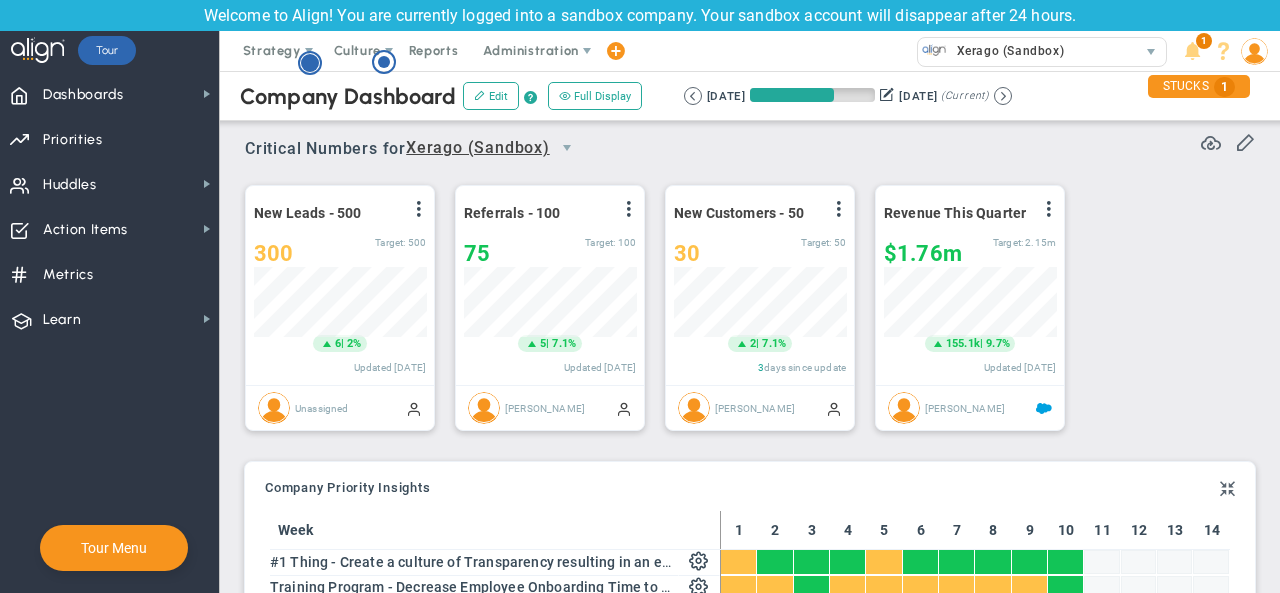 click 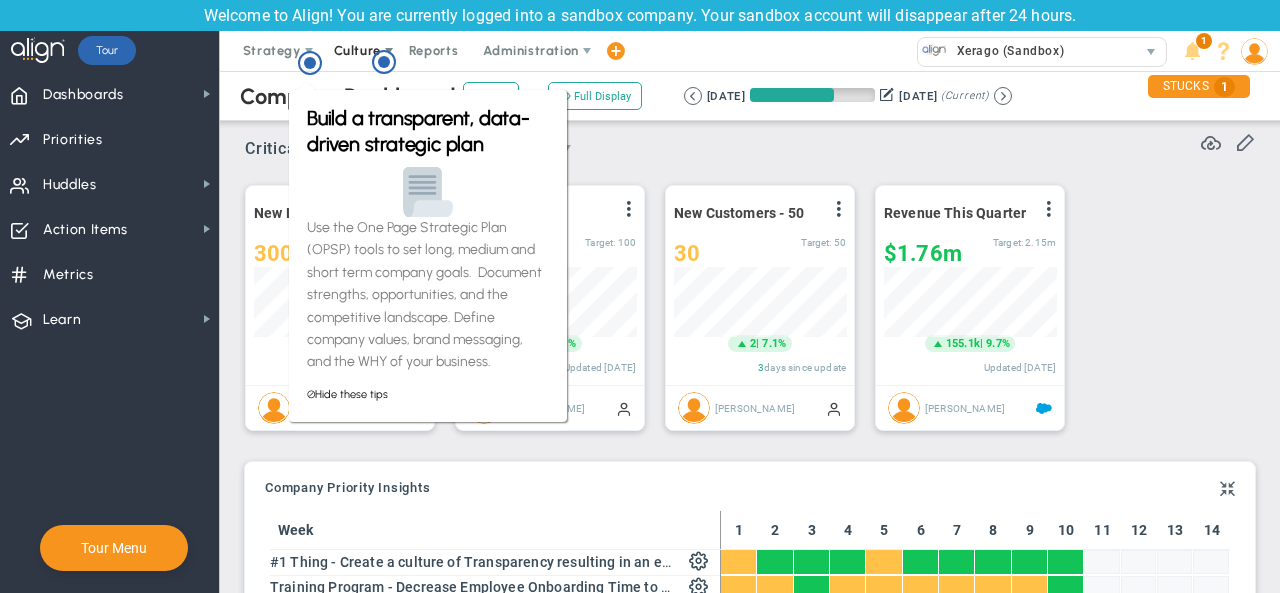 click on "Culture" at bounding box center (357, 50) 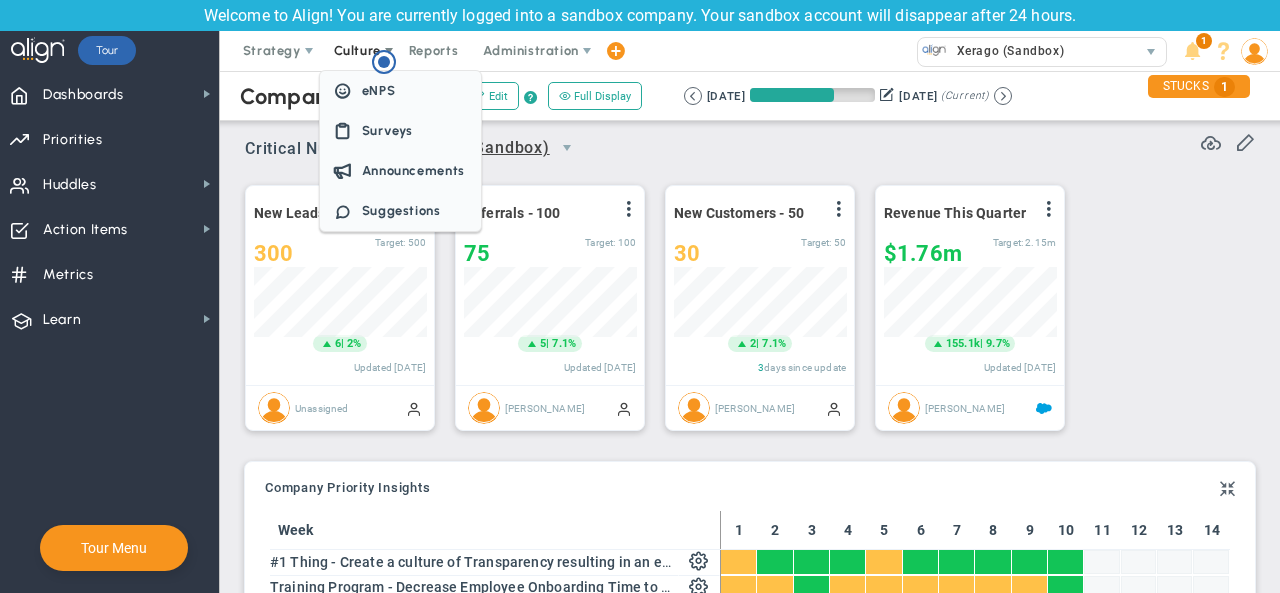 click on "Culture" at bounding box center [357, 50] 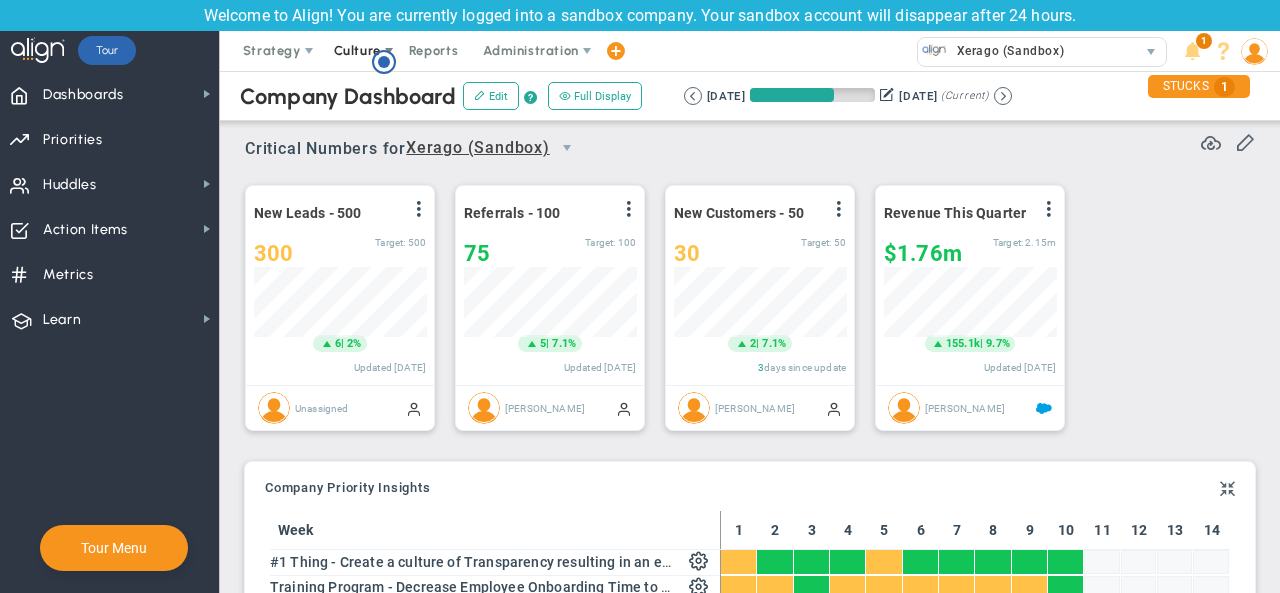 click on "Culture" at bounding box center [357, 50] 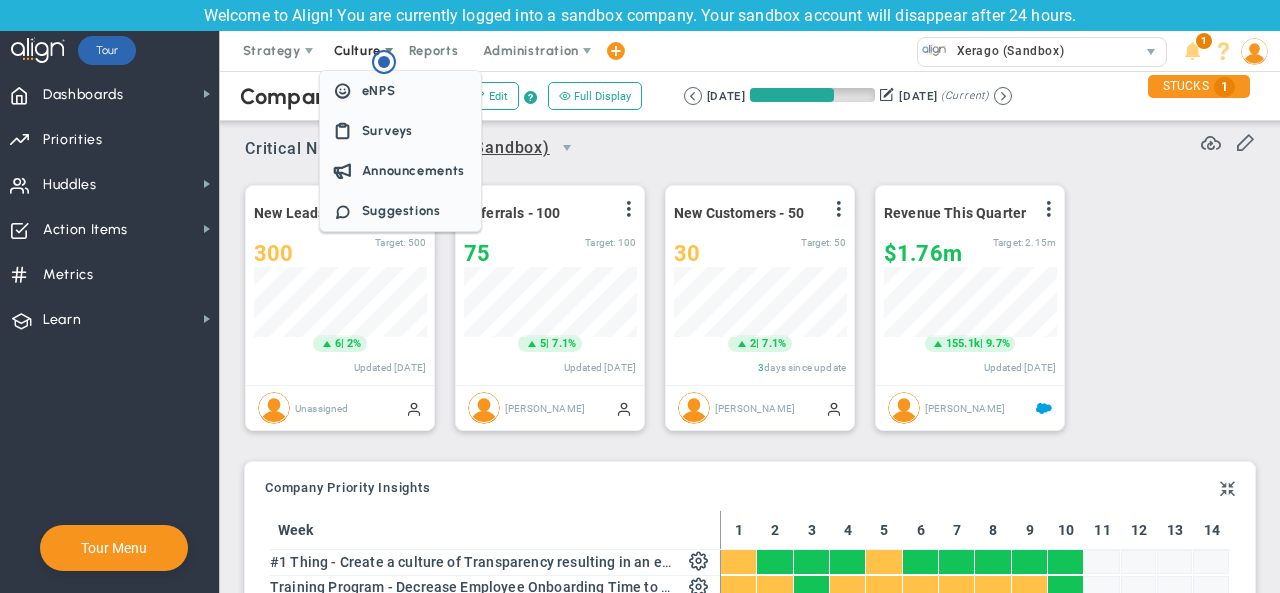 click on "Culture" at bounding box center (357, 50) 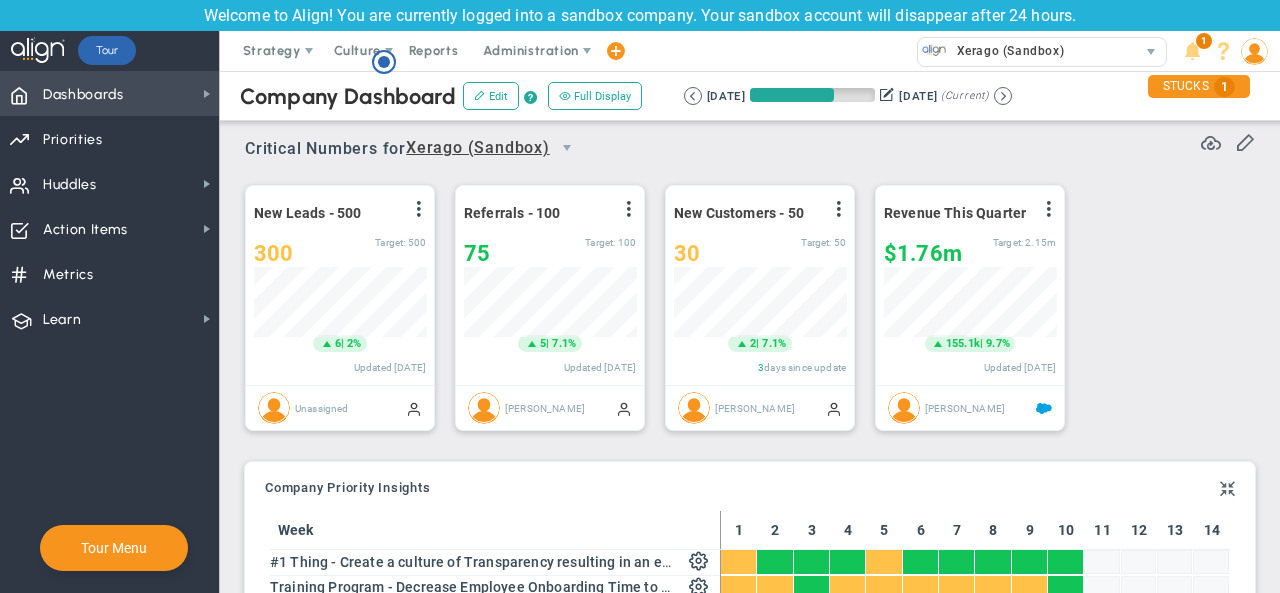 click on "Dashboards Dashboards" at bounding box center (109, 93) 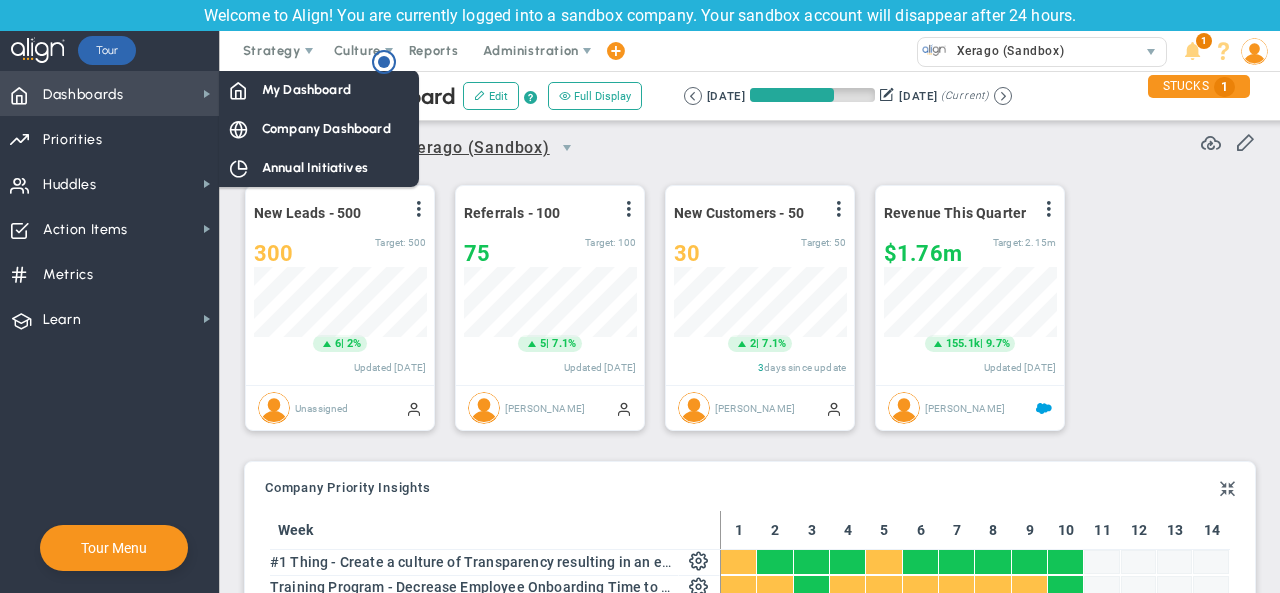 click on "Dashboards Dashboards" at bounding box center (109, 93) 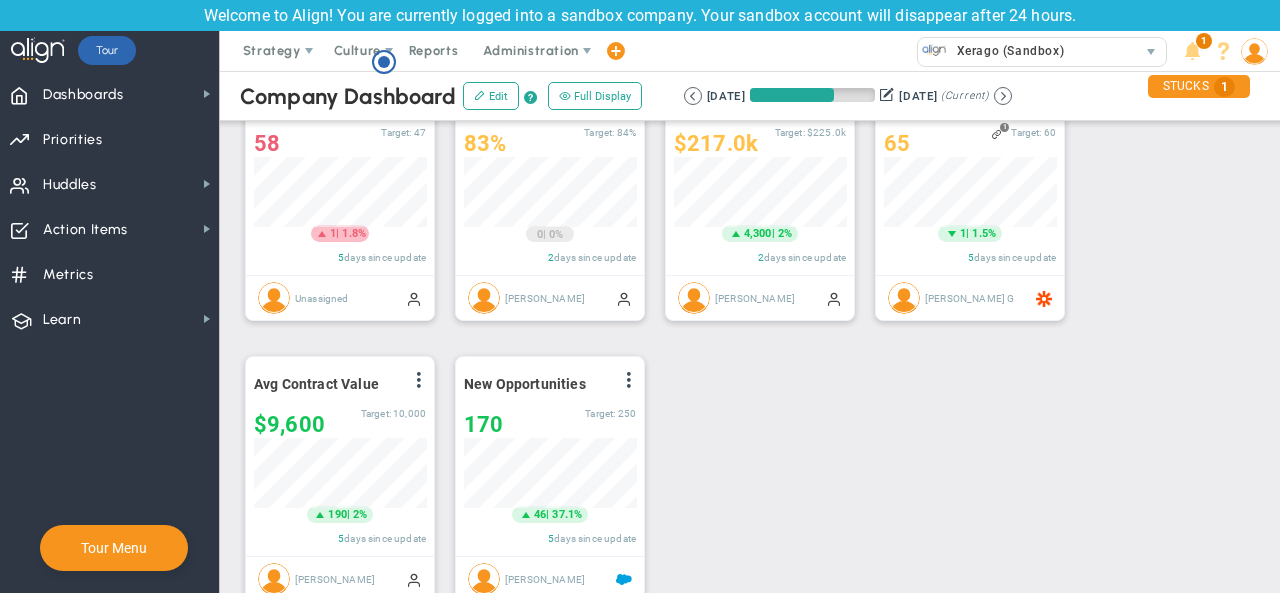 scroll, scrollTop: 0, scrollLeft: 0, axis: both 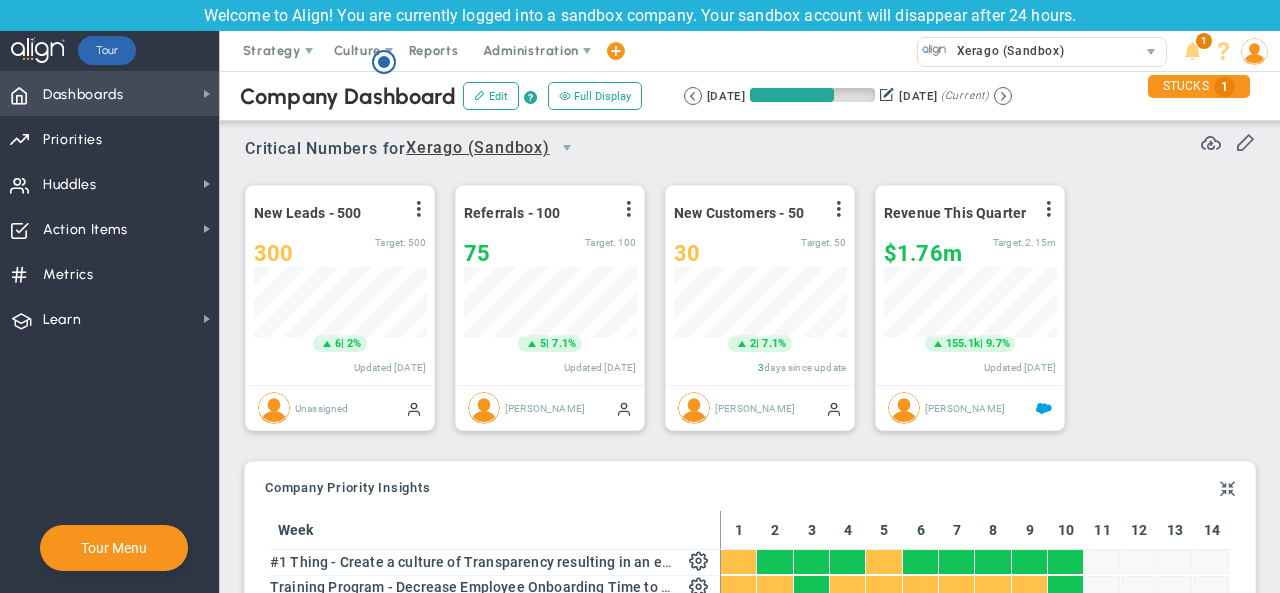 click on "Dashboards Dashboards" at bounding box center [109, 93] 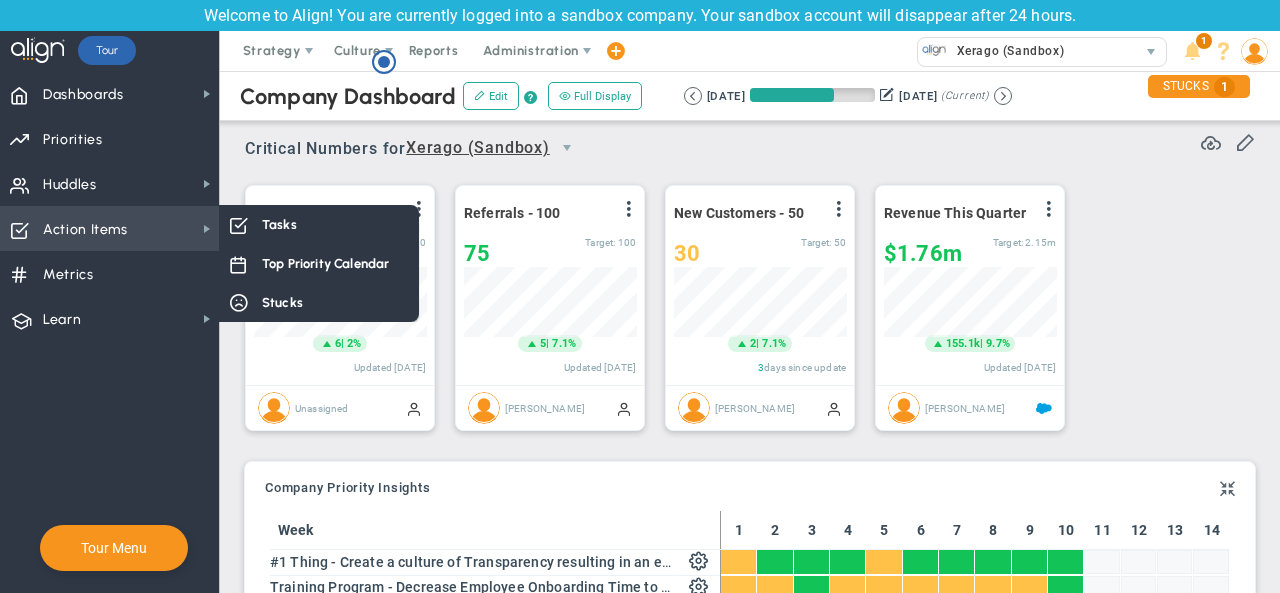 click on "Action Items Action Items" at bounding box center [109, 228] 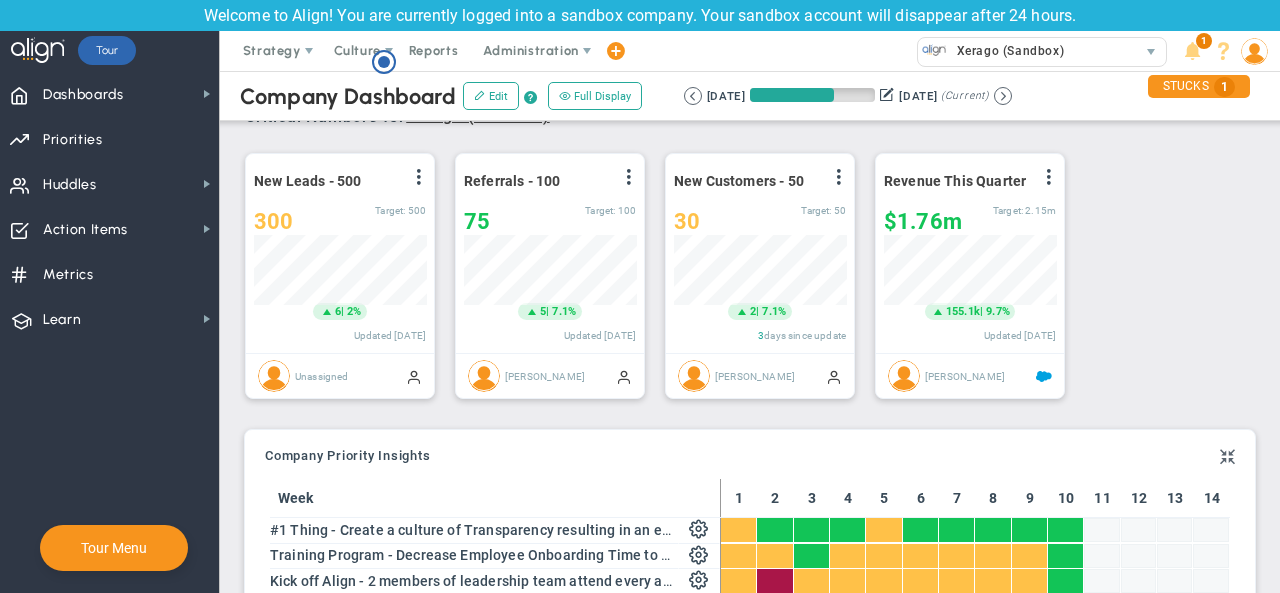 scroll, scrollTop: 0, scrollLeft: 0, axis: both 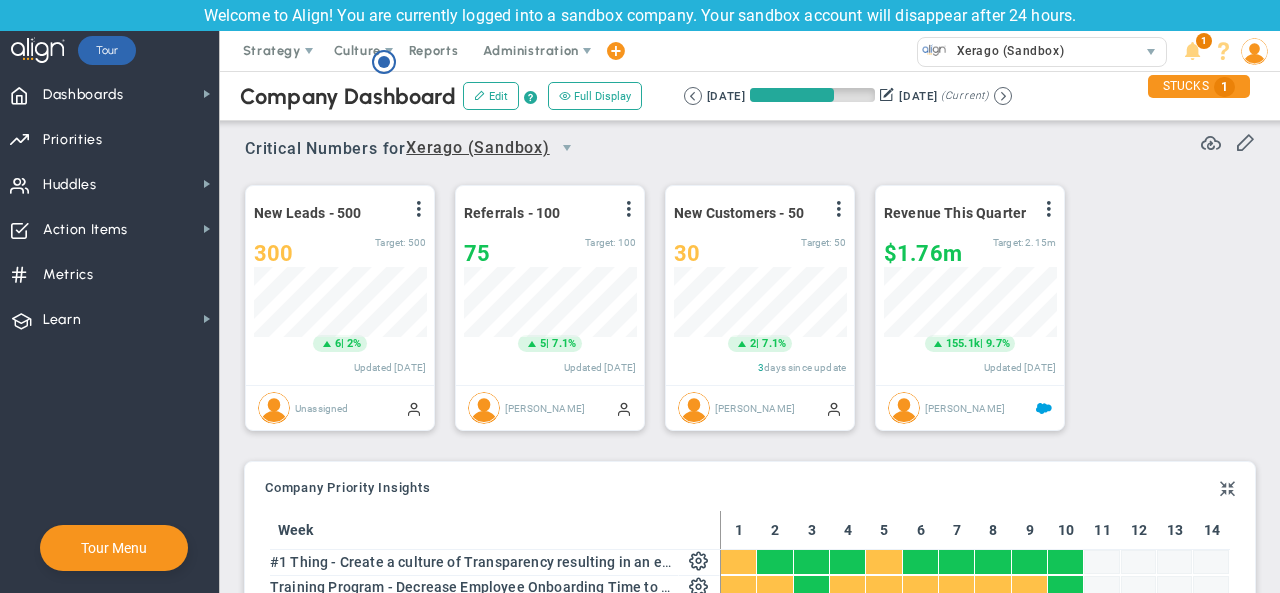 click on "New Leads - 500
View Historical Graph
Edit
Make "No Change" Update
Add Past Update
300 300 500 6 5" at bounding box center [742, 308] 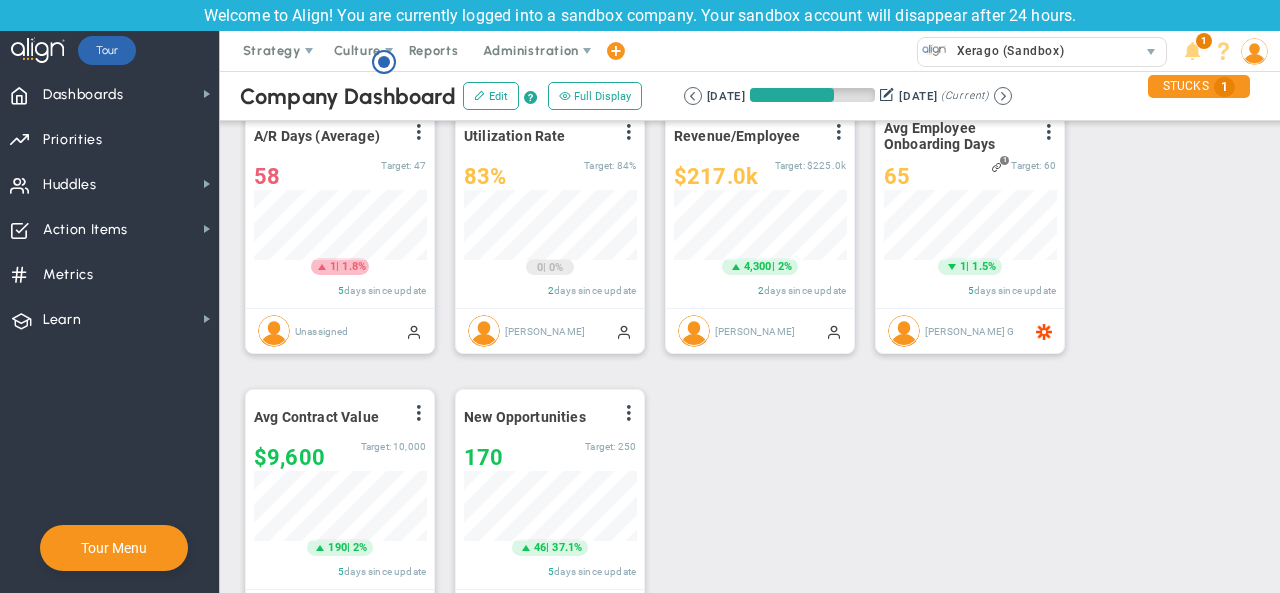 scroll, scrollTop: 0, scrollLeft: 0, axis: both 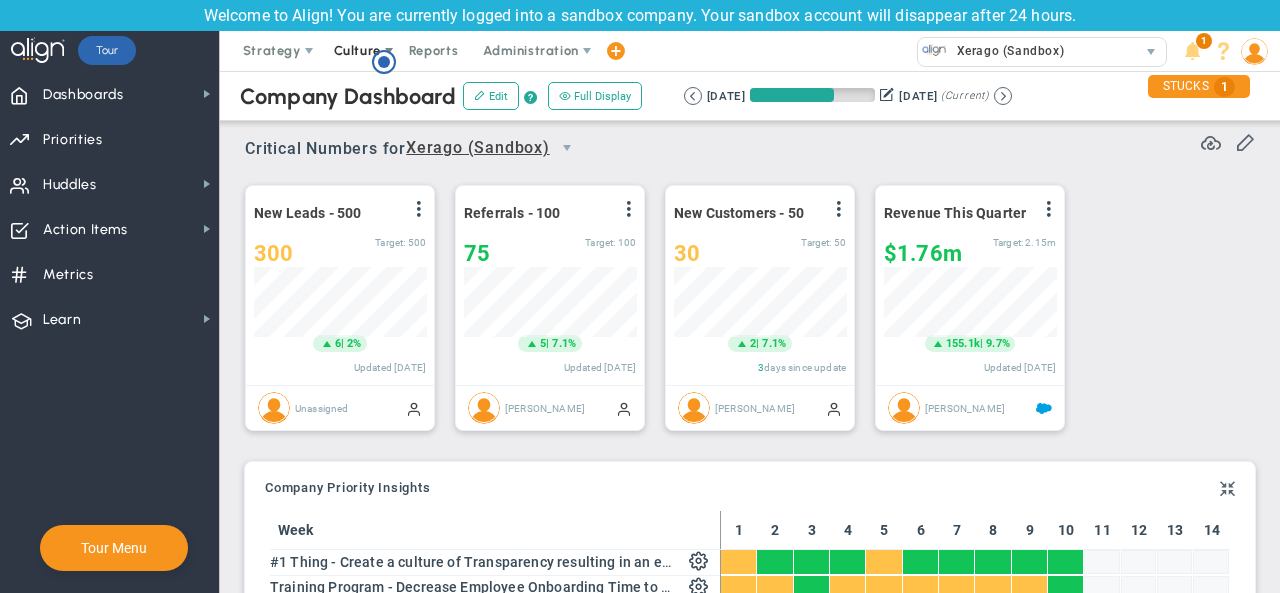 click at bounding box center [389, 51] 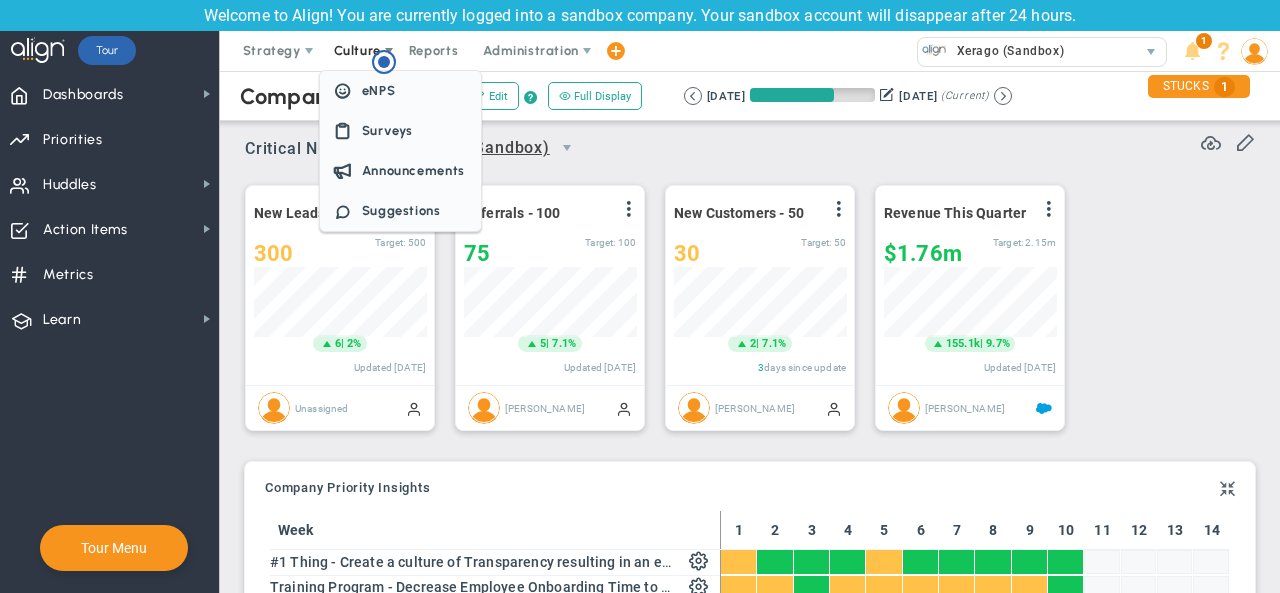 click at bounding box center [389, 51] 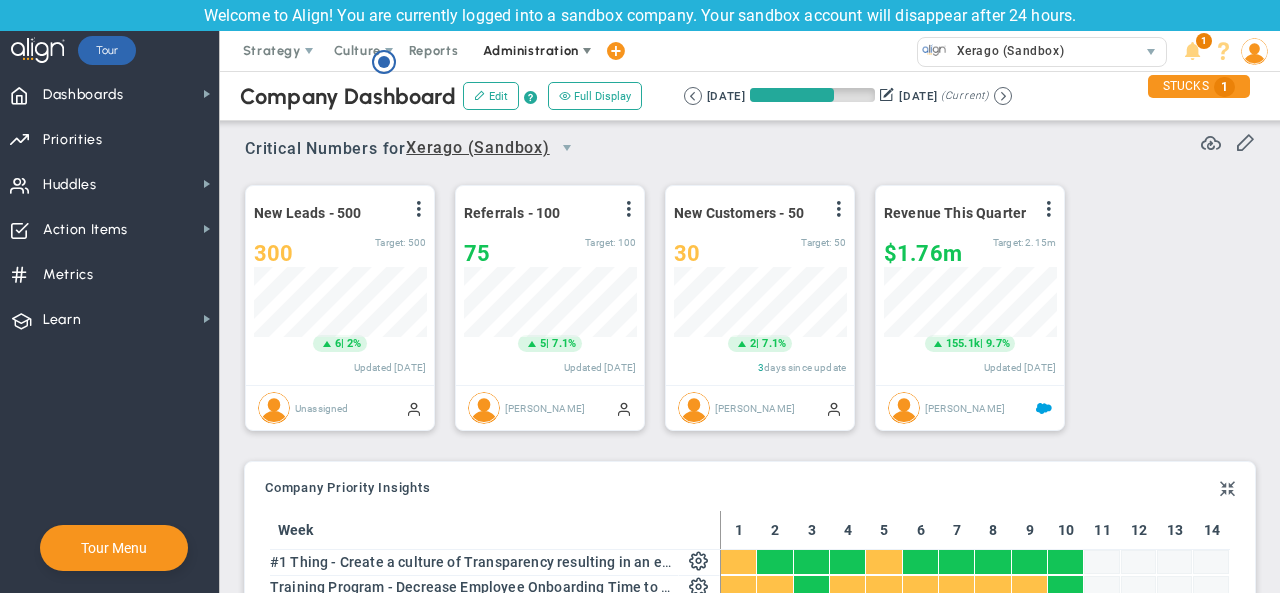 click on "Administration" at bounding box center [530, 50] 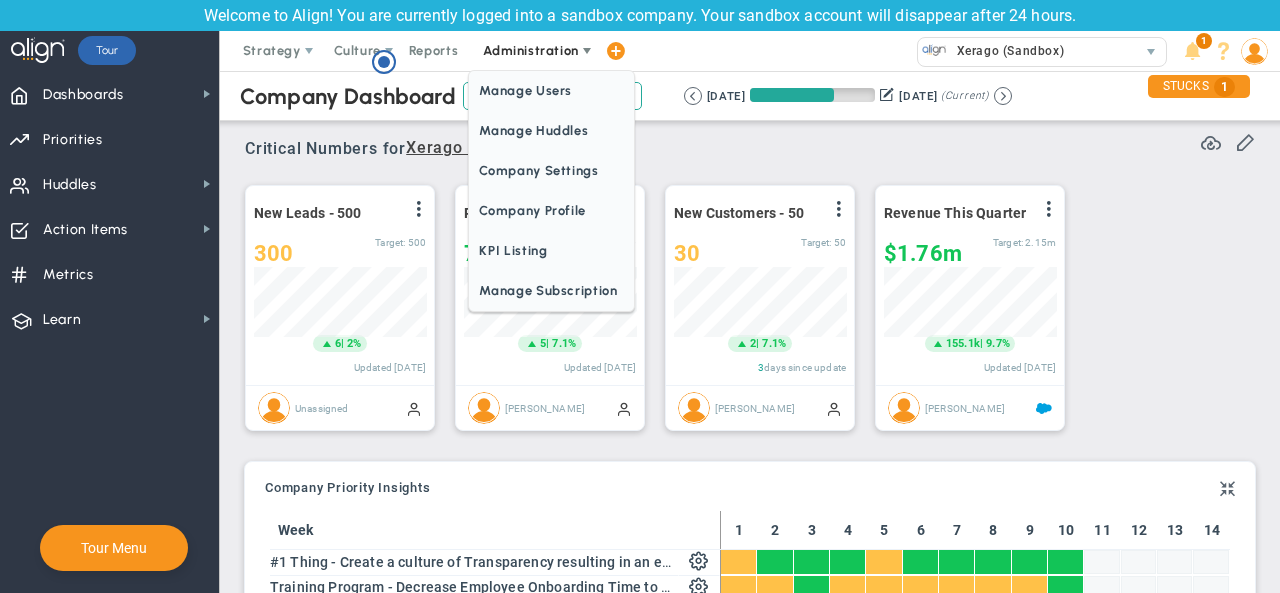 click on "Administration" at bounding box center [530, 50] 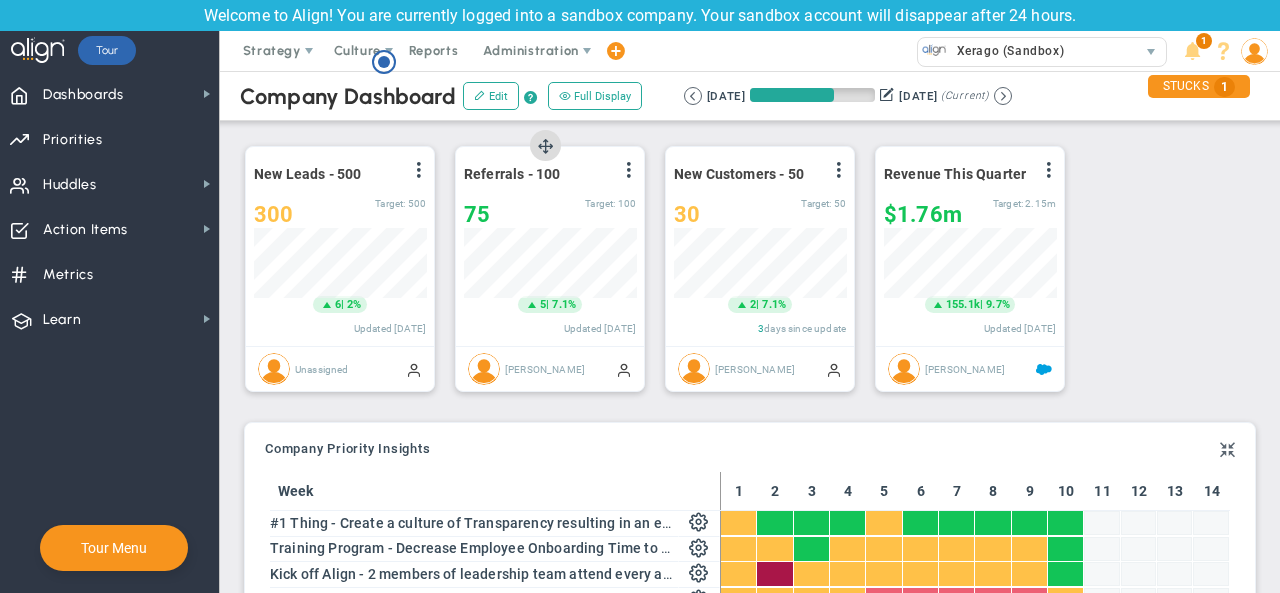 scroll, scrollTop: 40, scrollLeft: 0, axis: vertical 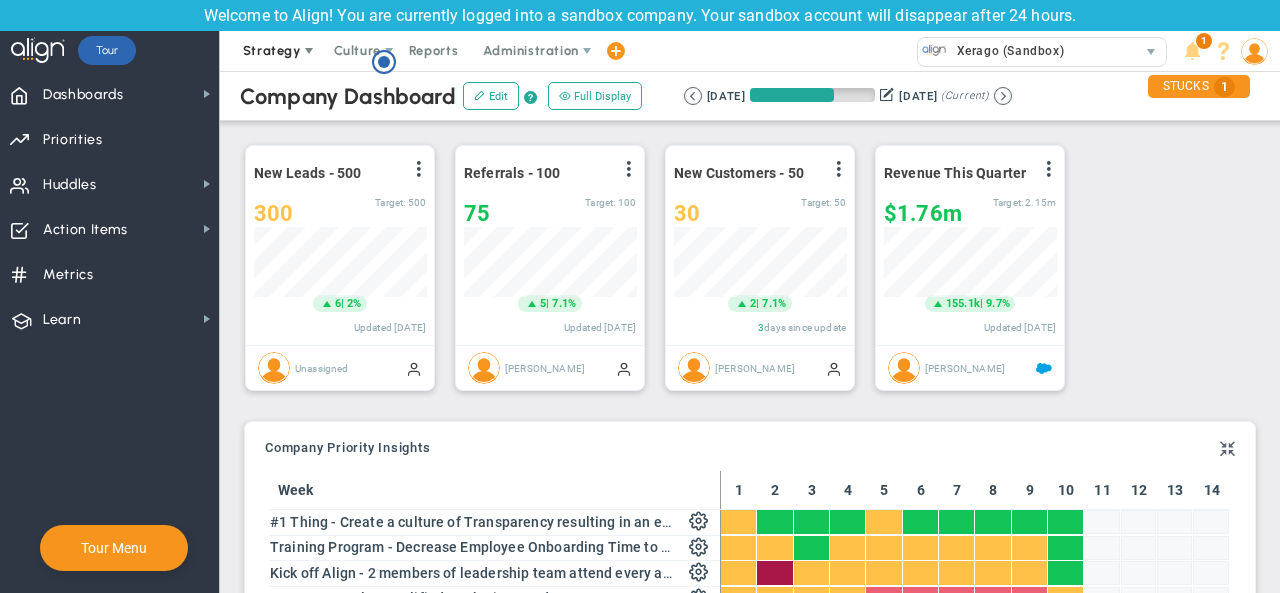 click at bounding box center (309, 51) 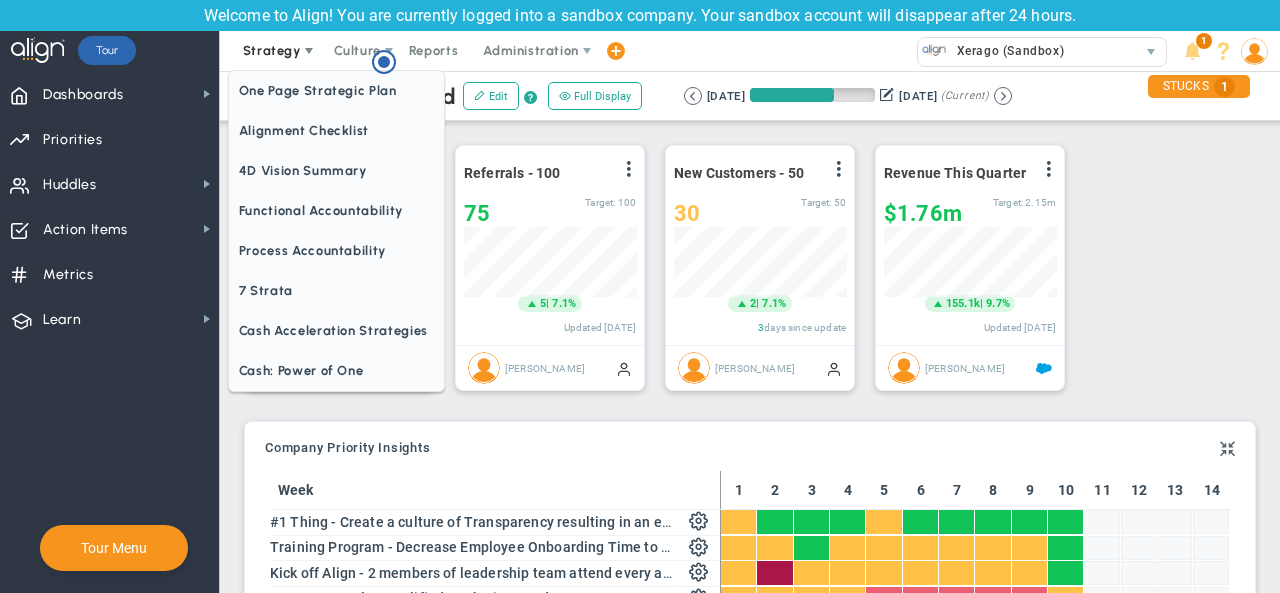 click at bounding box center (309, 51) 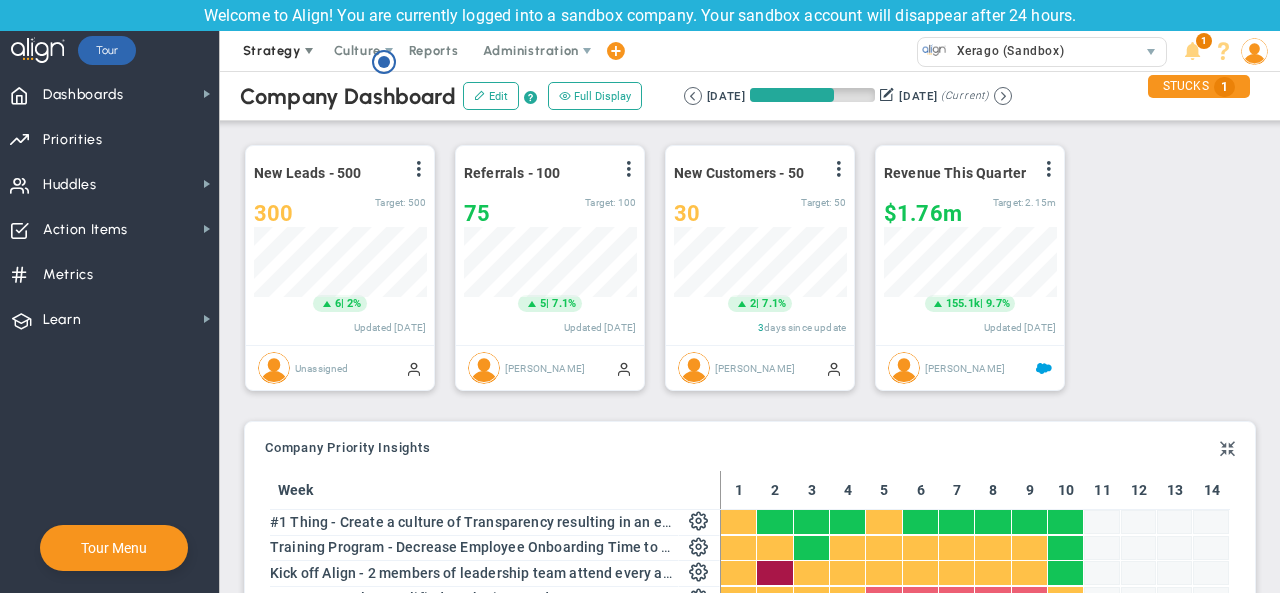 click at bounding box center (309, 51) 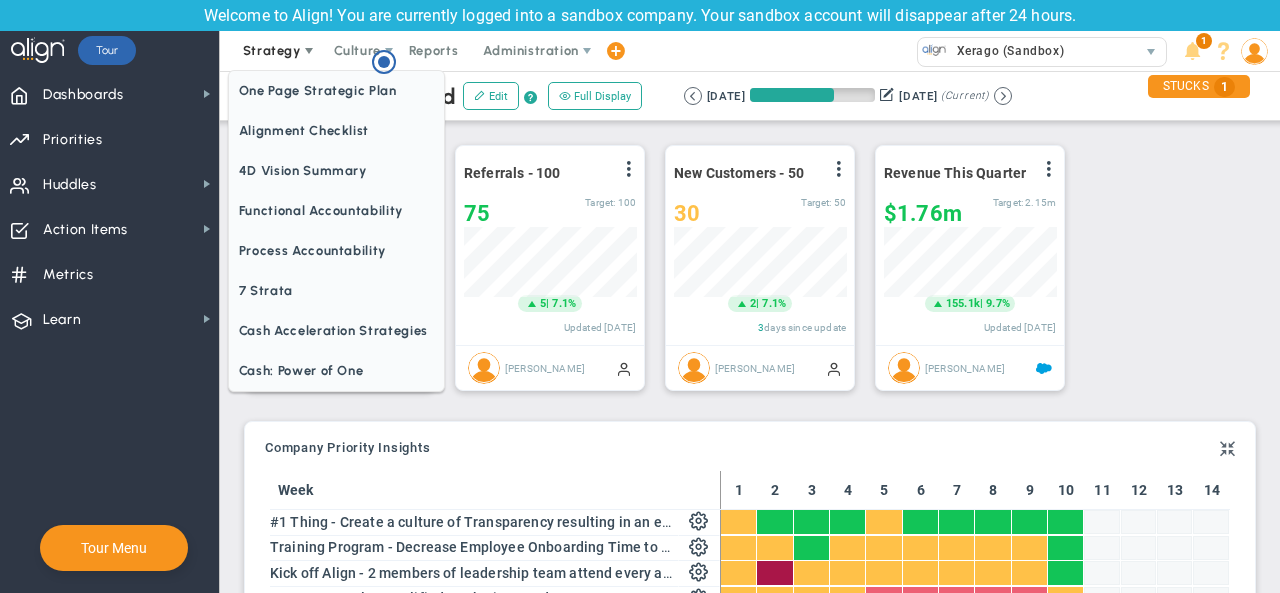 click at bounding box center [309, 51] 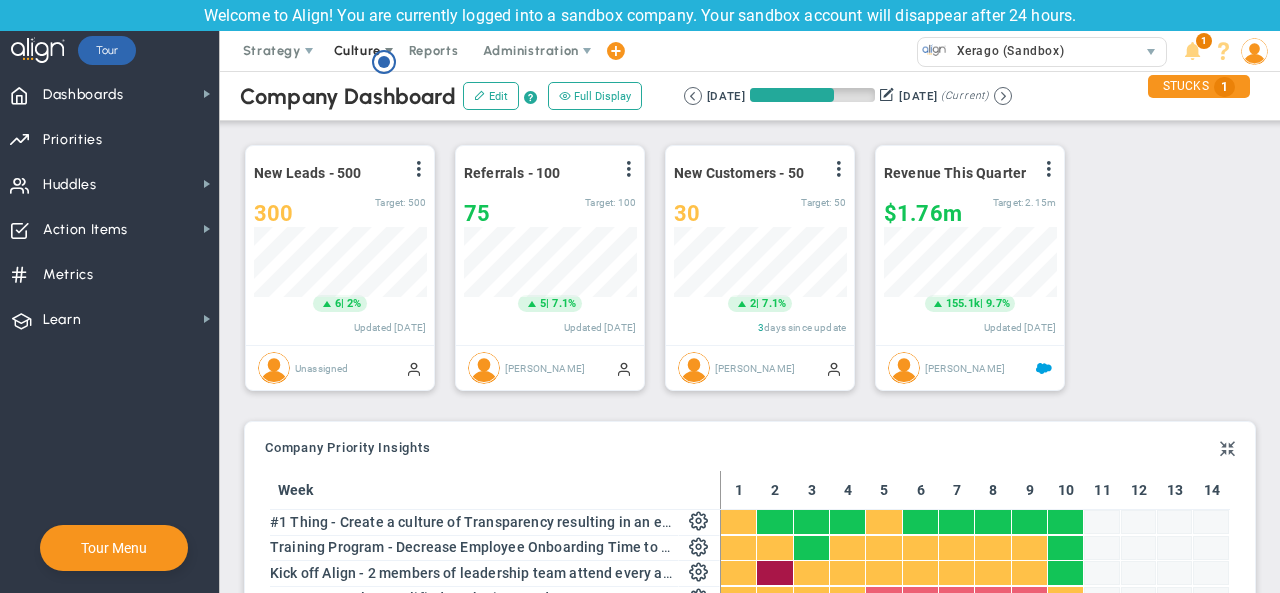 click at bounding box center (389, 51) 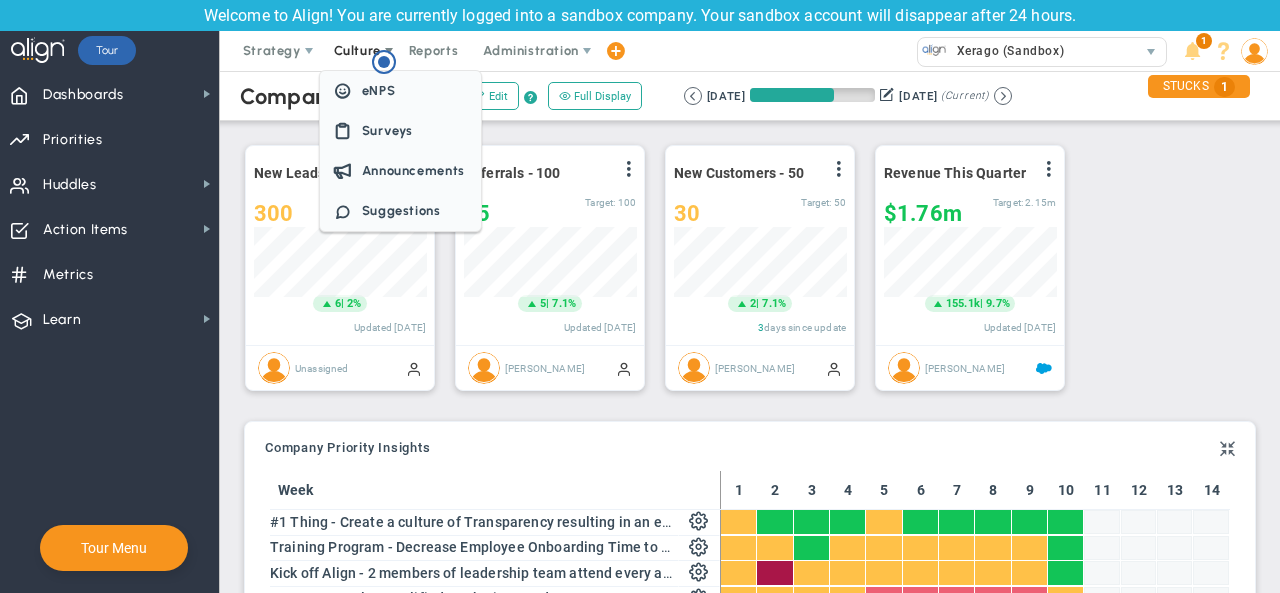 click at bounding box center [389, 51] 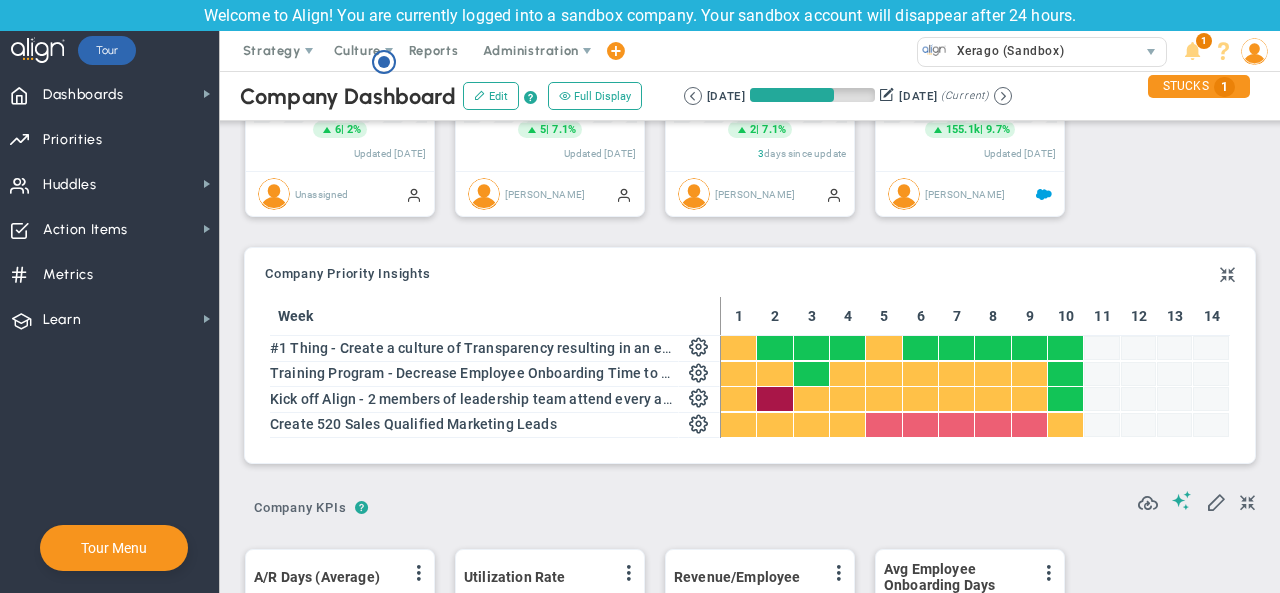 scroll, scrollTop: 0, scrollLeft: 0, axis: both 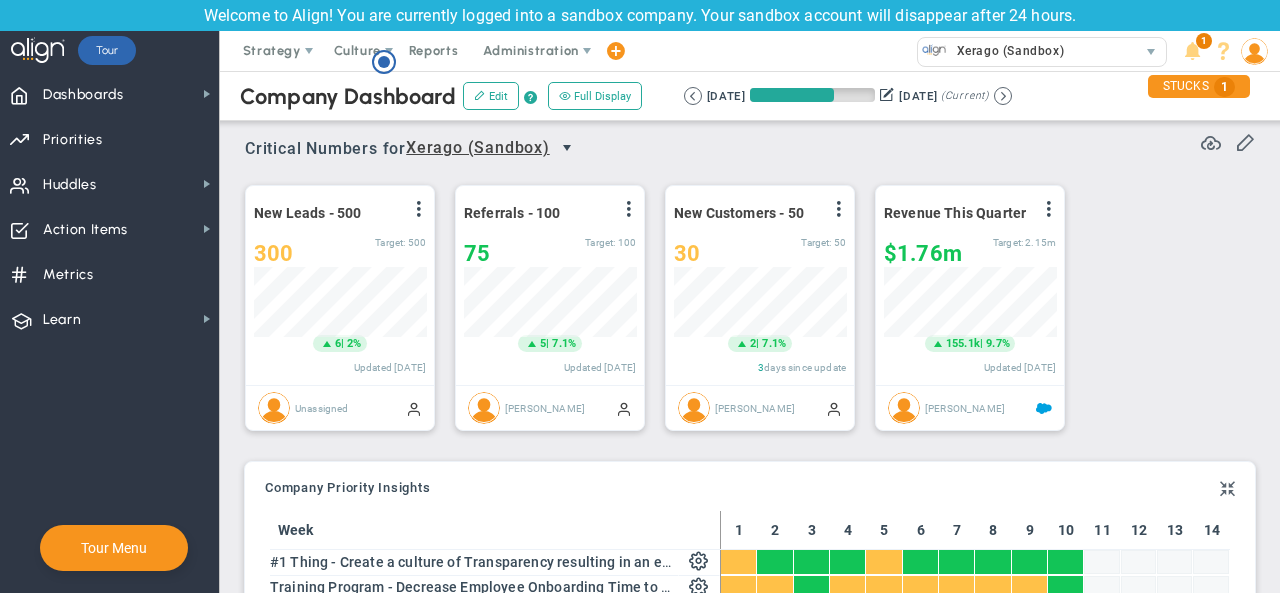 click at bounding box center [567, 148] 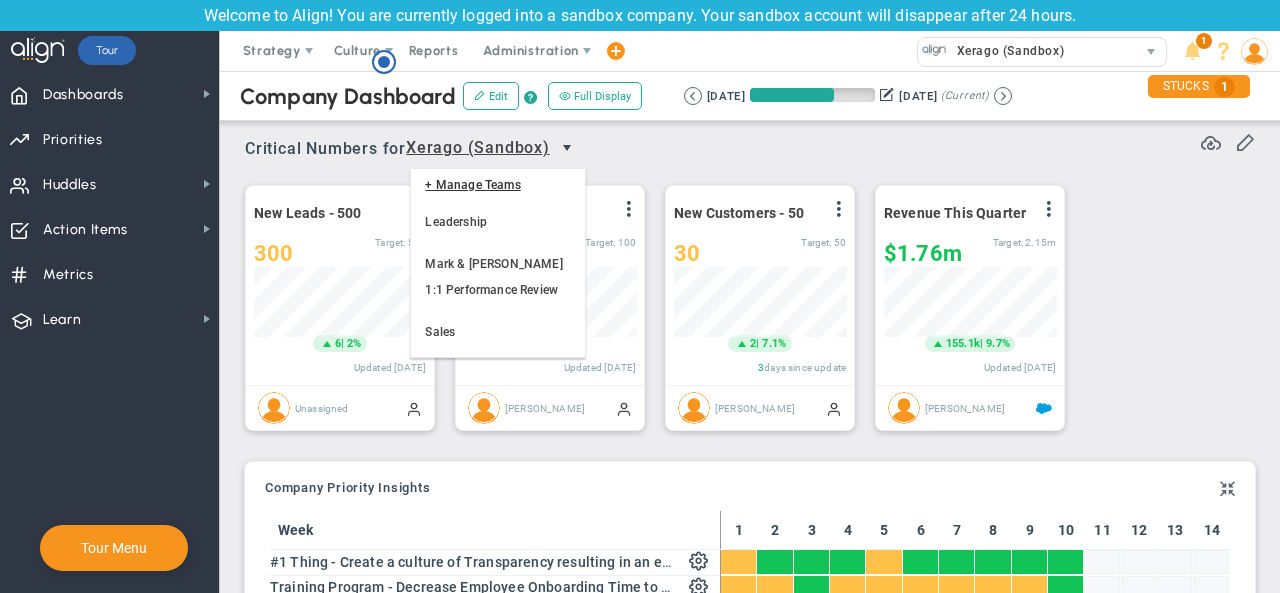 click at bounding box center (567, 148) 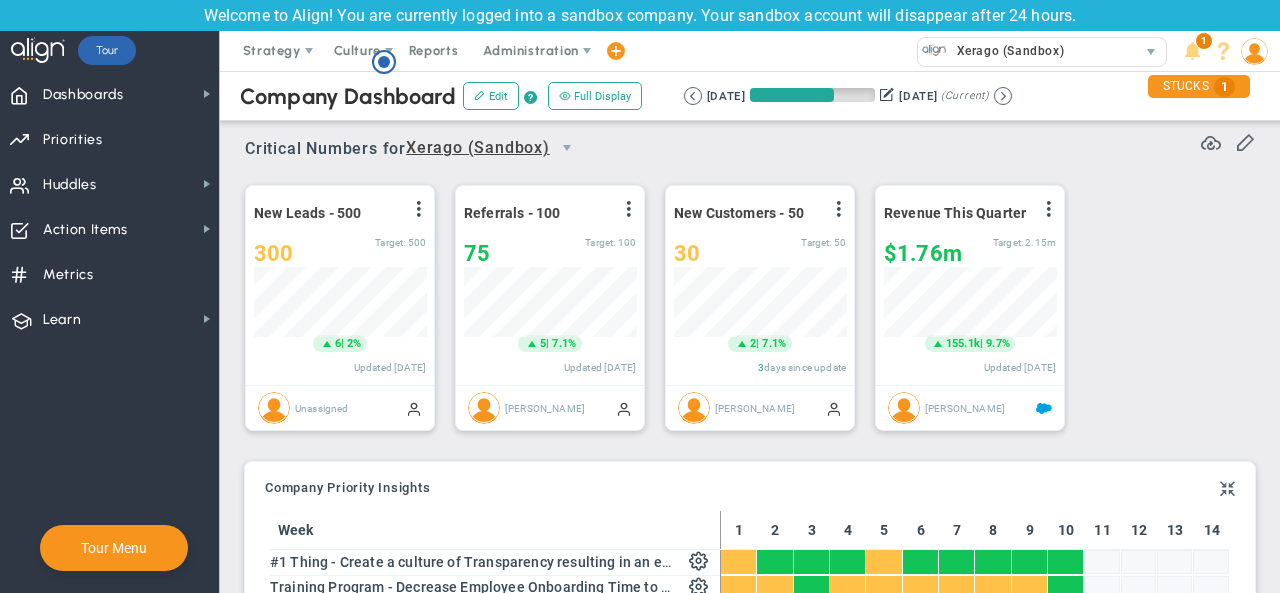 scroll, scrollTop: 4, scrollLeft: 0, axis: vertical 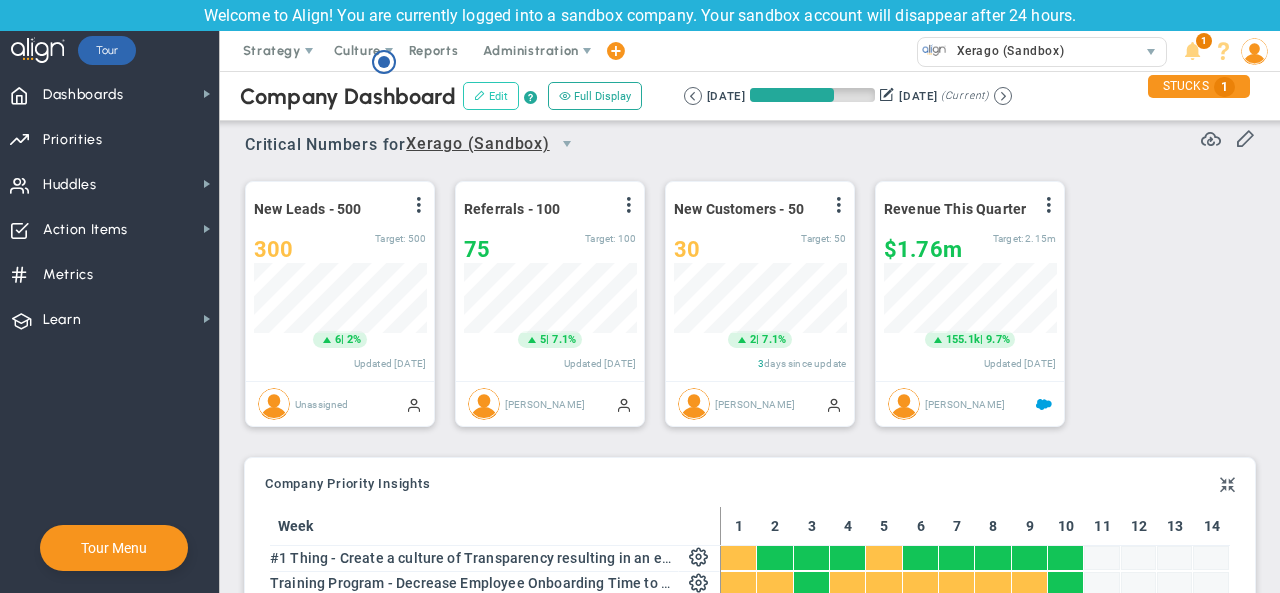 click on "Edit" at bounding box center [491, 96] 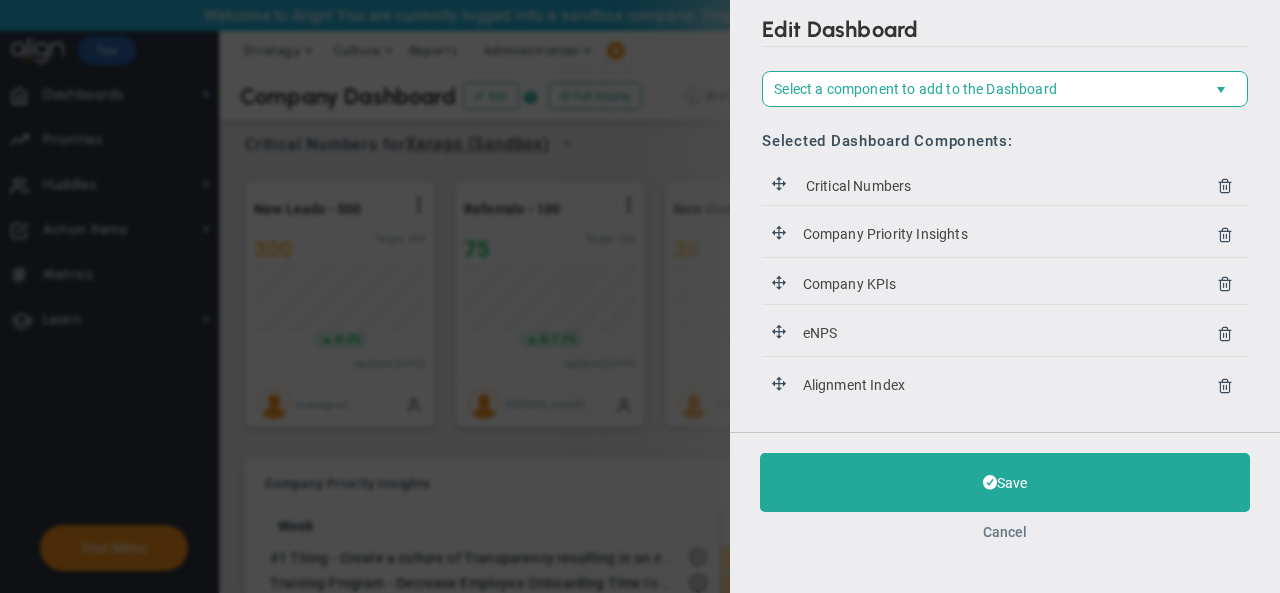 click on "Cancel" at bounding box center (1005, 532) 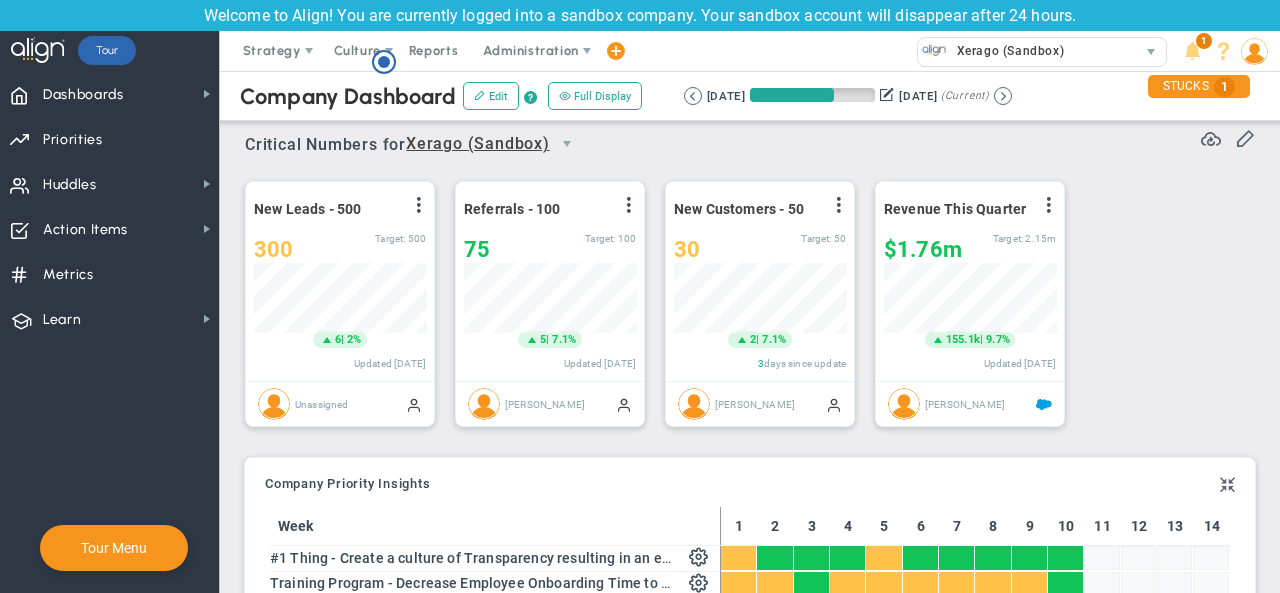 click on "New Leads - 500
View Historical Graph
Edit
Make "No Change" Update
Add Past Update
300 300 500 6 5" at bounding box center (742, 304) 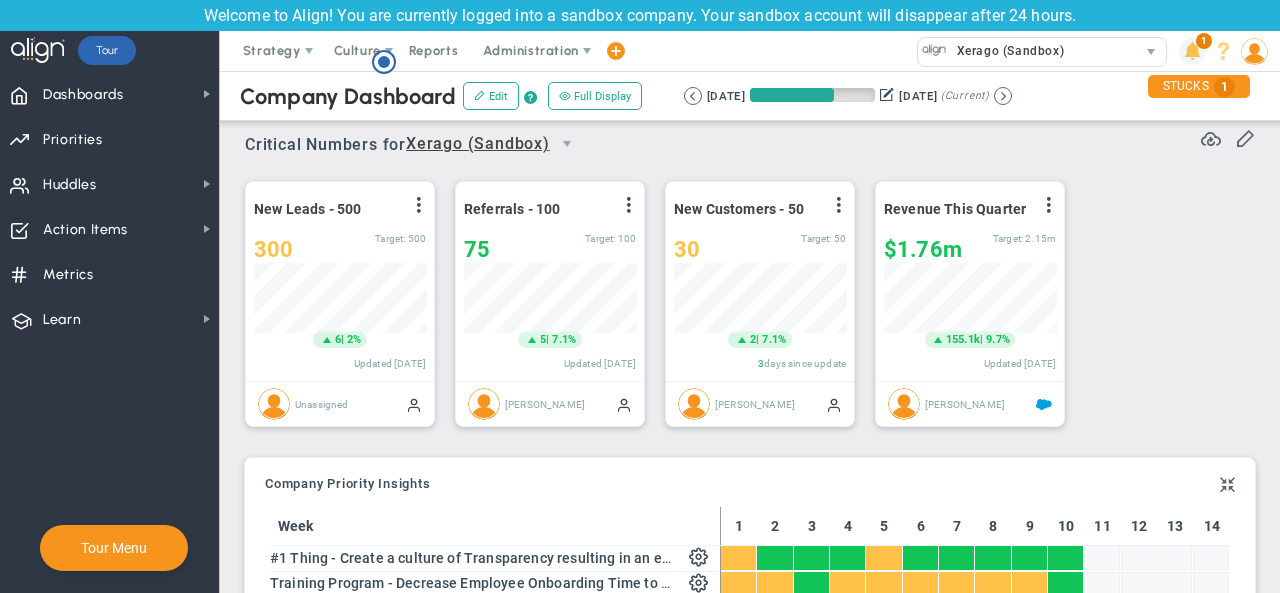 click at bounding box center (1192, 51) 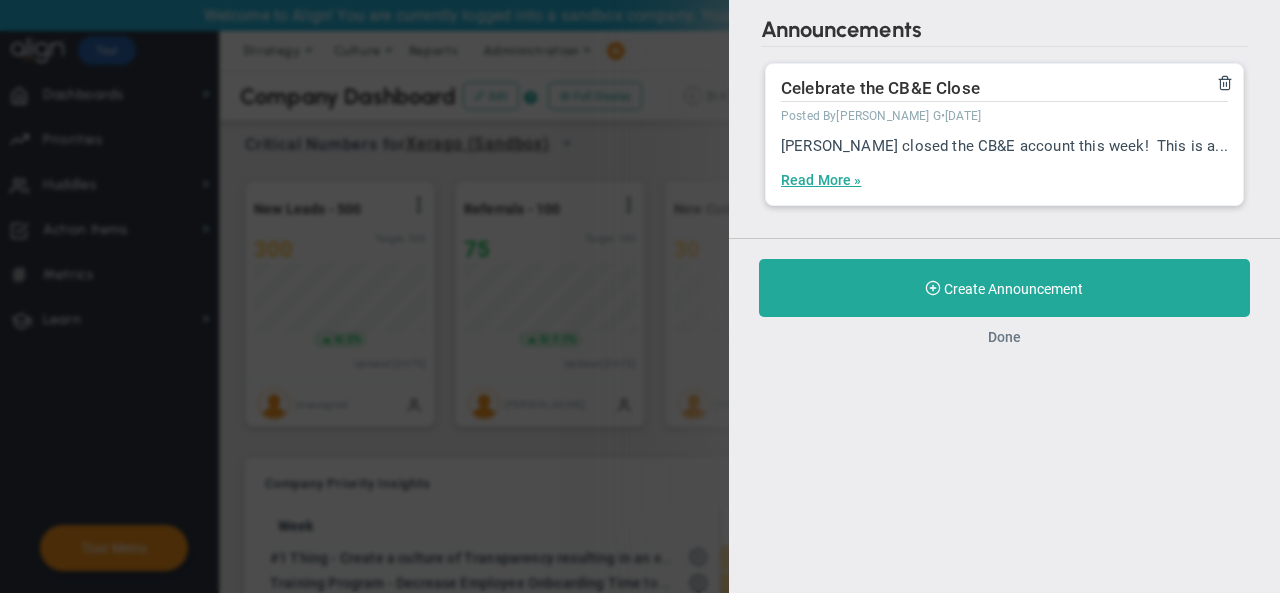 click on "Done" at bounding box center (1004, 337) 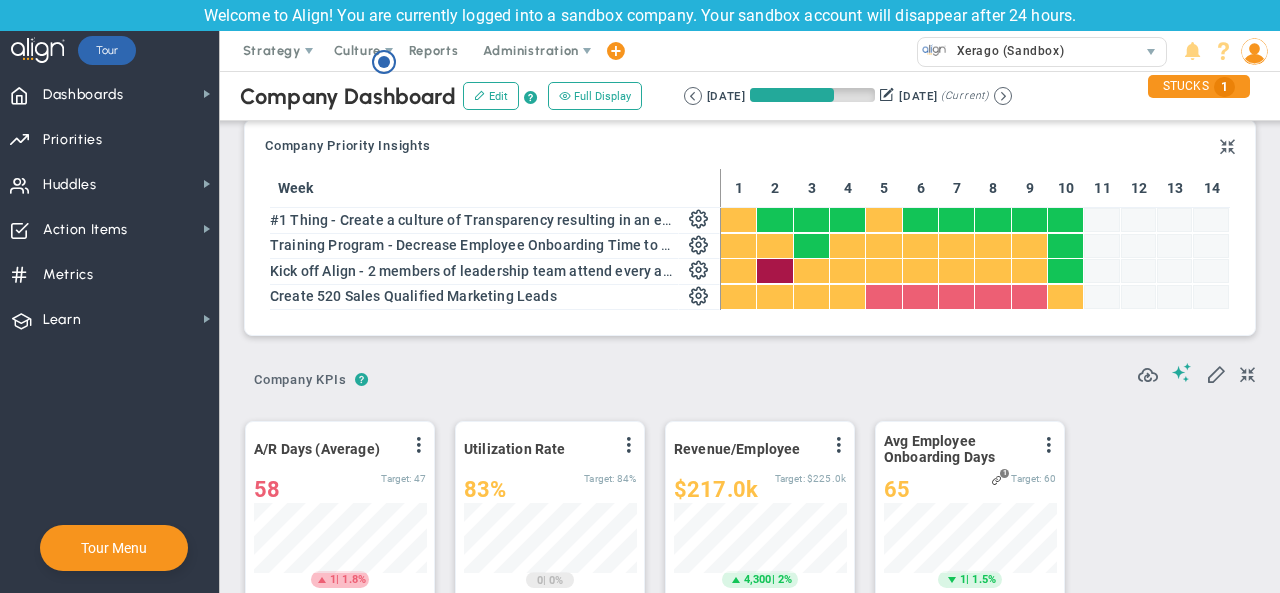 scroll, scrollTop: 0, scrollLeft: 0, axis: both 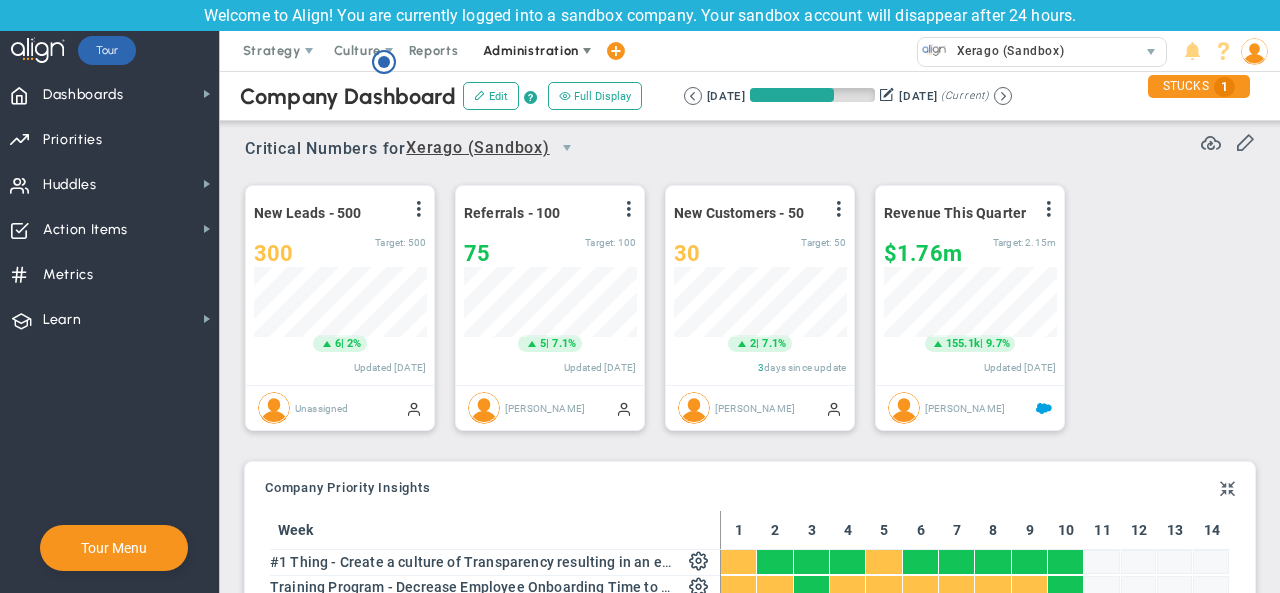 click on "Administration" at bounding box center (532, 51) 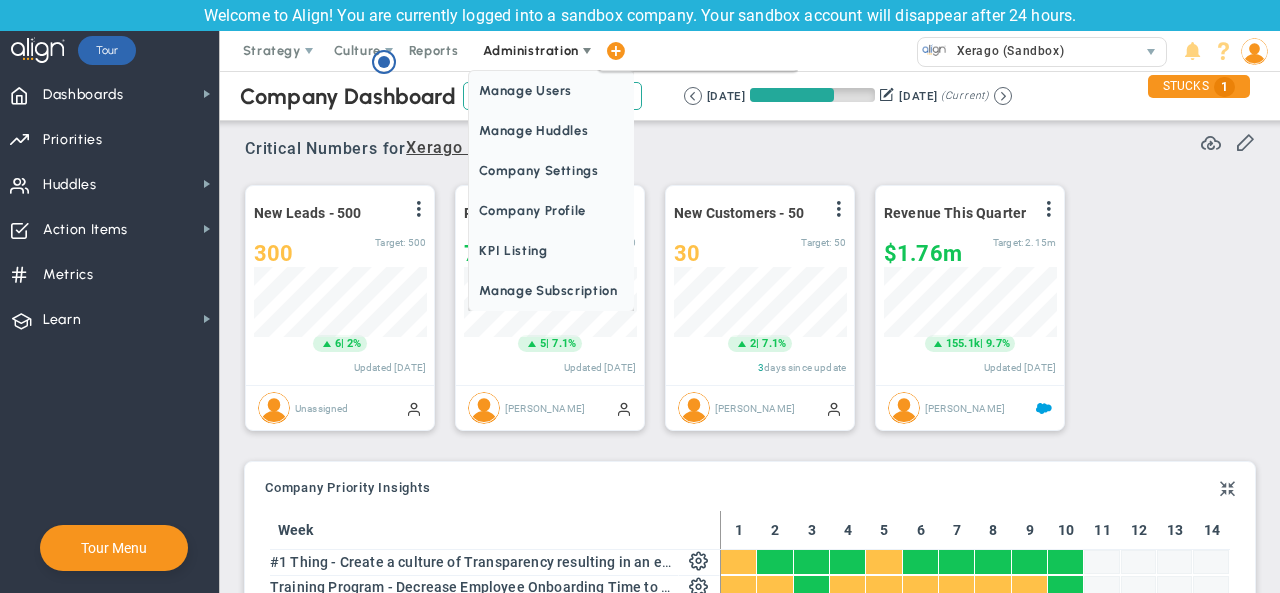 click on "Administration" at bounding box center [530, 50] 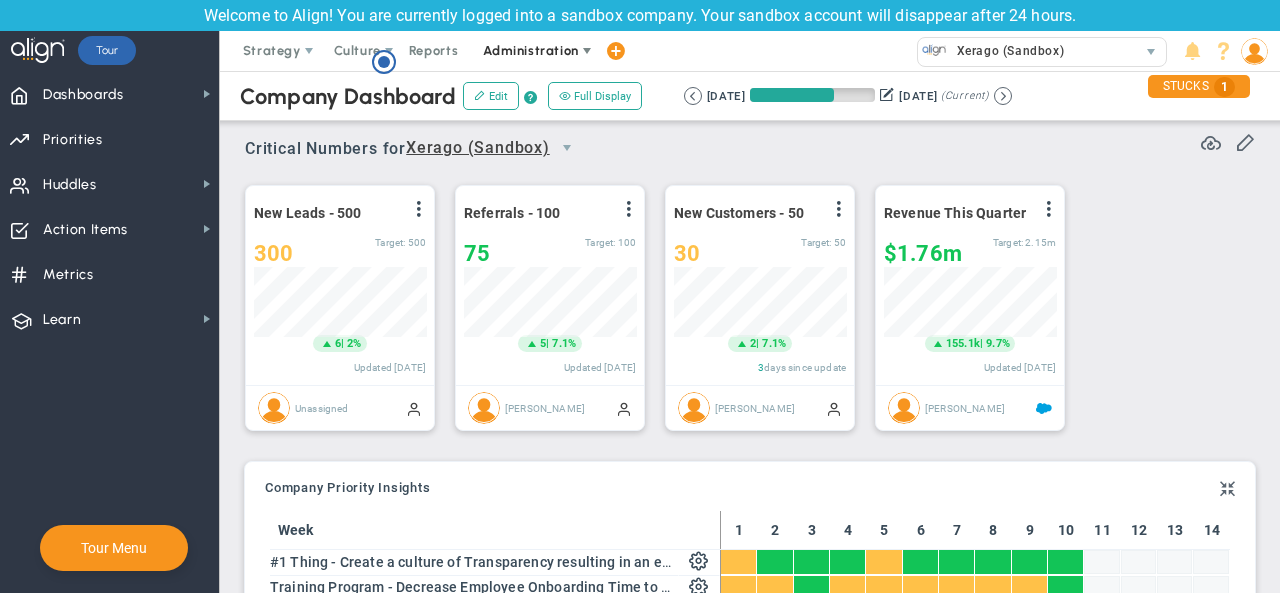click on "Administration" at bounding box center (530, 50) 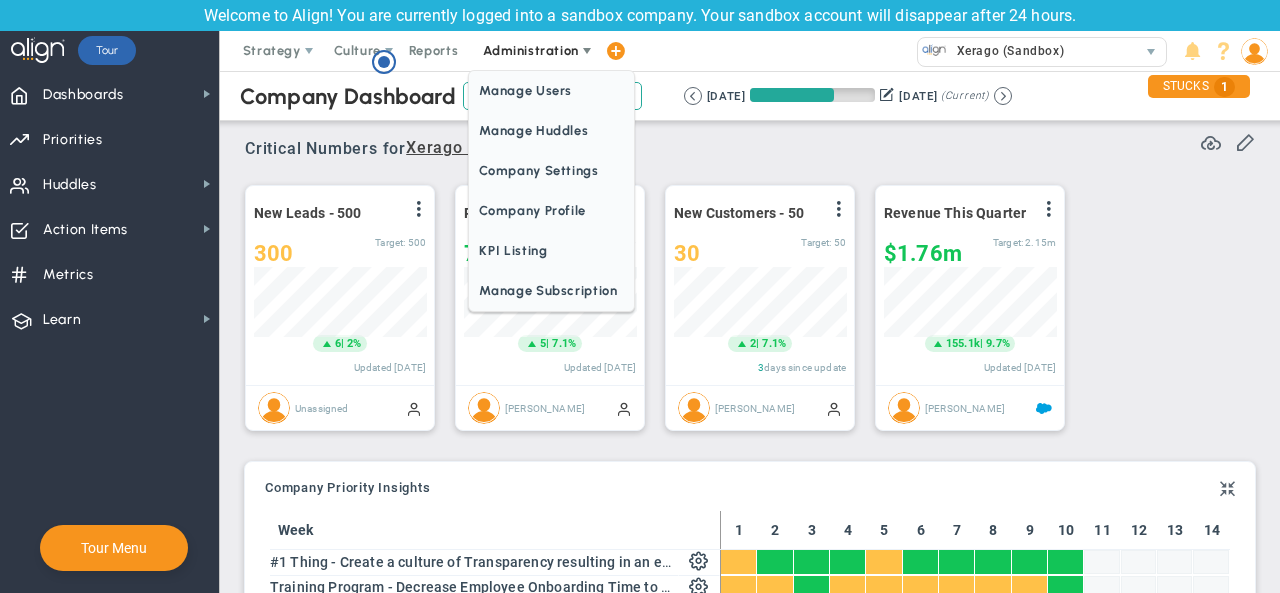 click on "Administration" at bounding box center [530, 50] 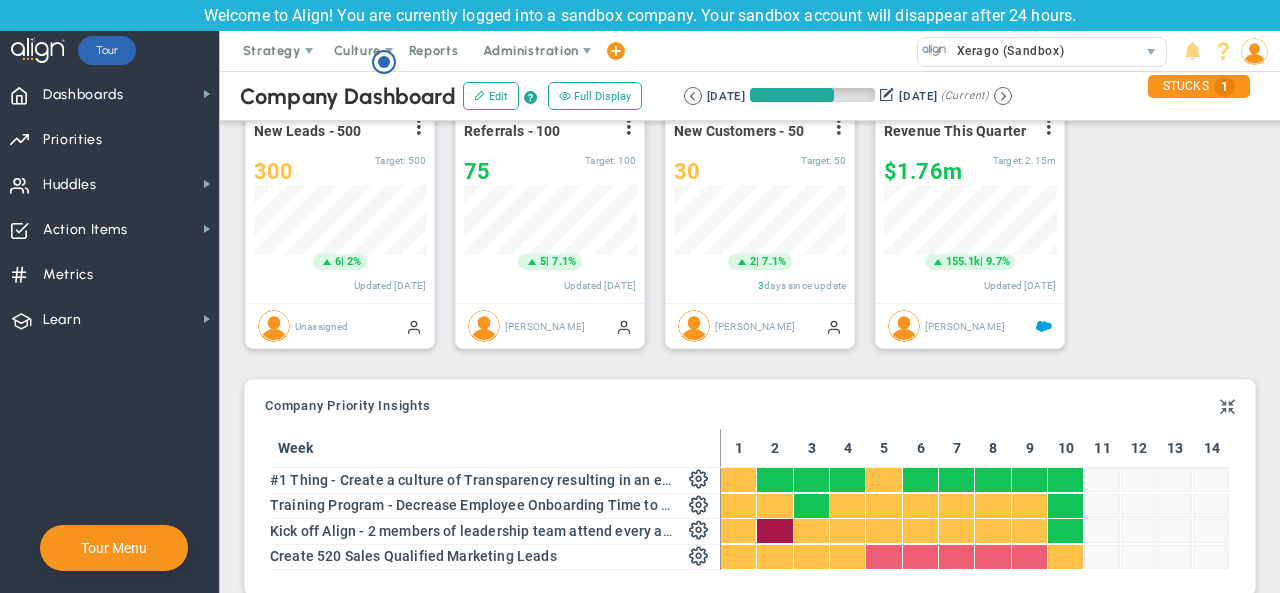 scroll, scrollTop: 0, scrollLeft: 0, axis: both 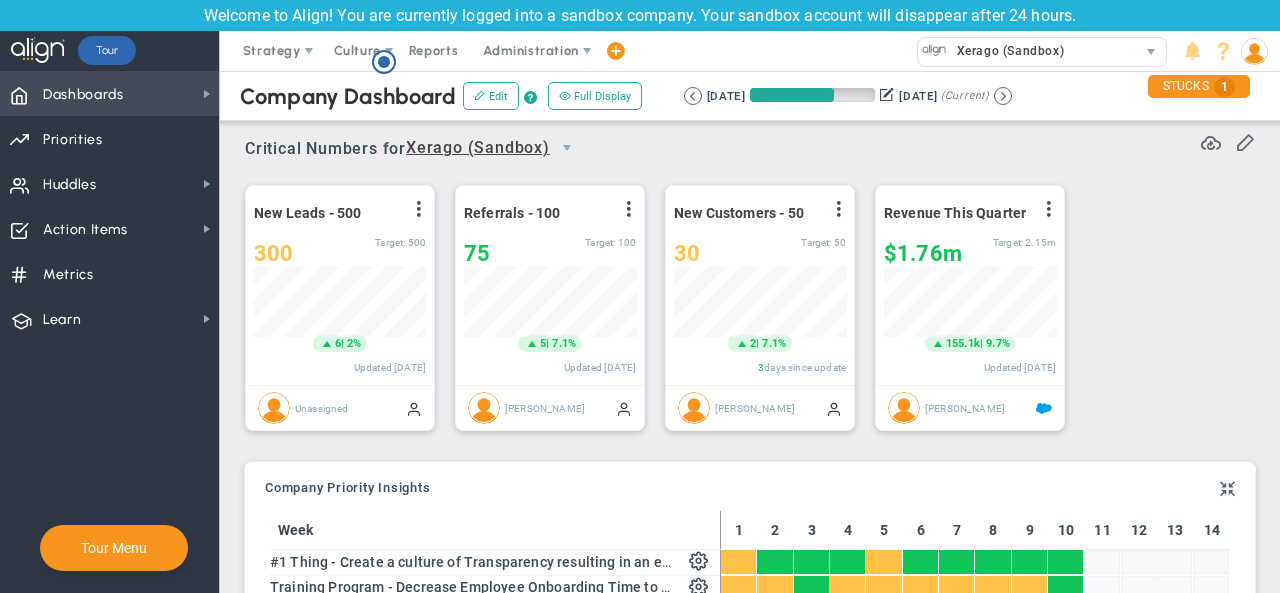 click on "Dashboards Dashboards" at bounding box center [109, 93] 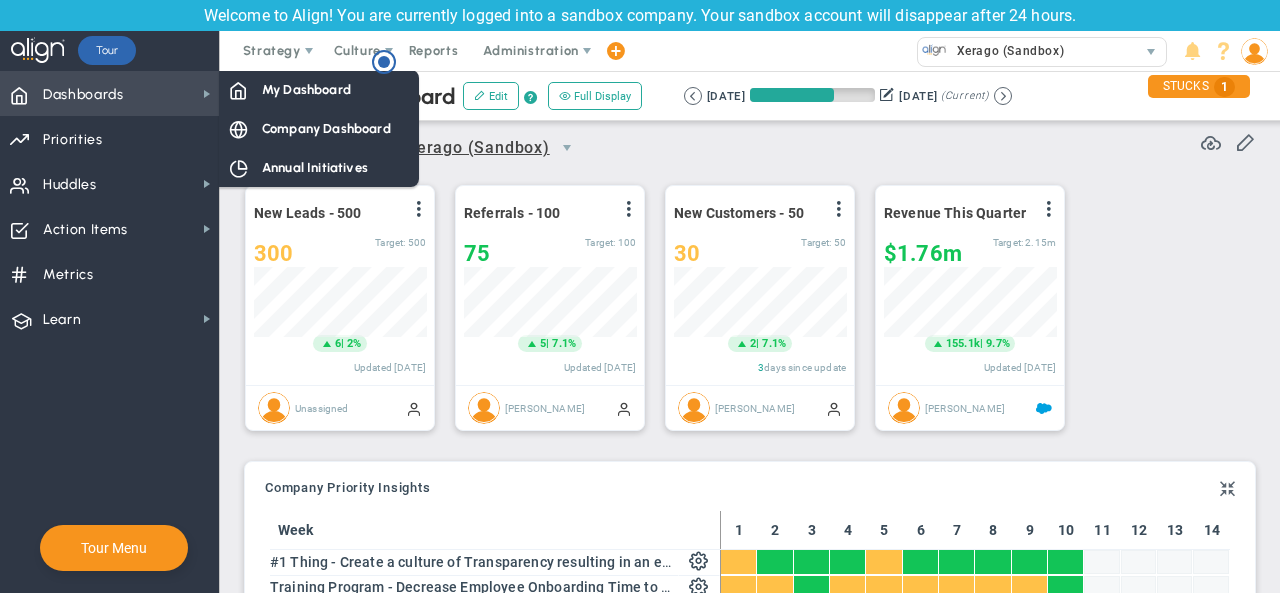 click on "Dashboards Dashboards" at bounding box center (109, 93) 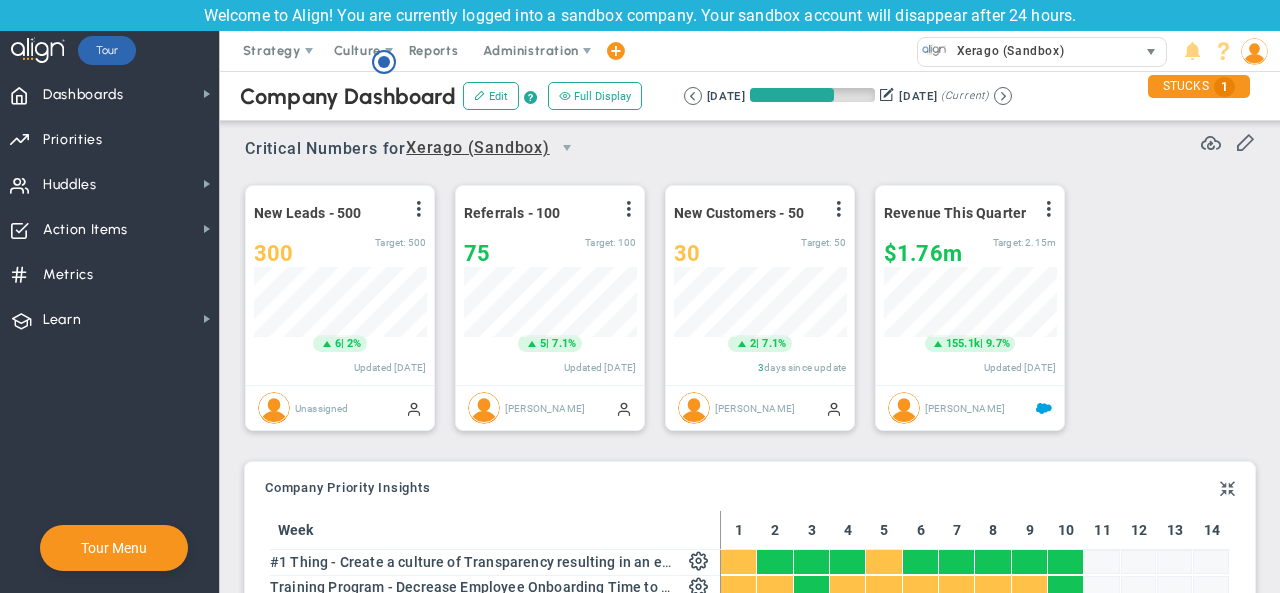 click at bounding box center [1151, 52] 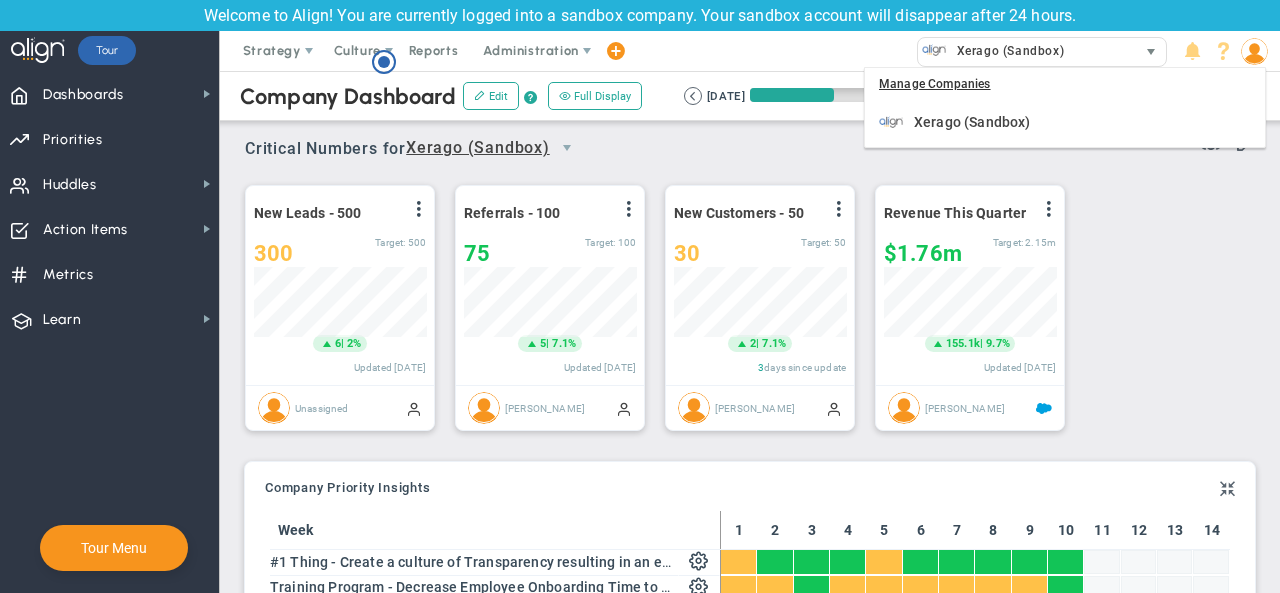 click at bounding box center [1151, 52] 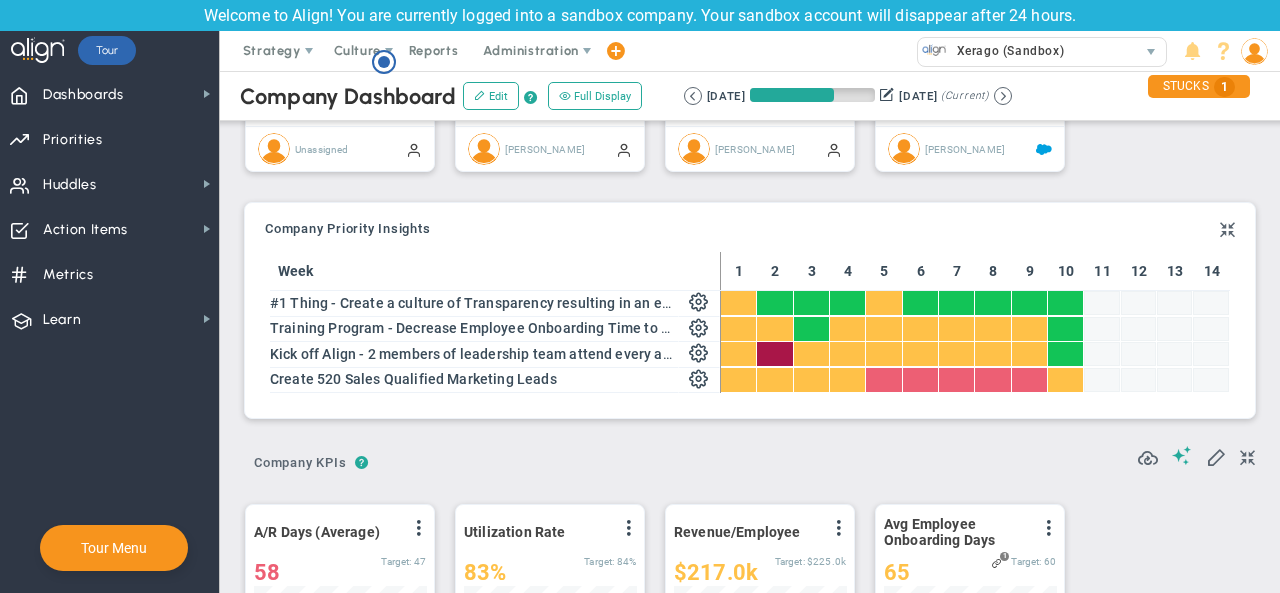 scroll, scrollTop: 0, scrollLeft: 0, axis: both 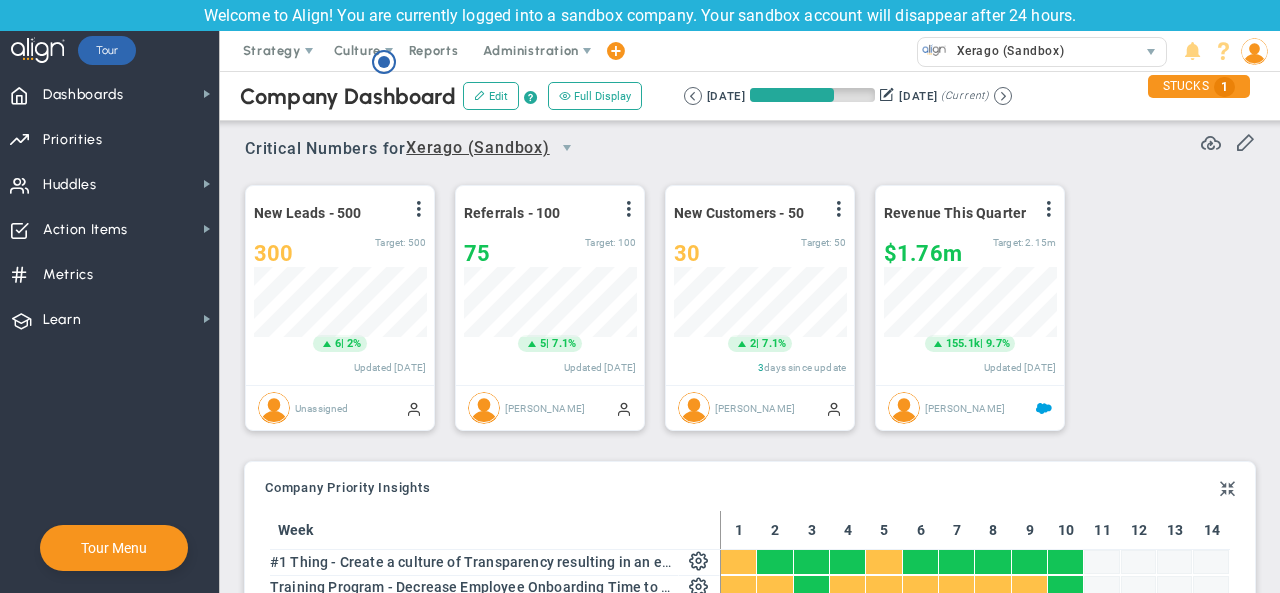 click on "New Leads - 500
View Historical Graph
Edit
Make "No Change" Update
Add Past Update
300 300 500 6 5" at bounding box center (742, 308) 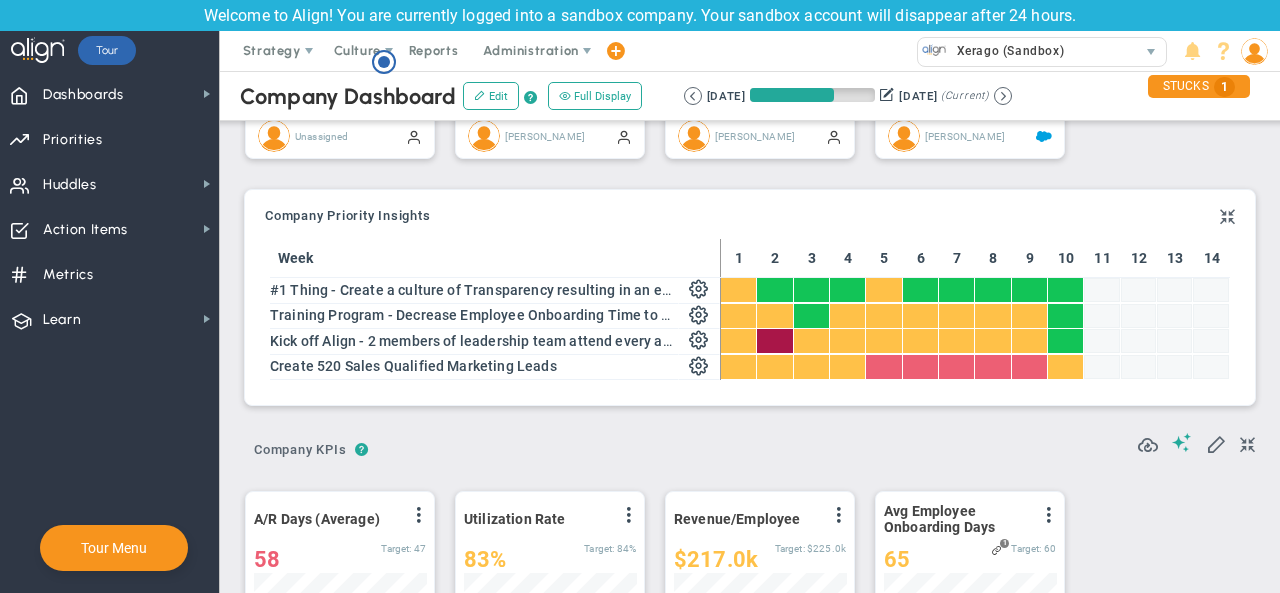 scroll, scrollTop: 0, scrollLeft: 0, axis: both 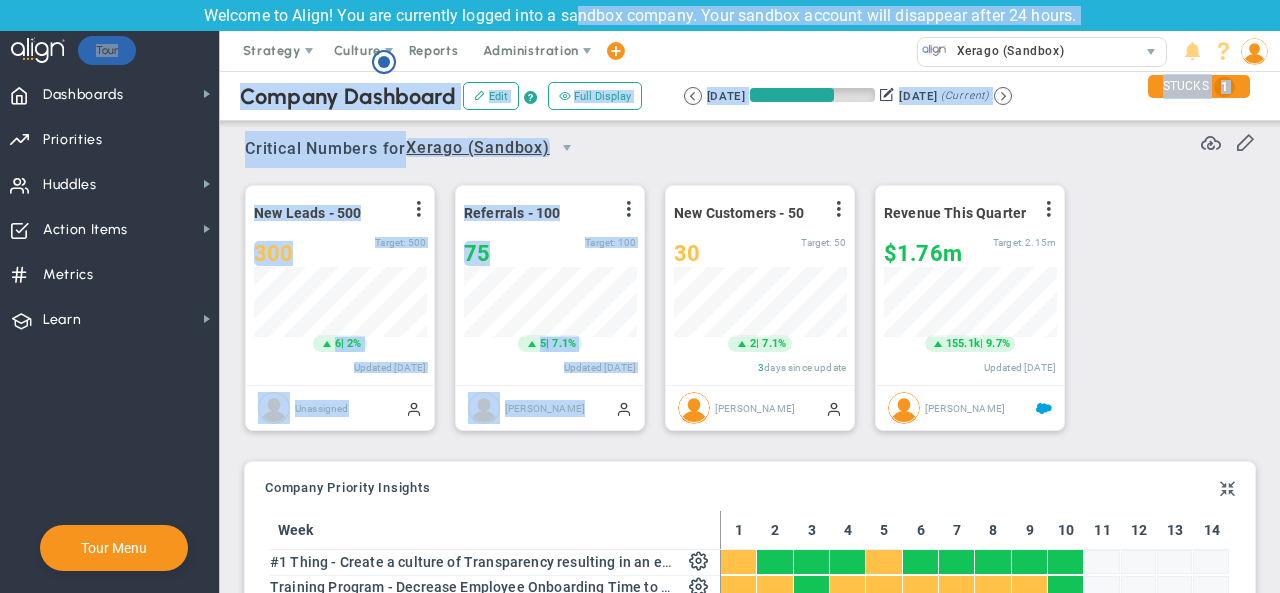 drag, startPoint x: 650, startPoint y: 184, endPoint x: 587, endPoint y: -81, distance: 272.38574 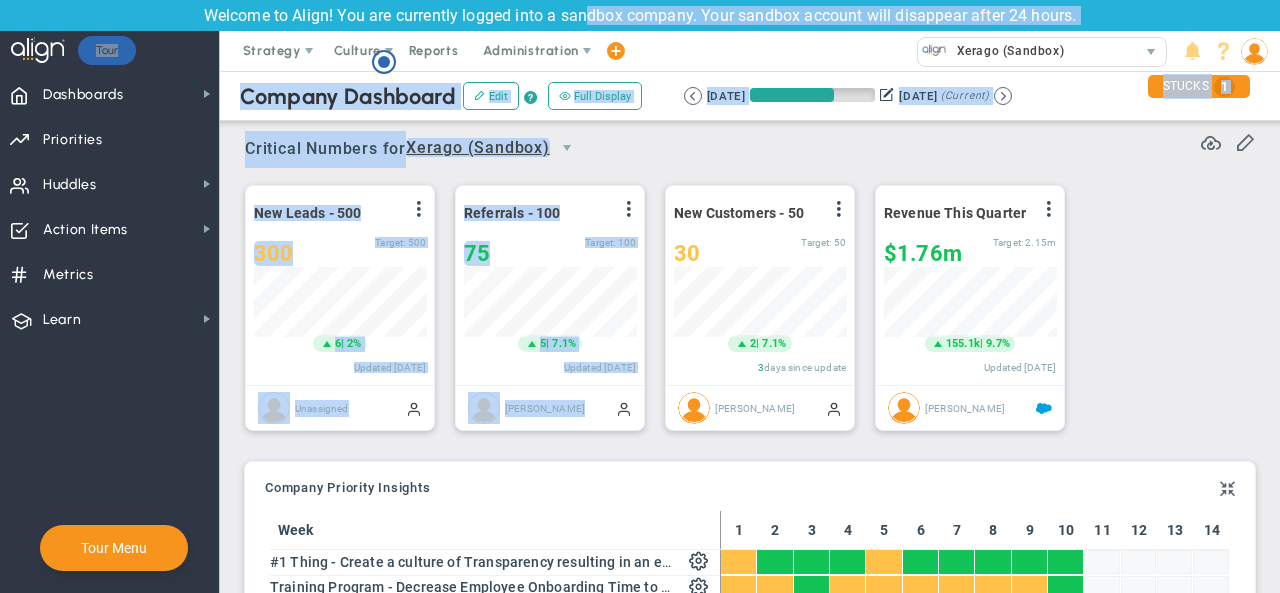 click on "New Leads - 500
View Historical Graph
Edit
Make "No Change" Update
Add Past Update
300 300 500 6 5" at bounding box center (742, 308) 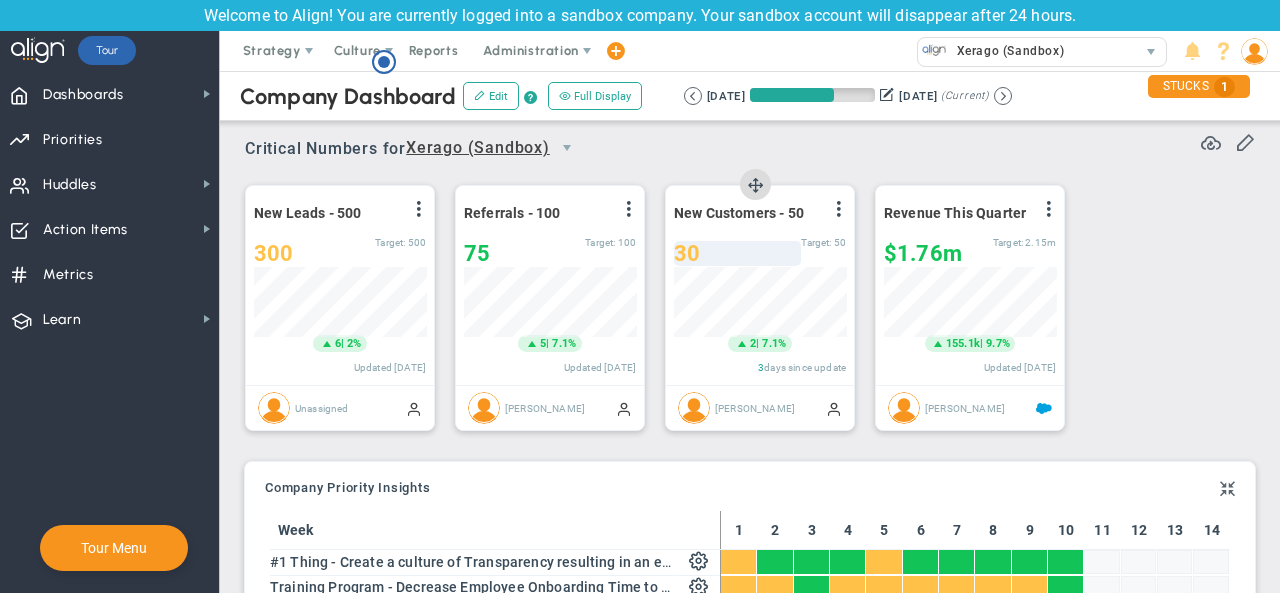 scroll, scrollTop: 81, scrollLeft: 0, axis: vertical 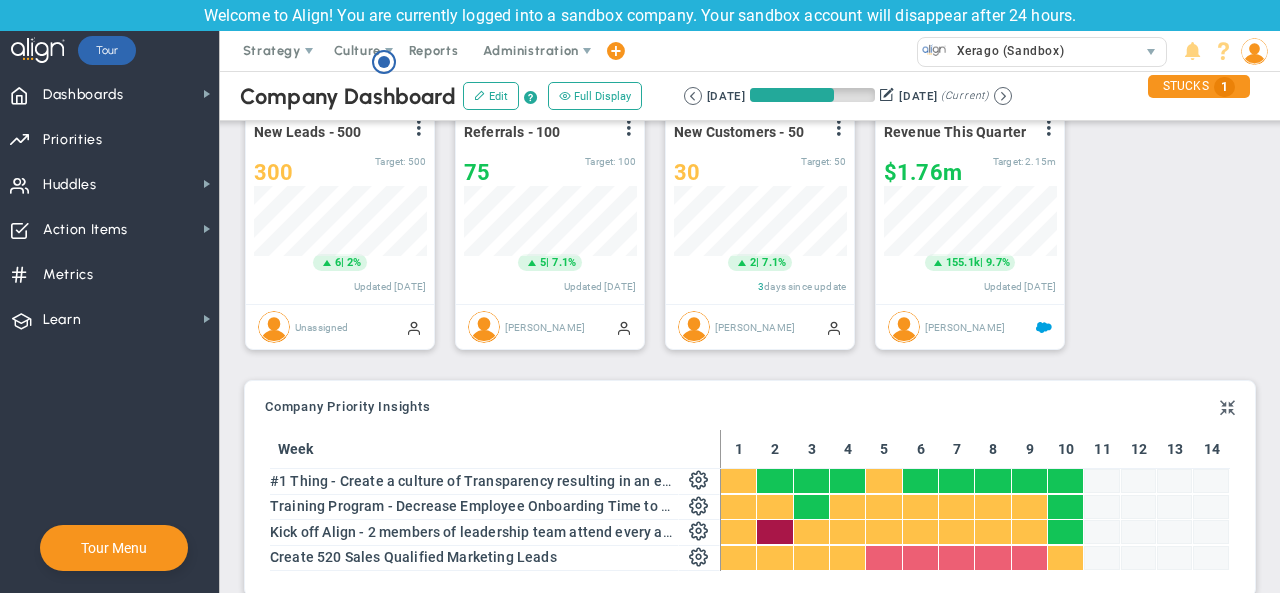 click on "New Leads - 500
View Historical Graph
Edit
Make "No Change" Update
Add Past Update
300 300 500 6 5" at bounding box center [742, 227] 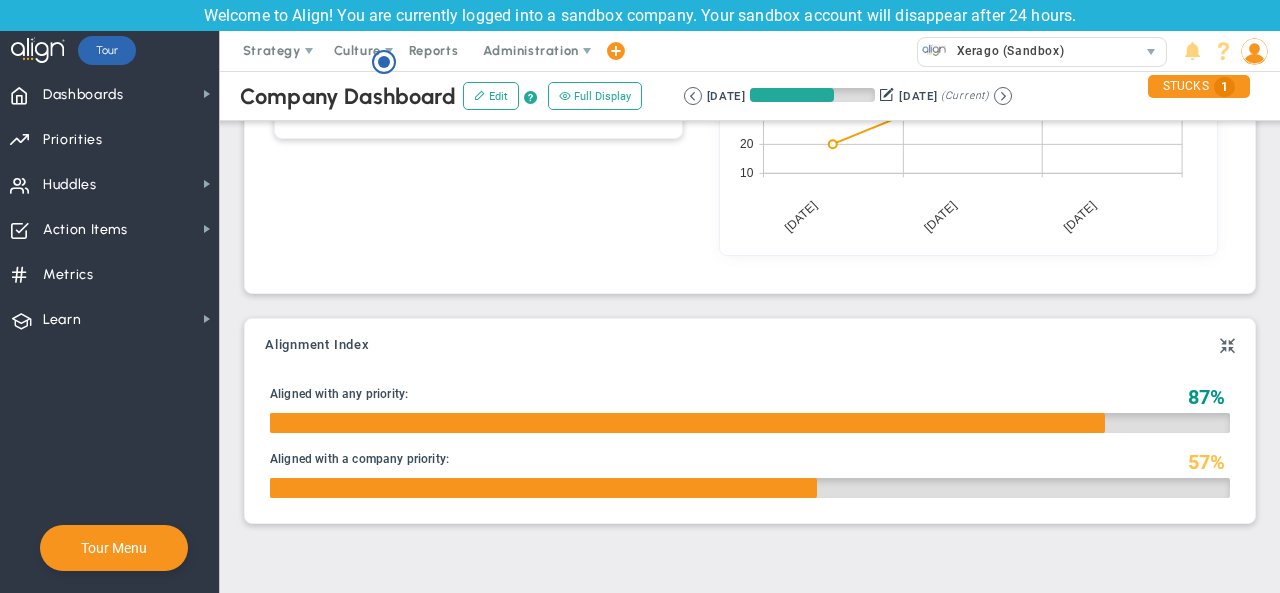 scroll, scrollTop: 0, scrollLeft: 0, axis: both 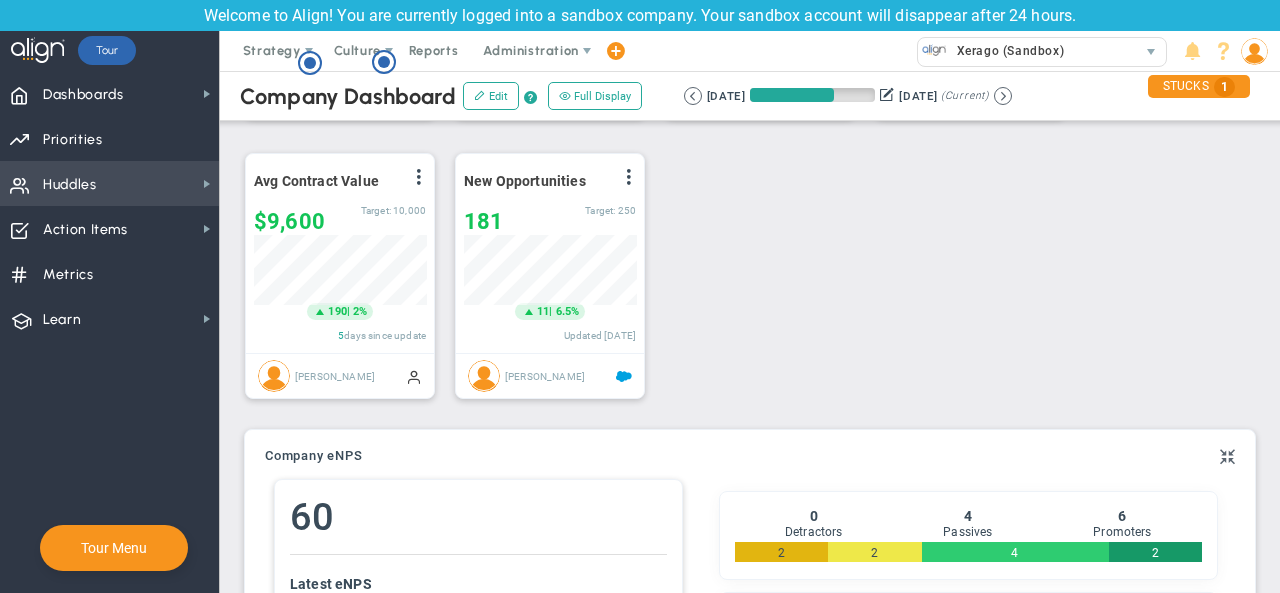 click on "Huddles Huddles" at bounding box center [109, 183] 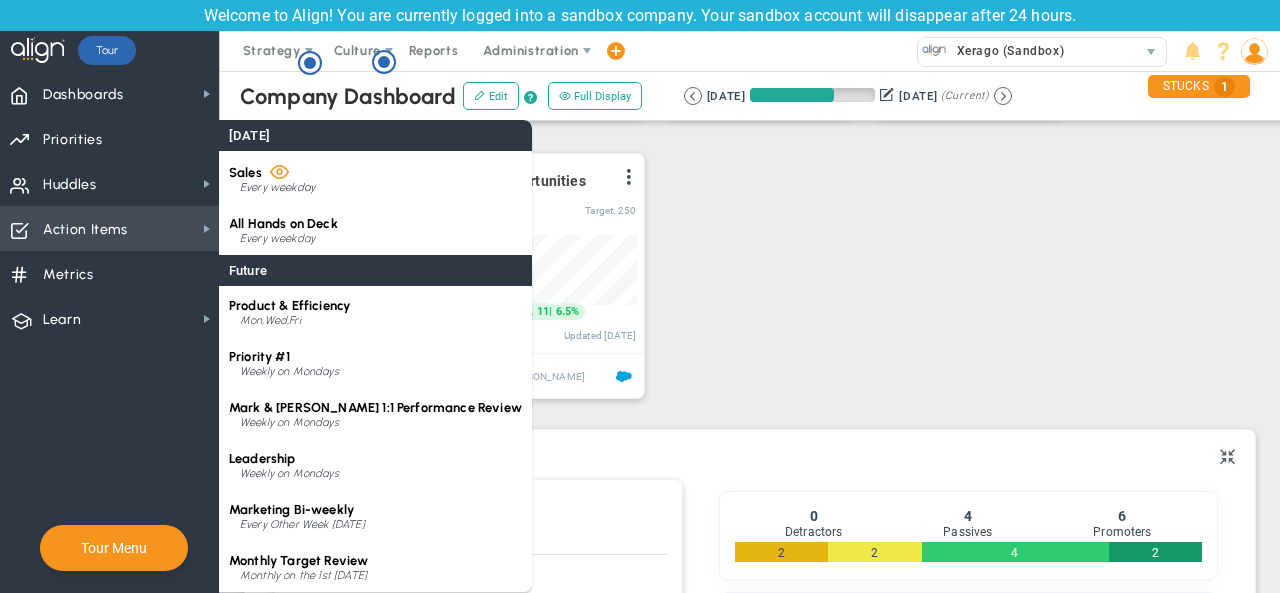 click on "Action Items Action Items" at bounding box center [109, 228] 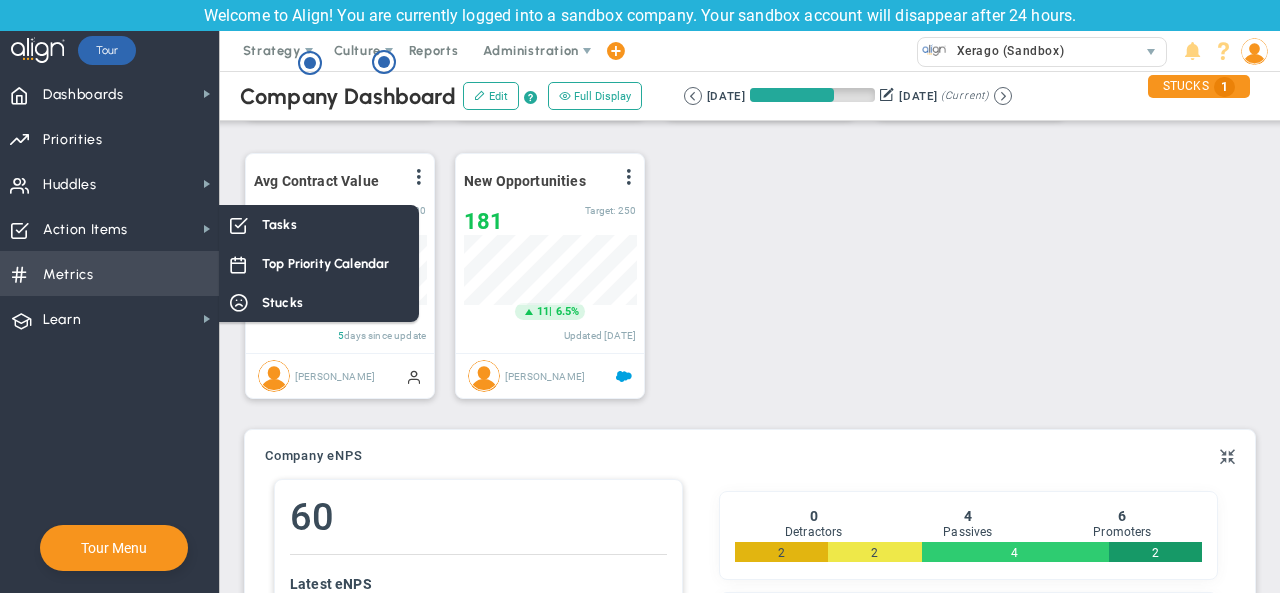 click on "Metrics Metrics" at bounding box center (109, 273) 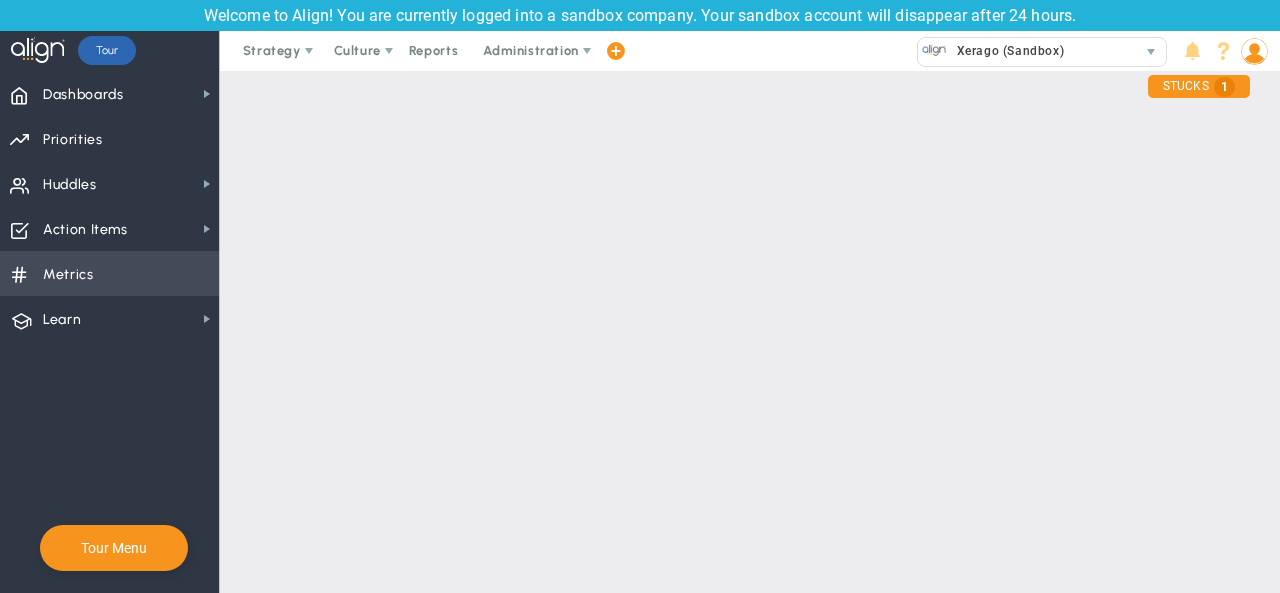 scroll, scrollTop: 0, scrollLeft: 0, axis: both 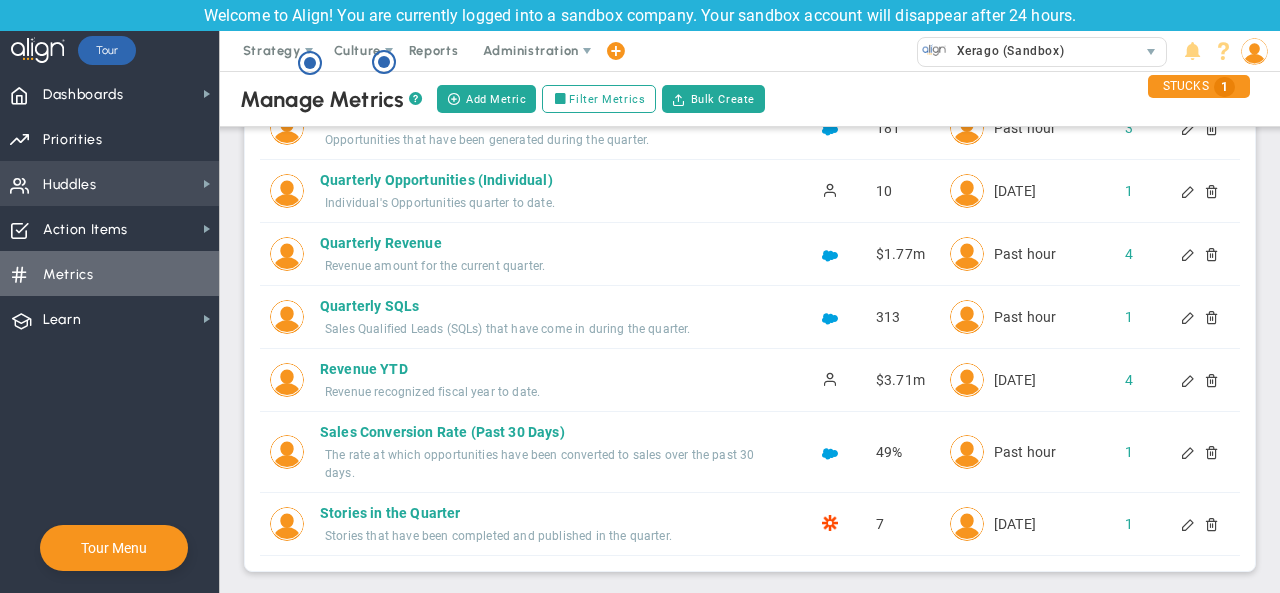 click on "Huddles Huddles" at bounding box center [109, 183] 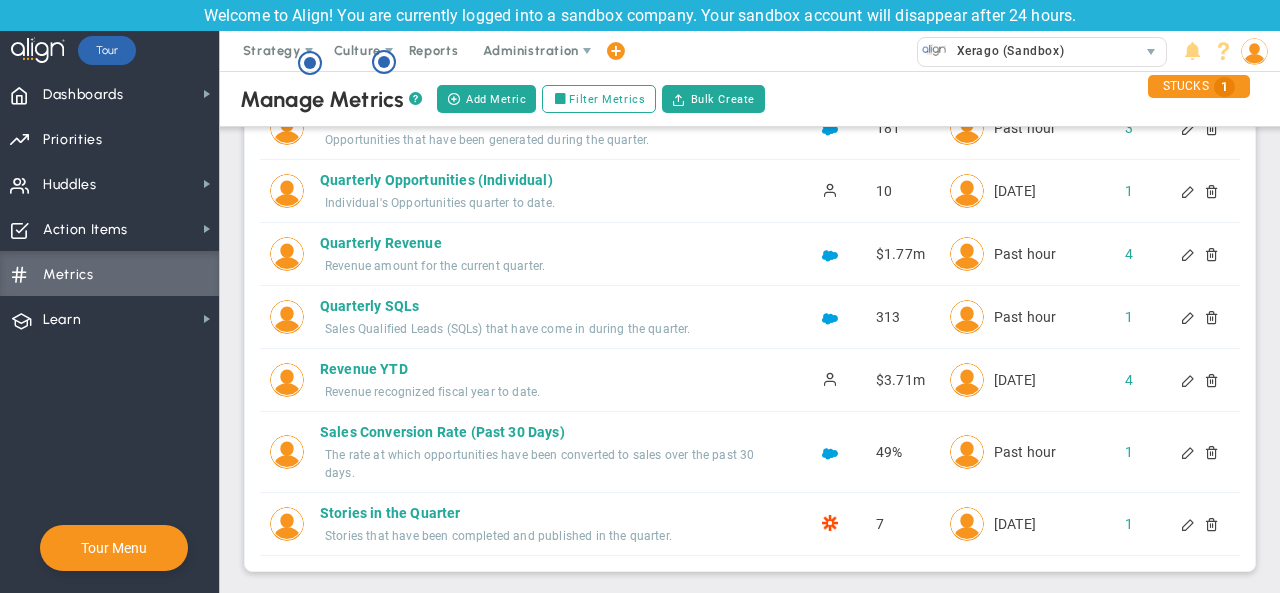 scroll, scrollTop: 0, scrollLeft: 0, axis: both 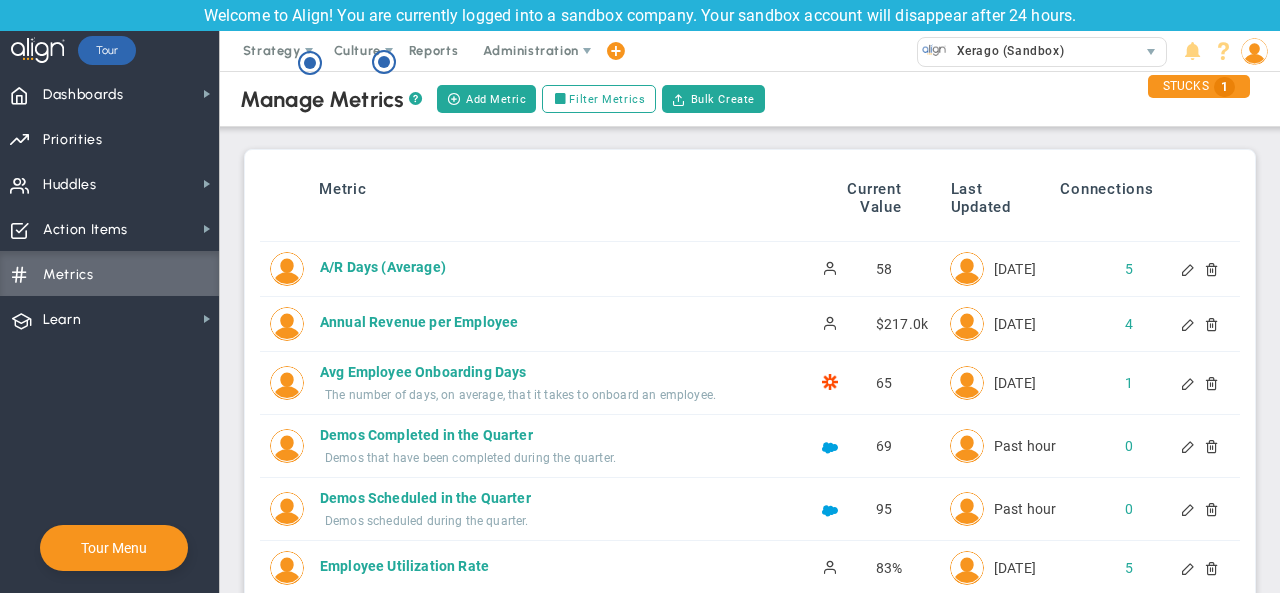 click at bounding box center [39, 51] 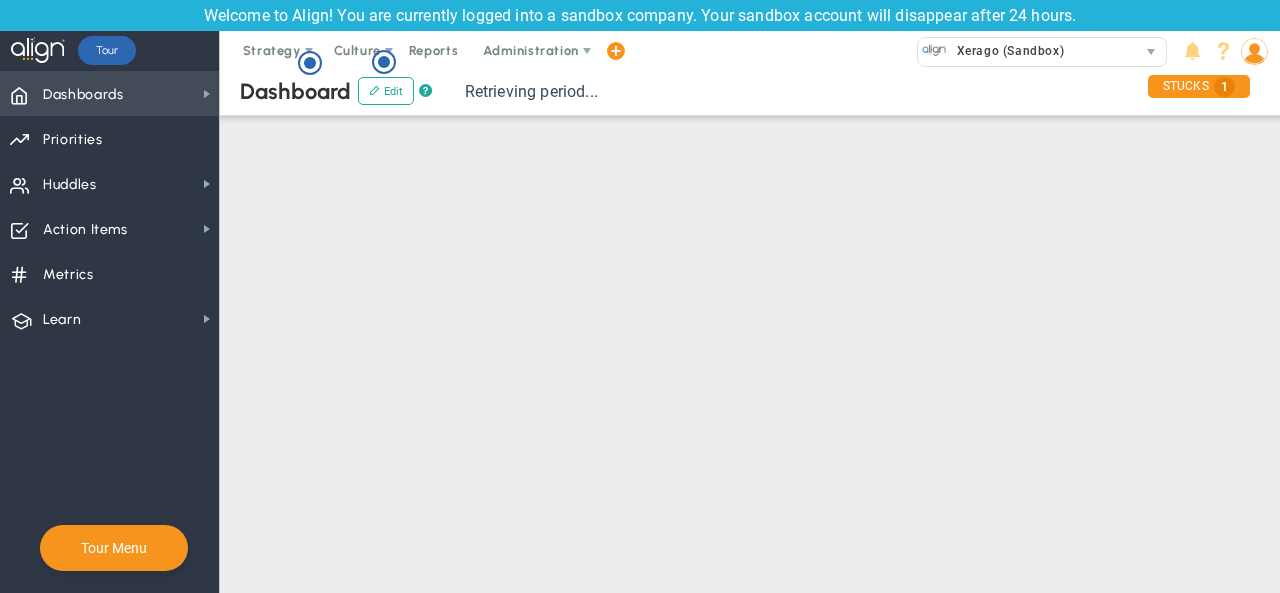 click on "Dashboards" at bounding box center [83, 95] 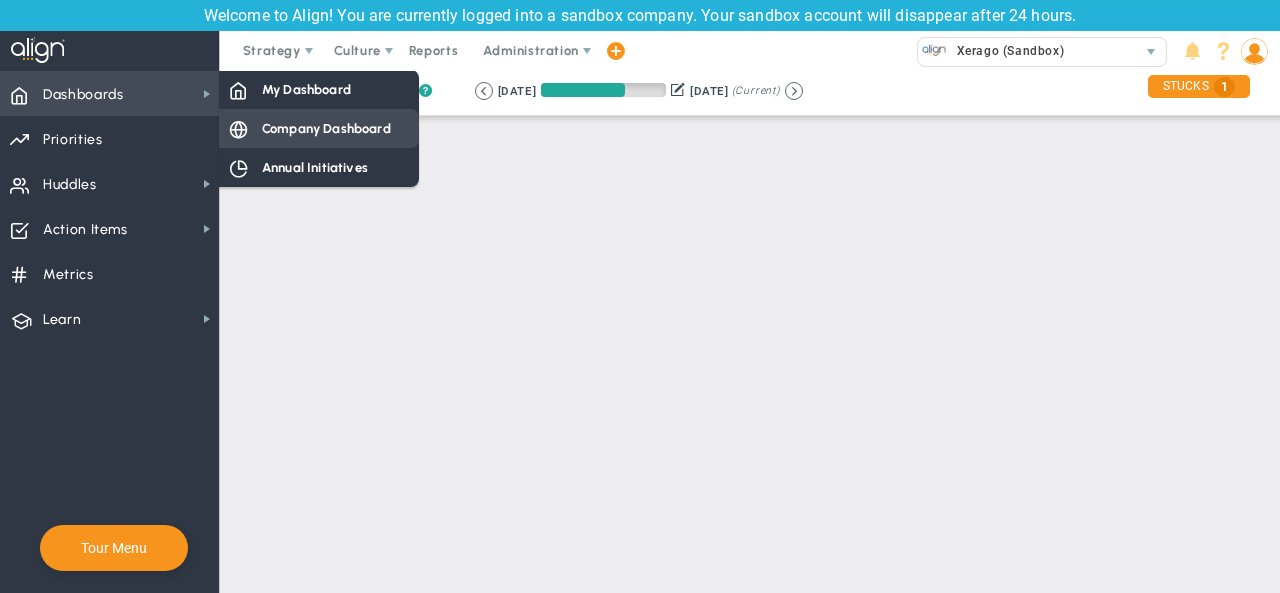 click on "Company Dashboard" at bounding box center (326, 128) 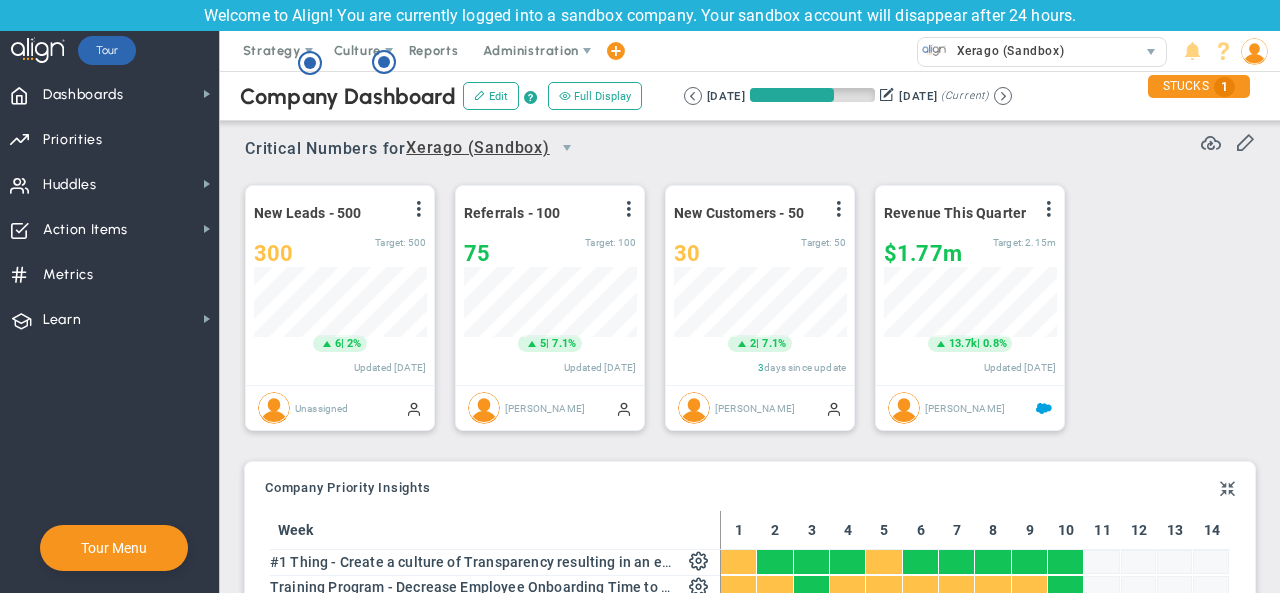 scroll, scrollTop: 999930, scrollLeft: 999827, axis: both 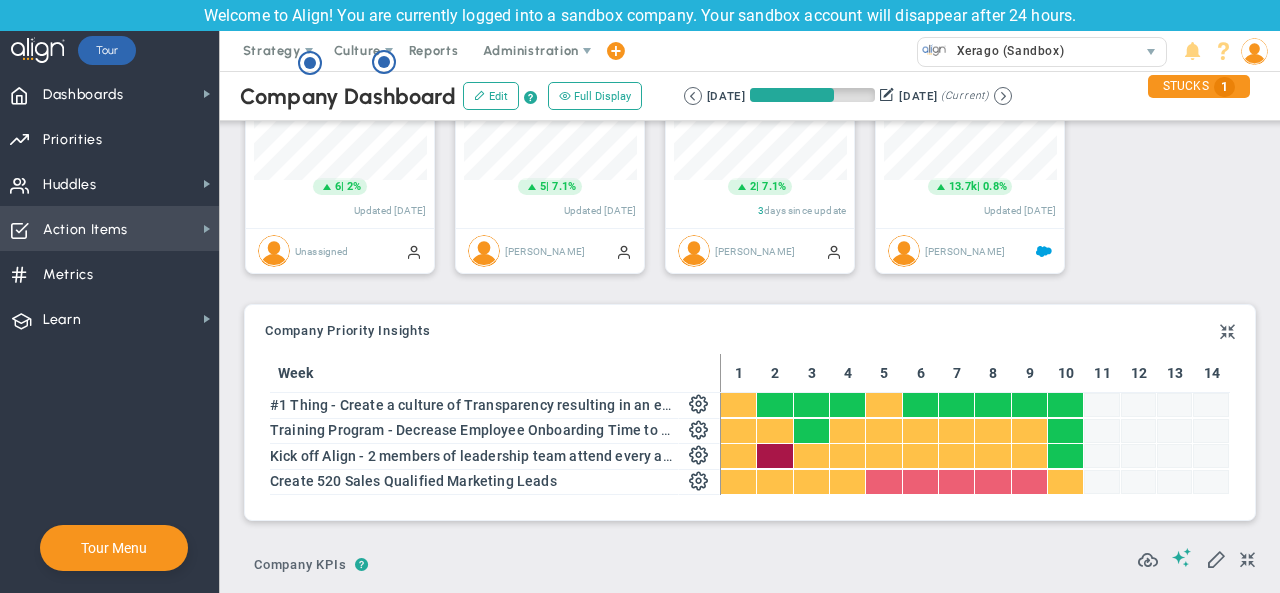 drag, startPoint x: 139, startPoint y: 151, endPoint x: 108, endPoint y: 155, distance: 31.257 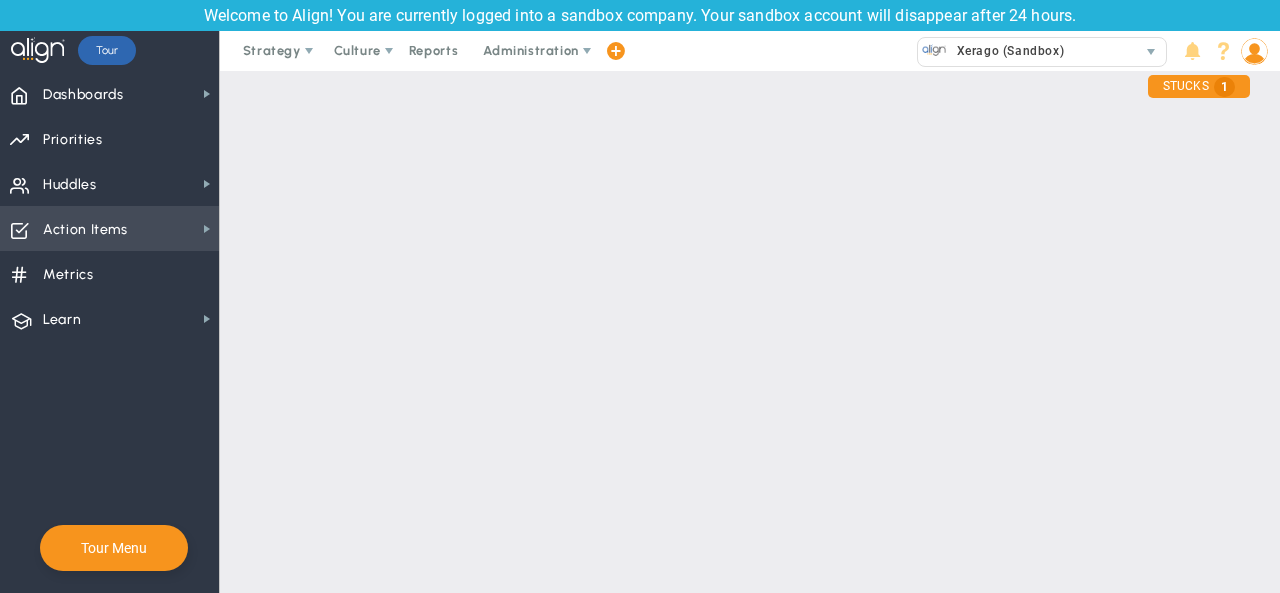 scroll, scrollTop: 0, scrollLeft: 0, axis: both 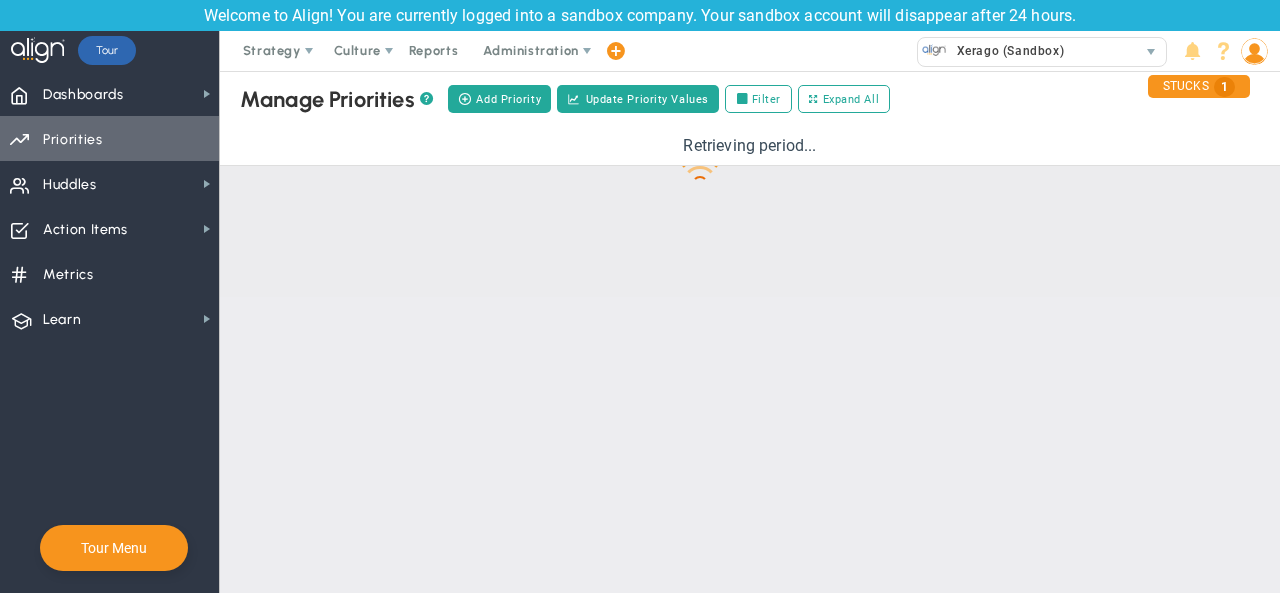 checkbox on "false" 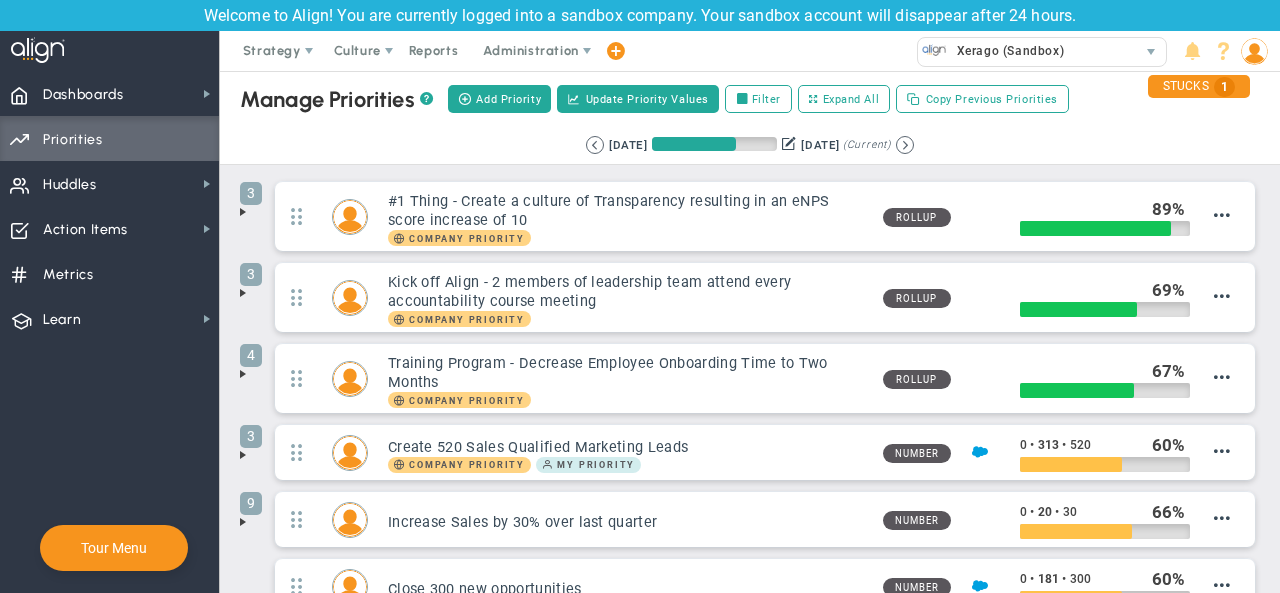 scroll, scrollTop: 0, scrollLeft: 0, axis: both 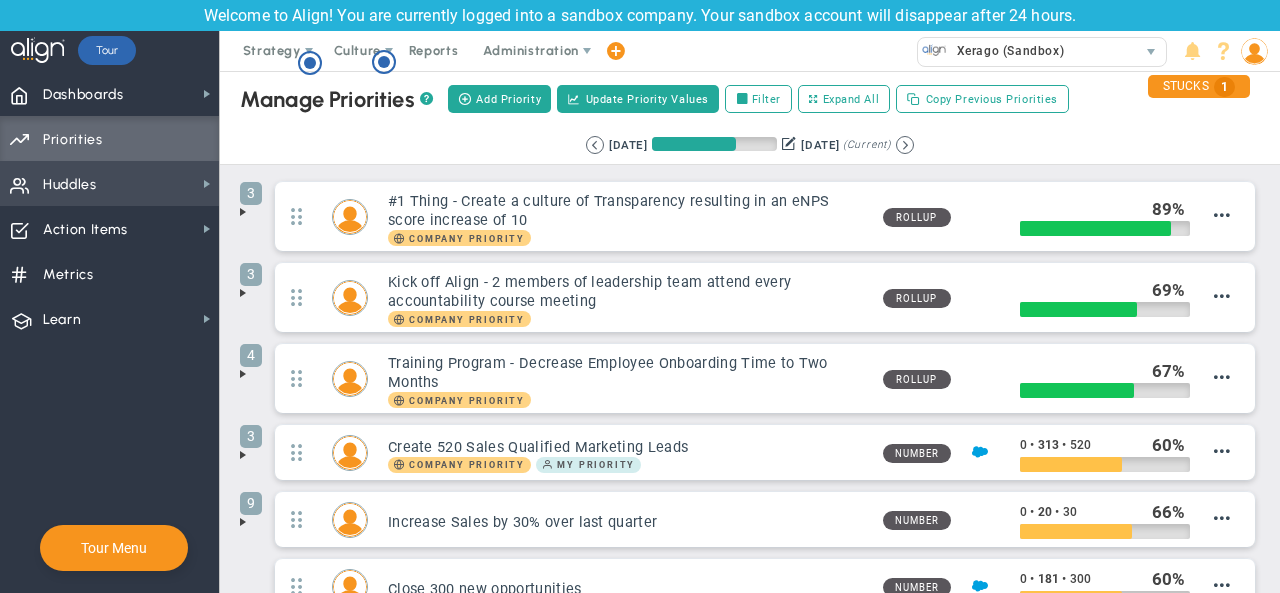 click on "Huddles Huddles" at bounding box center (109, 183) 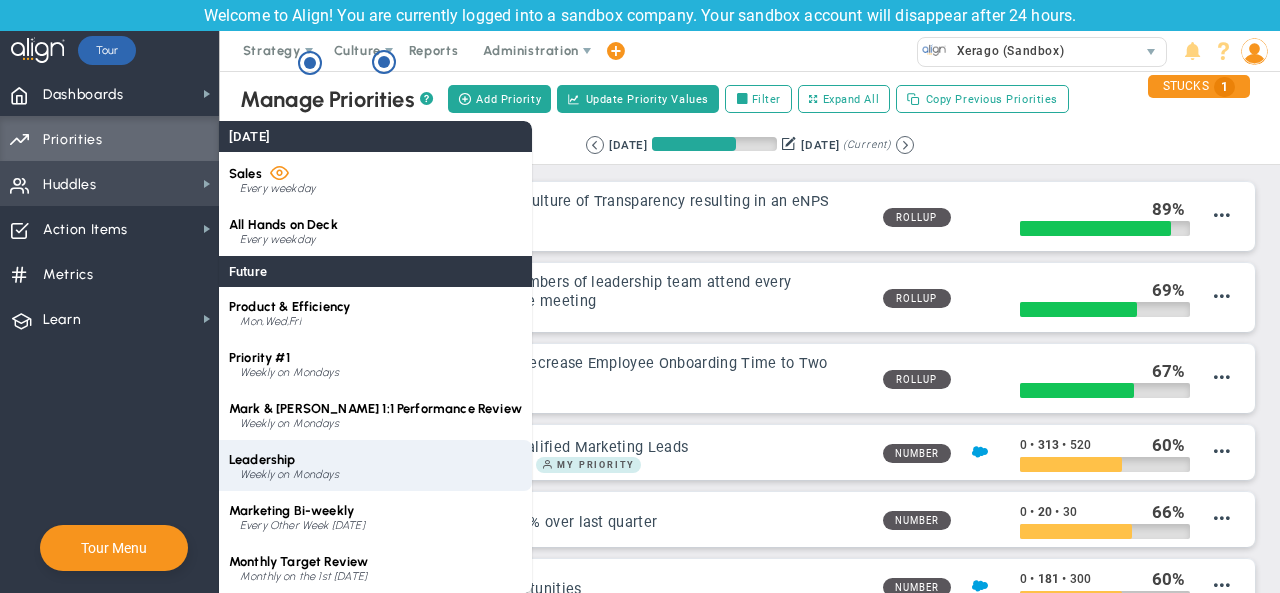 click on "Leadership
Weekly on Mondays" at bounding box center [375, 465] 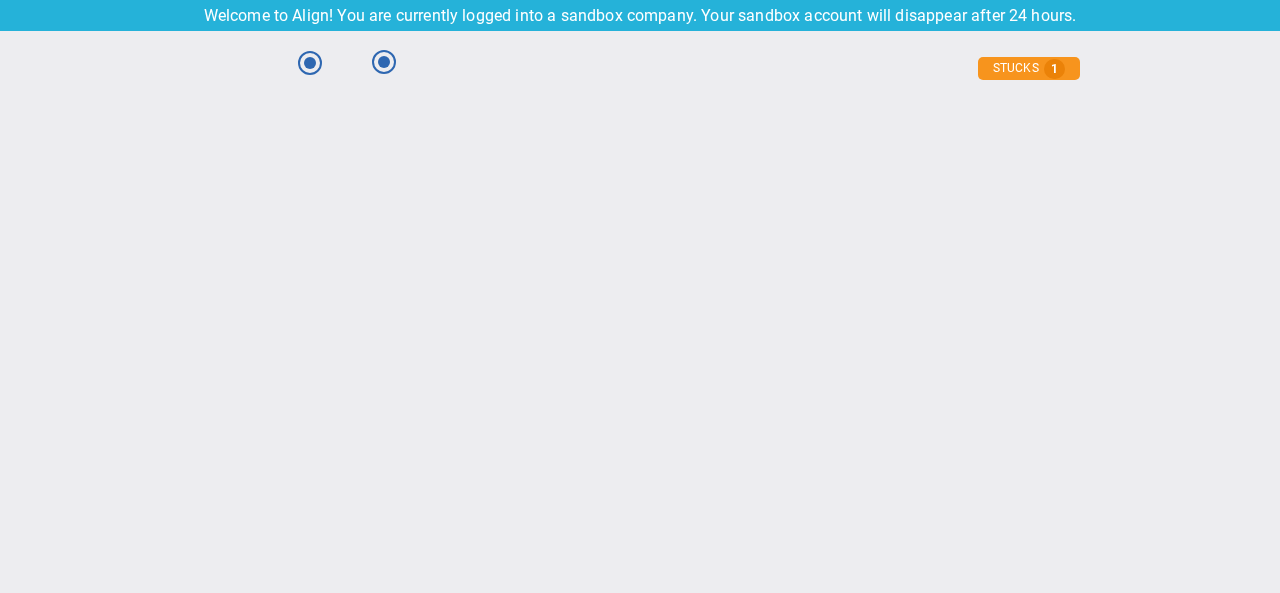 type on "[DATE]" 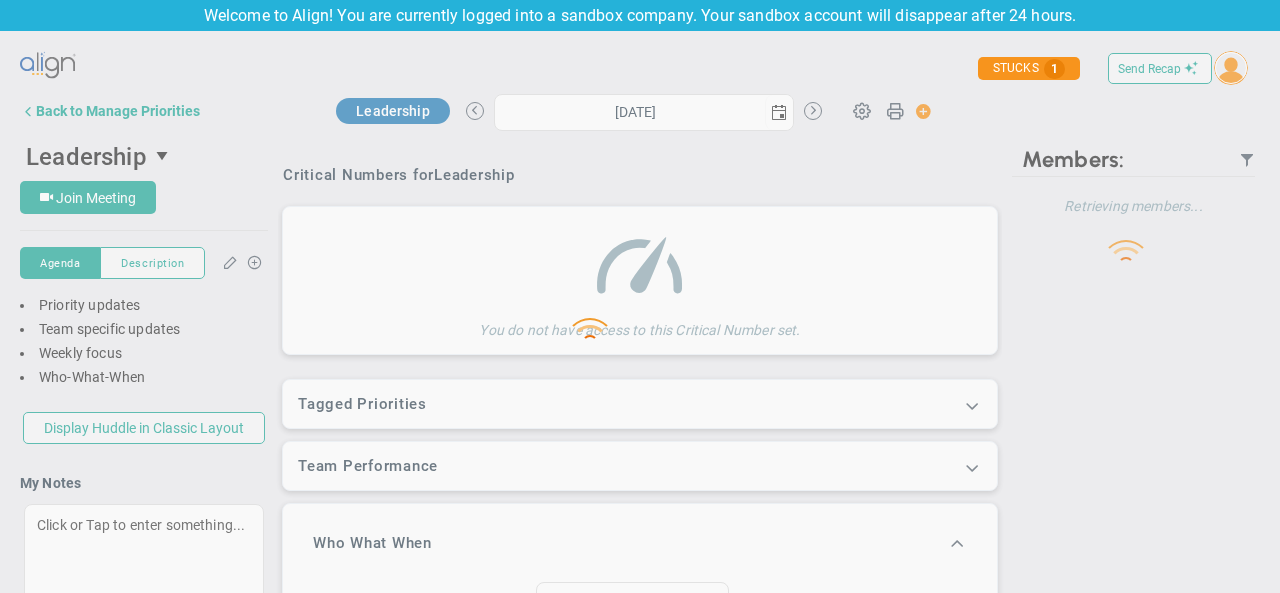 type on "[DATE]" 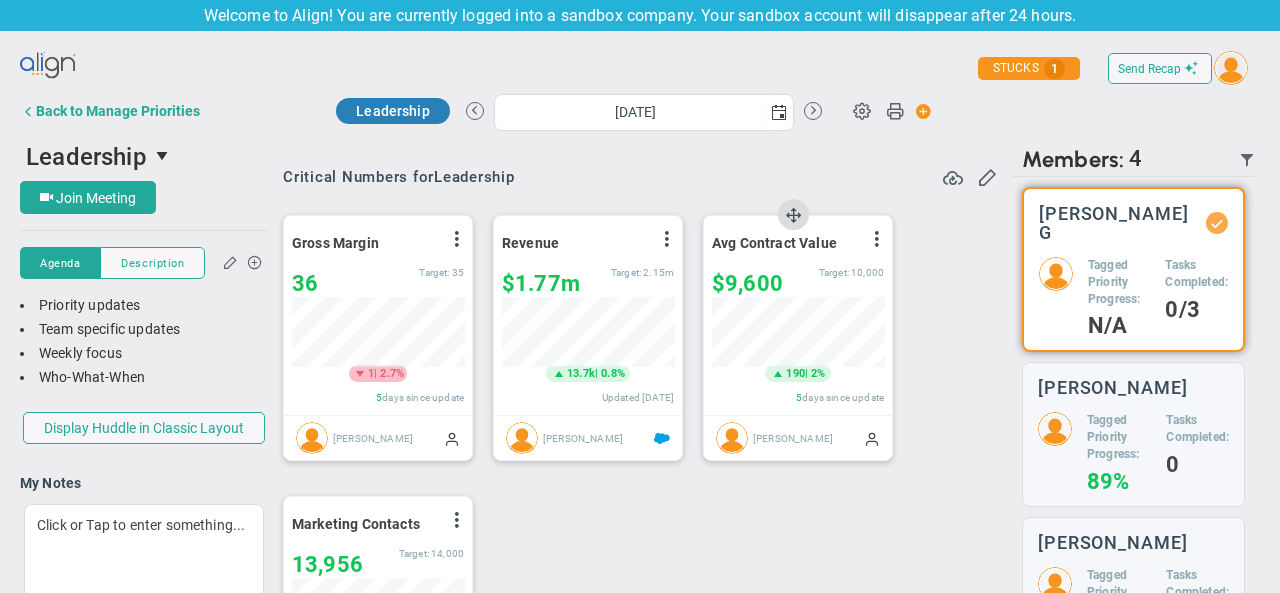 scroll, scrollTop: 999930, scrollLeft: 999827, axis: both 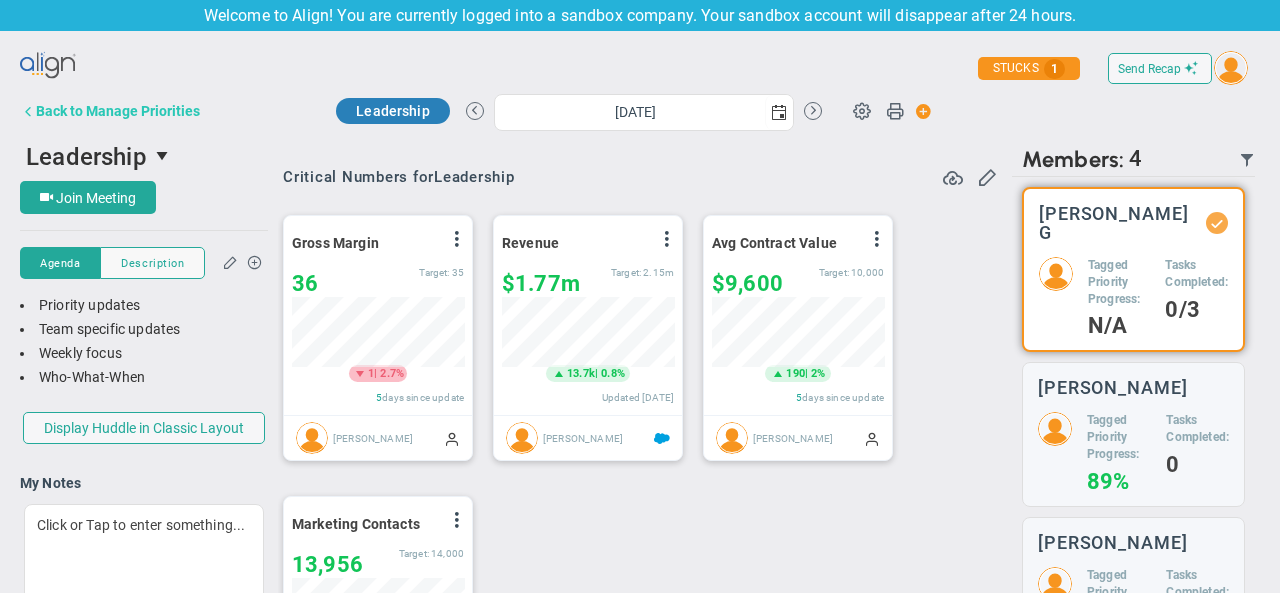 click at bounding box center [28, 111] 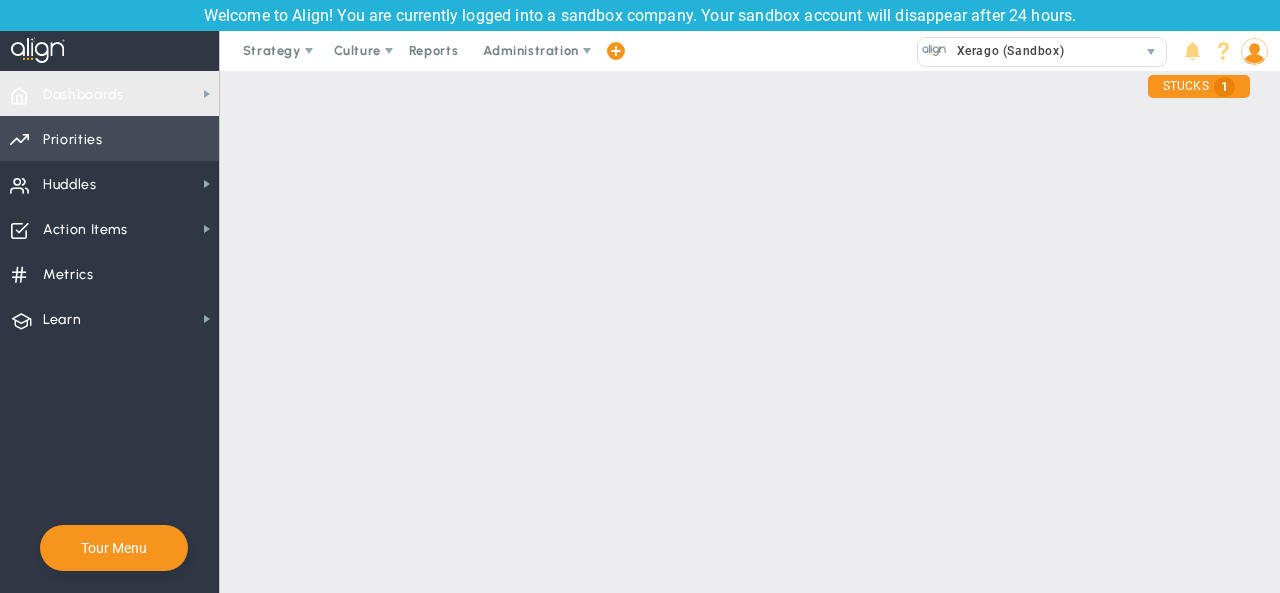 checkbox on "false" 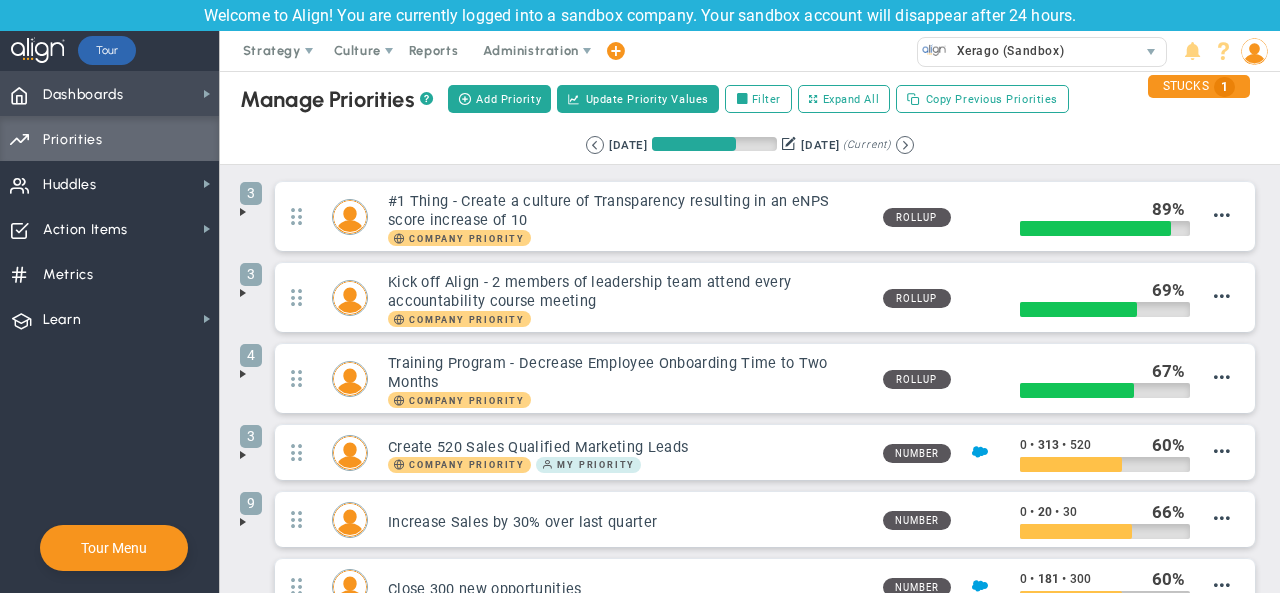 click on "Dashboards Dashboards" at bounding box center (109, 93) 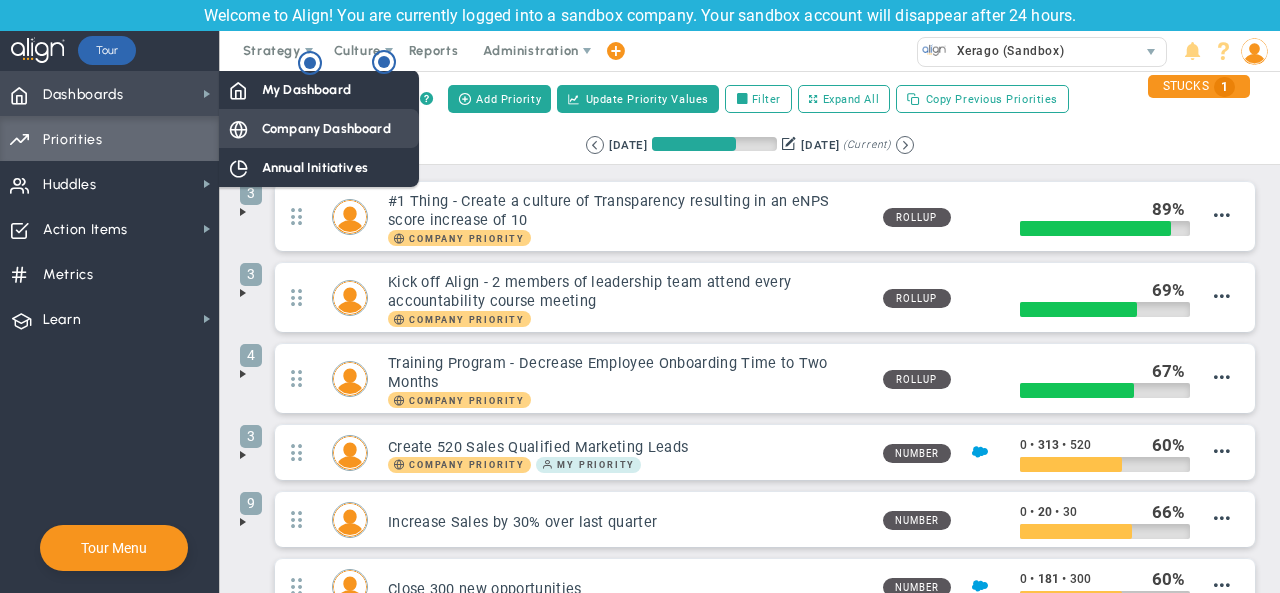 scroll, scrollTop: 0, scrollLeft: 0, axis: both 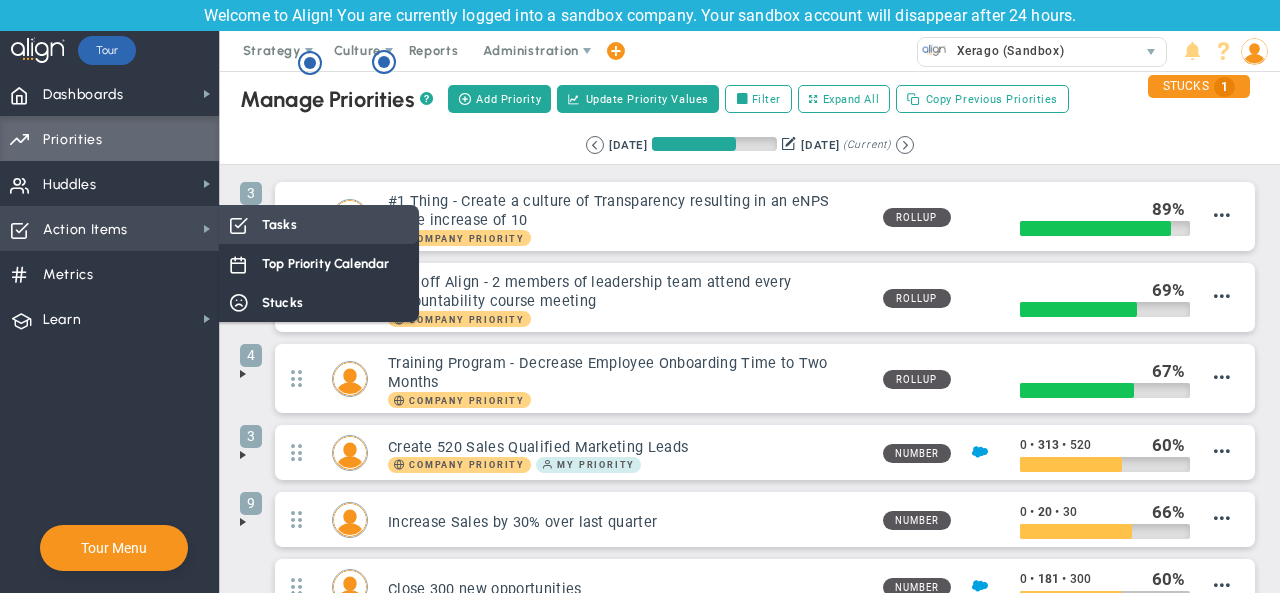 click on "Tasks" at bounding box center [319, 224] 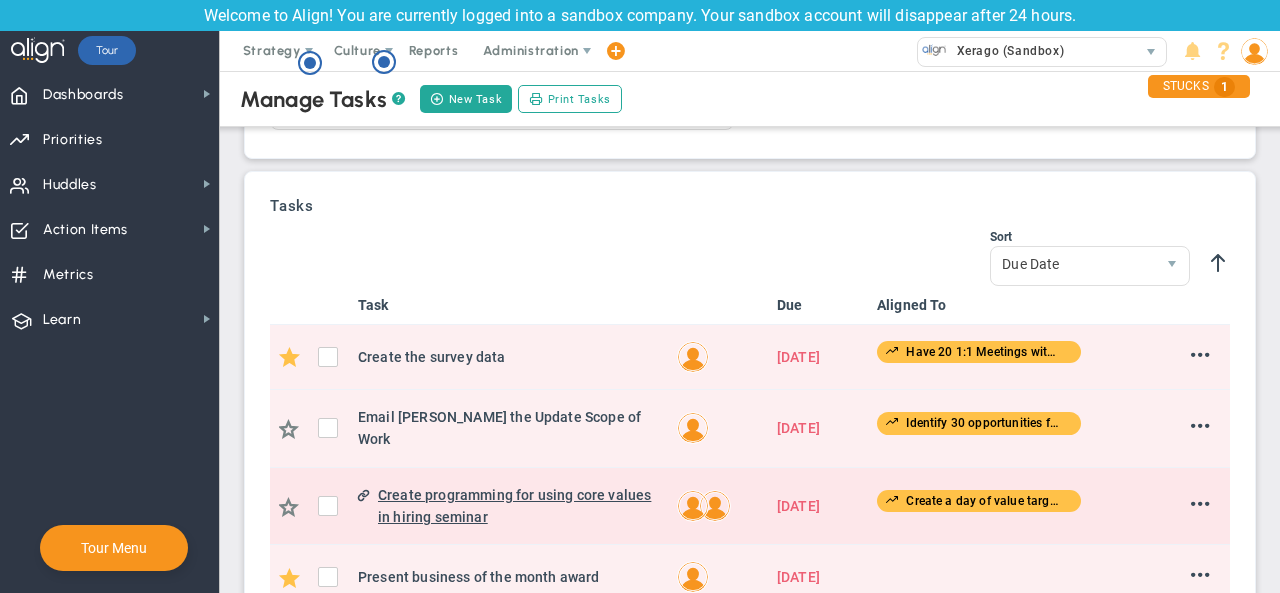 scroll, scrollTop: 240, scrollLeft: 0, axis: vertical 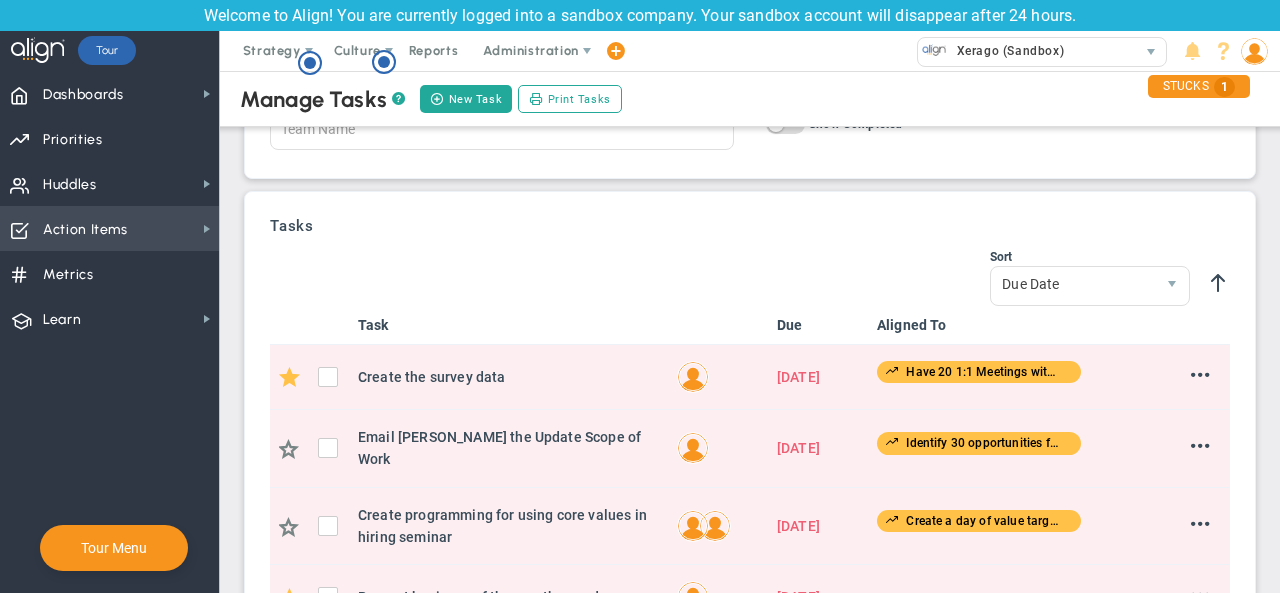 click on "Action Items Action Items" at bounding box center (109, 228) 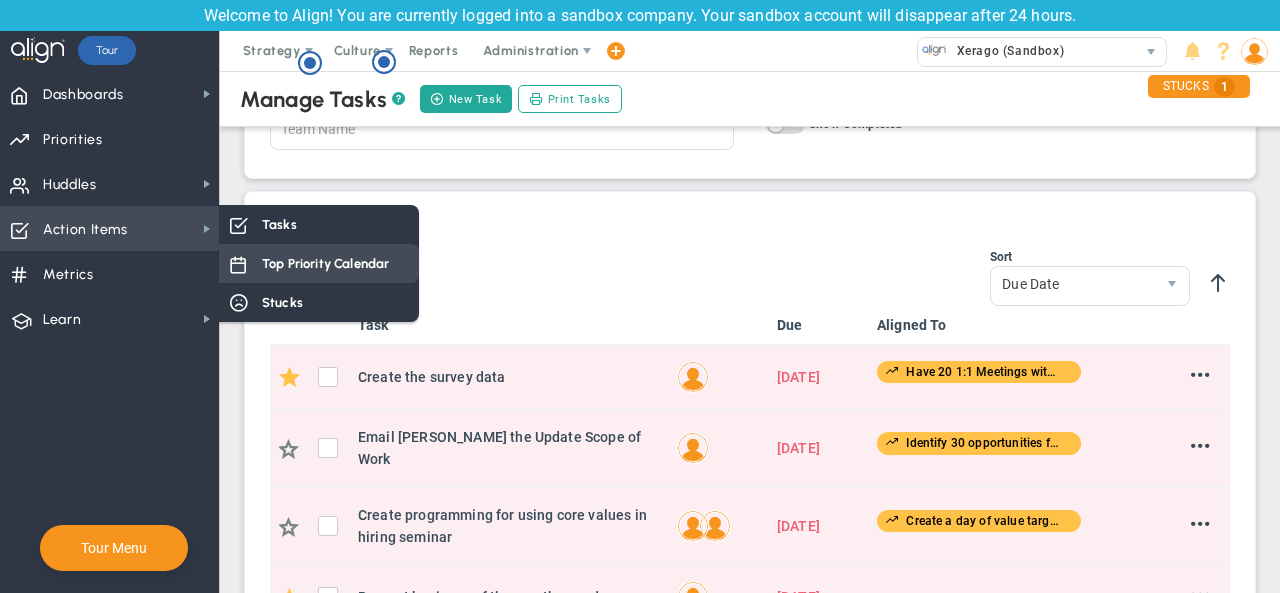 click on "Top Priority Calendar" at bounding box center (325, 263) 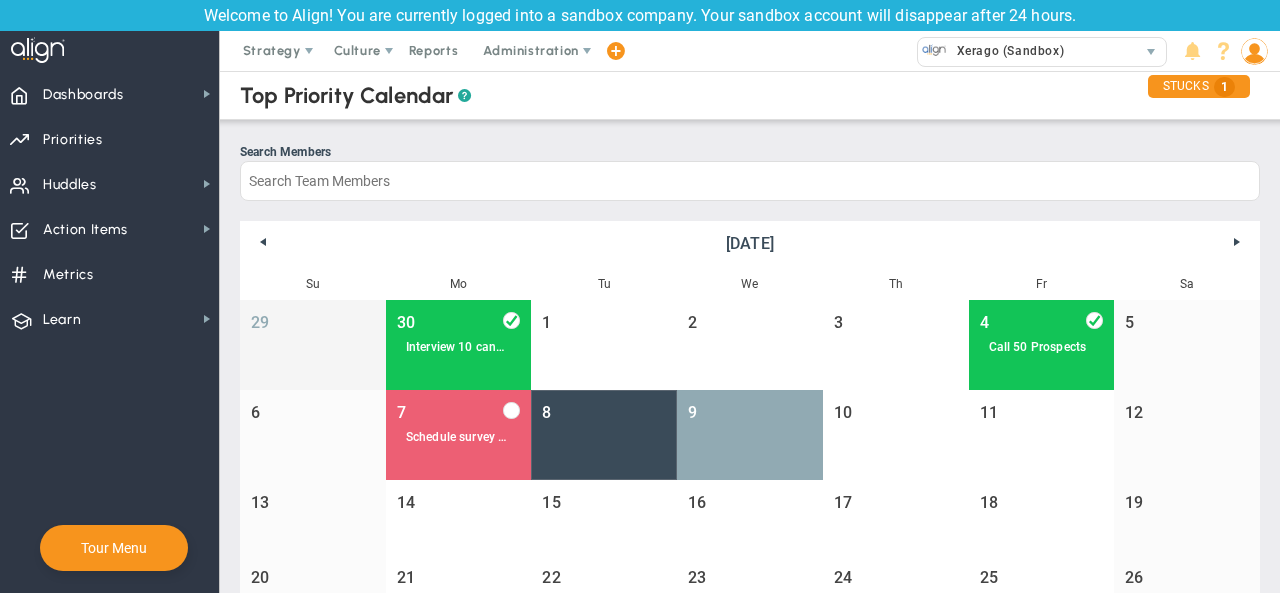 scroll, scrollTop: 13, scrollLeft: 0, axis: vertical 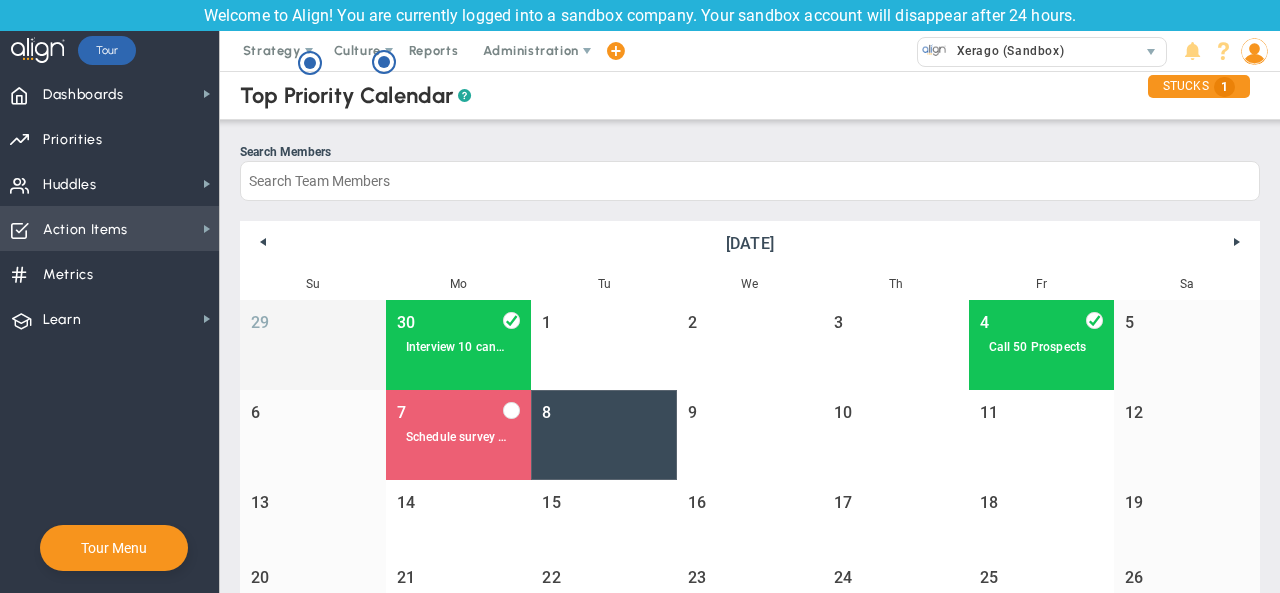 click on "Action Items Action Items" at bounding box center [109, 228] 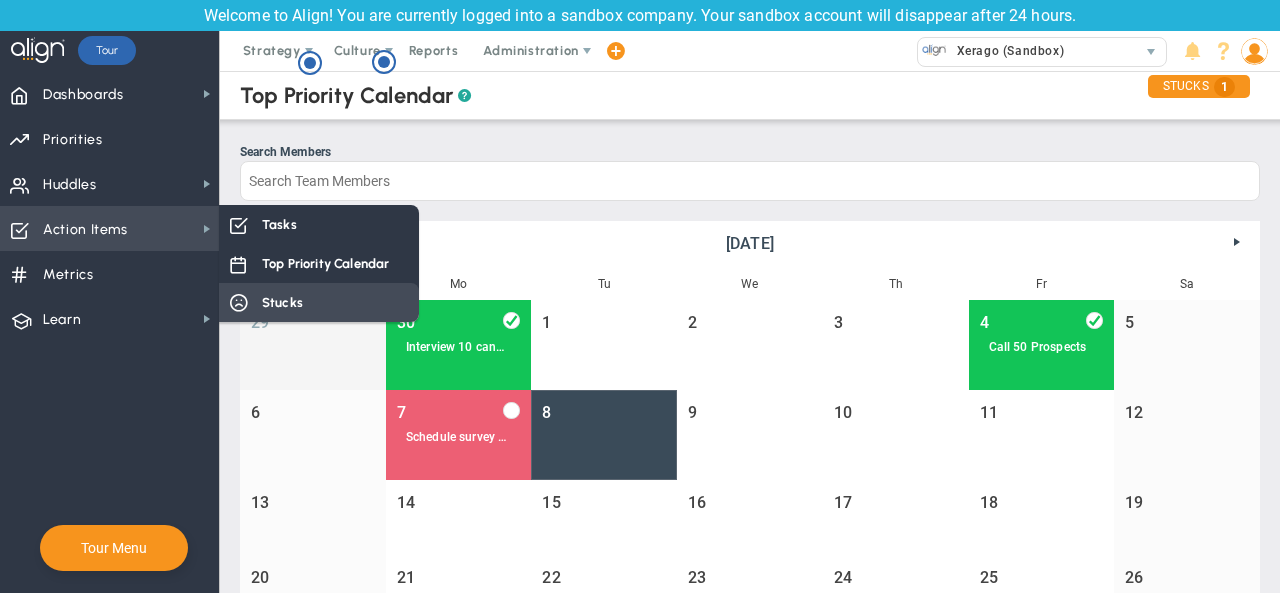 click on "Stucks" at bounding box center [319, 302] 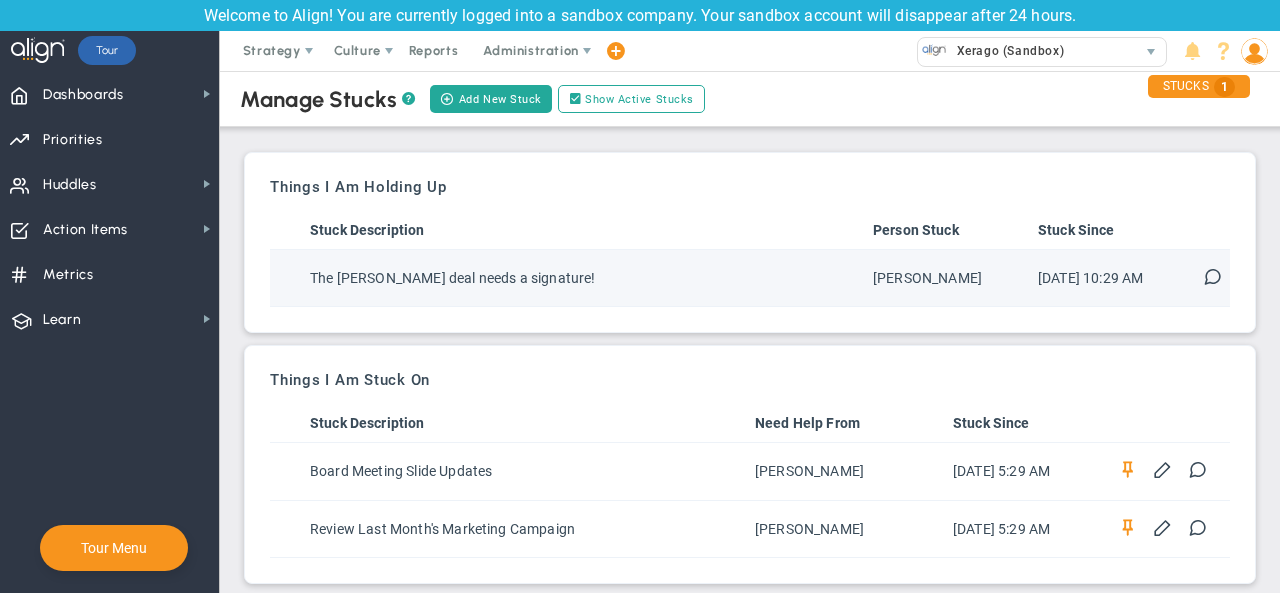 scroll, scrollTop: 0, scrollLeft: 0, axis: both 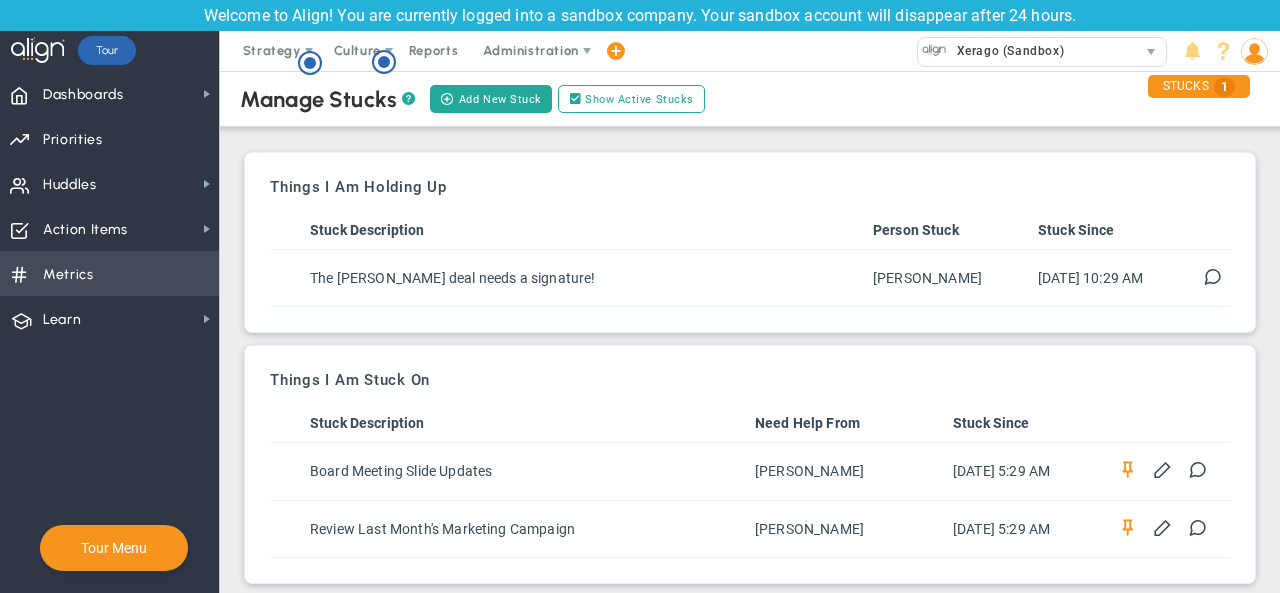 click on "Metrics Metrics" at bounding box center [109, 273] 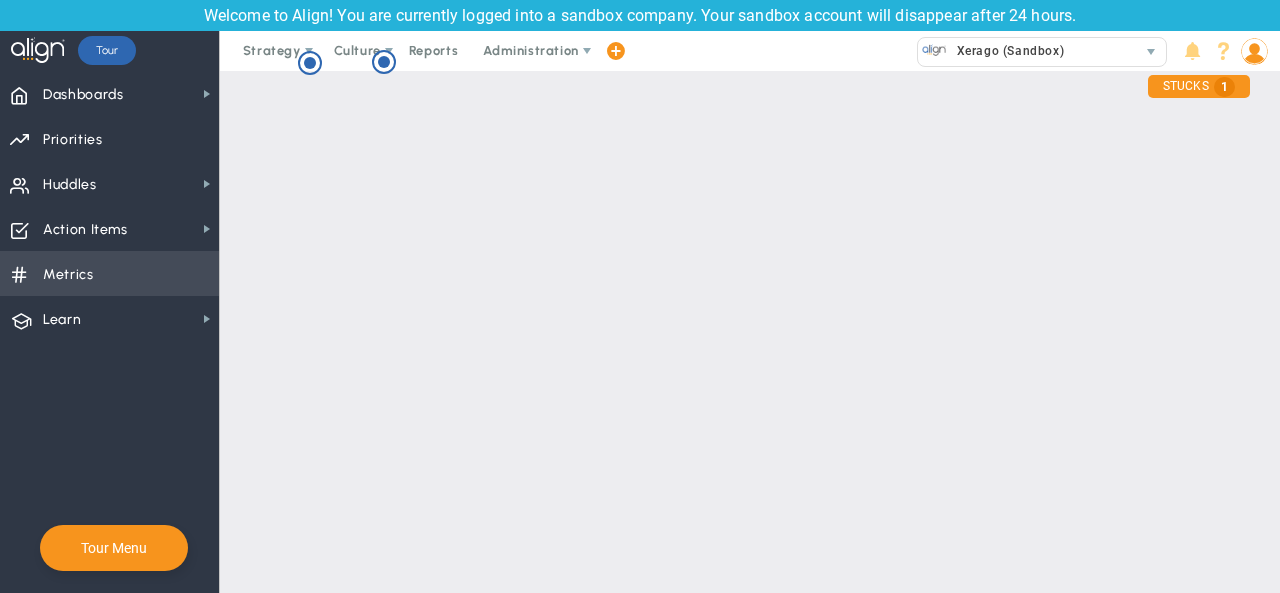checkbox on "false" 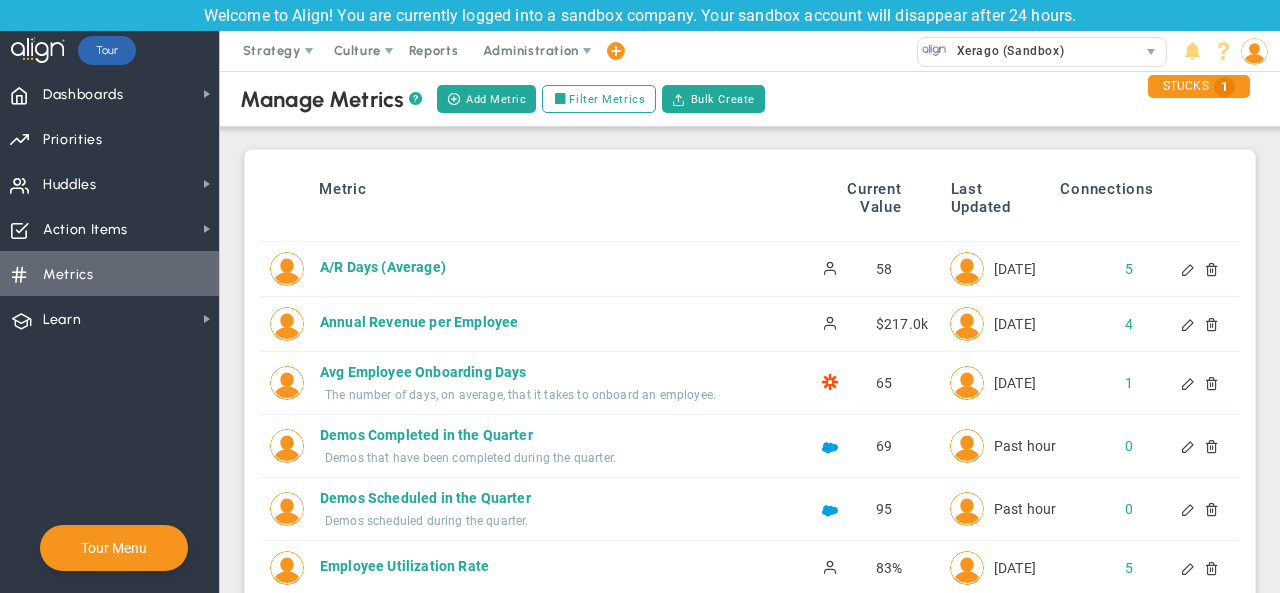 scroll, scrollTop: 0, scrollLeft: 0, axis: both 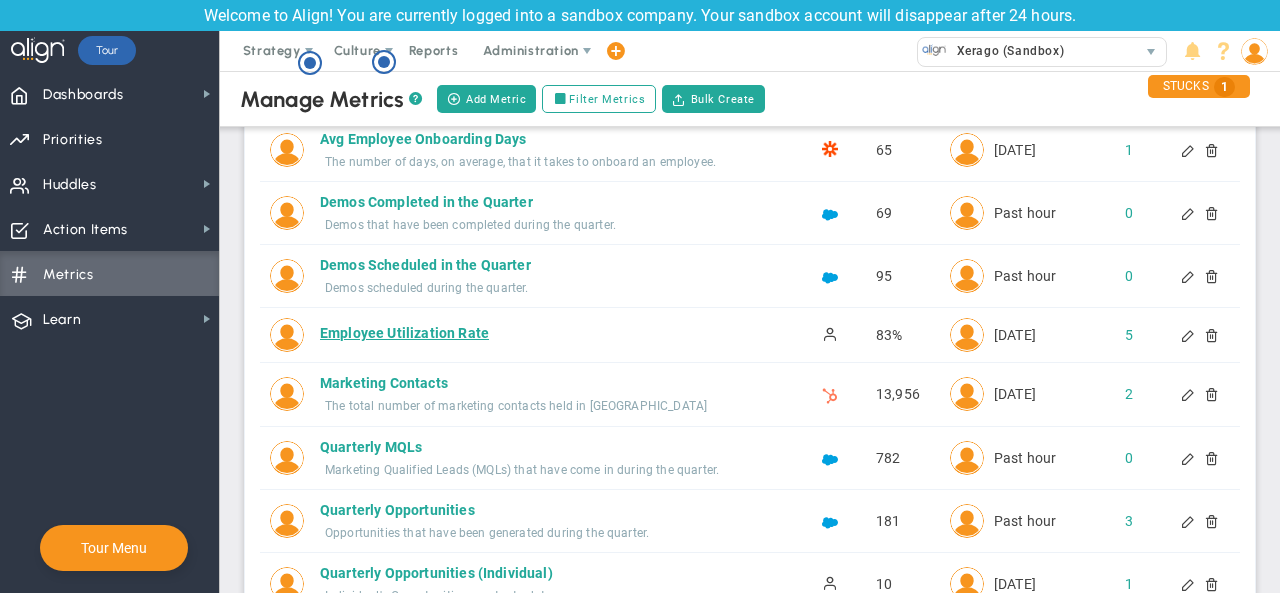 click on "Employee Utilization Rate" at bounding box center (545, 333) 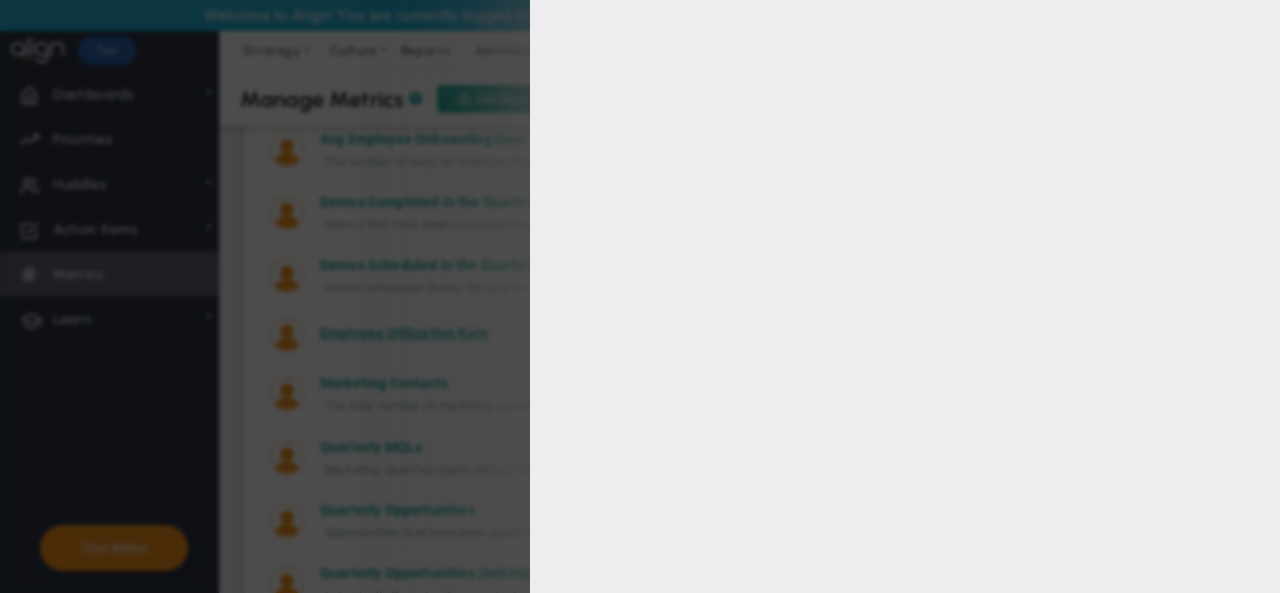 type on "Employee Utilization Rate" 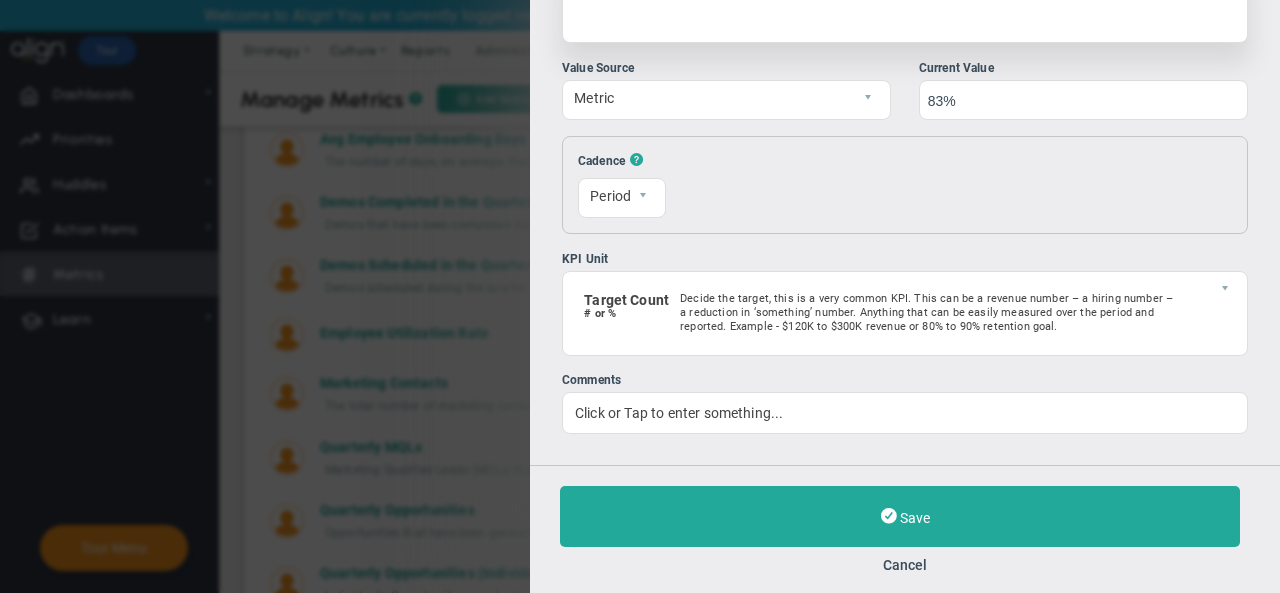 scroll, scrollTop: 0, scrollLeft: 0, axis: both 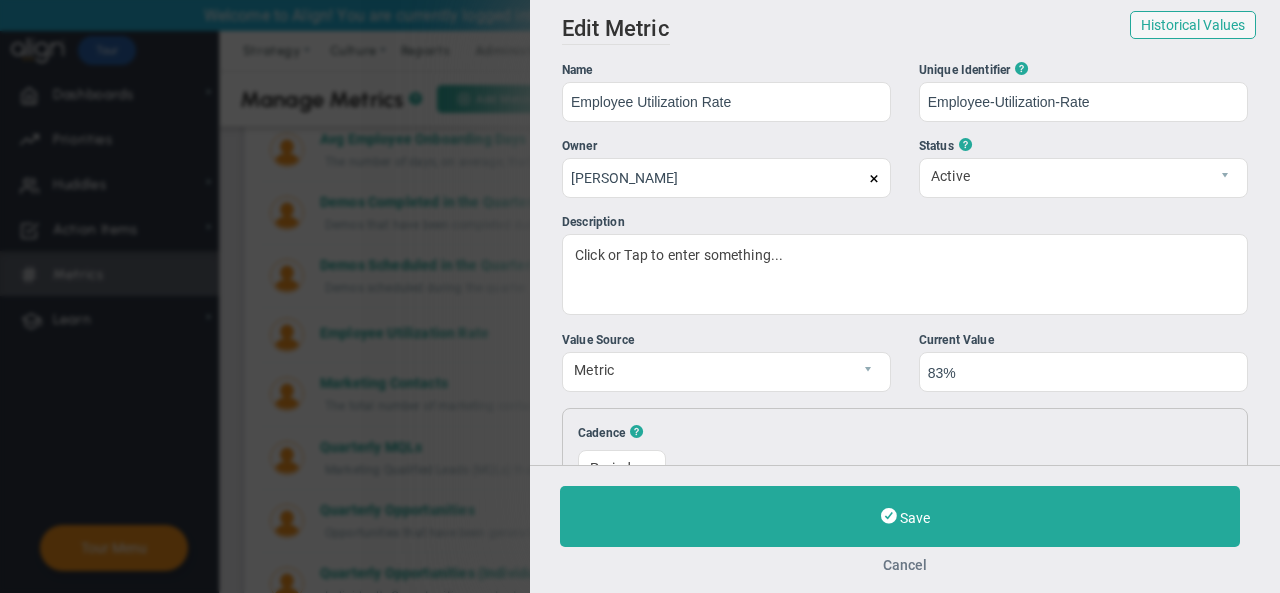 click on "Cancel" at bounding box center [905, 565] 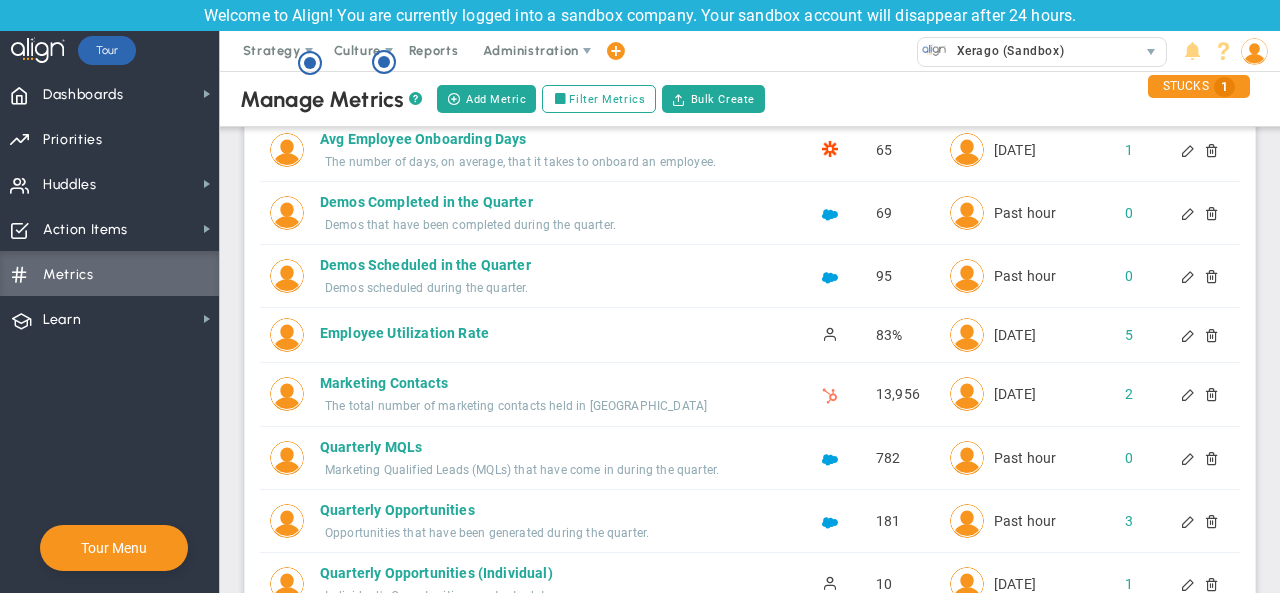 click at bounding box center [1188, 458] 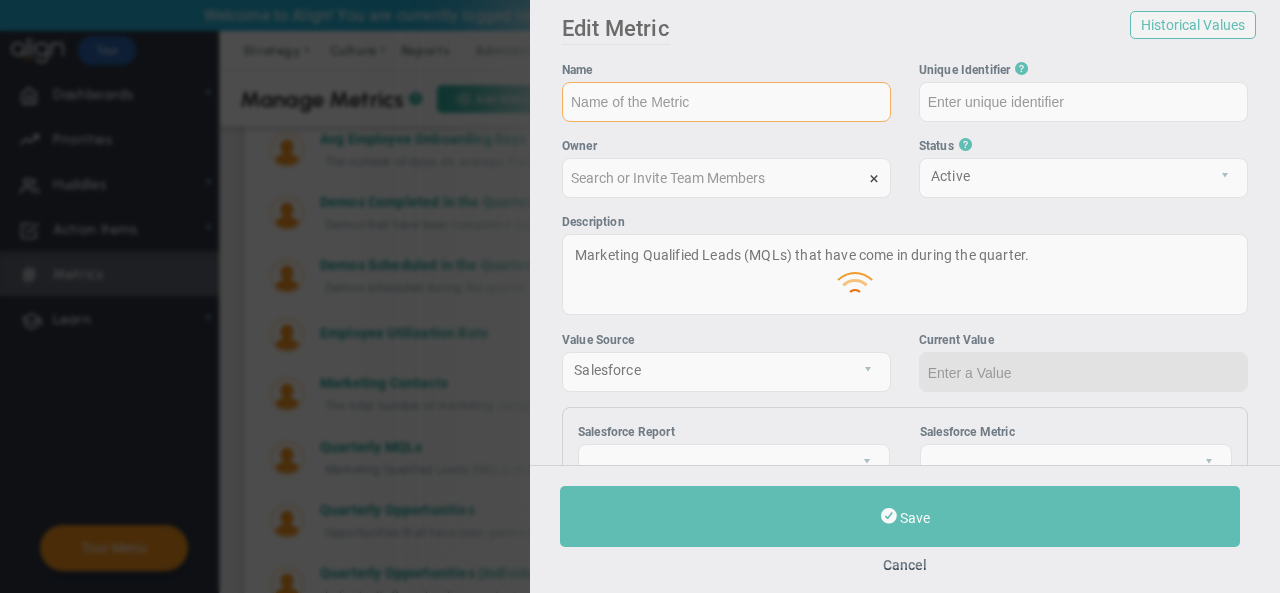 type on "Quarterly MQLs" 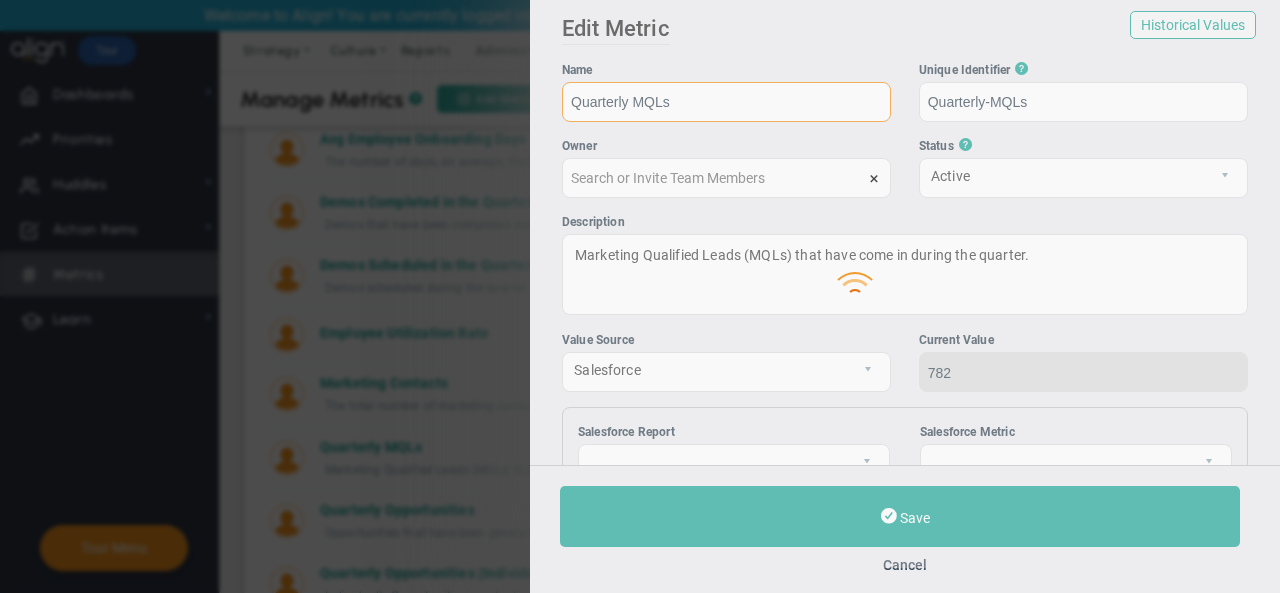 type on "[PERSON_NAME]" 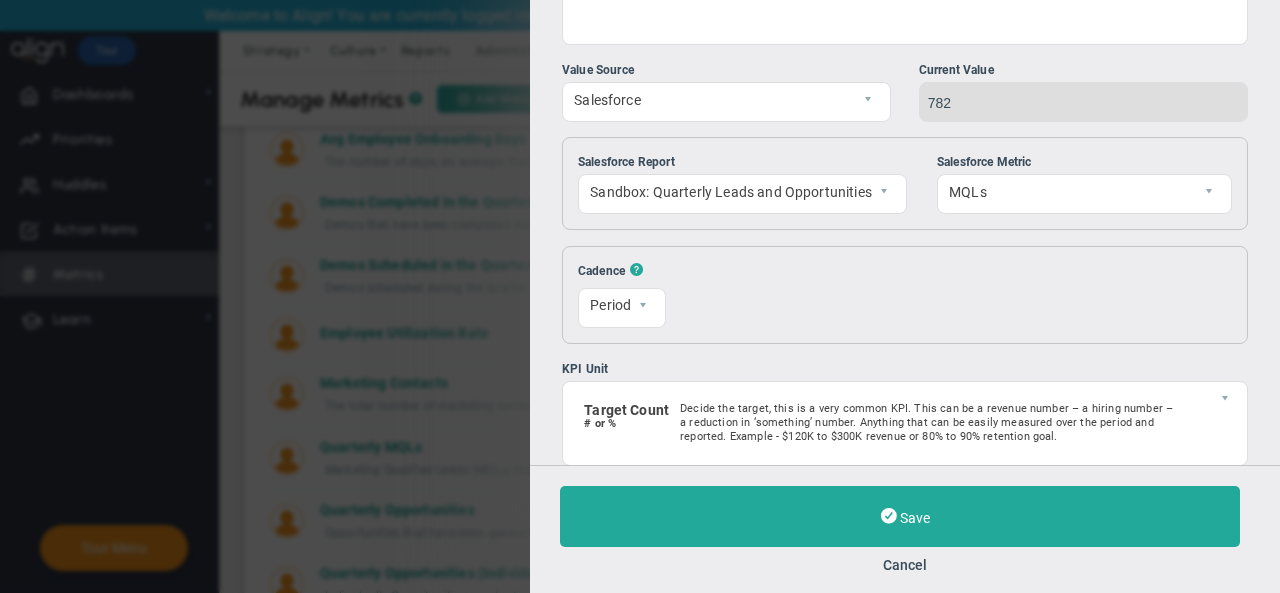scroll, scrollTop: 378, scrollLeft: 0, axis: vertical 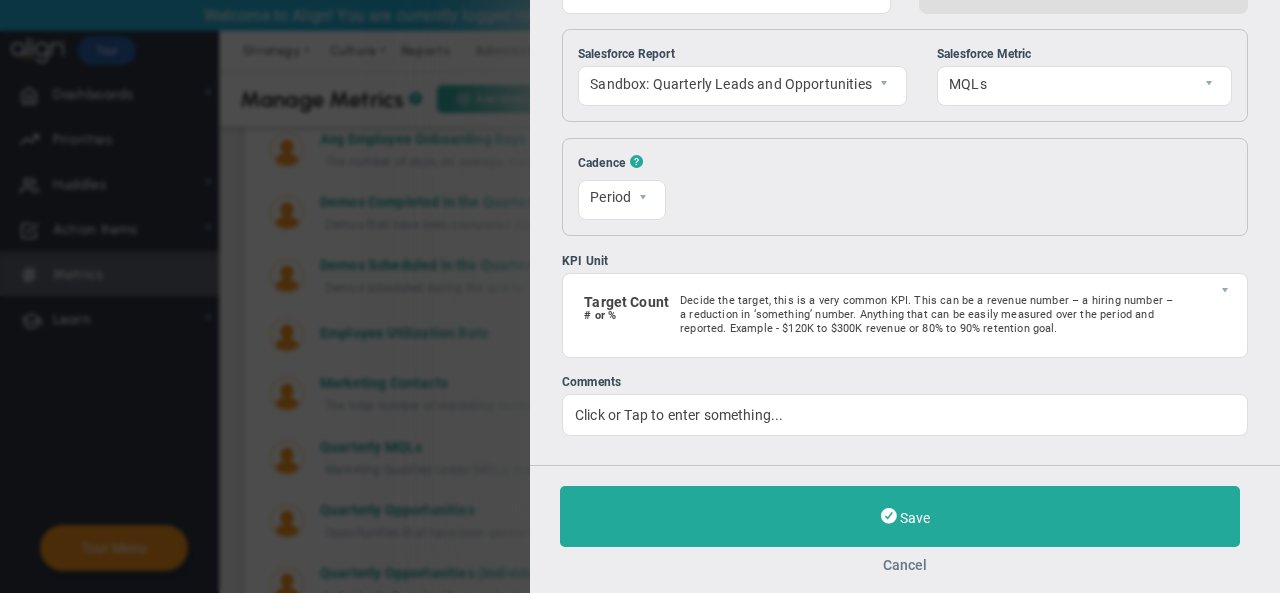 click on "Cancel" at bounding box center [905, 565] 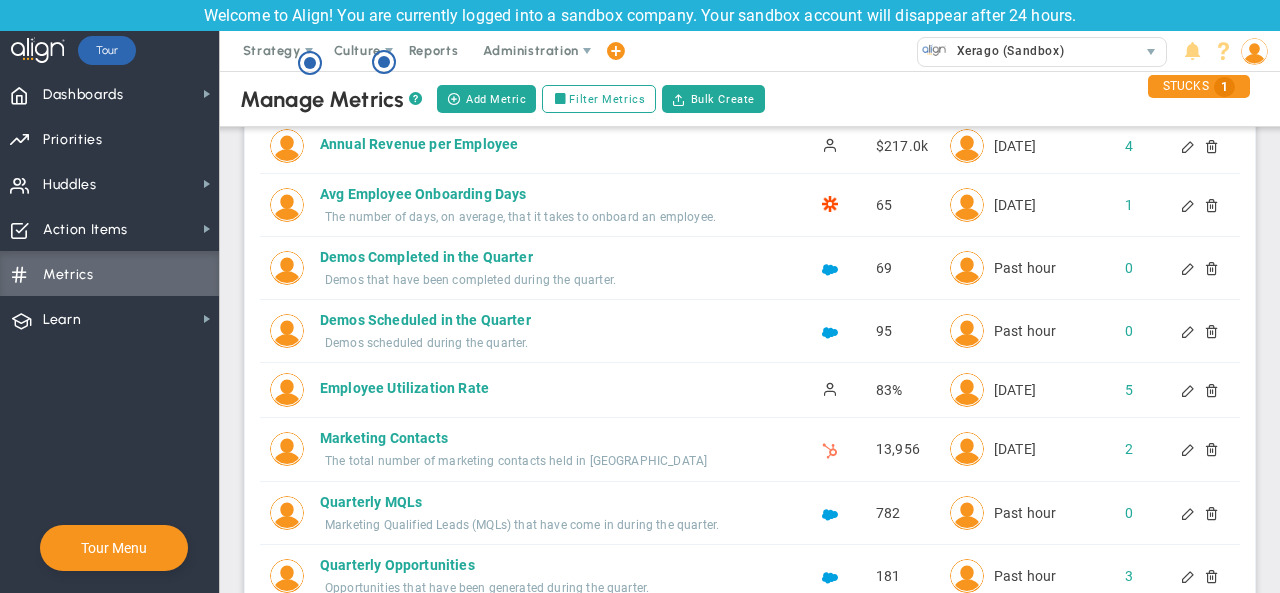 scroll, scrollTop: 151, scrollLeft: 0, axis: vertical 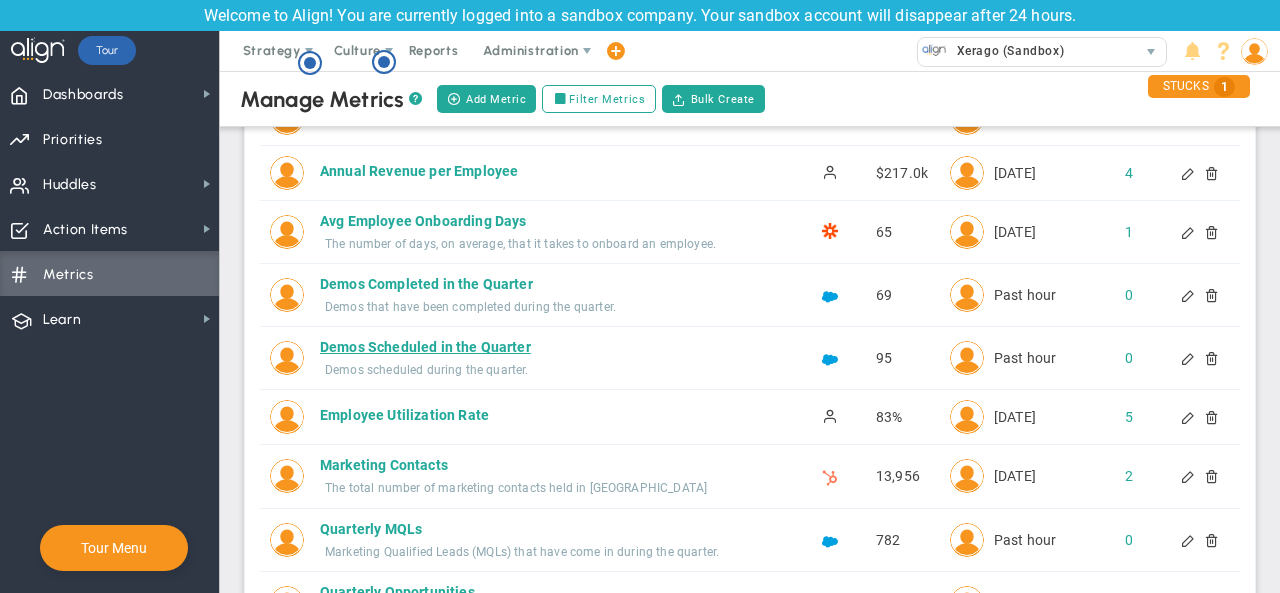 click on "Demos Scheduled in the Quarter" at bounding box center (545, 347) 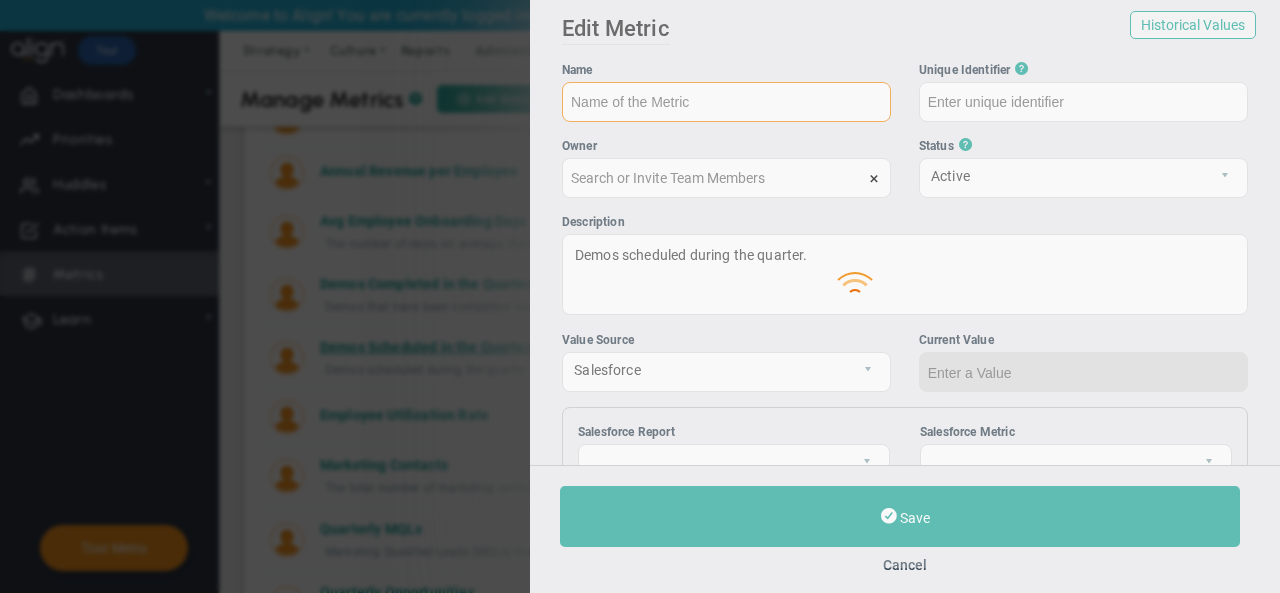 type on "Demos Scheduled in the Quarter" 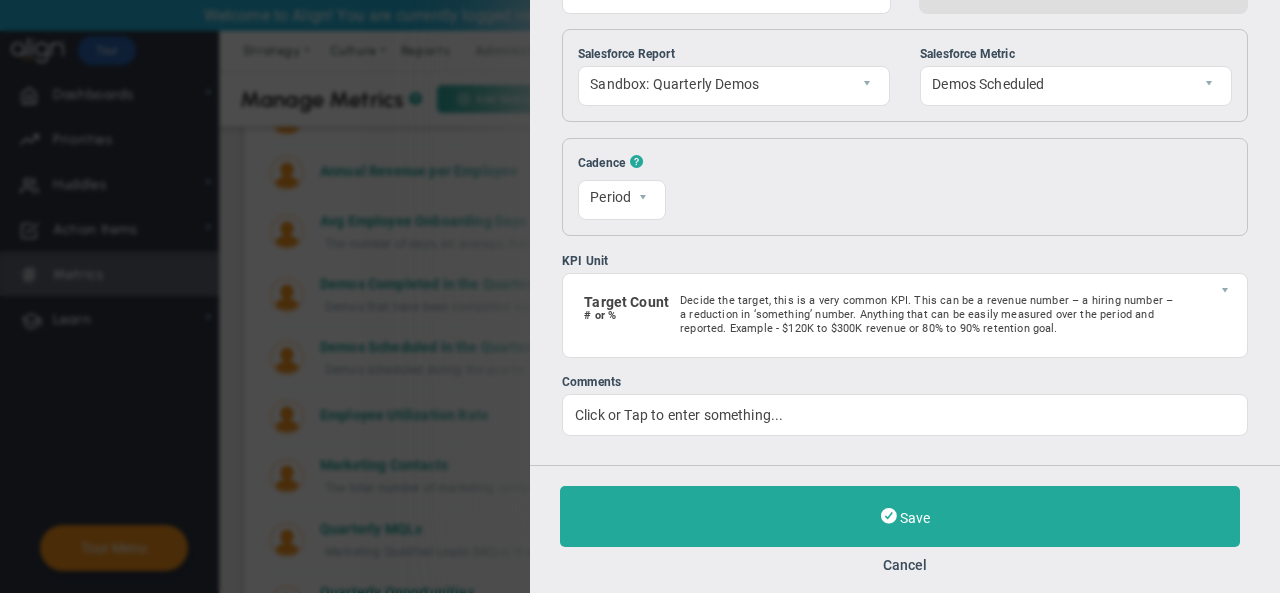 scroll, scrollTop: 0, scrollLeft: 0, axis: both 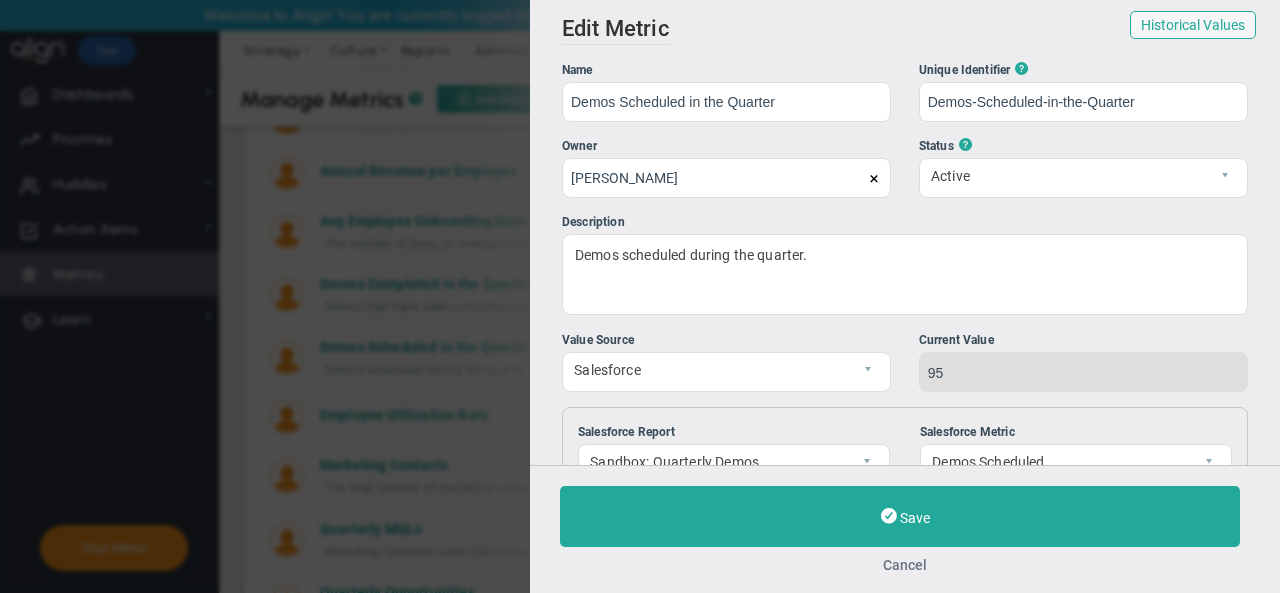 click on "Cancel" at bounding box center (905, 565) 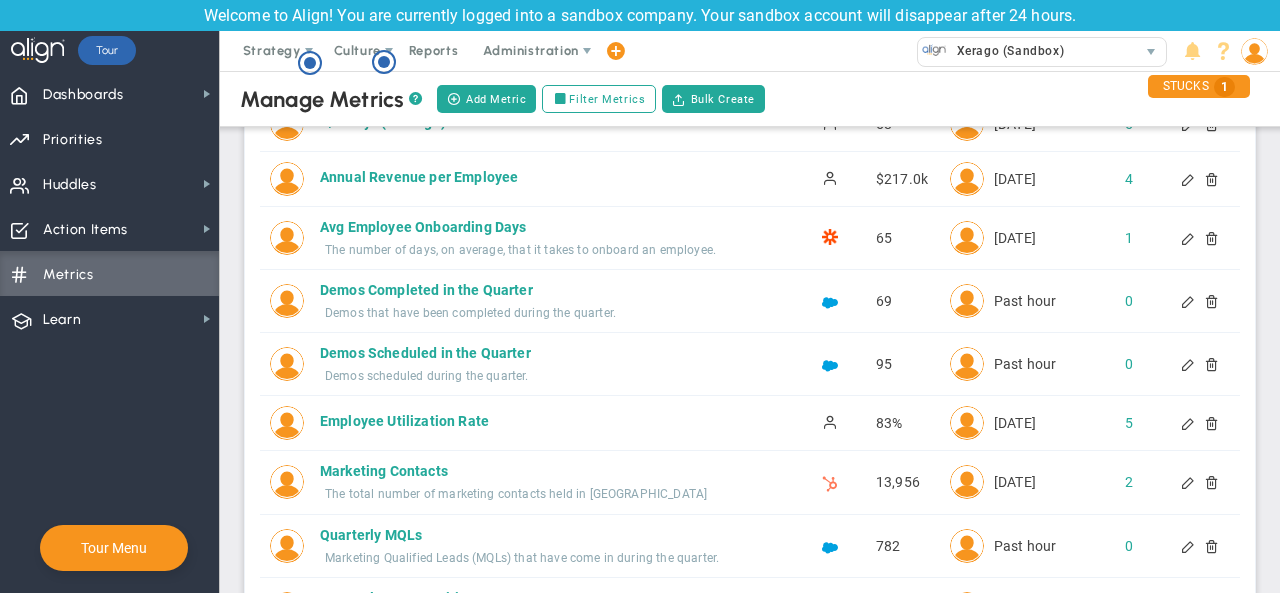 scroll, scrollTop: 0, scrollLeft: 0, axis: both 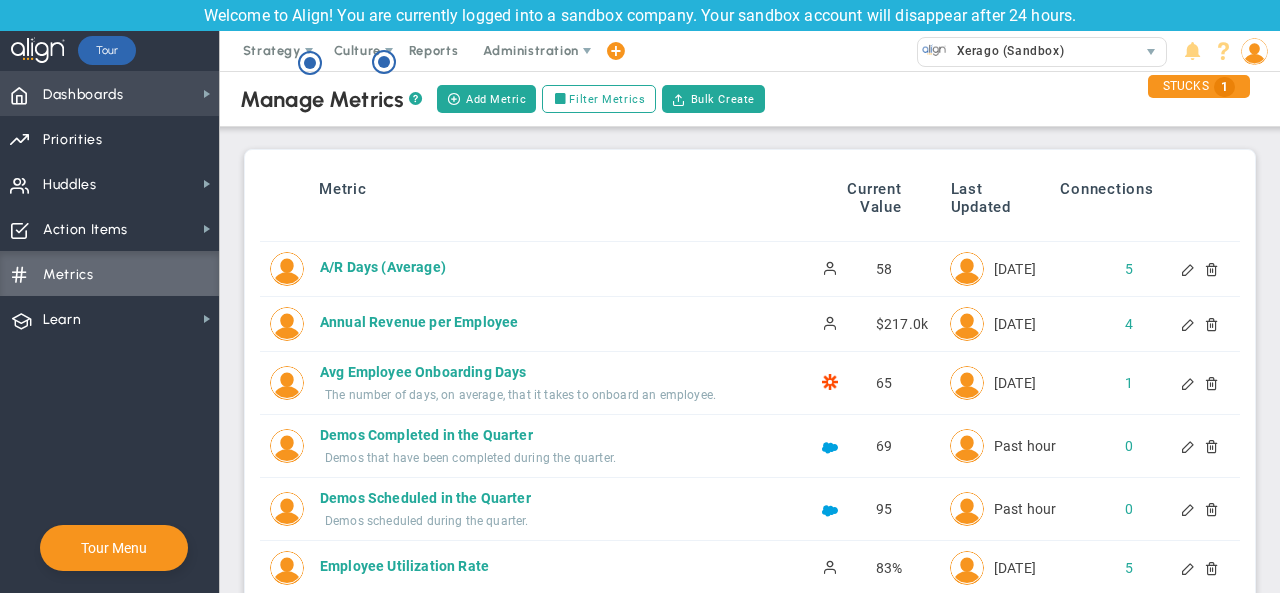 click on "Dashboards" at bounding box center [83, 95] 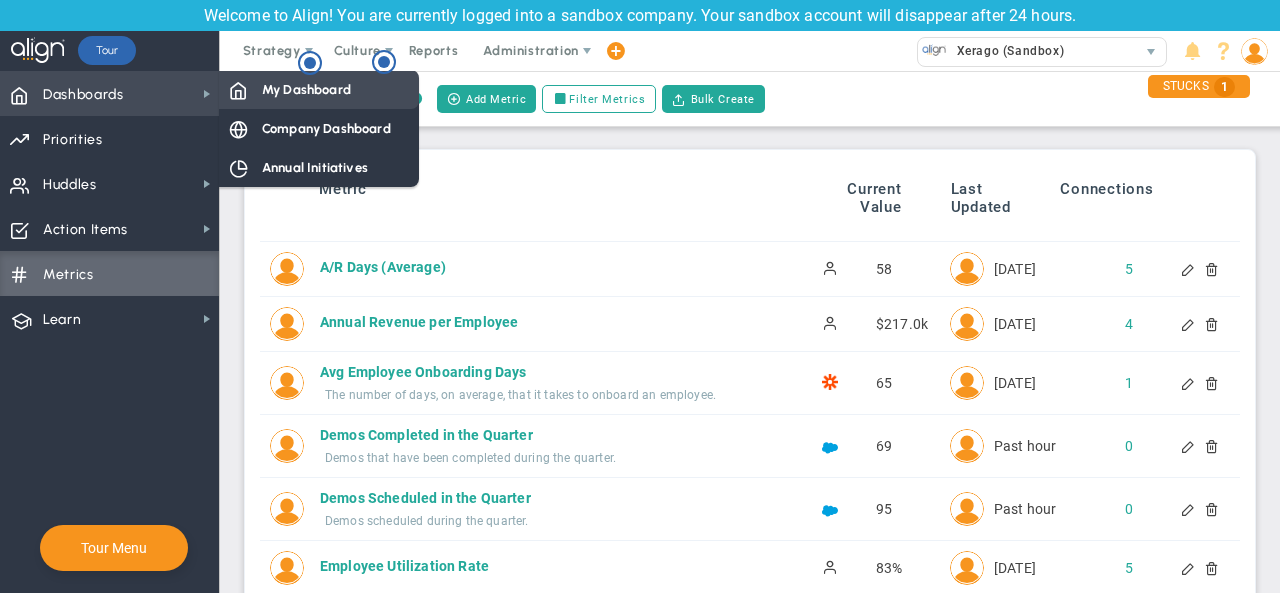 click on "My Dashboard" at bounding box center (306, 89) 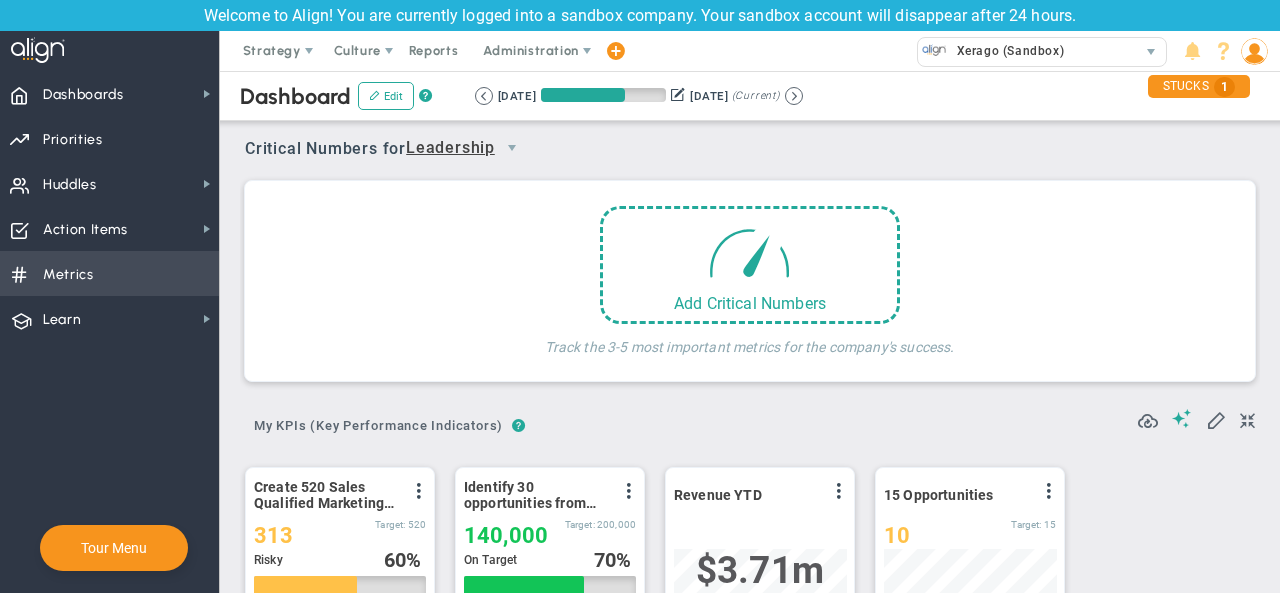 click on "Metrics Metrics" at bounding box center (109, 273) 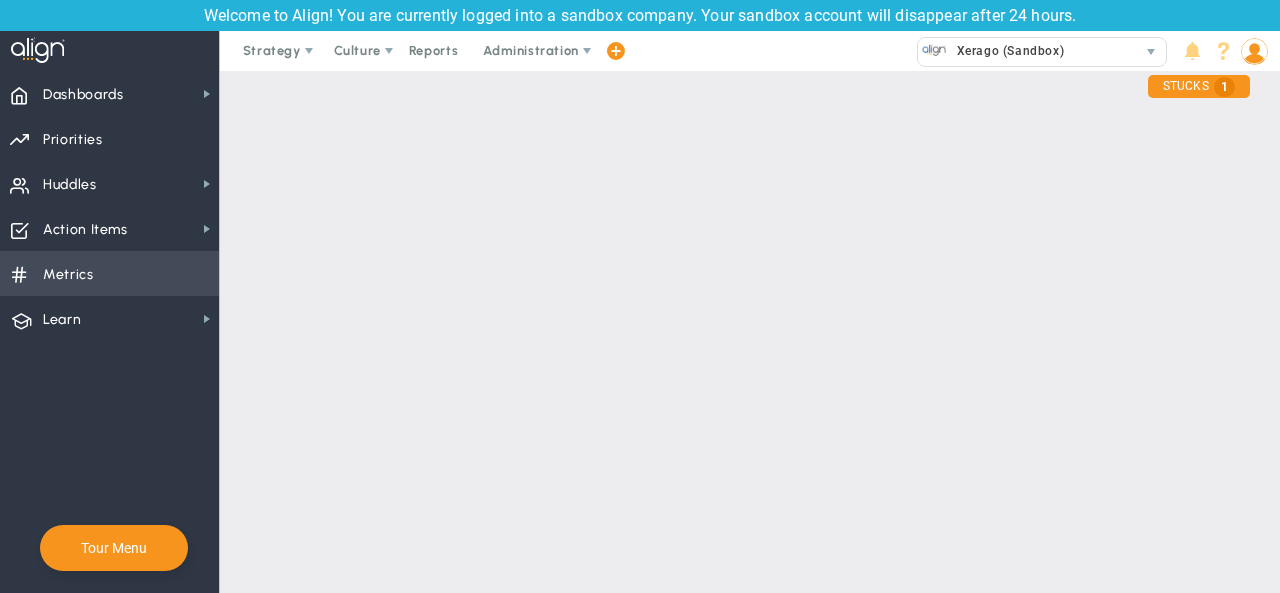scroll, scrollTop: 0, scrollLeft: 0, axis: both 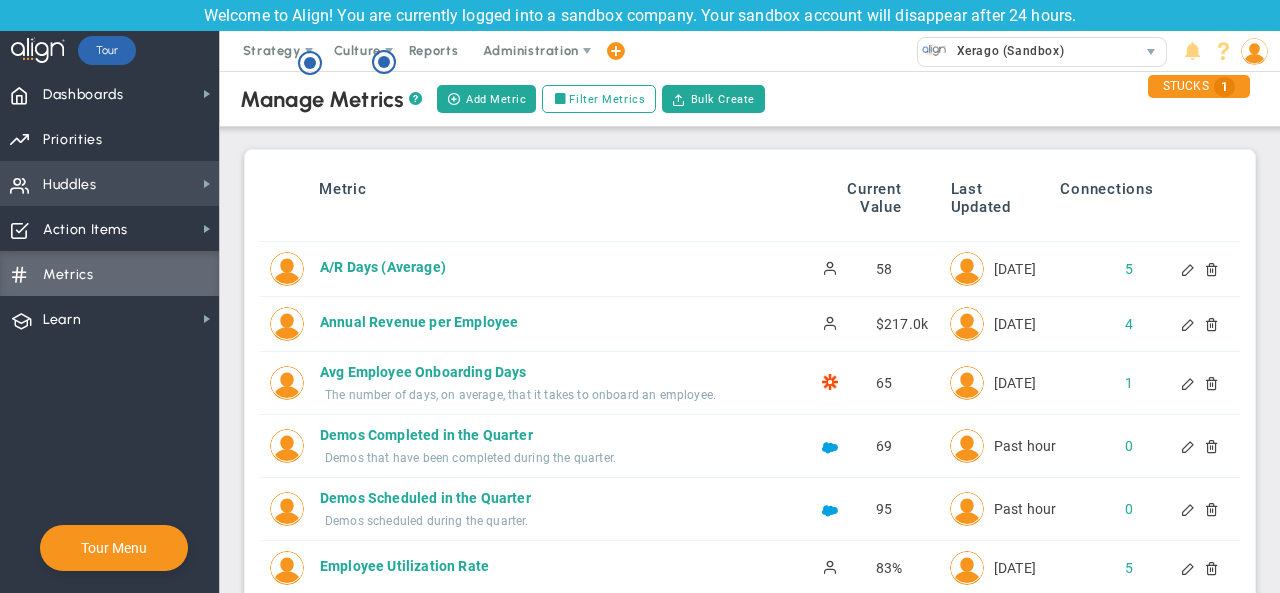 click on "Huddles Huddles" at bounding box center (109, 183) 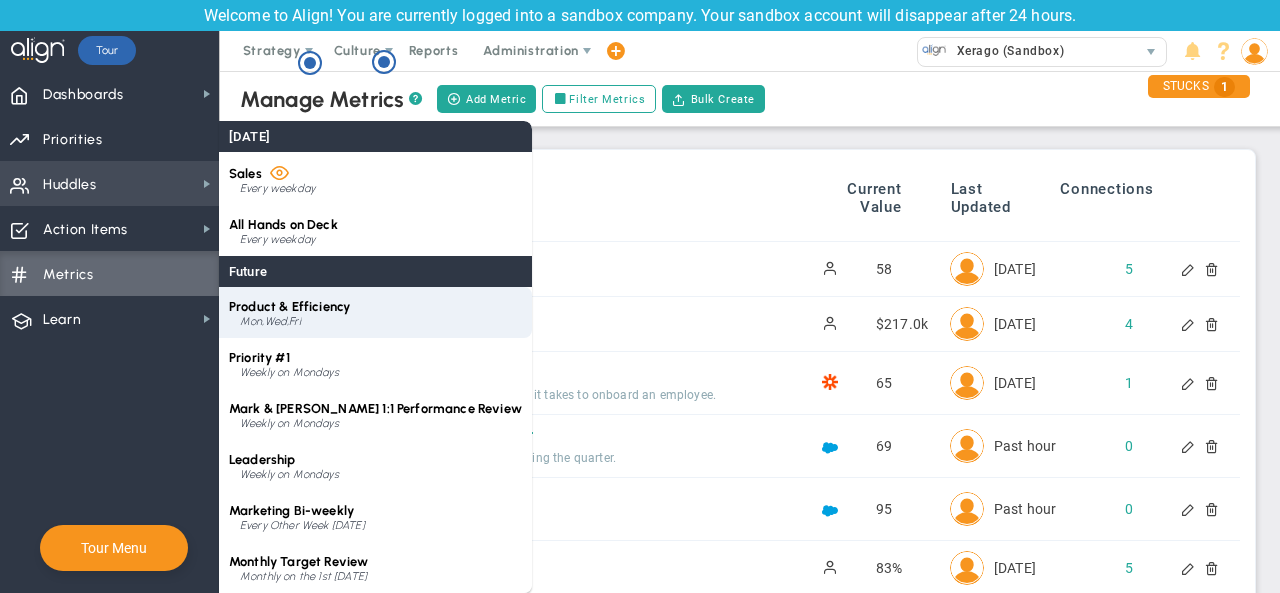 click on "Mon,Wed,Fri" at bounding box center (381, 322) 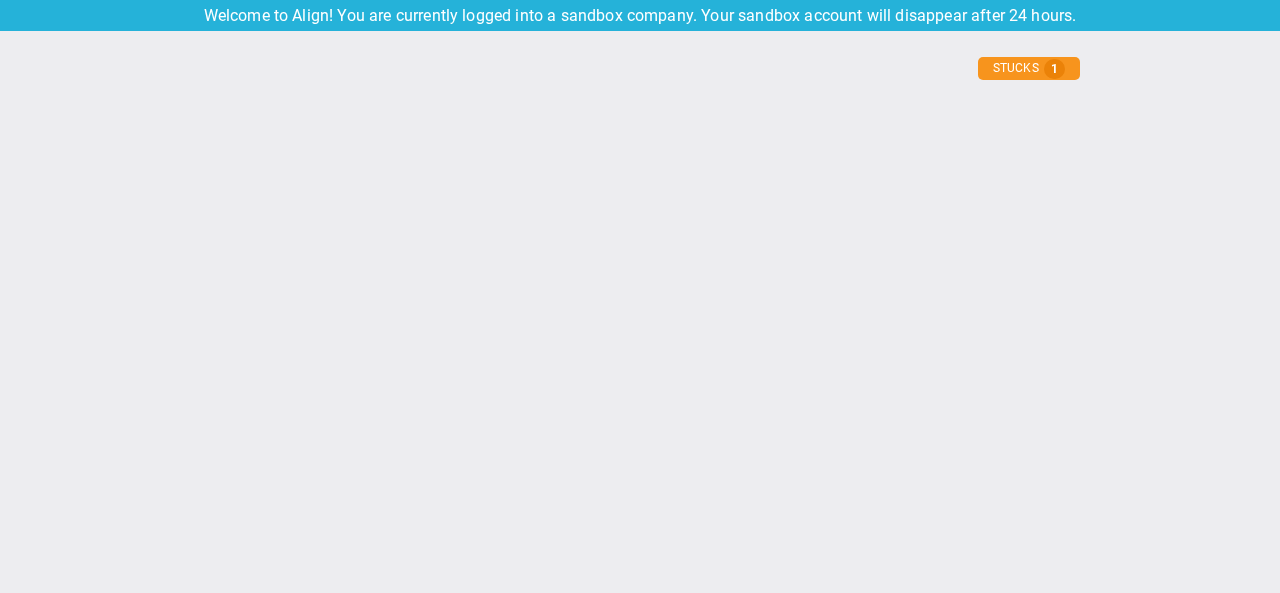 type on "[DATE]" 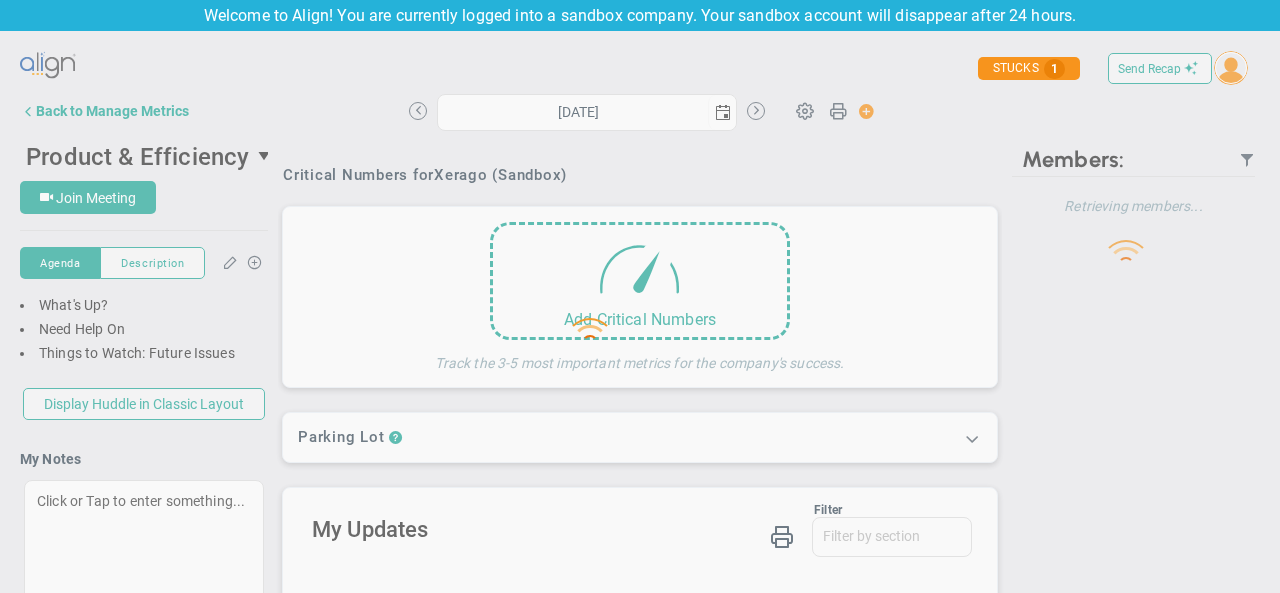 type on "Wednesday, July 9, 2025" 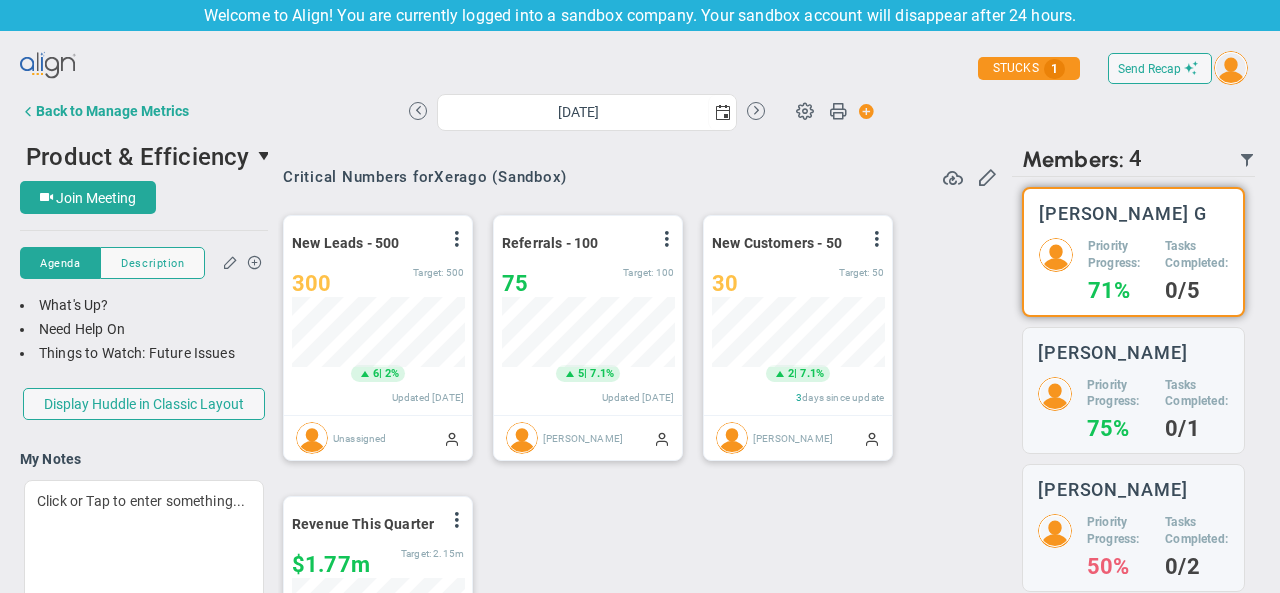 scroll, scrollTop: 999930, scrollLeft: 999827, axis: both 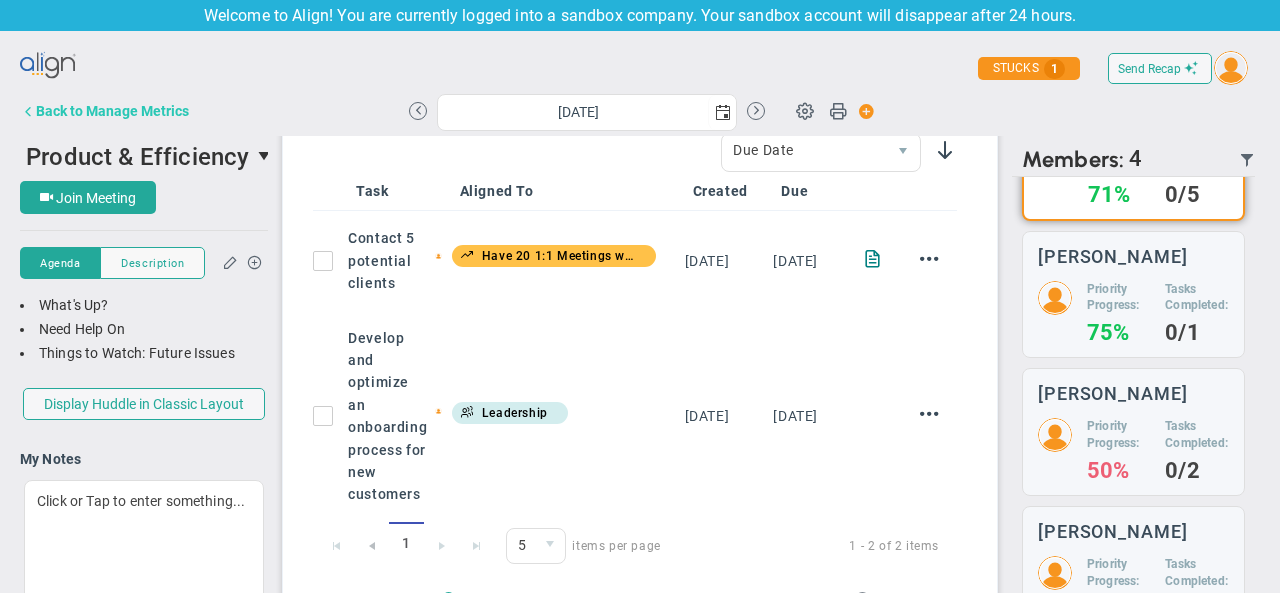 click on "Back to Manage Metrics" at bounding box center [112, 111] 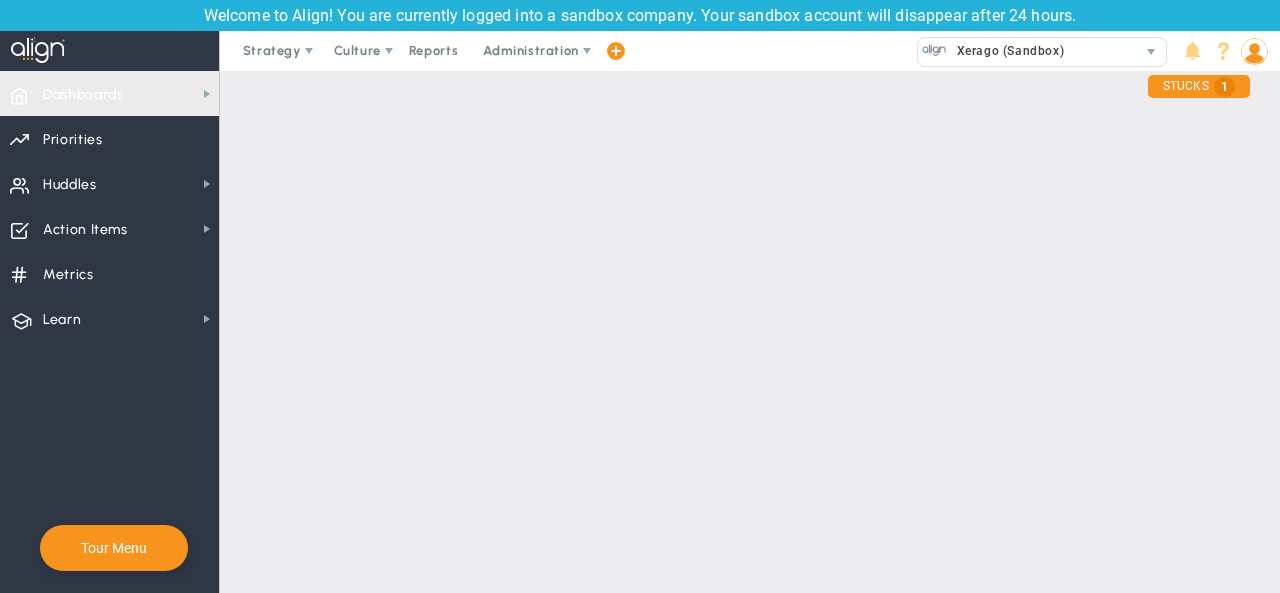checkbox on "false" 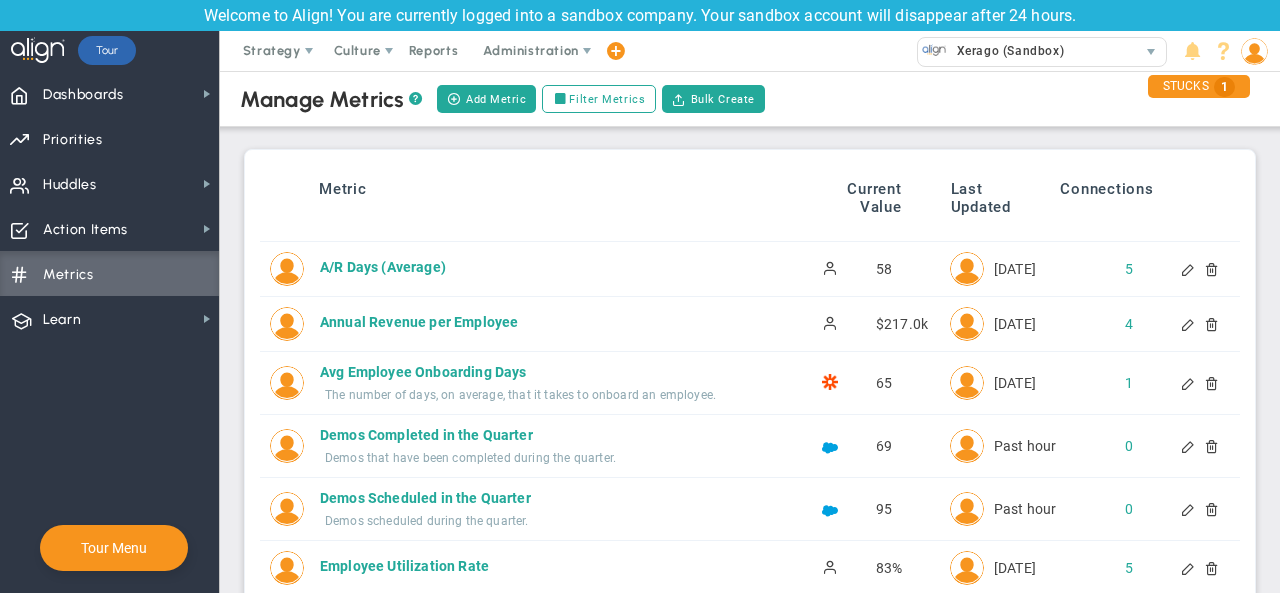 scroll, scrollTop: 0, scrollLeft: 0, axis: both 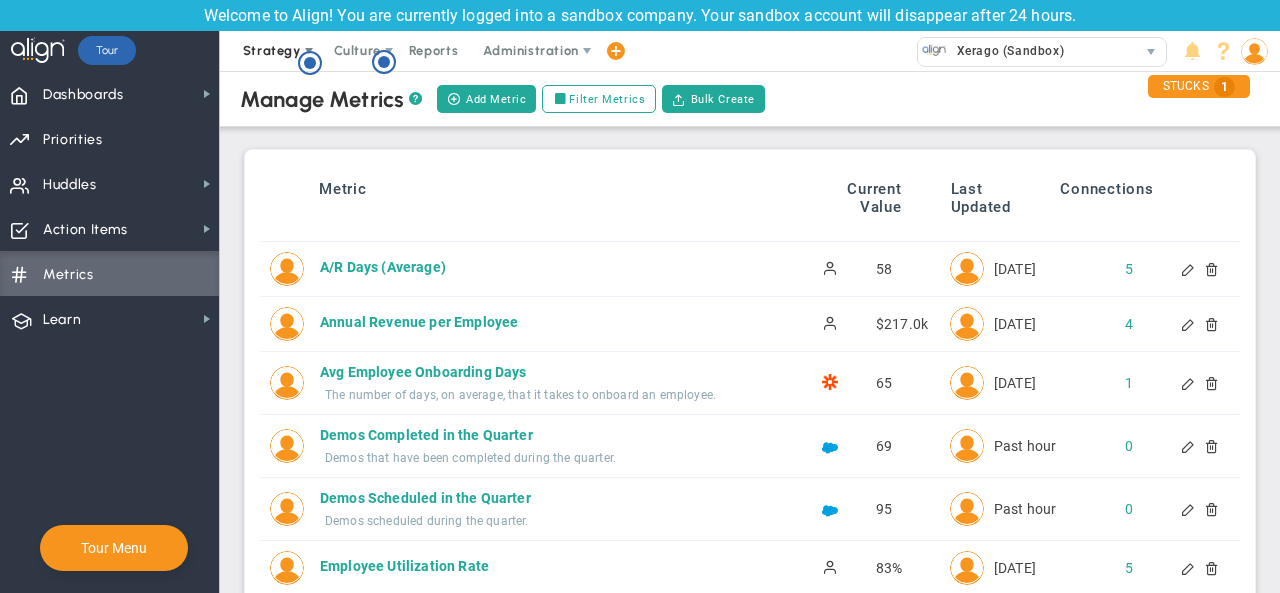 click on "Strategy" at bounding box center [272, 50] 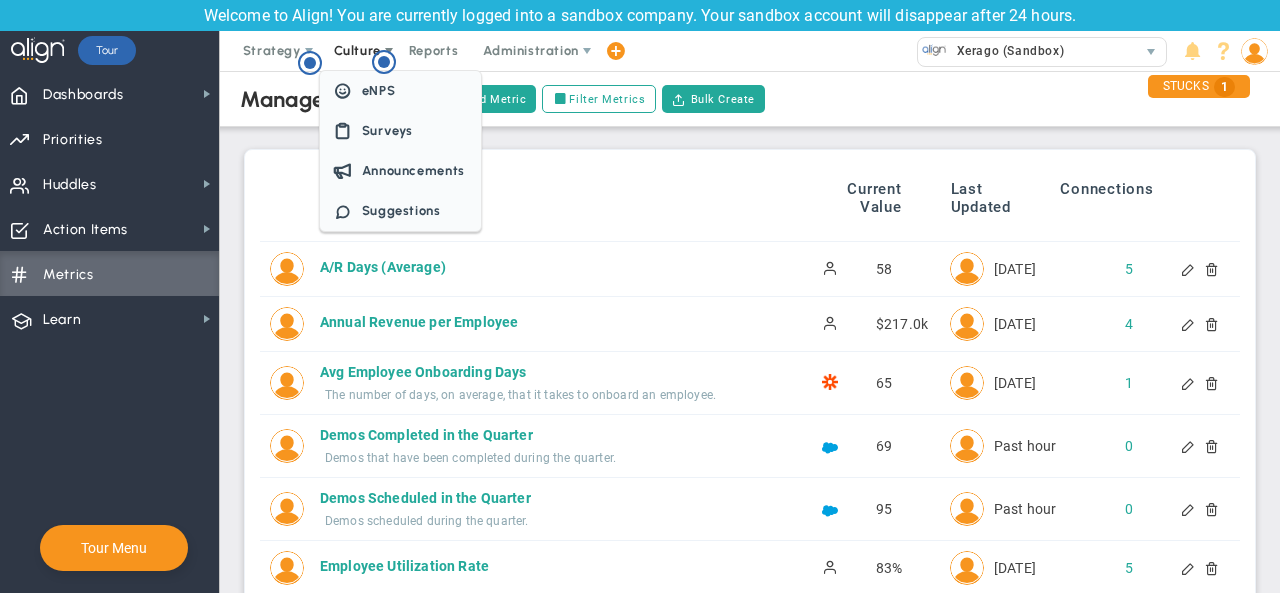 scroll, scrollTop: 0, scrollLeft: 0, axis: both 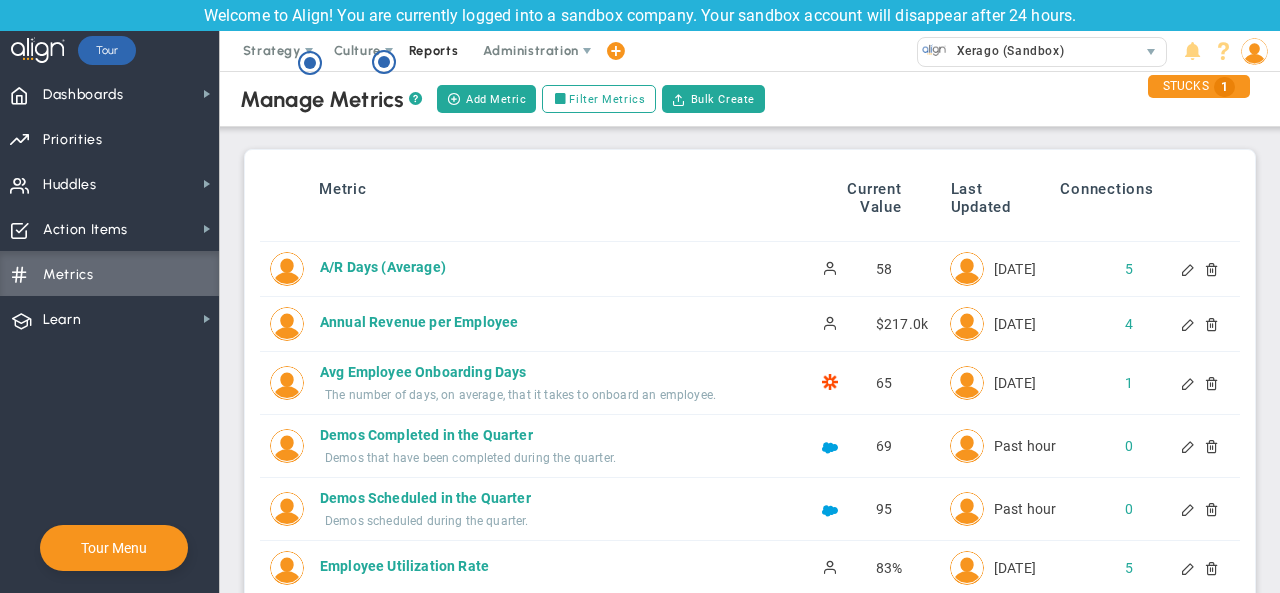 click on "Reports" at bounding box center [434, 51] 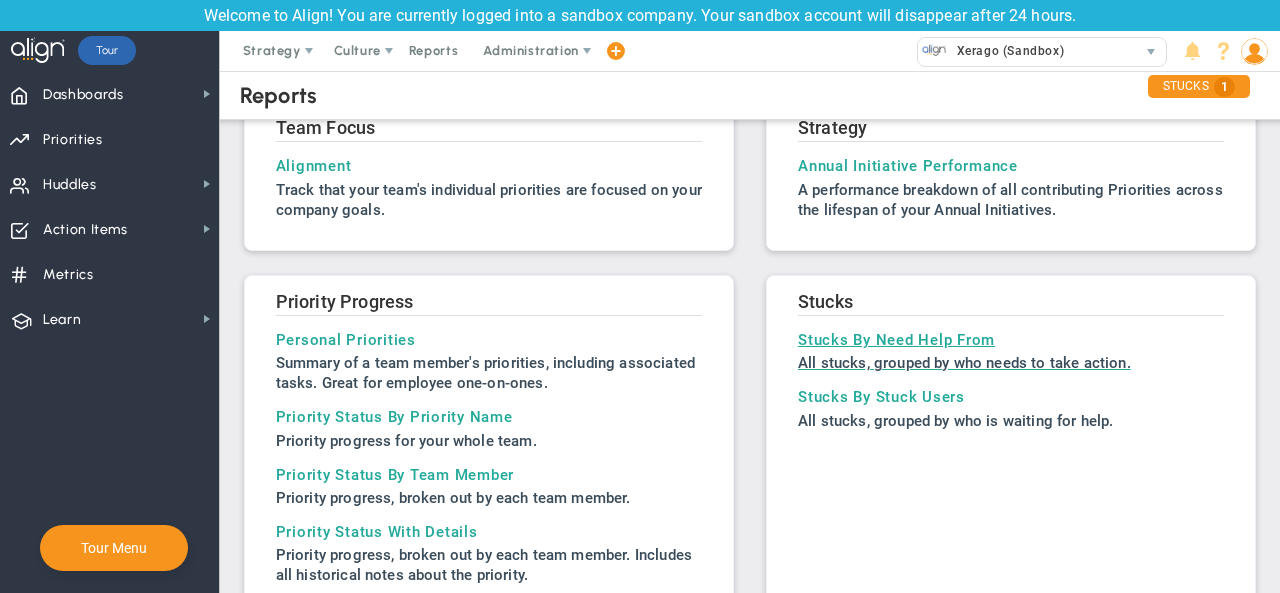scroll, scrollTop: 42, scrollLeft: 0, axis: vertical 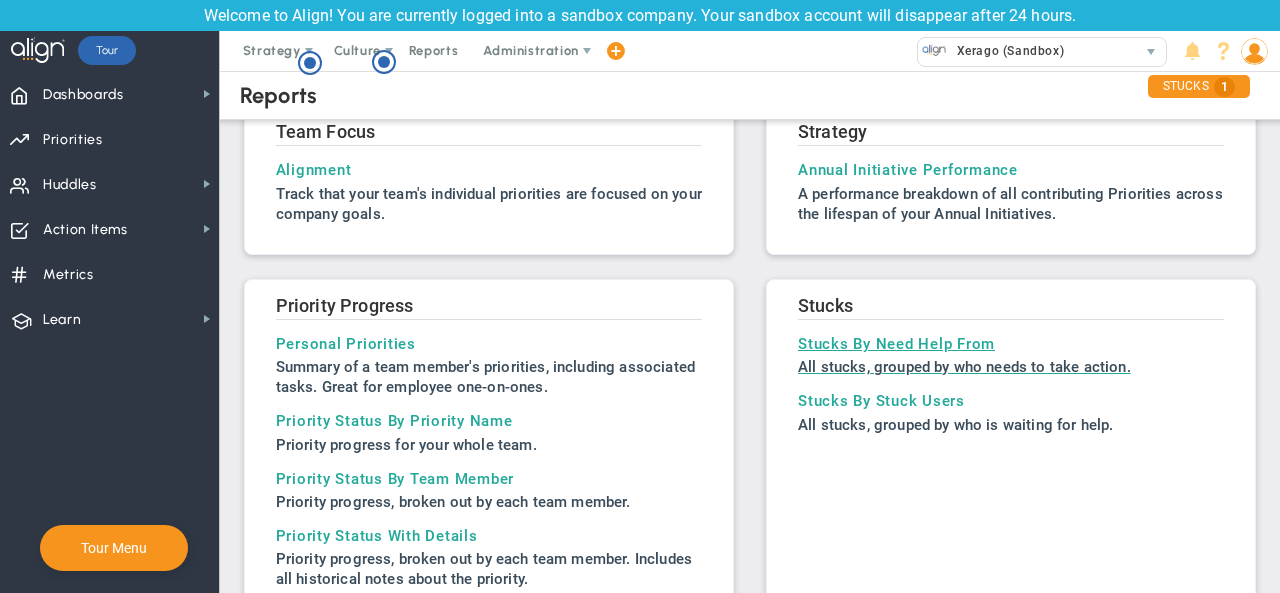 click on "Stucks By Need Help From" at bounding box center [1011, 344] 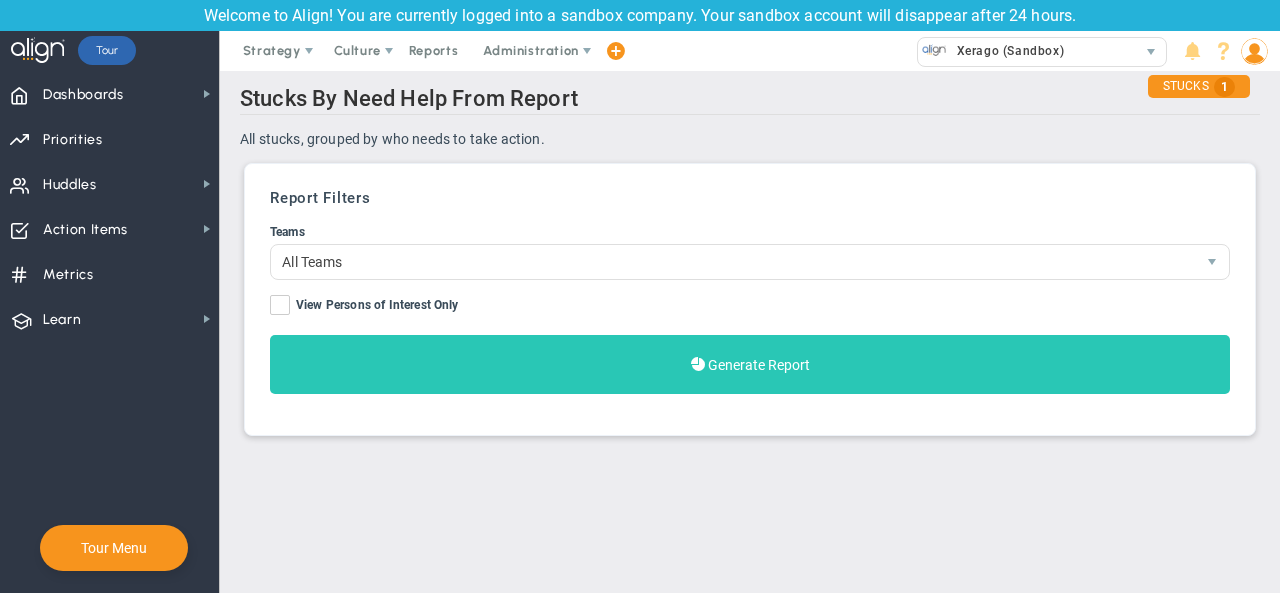 scroll, scrollTop: 0, scrollLeft: 0, axis: both 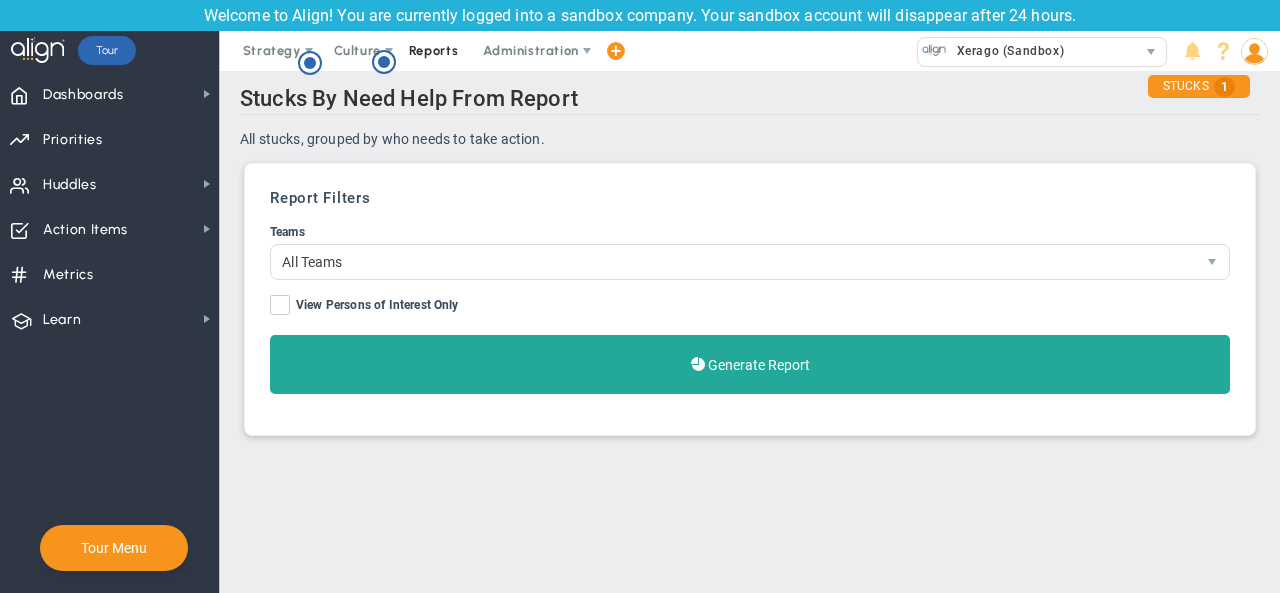 click on "Reports" at bounding box center (434, 51) 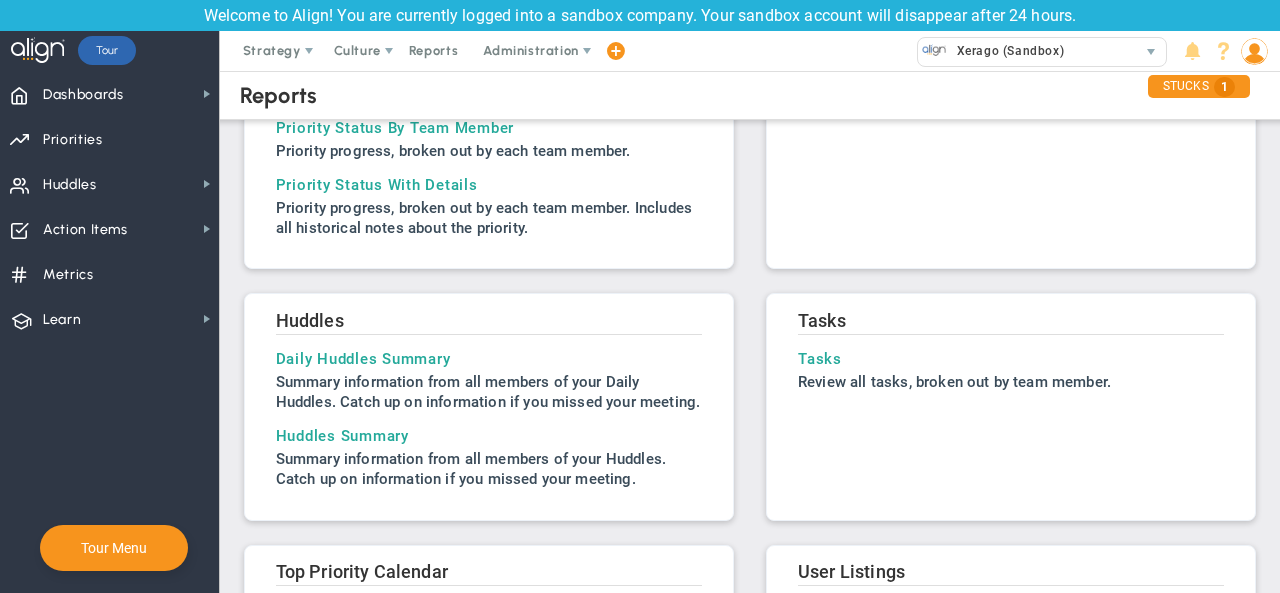 scroll, scrollTop: 429, scrollLeft: 0, axis: vertical 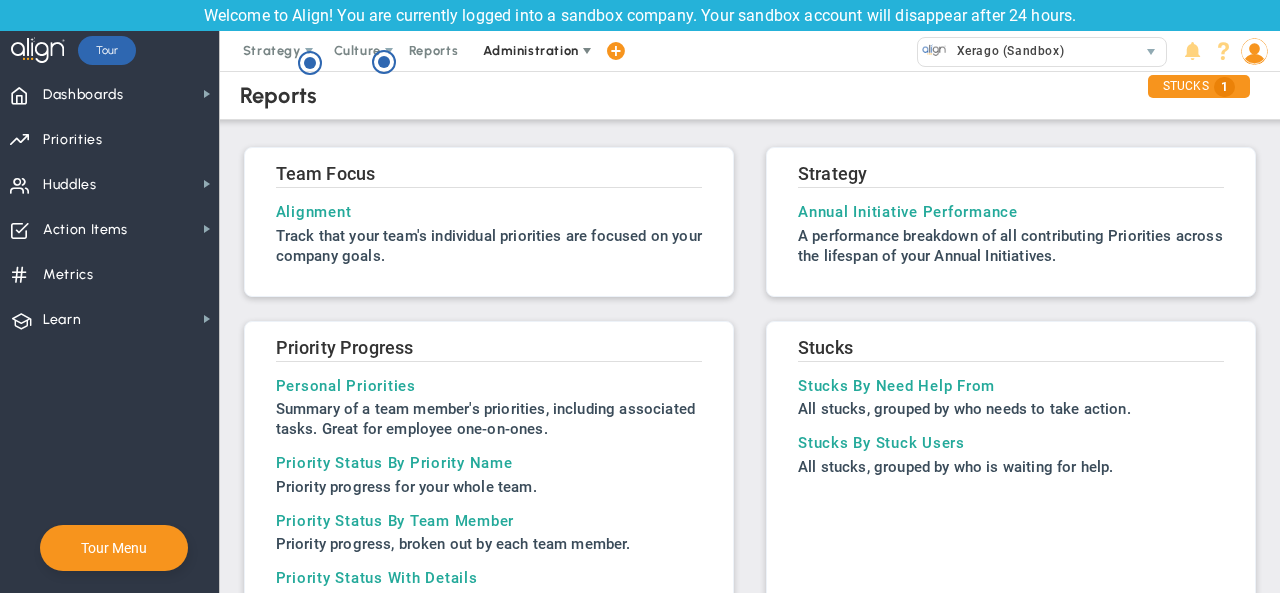 click on "Administration" at bounding box center [530, 50] 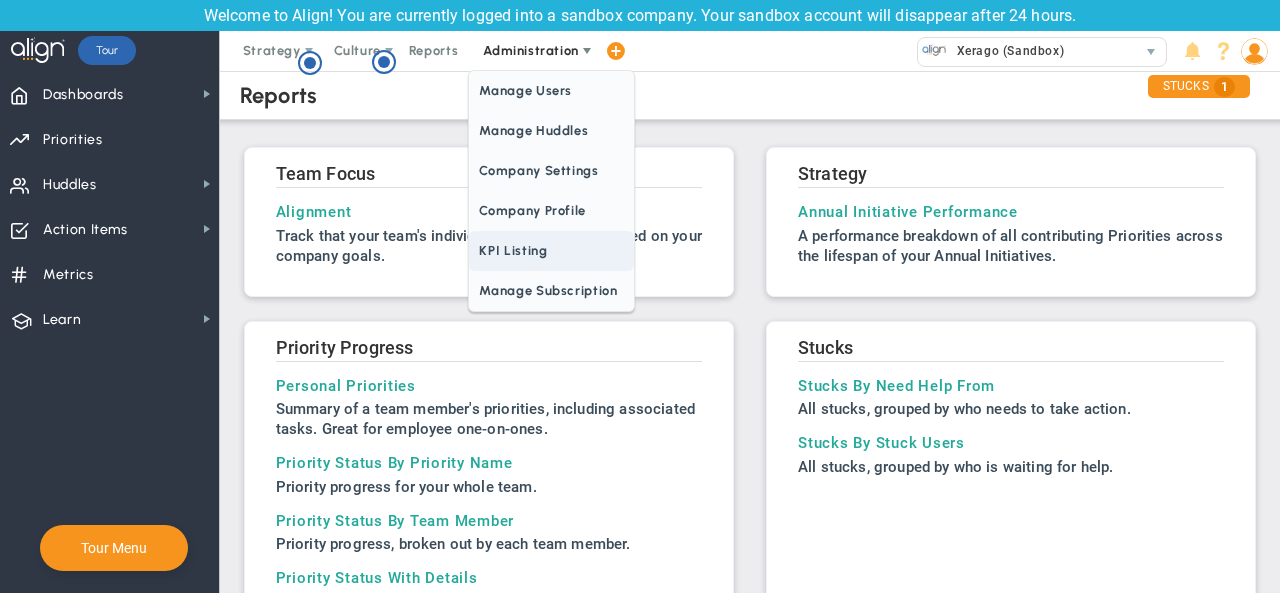 click on "KPI Listing" at bounding box center [551, 251] 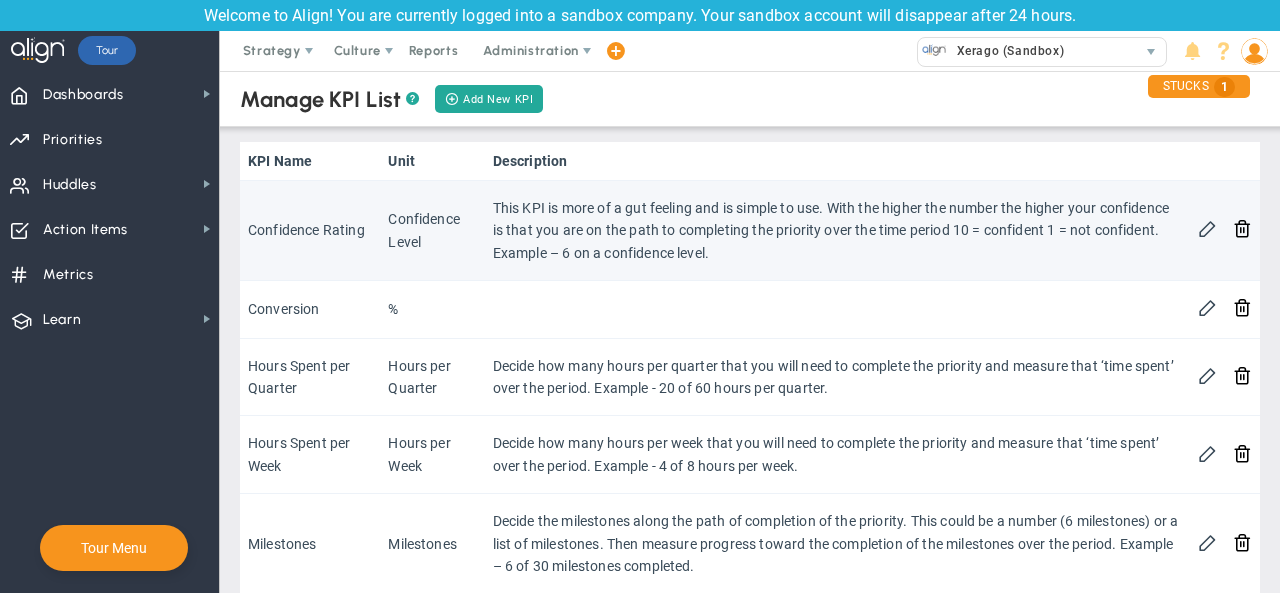 scroll, scrollTop: 0, scrollLeft: 0, axis: both 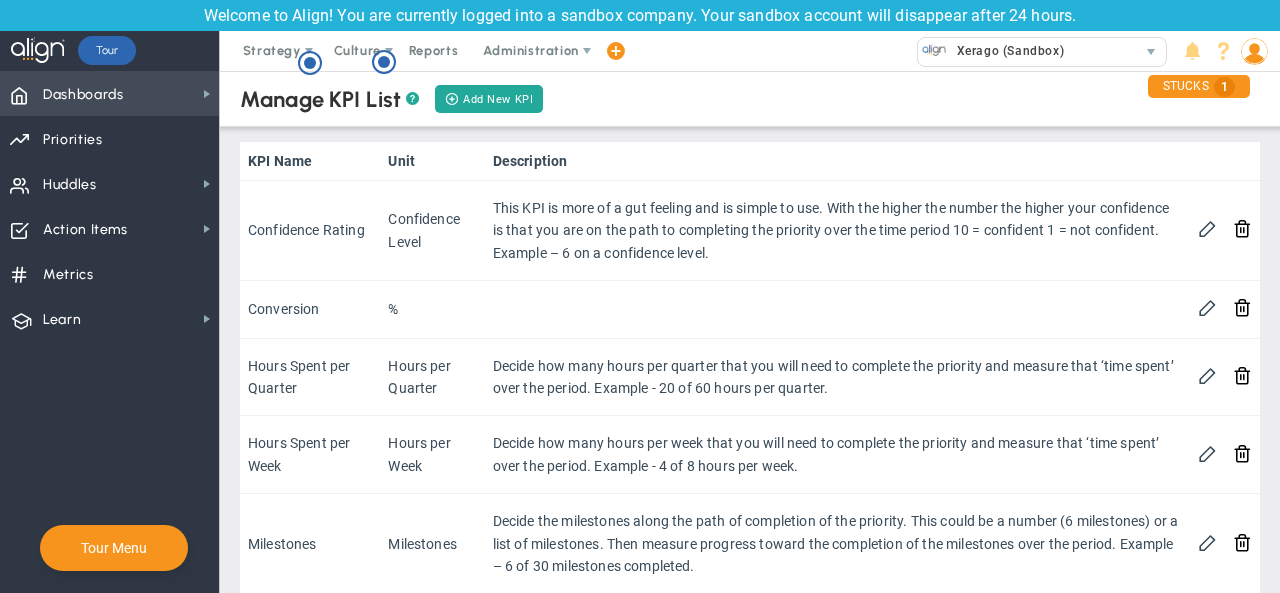 click on "Dashboards Dashboards" at bounding box center (109, 93) 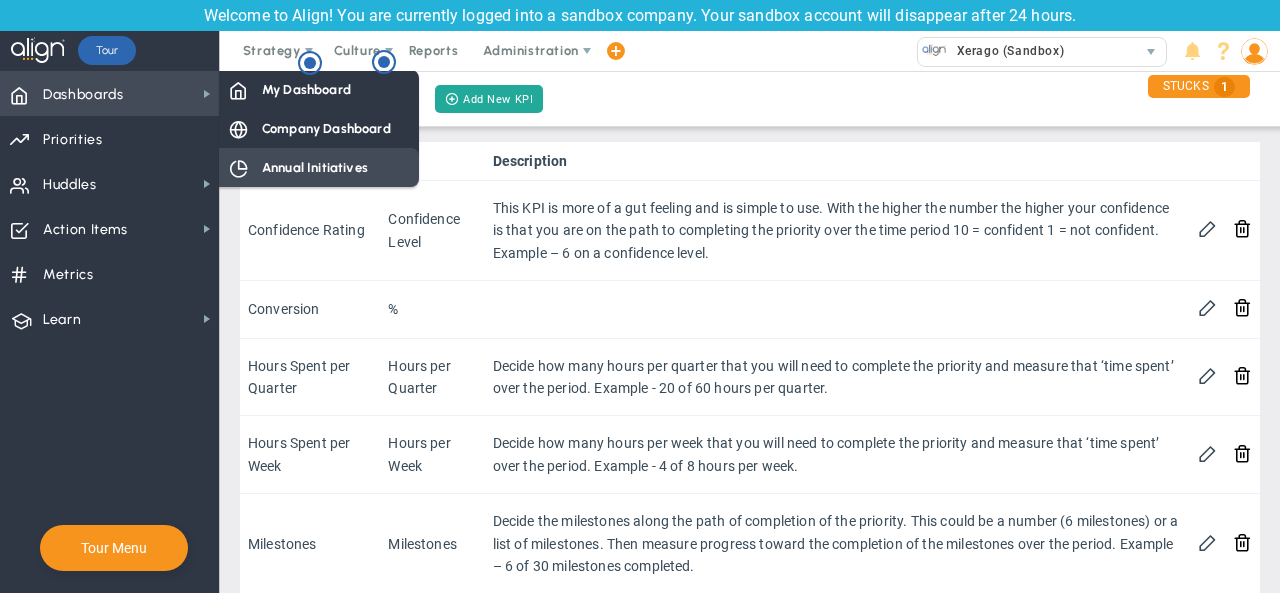 click on "Annual Initiatives" at bounding box center [315, 167] 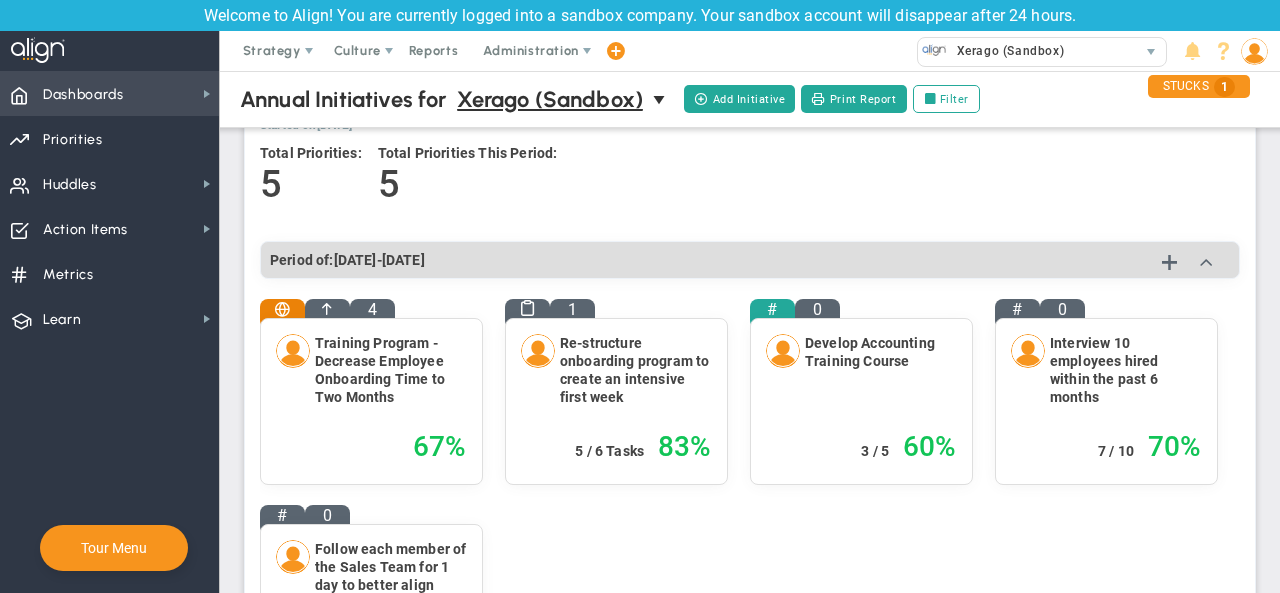 scroll, scrollTop: 0, scrollLeft: 0, axis: both 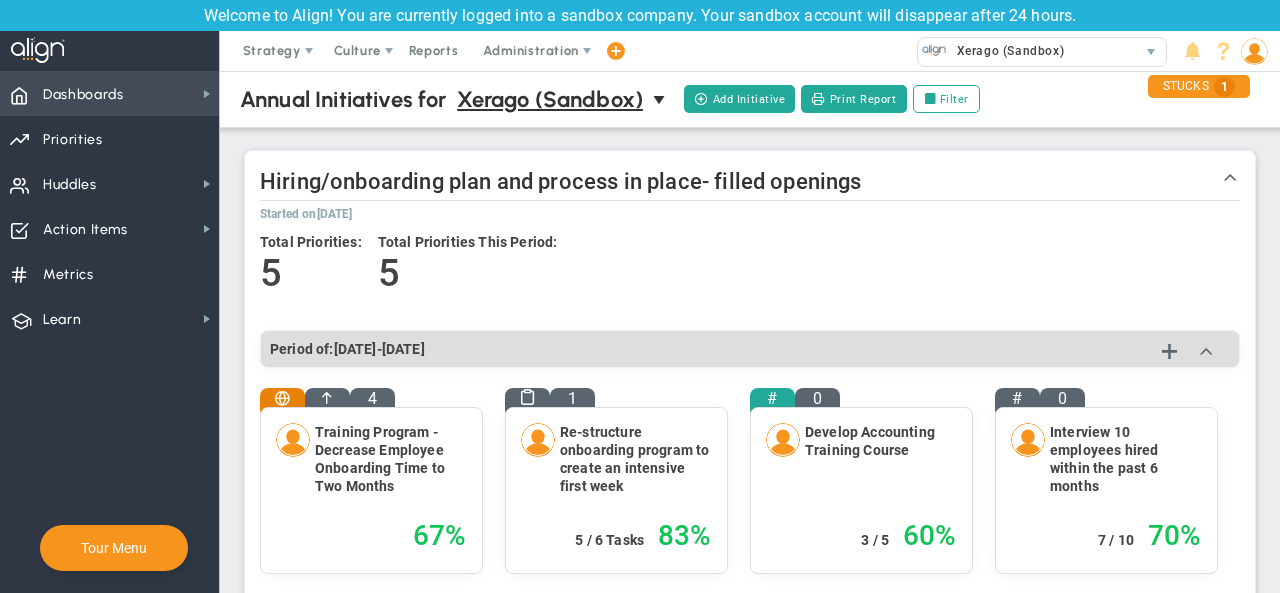 click on "Dashboards Dashboards" at bounding box center [109, 93] 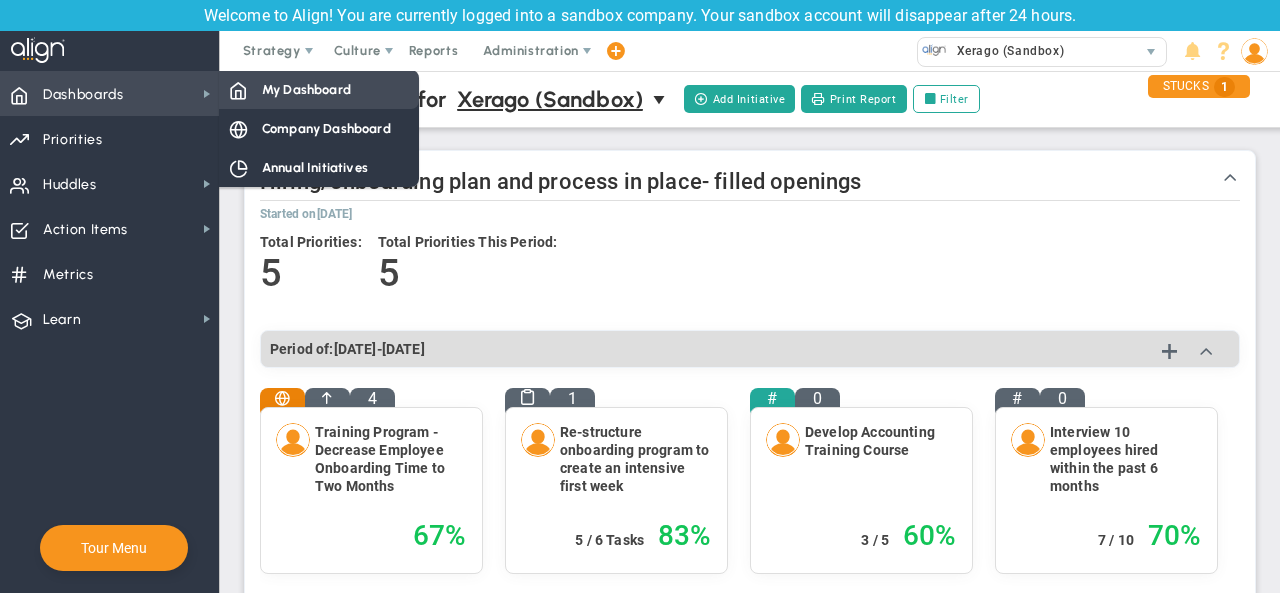 click on "My Dashboard" at bounding box center (306, 89) 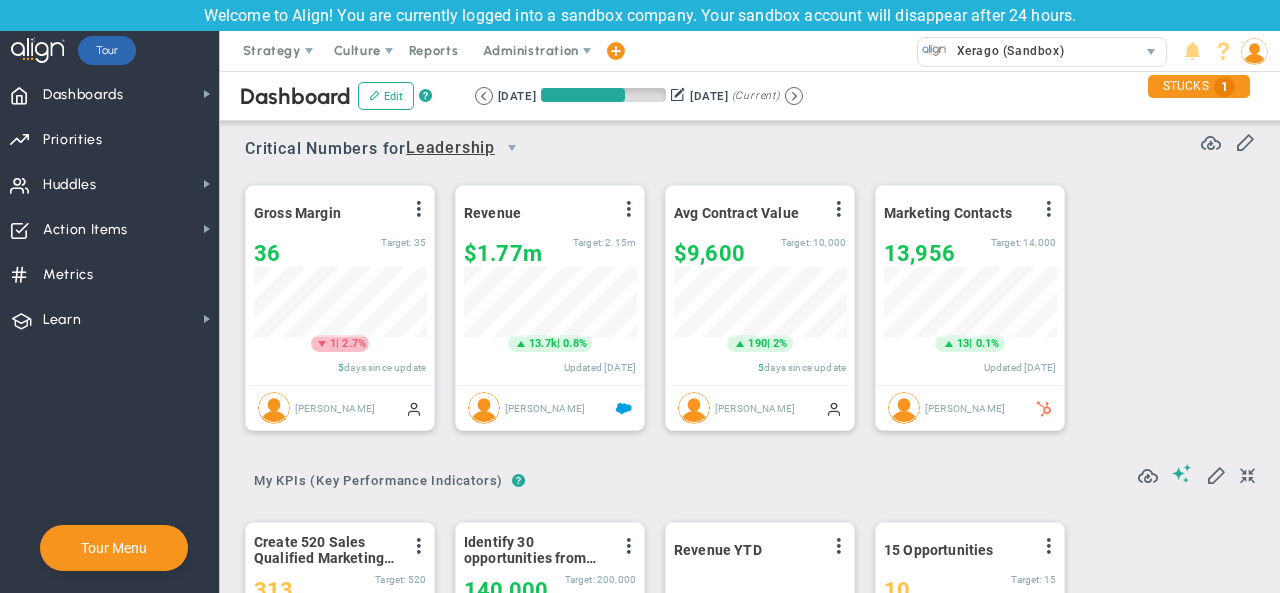 scroll, scrollTop: 999930, scrollLeft: 999827, axis: both 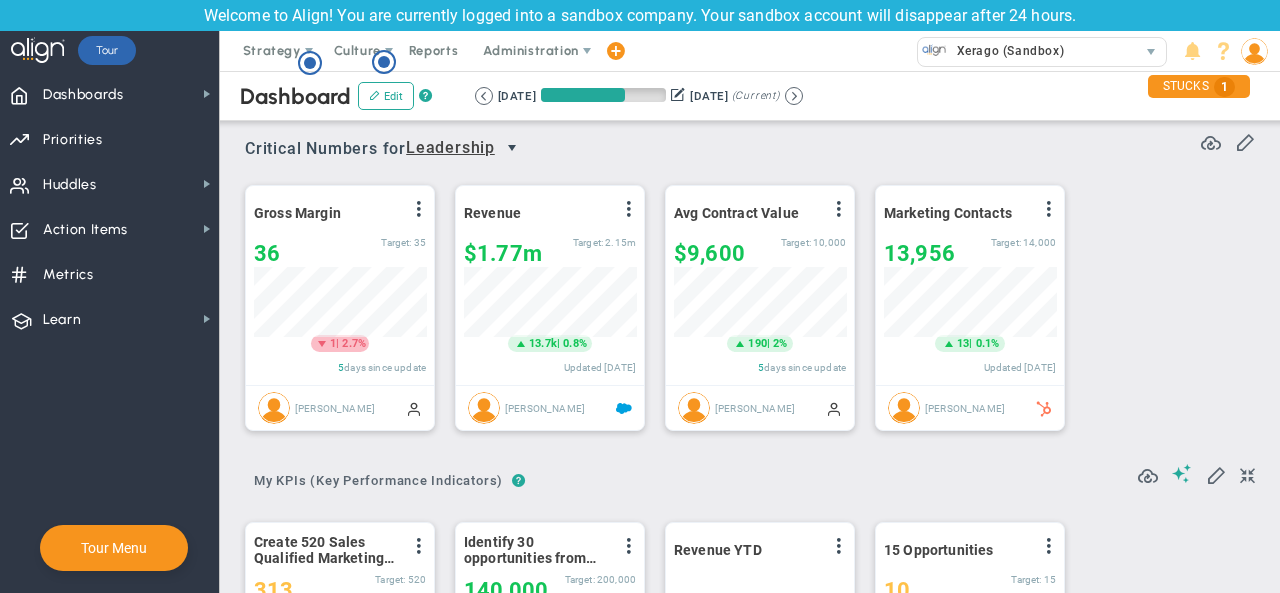 click at bounding box center (512, 148) 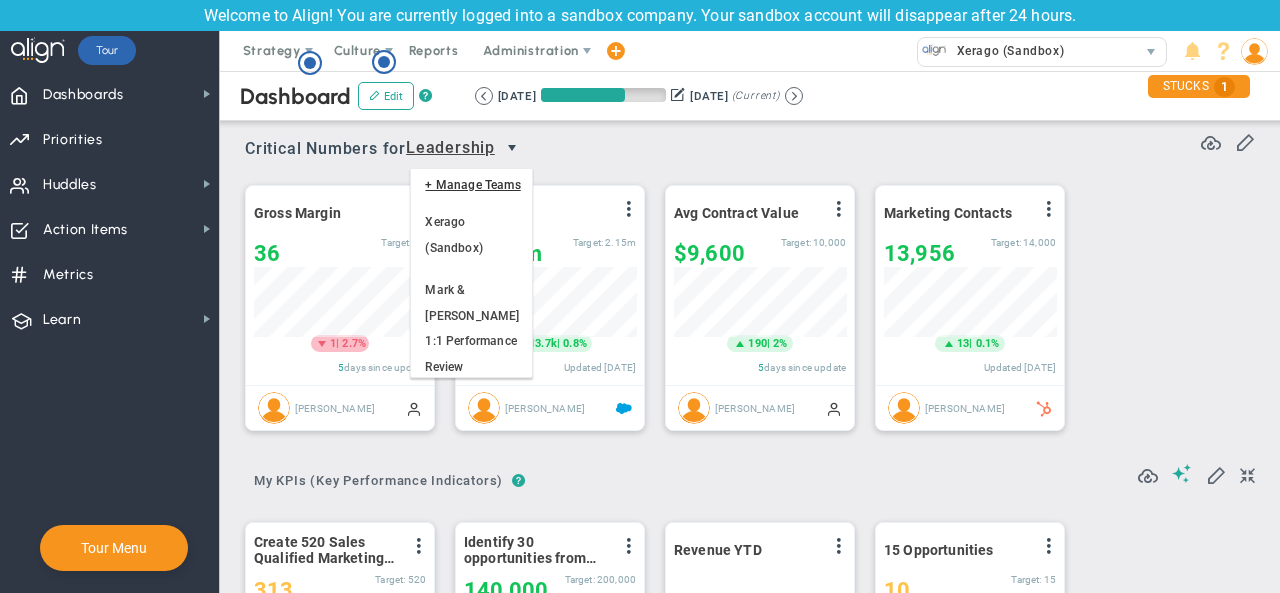 click at bounding box center (512, 148) 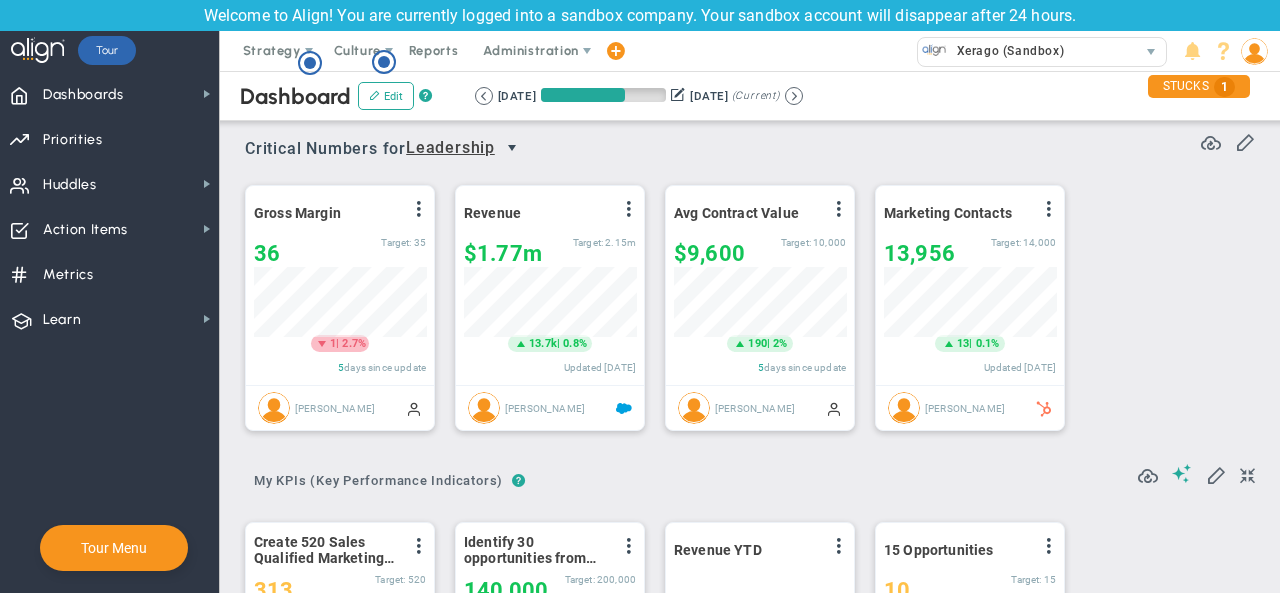 click at bounding box center (512, 148) 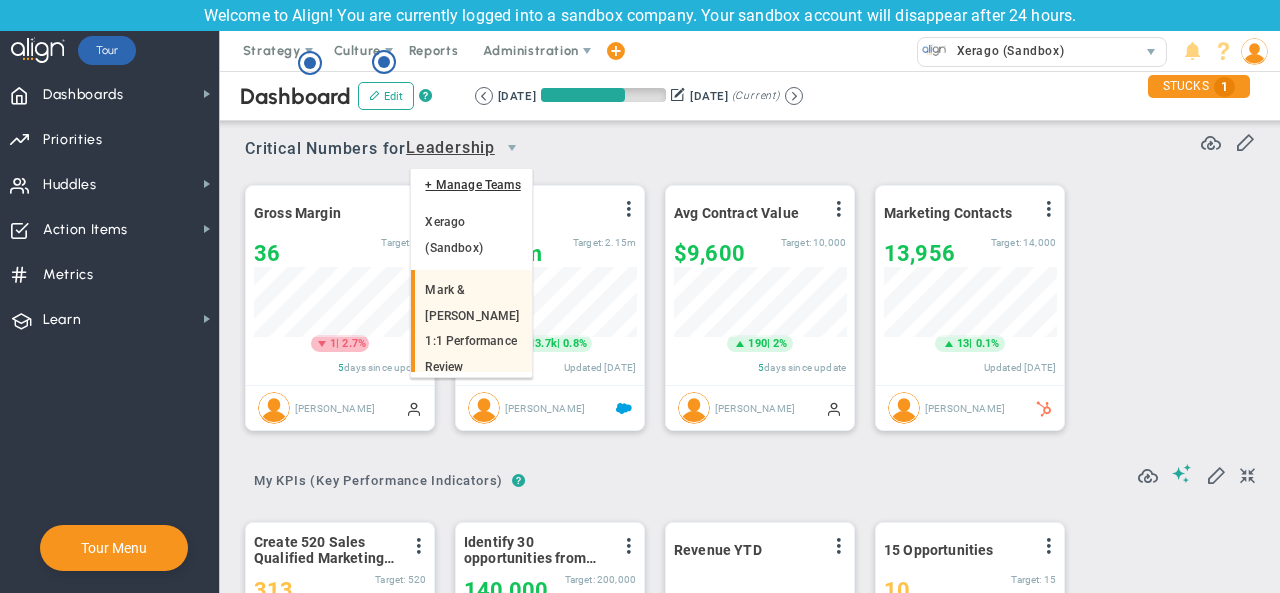 scroll, scrollTop: 58, scrollLeft: 0, axis: vertical 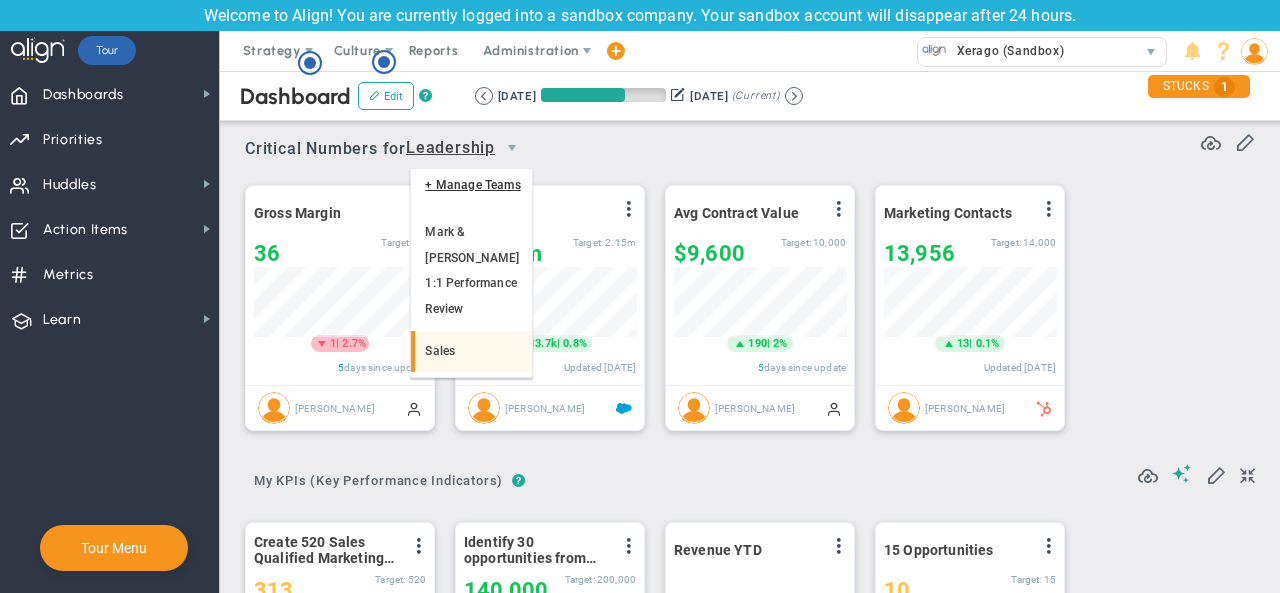 click on "Sales" at bounding box center [471, 352] 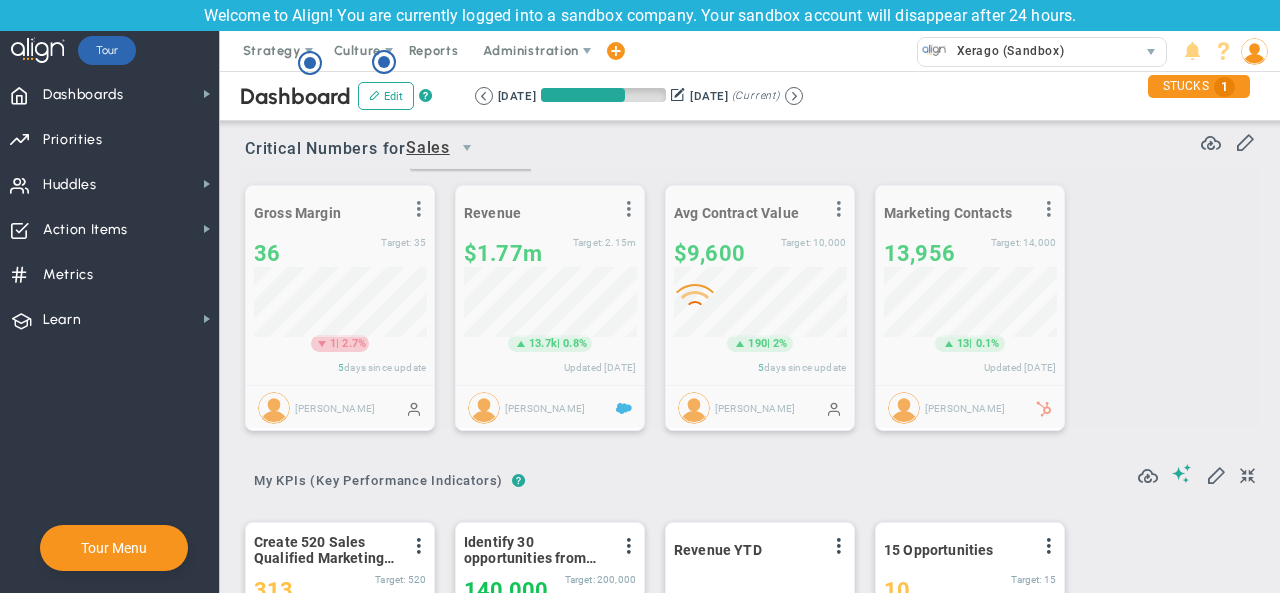 scroll, scrollTop: 58, scrollLeft: 0, axis: vertical 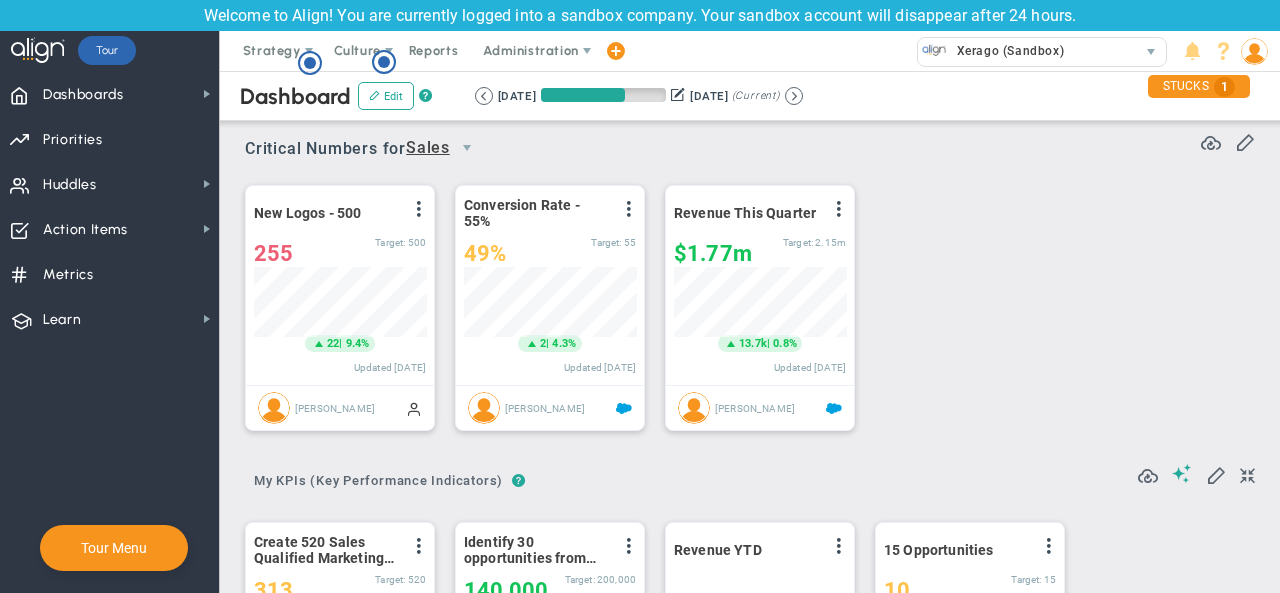 drag, startPoint x: 460, startPoint y: 152, endPoint x: 412, endPoint y: 134, distance: 51.264023 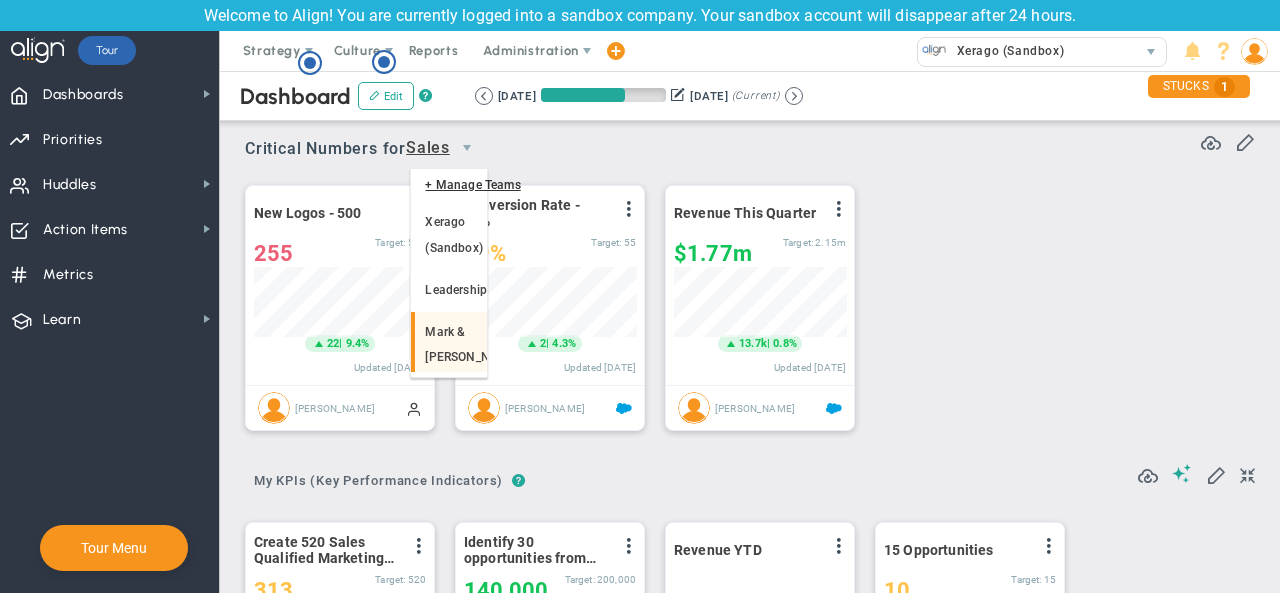 click on "Mark & [PERSON_NAME] 1:1 Performance Review" at bounding box center (449, 384) 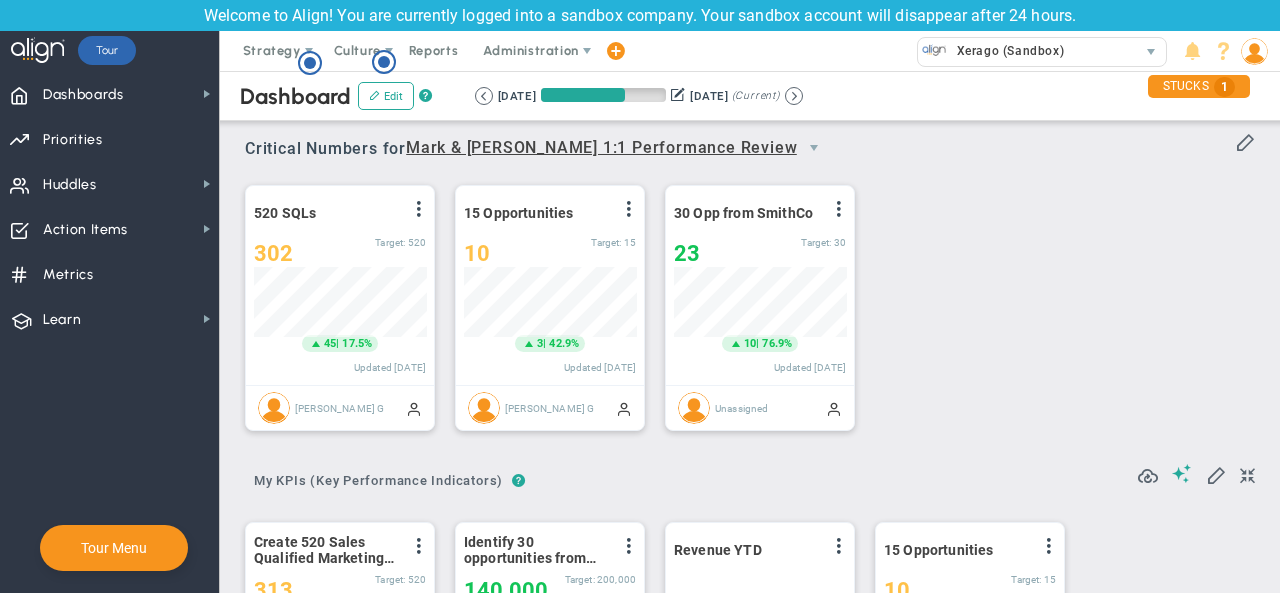 scroll, scrollTop: 999930, scrollLeft: 999827, axis: both 